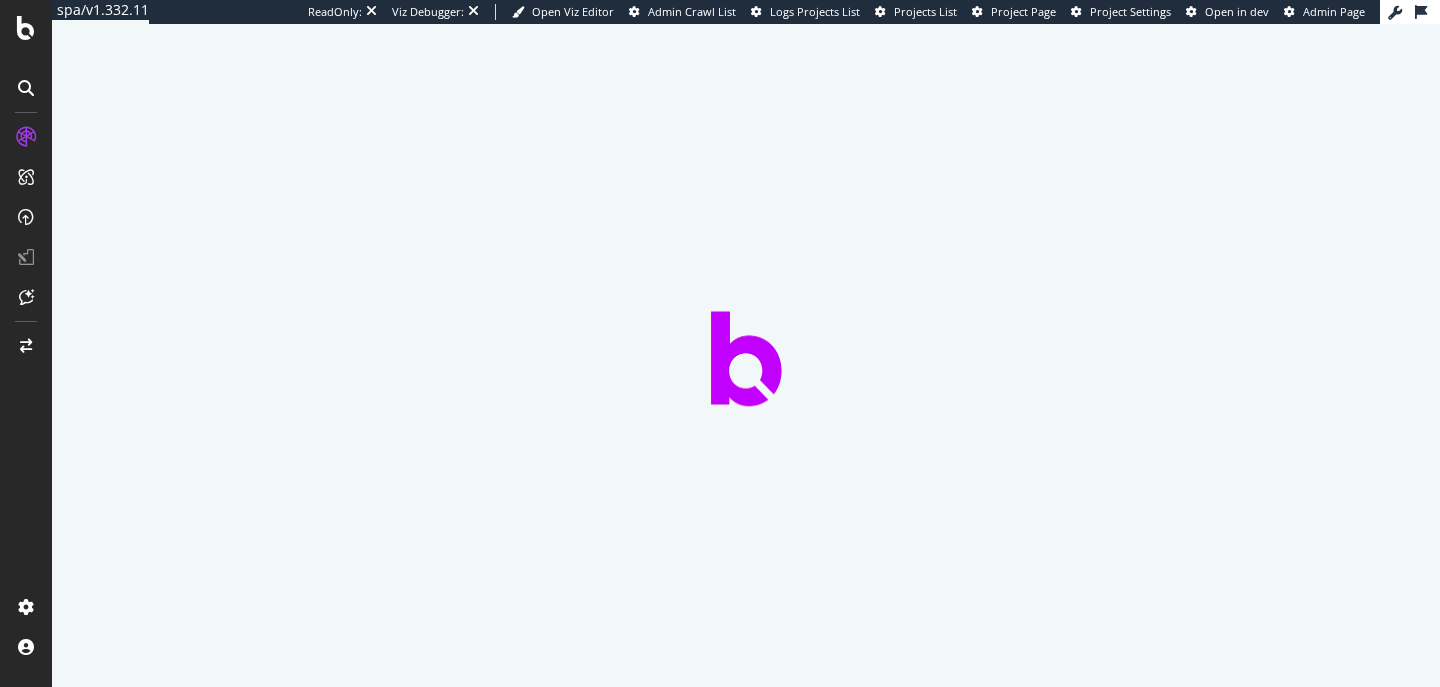 scroll, scrollTop: 0, scrollLeft: 0, axis: both 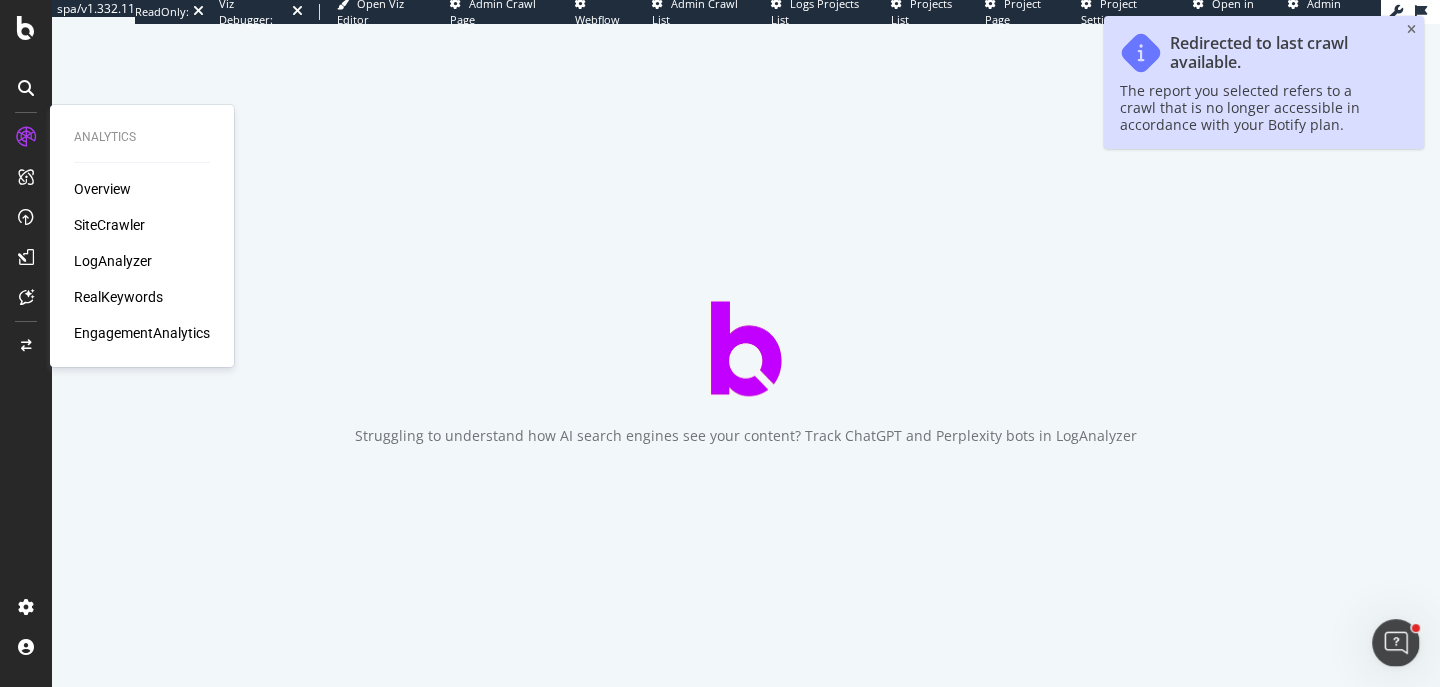 click on "RealKeywords" at bounding box center (118, 297) 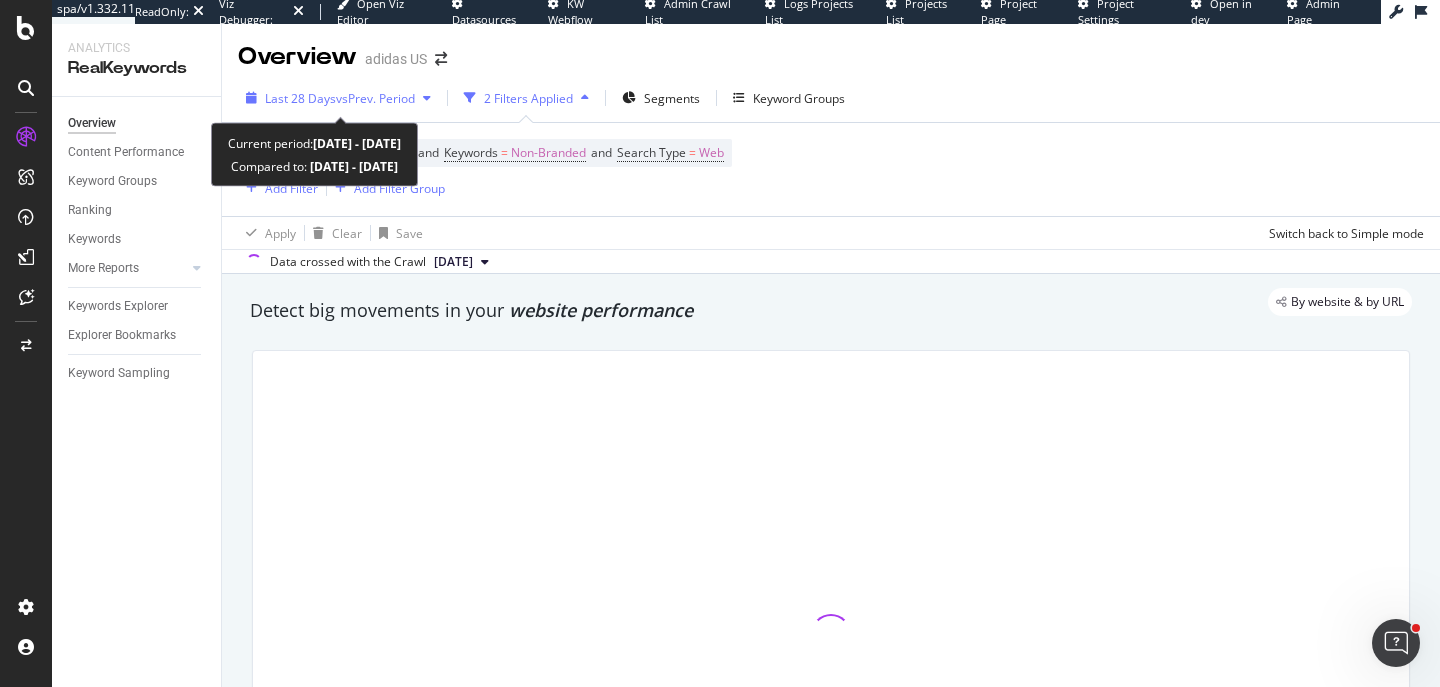 click on "Last 28 Days  vs  Prev. Period" at bounding box center [338, 98] 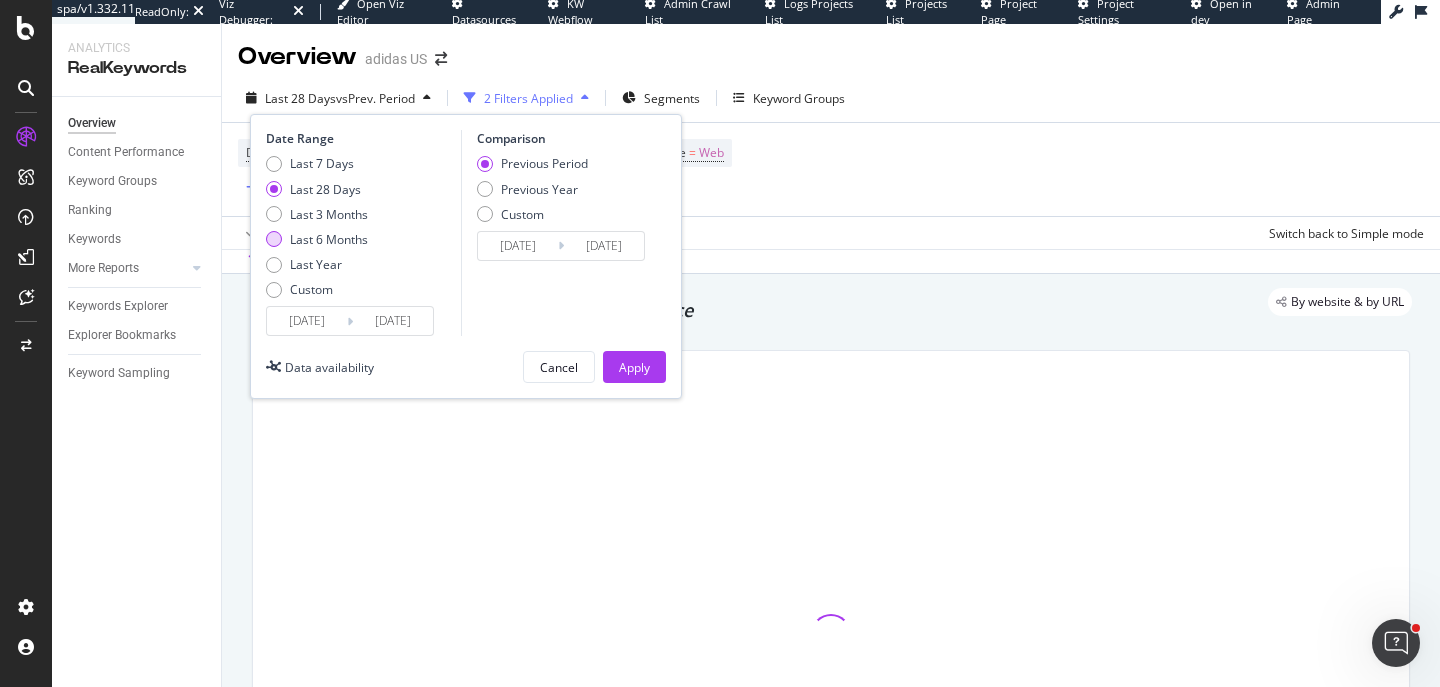 click on "Last 6 Months" at bounding box center [329, 239] 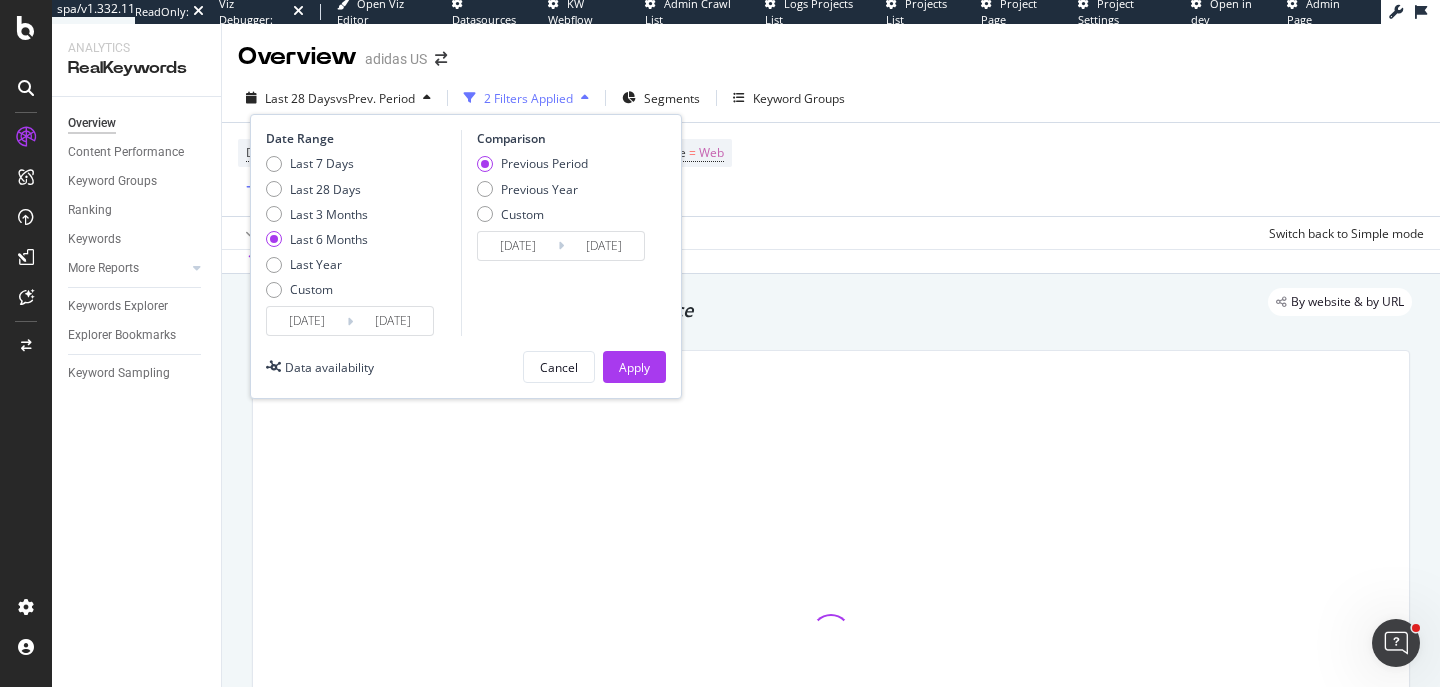 click on "[DATE]" at bounding box center [307, 321] 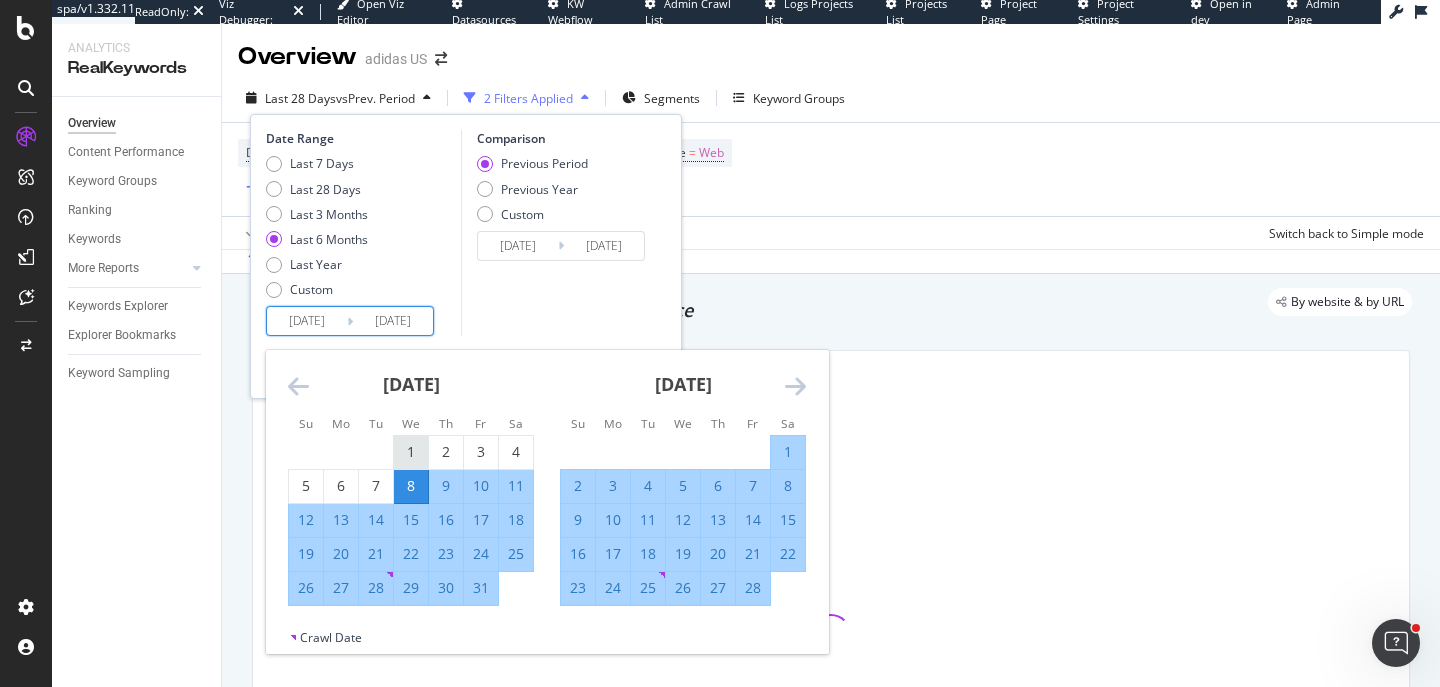 click on "1" at bounding box center [411, 452] 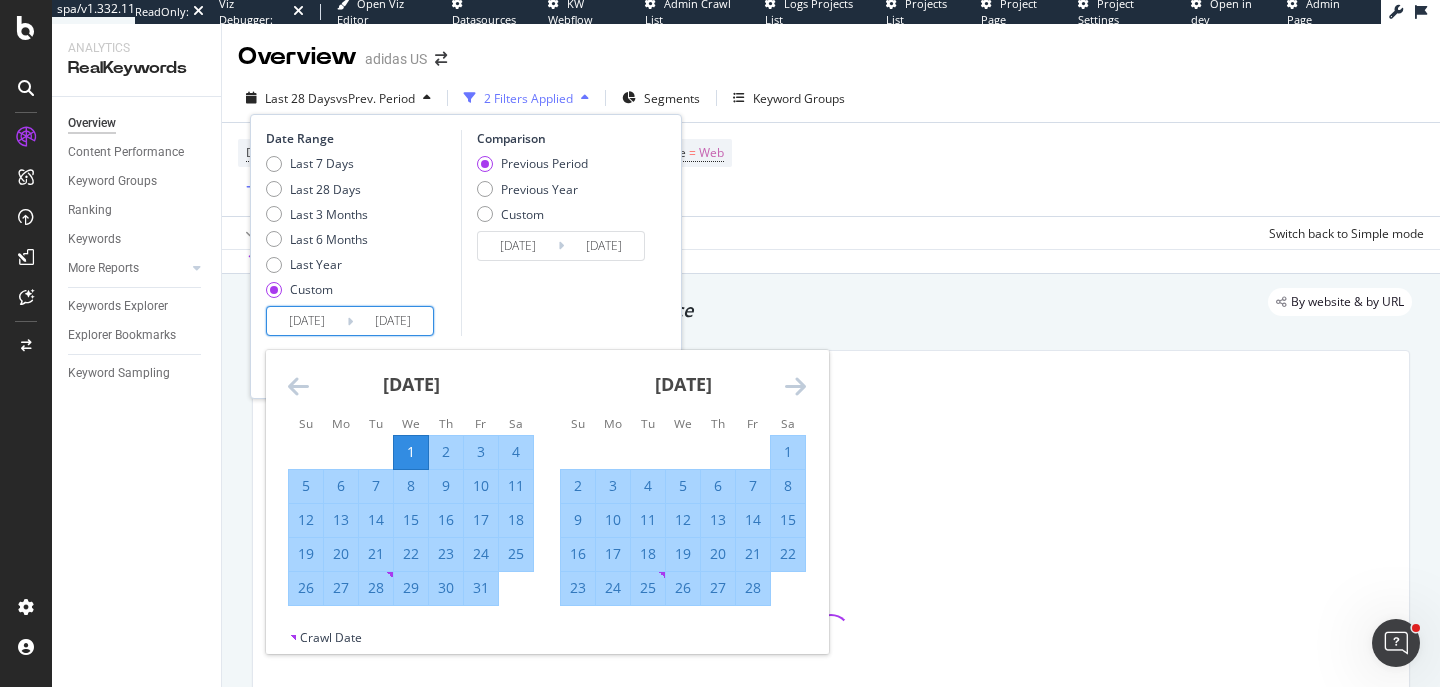 click on "[DATE]" at bounding box center [393, 321] 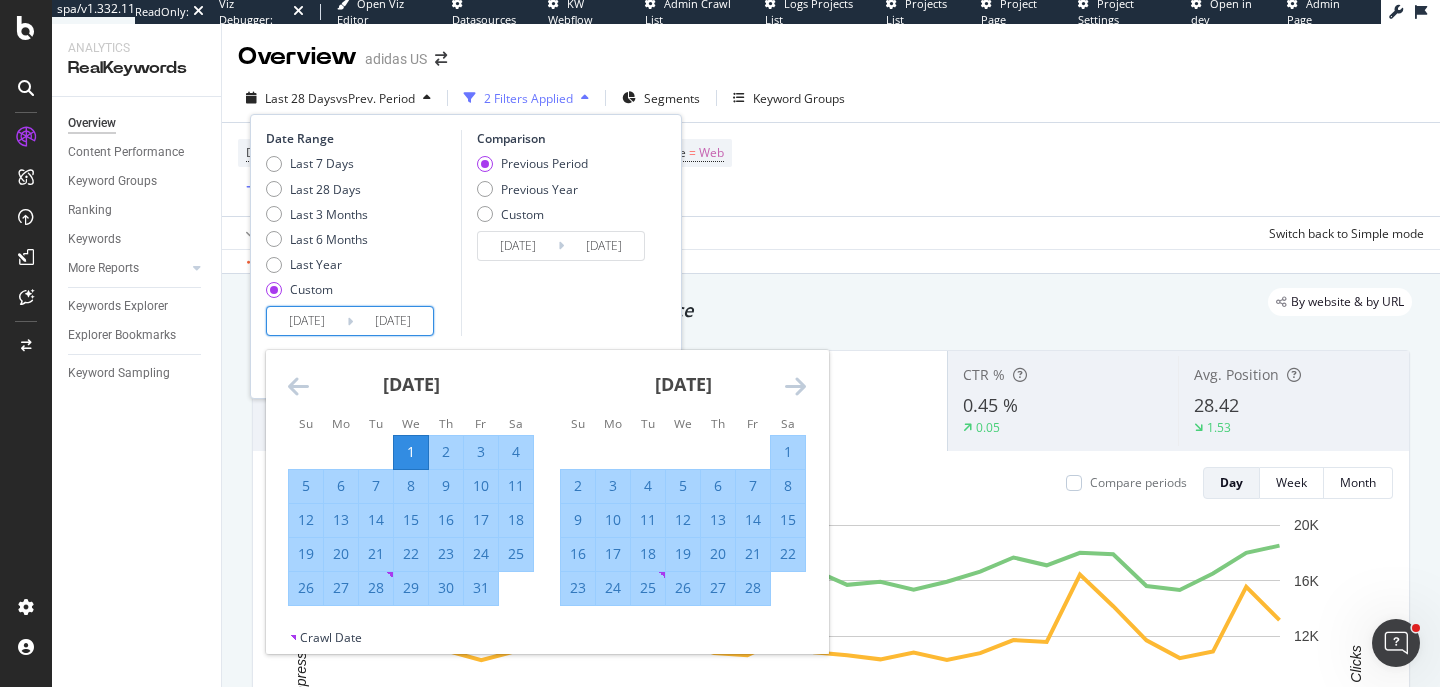click at bounding box center (795, 386) 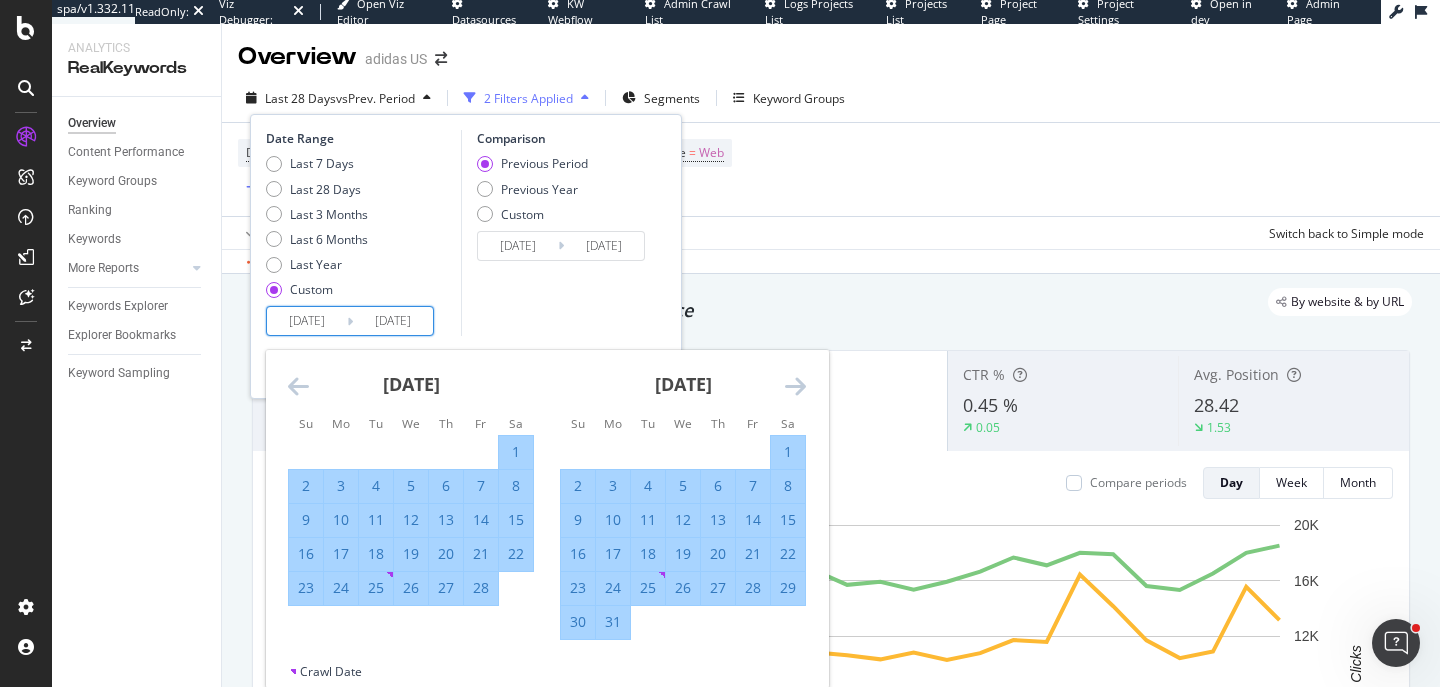 click at bounding box center [795, 386] 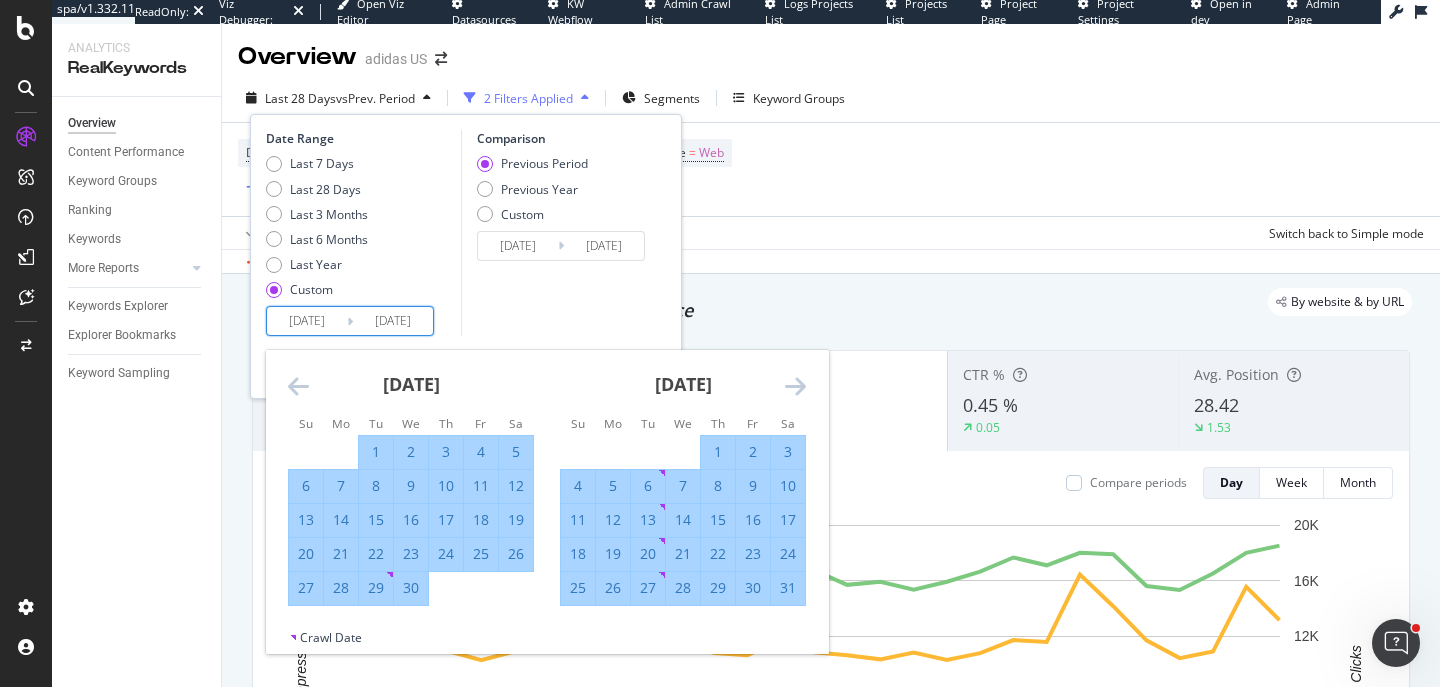 click at bounding box center [795, 386] 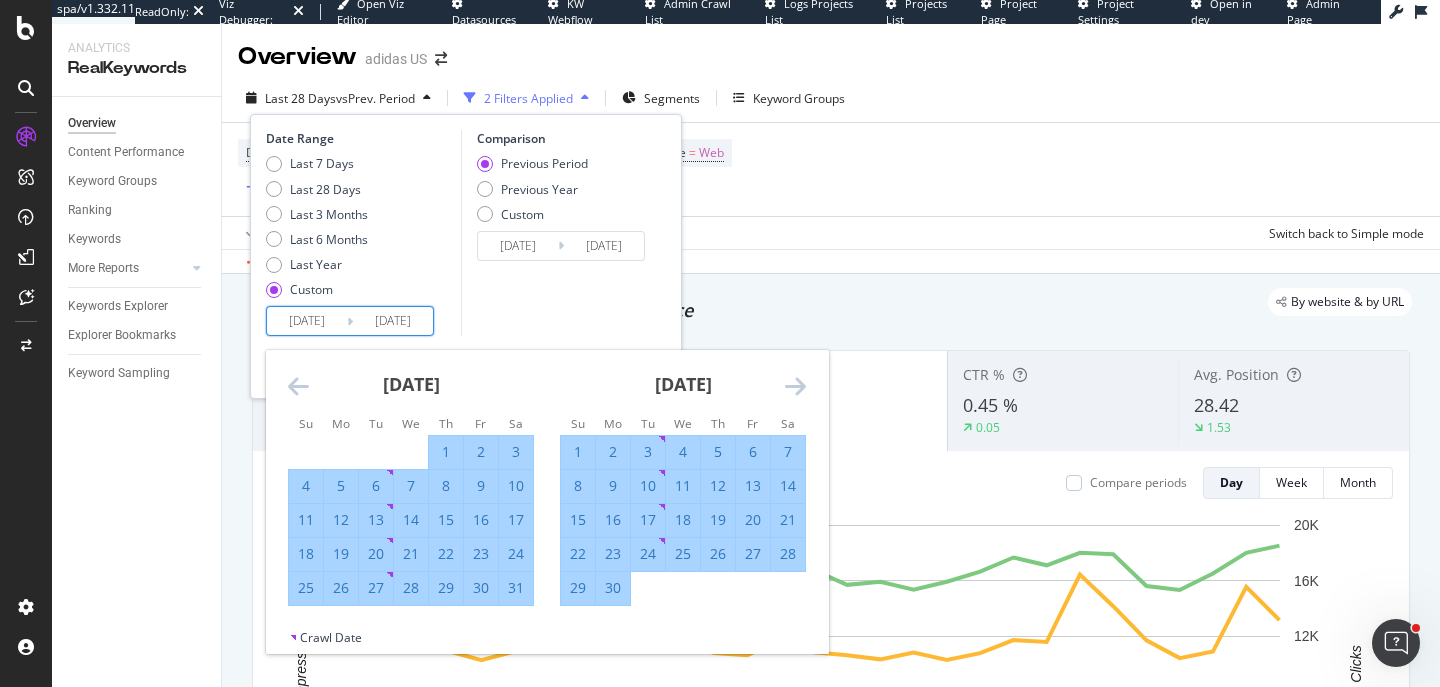 click on "30" at bounding box center [613, 588] 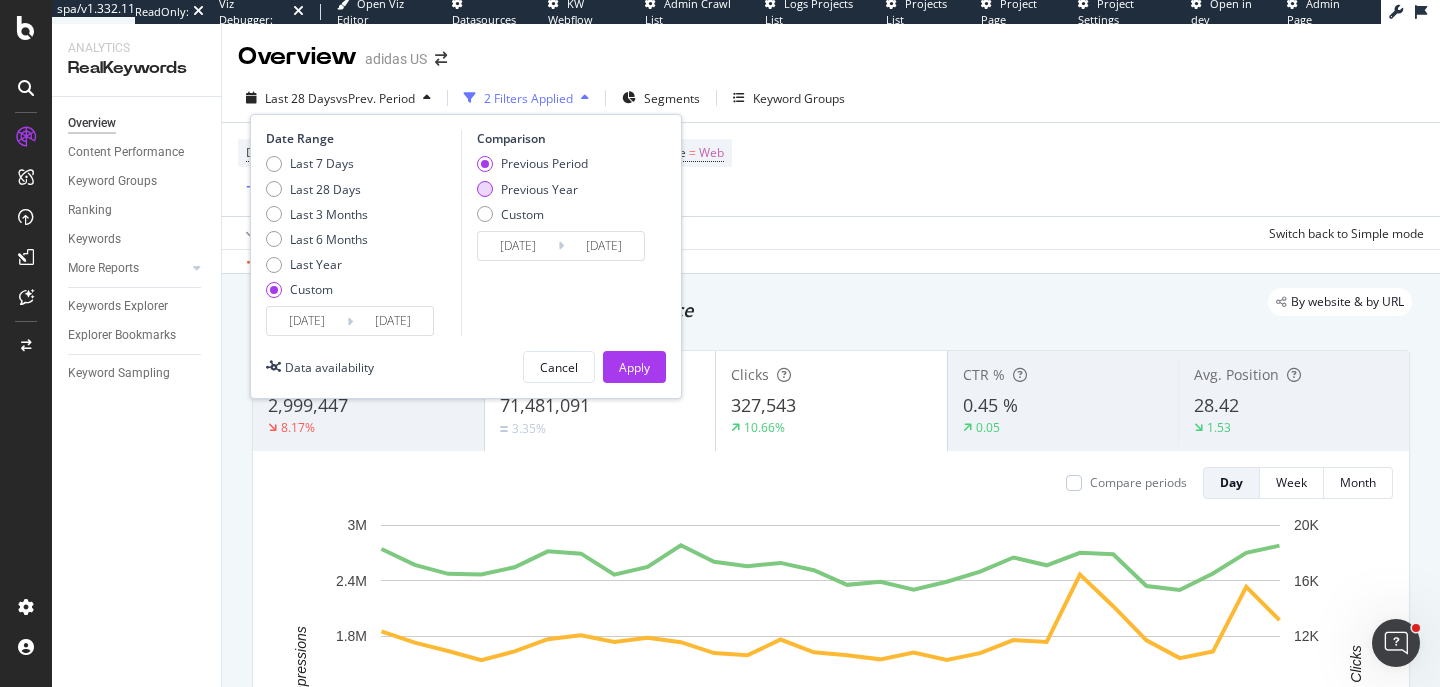 click on "Previous Year" at bounding box center [539, 189] 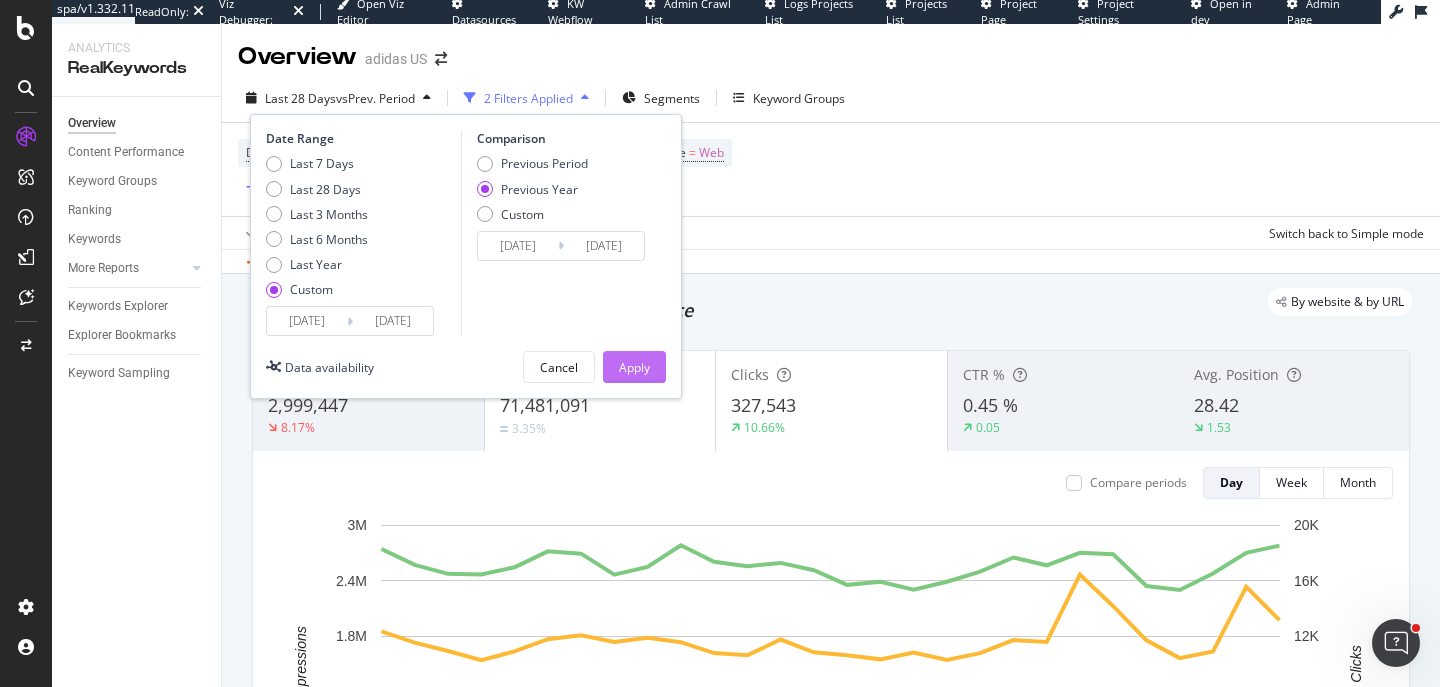 click on "Apply" at bounding box center [634, 367] 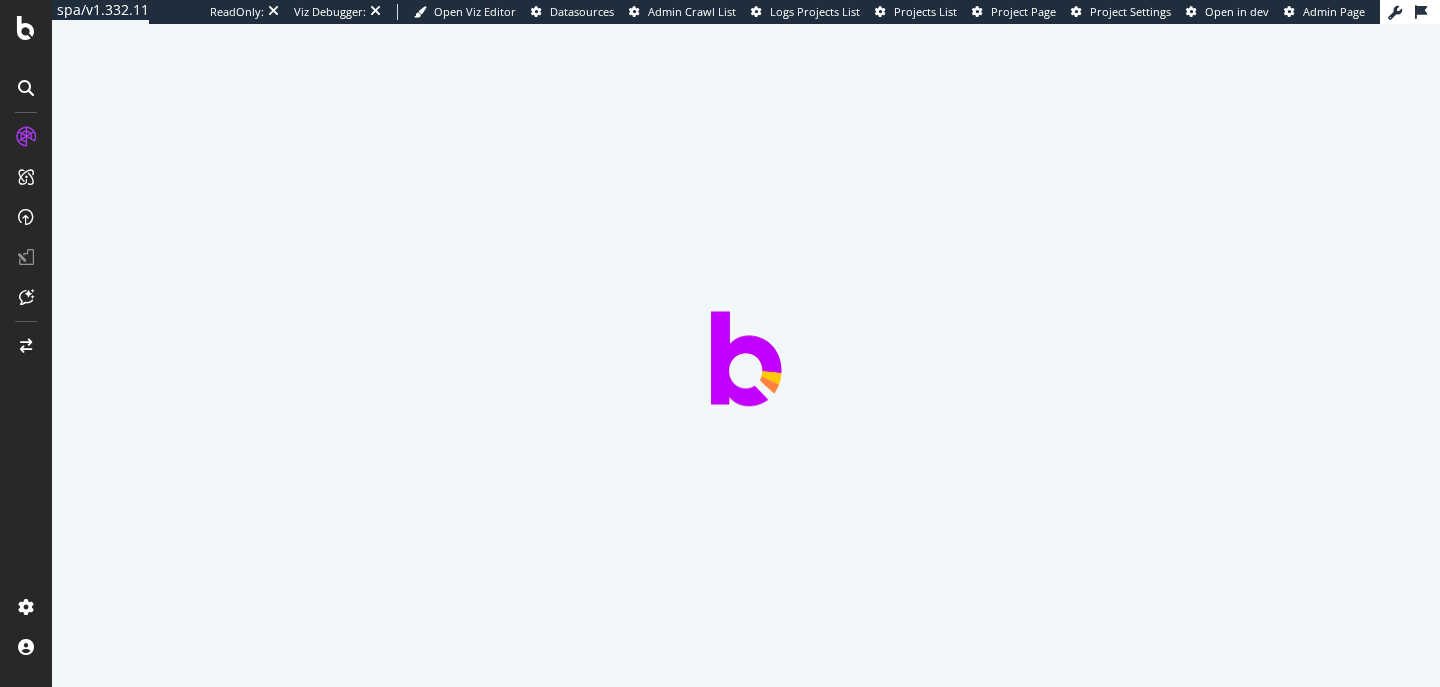 scroll, scrollTop: 0, scrollLeft: 0, axis: both 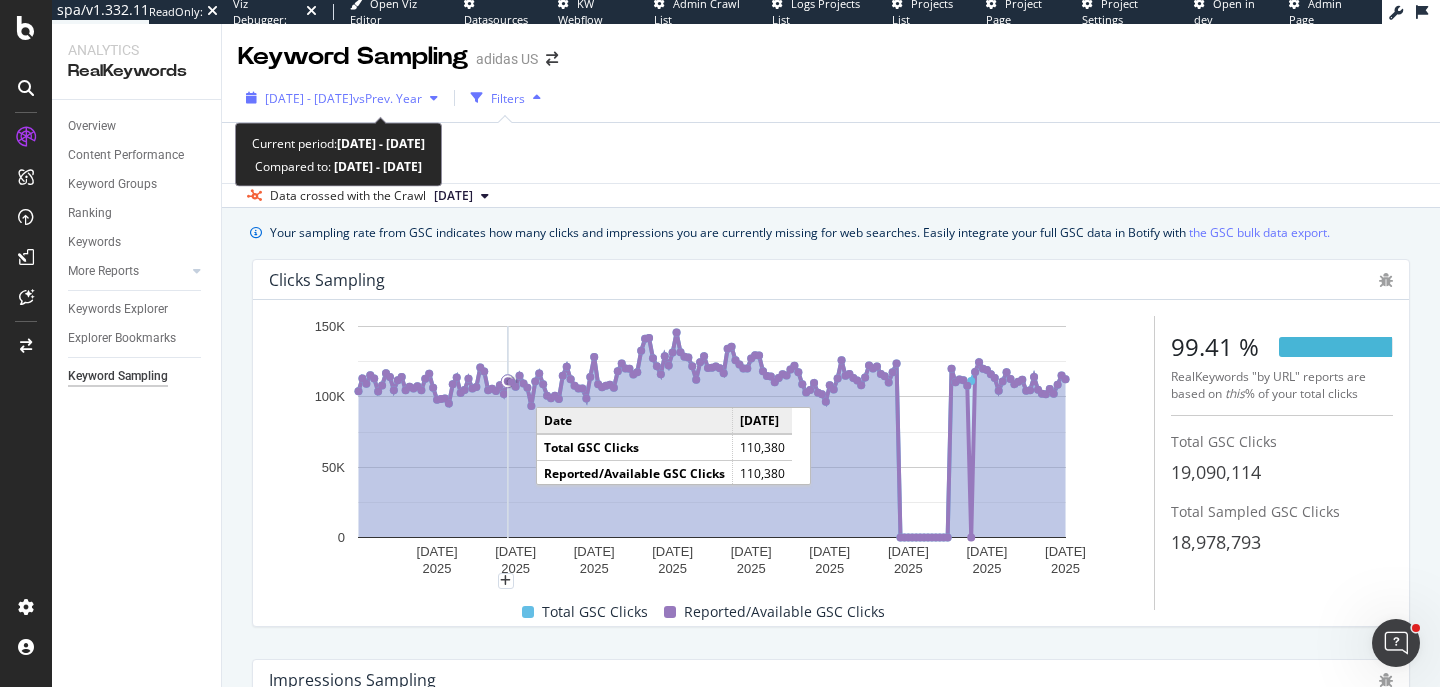 click on "[DATE] - [DATE]" at bounding box center [309, 98] 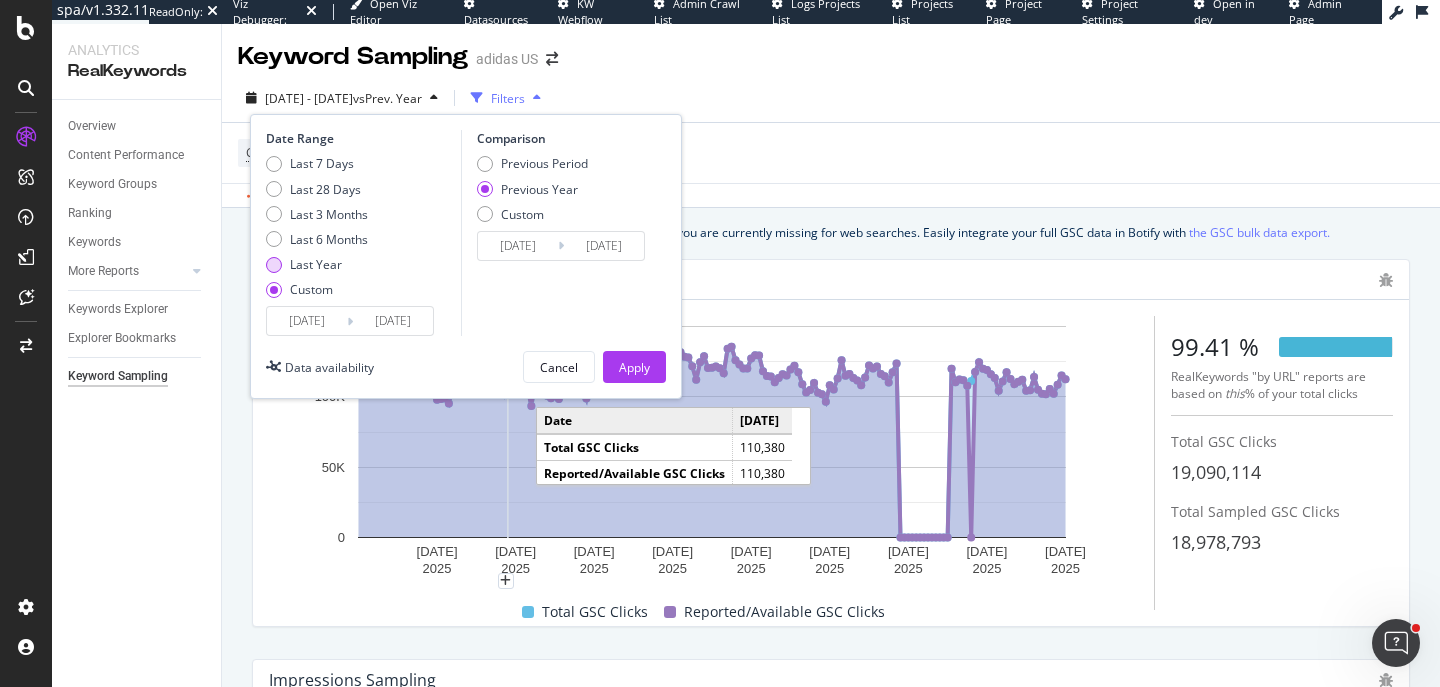click on "Last Year" at bounding box center [316, 264] 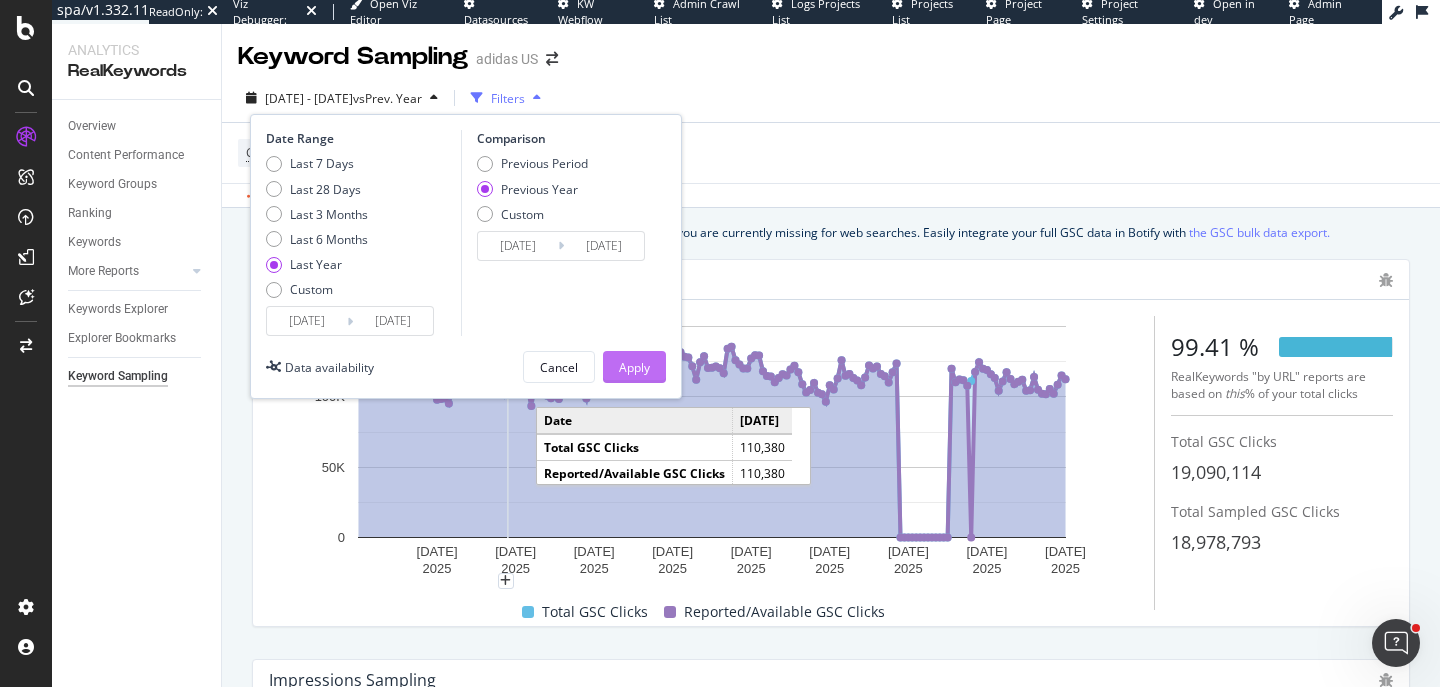 click on "Apply" at bounding box center [634, 367] 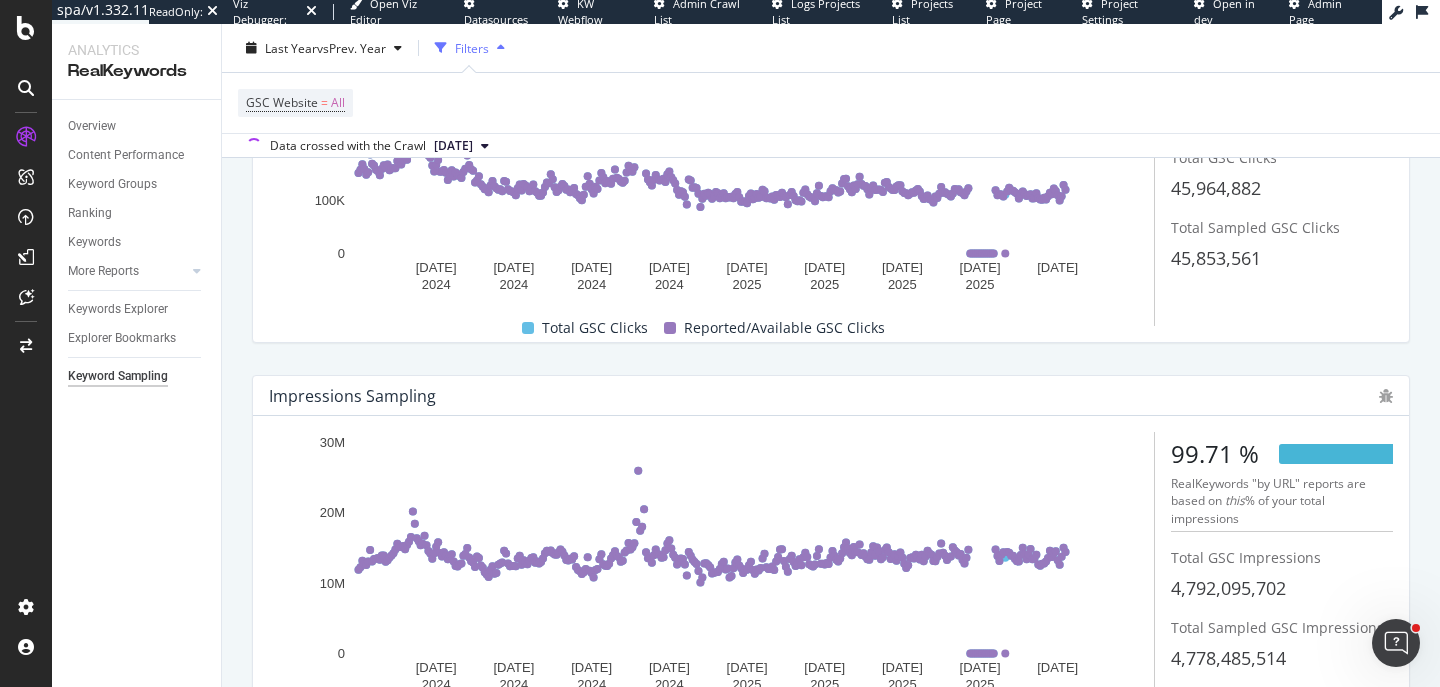 scroll, scrollTop: 308, scrollLeft: 0, axis: vertical 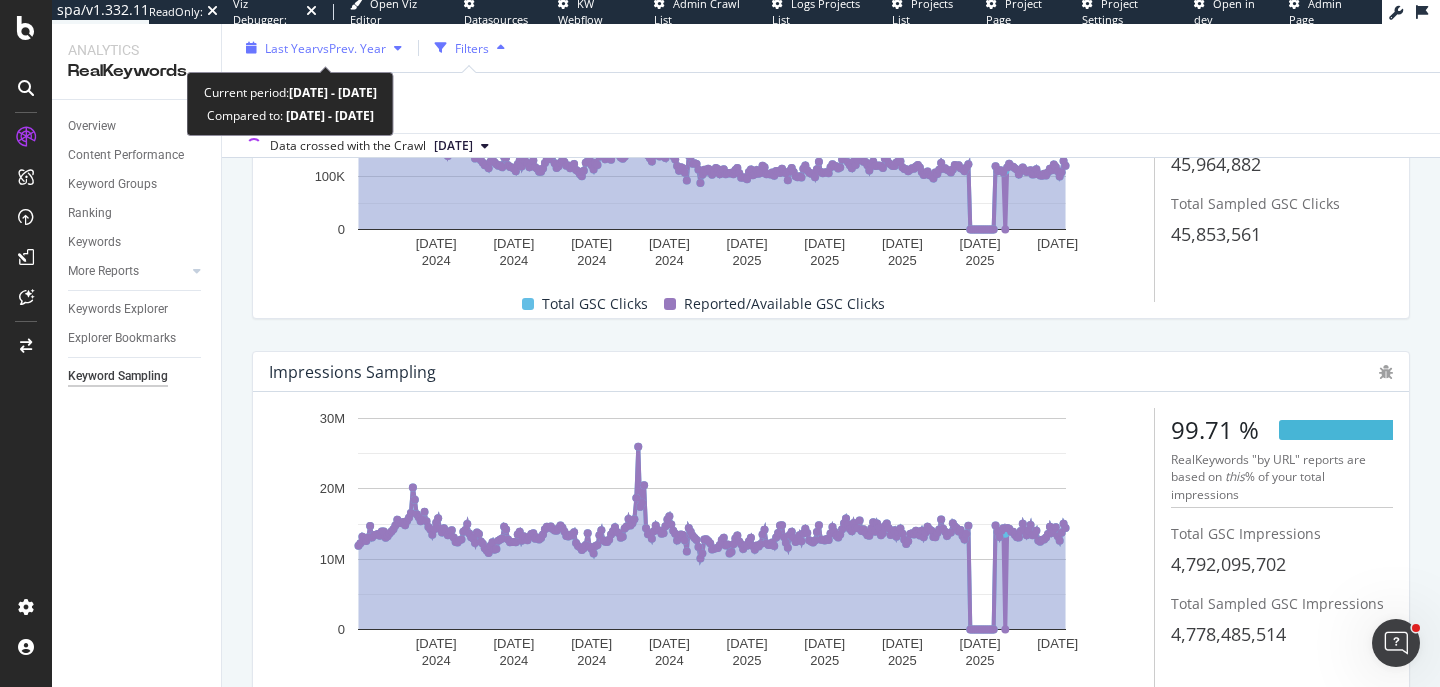 click on "vs  Prev. Year" at bounding box center (351, 47) 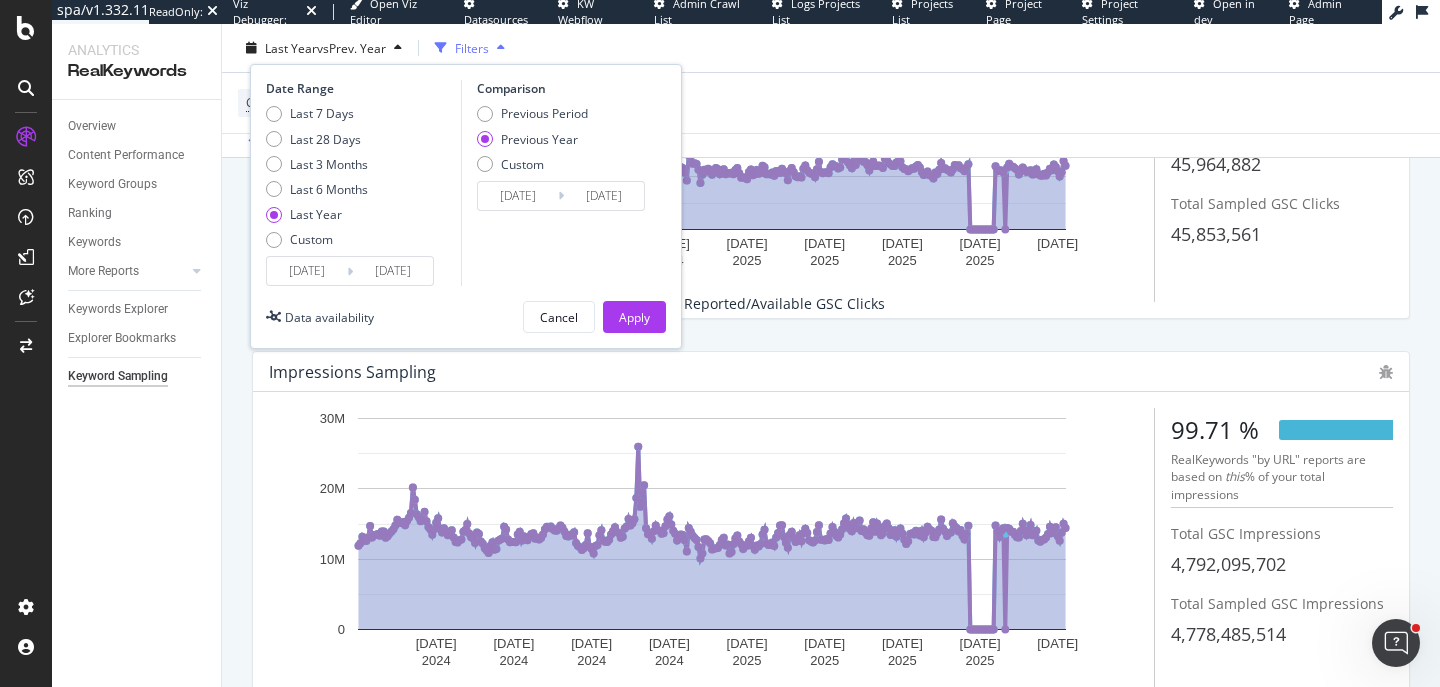 click on "[DATE]" at bounding box center [307, 271] 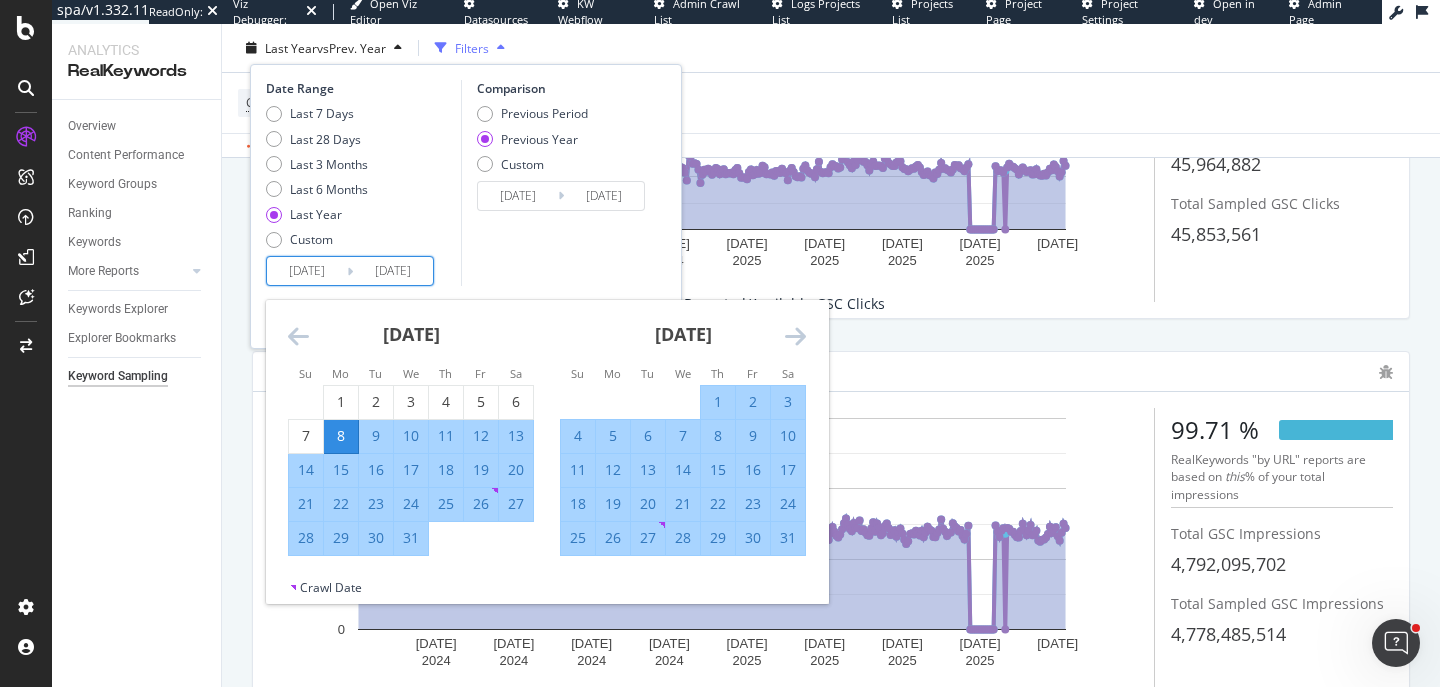 click at bounding box center [298, 336] 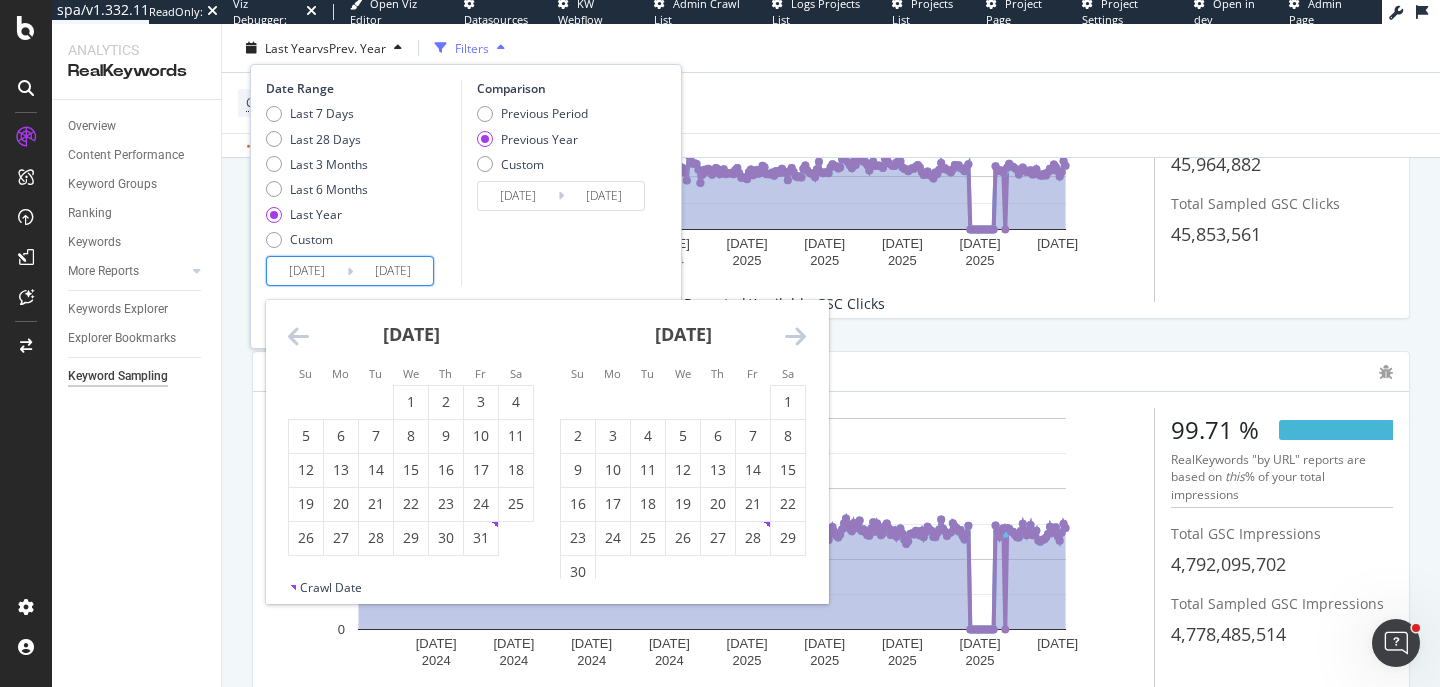 click at bounding box center (298, 336) 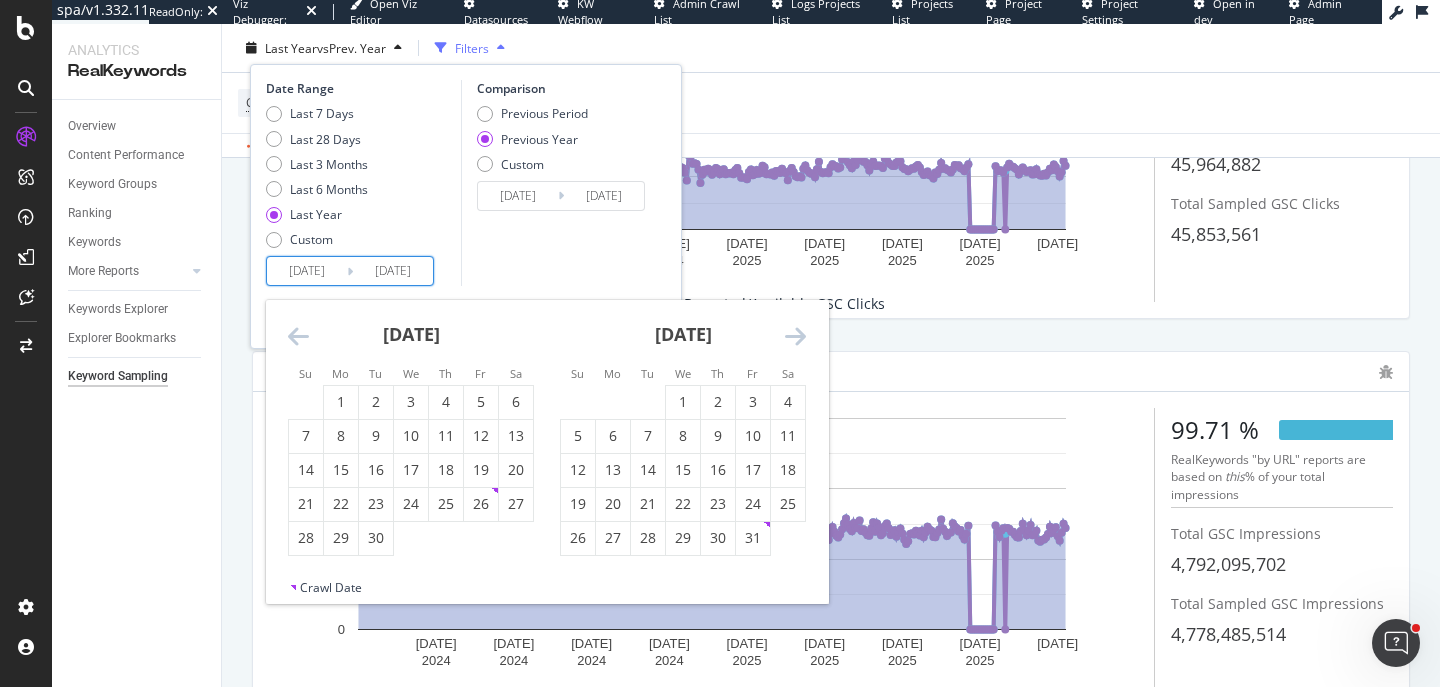 click at bounding box center [298, 336] 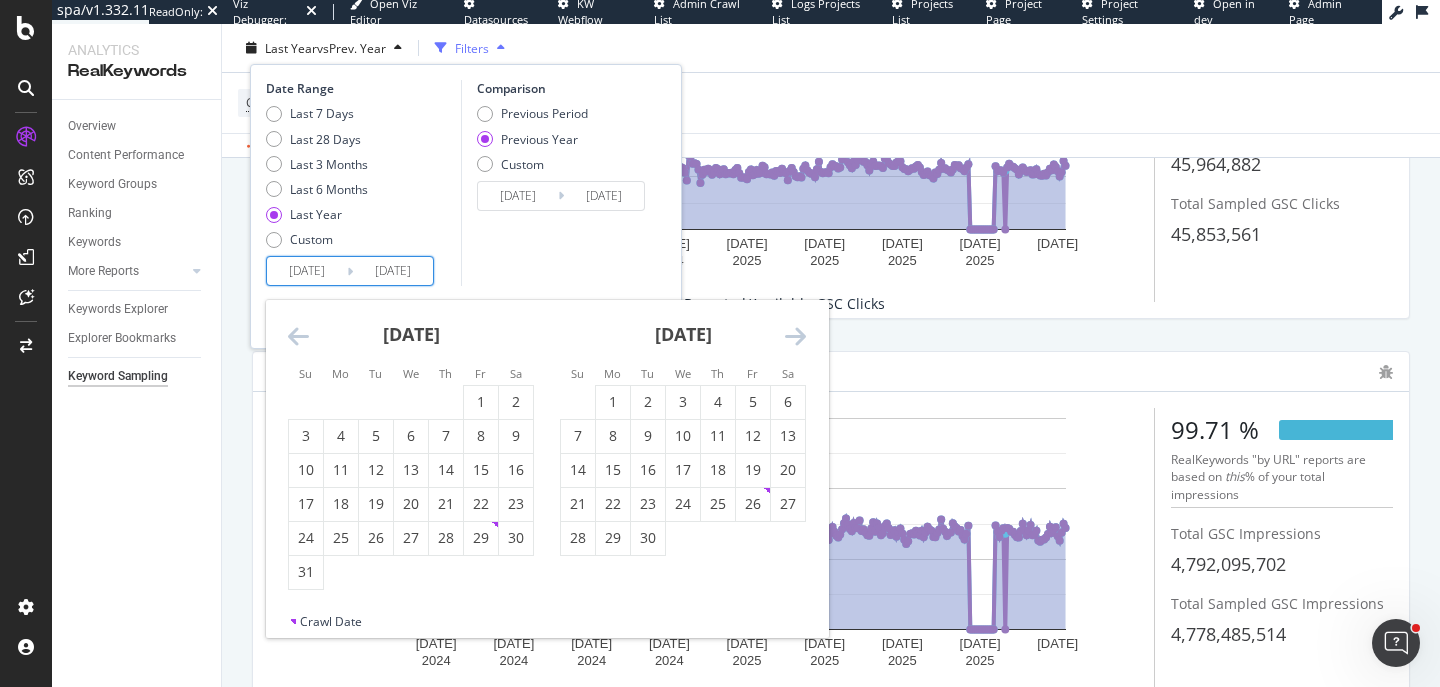 click at bounding box center (298, 336) 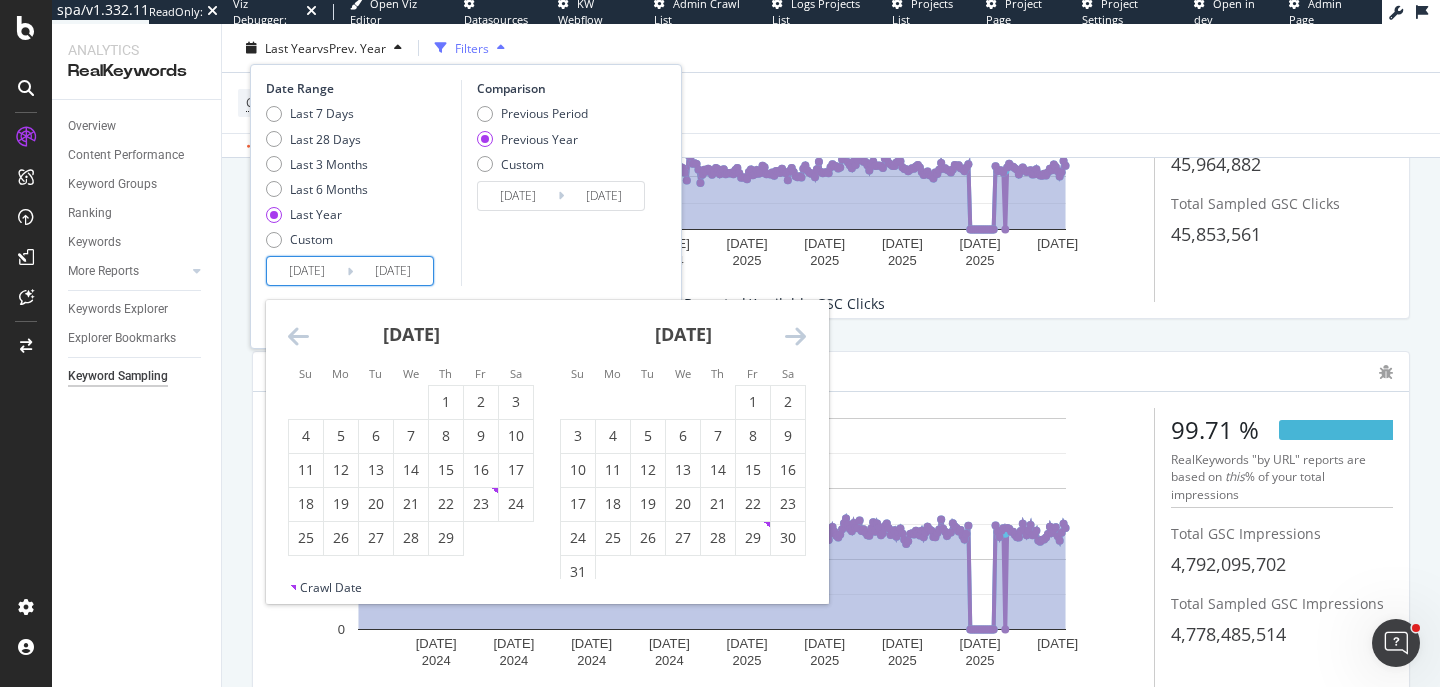 click at bounding box center (298, 336) 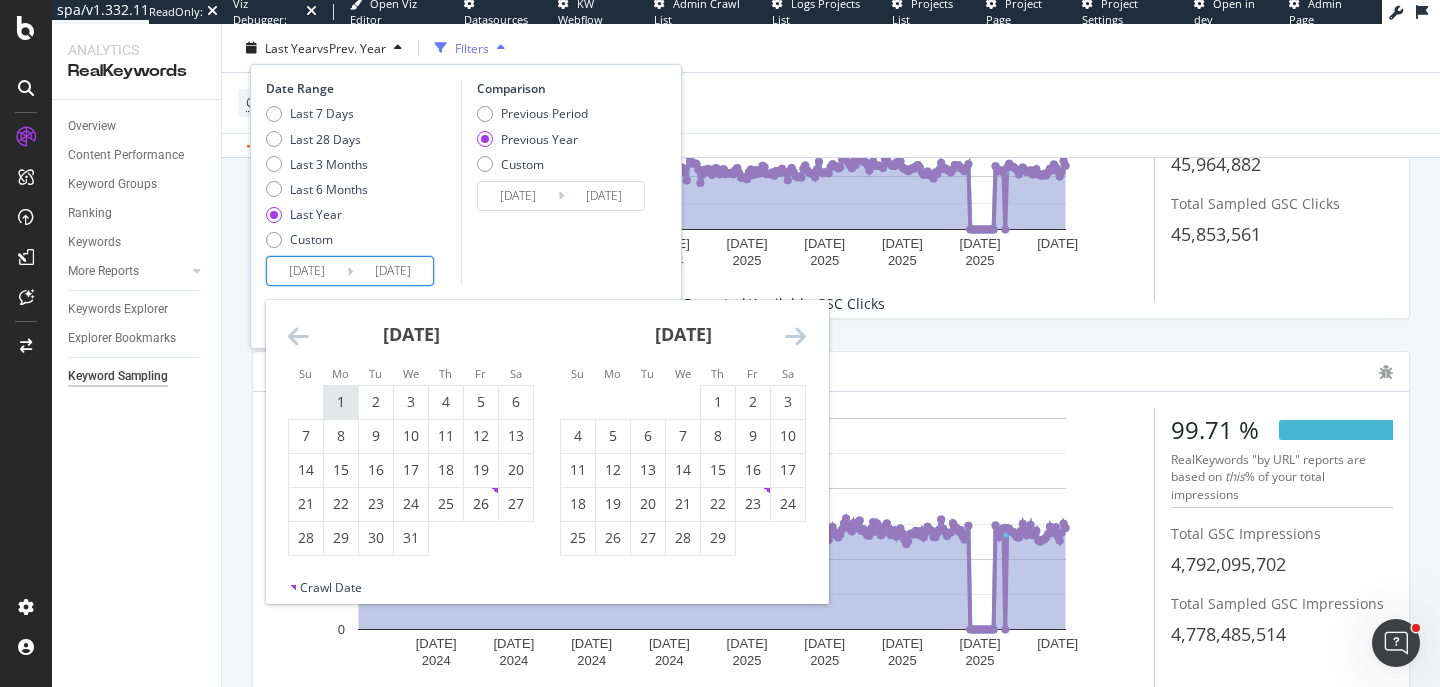 click on "1" at bounding box center (341, 402) 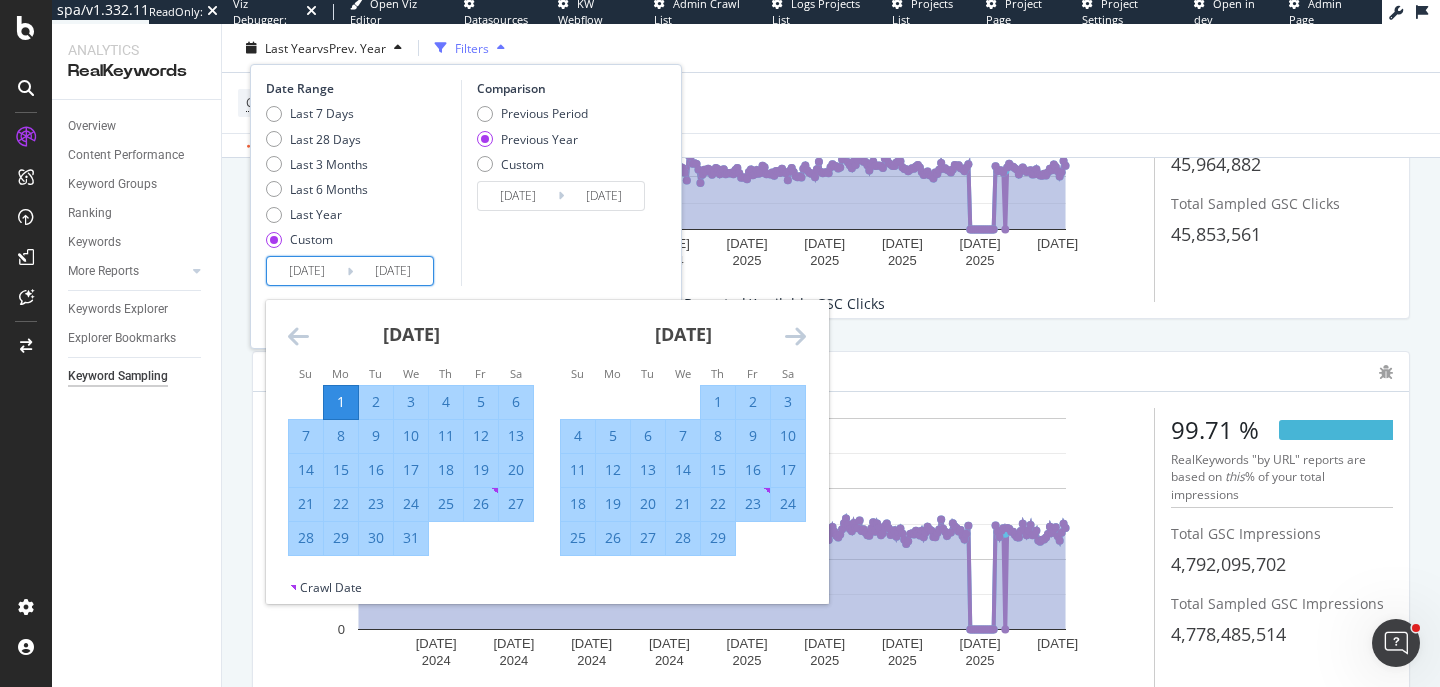 click on "Comparison Previous Period Previous Year Custom [DATE] Navigate forward to interact with the calendar and select a date. Press the question mark key to get the keyboard shortcuts for changing dates. [DATE] Navigate backward to interact with the calendar and select a date. Press the question mark key to get the keyboard shortcuts for changing dates." at bounding box center (556, 183) 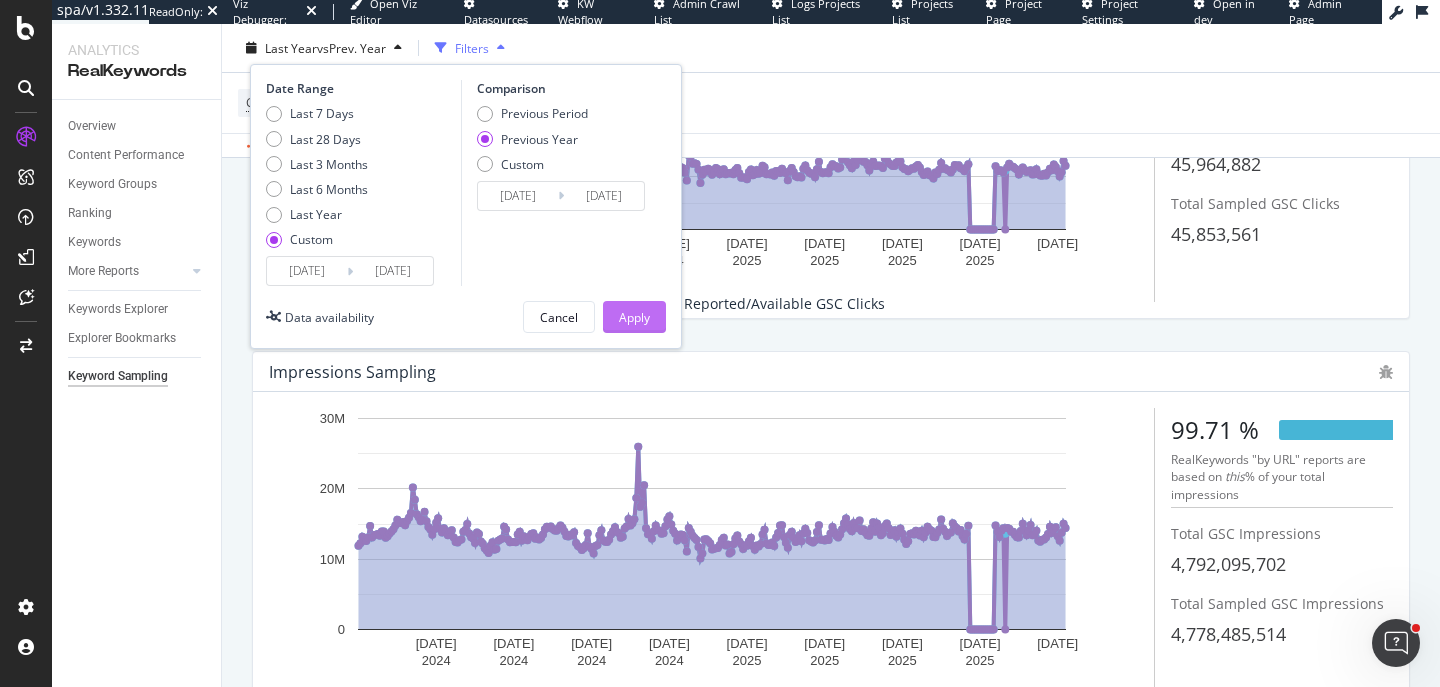 click on "Apply" at bounding box center [634, 317] 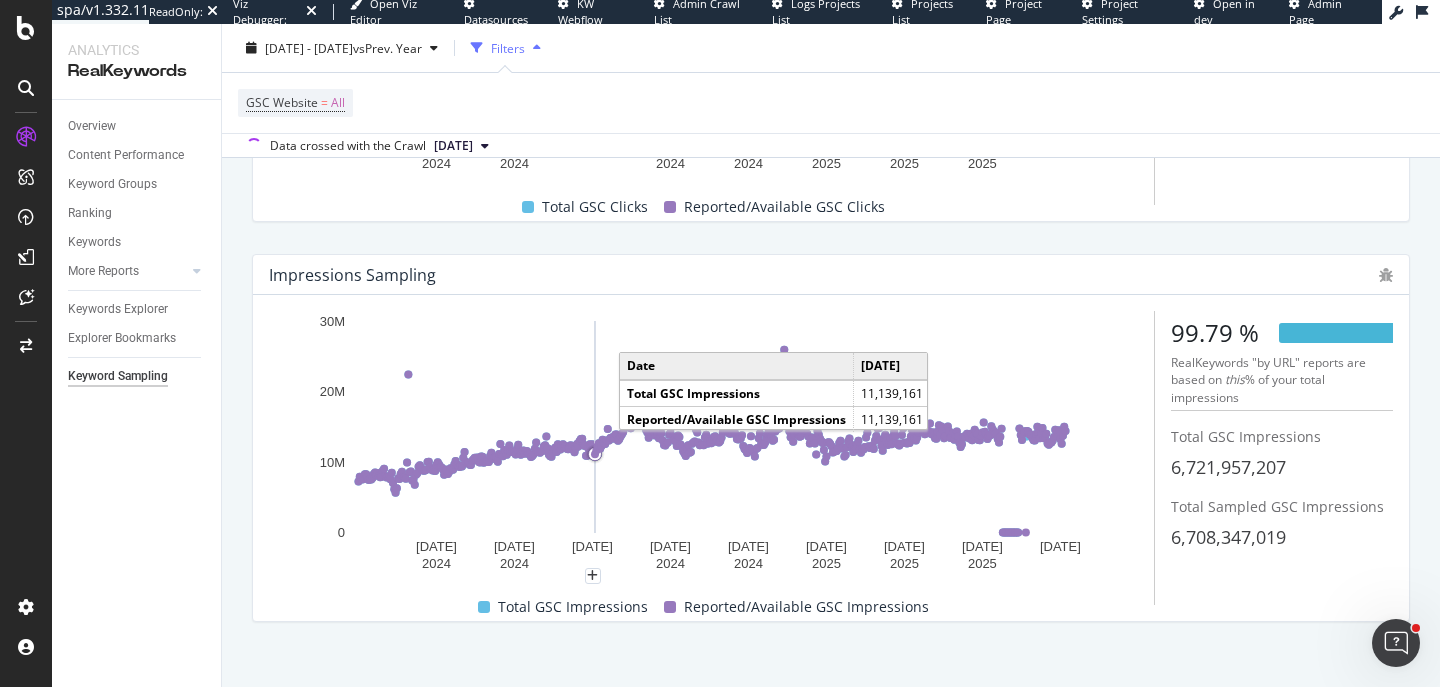 scroll, scrollTop: 427, scrollLeft: 0, axis: vertical 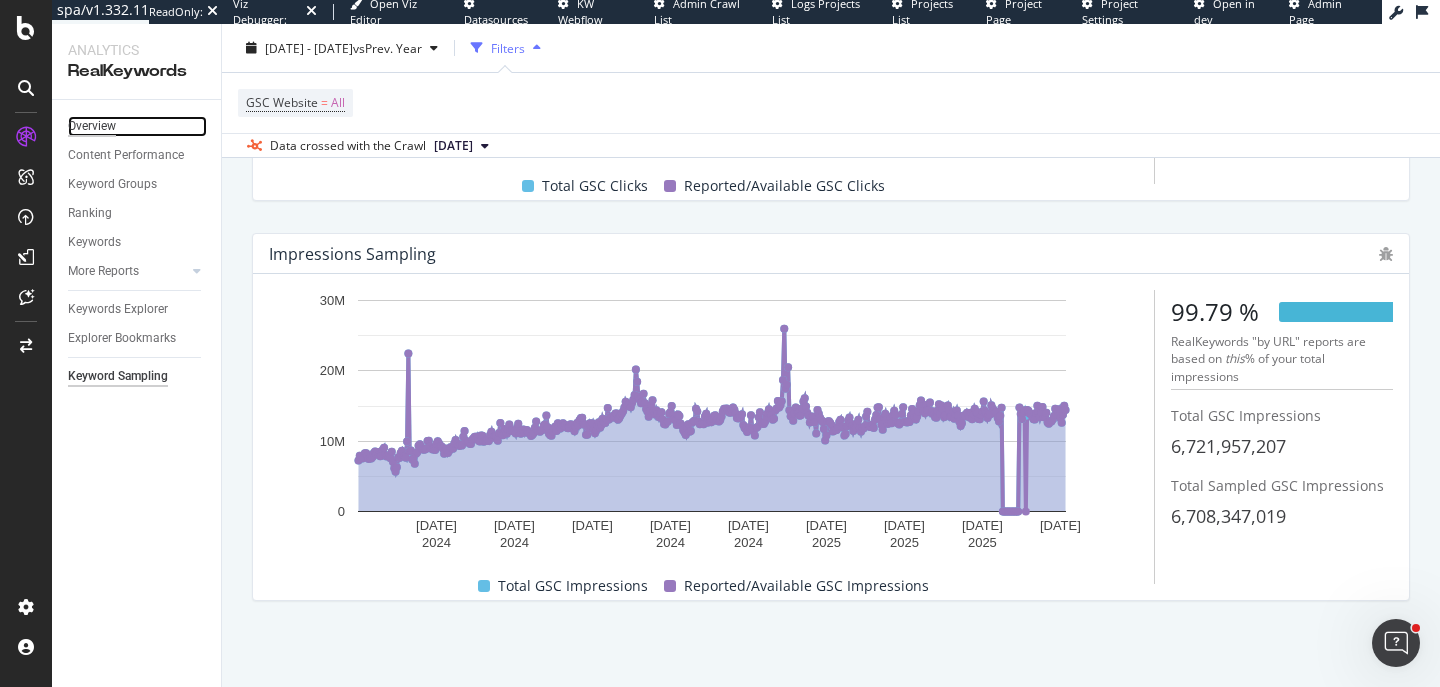 click on "Overview" at bounding box center (92, 126) 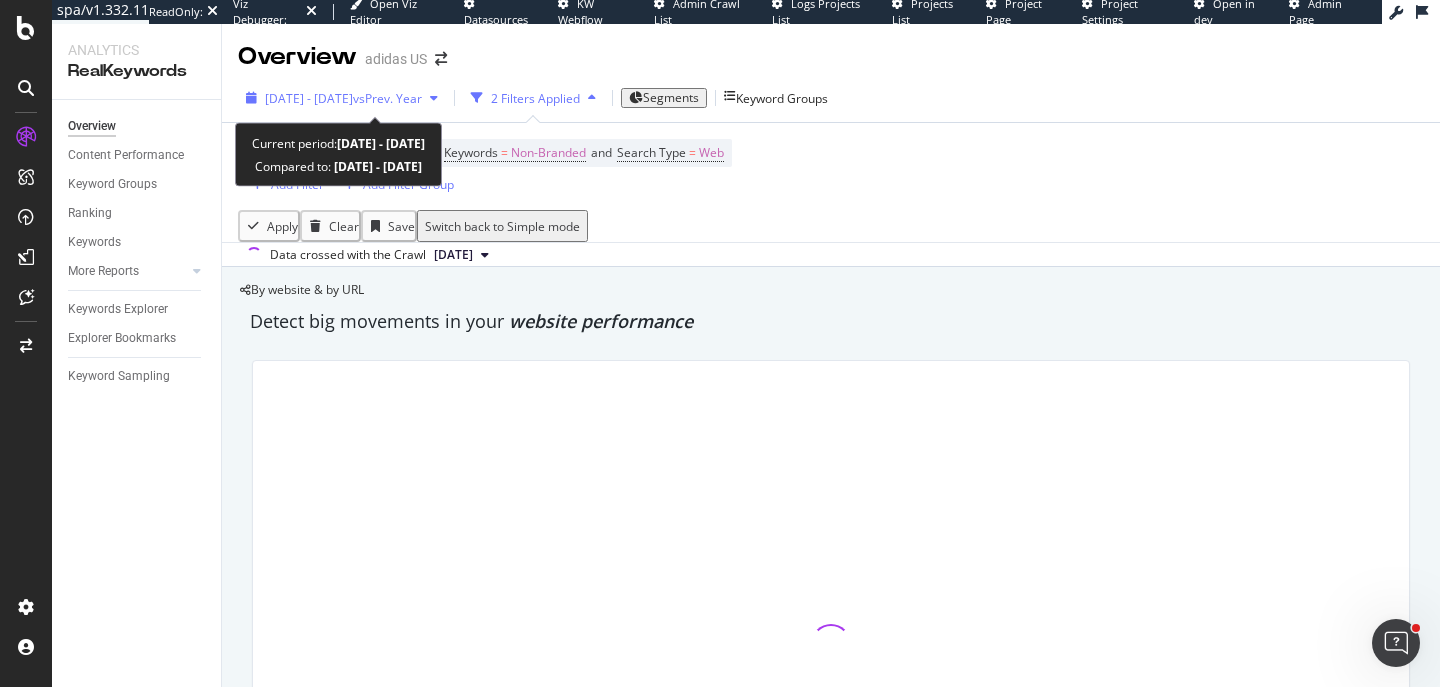 click on "[DATE] - [DATE]" at bounding box center (309, 98) 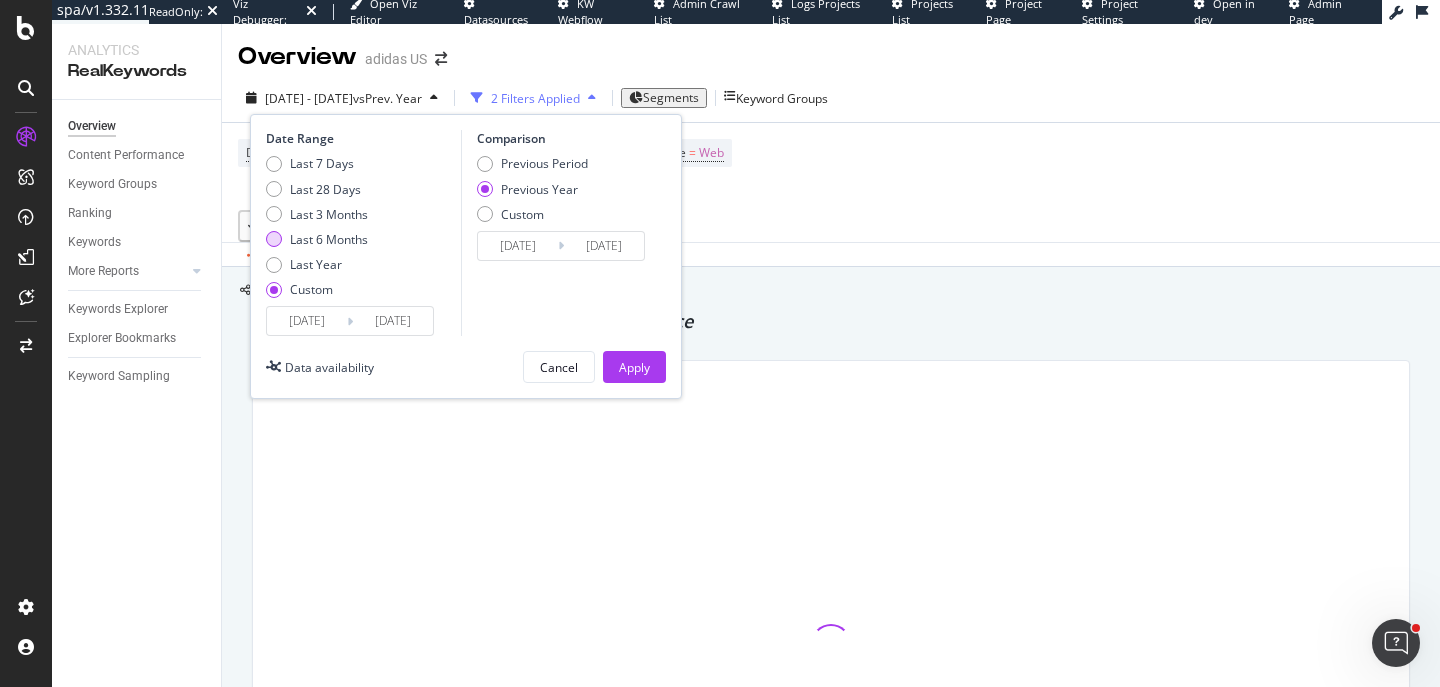 click on "Last 6 Months" at bounding box center (329, 239) 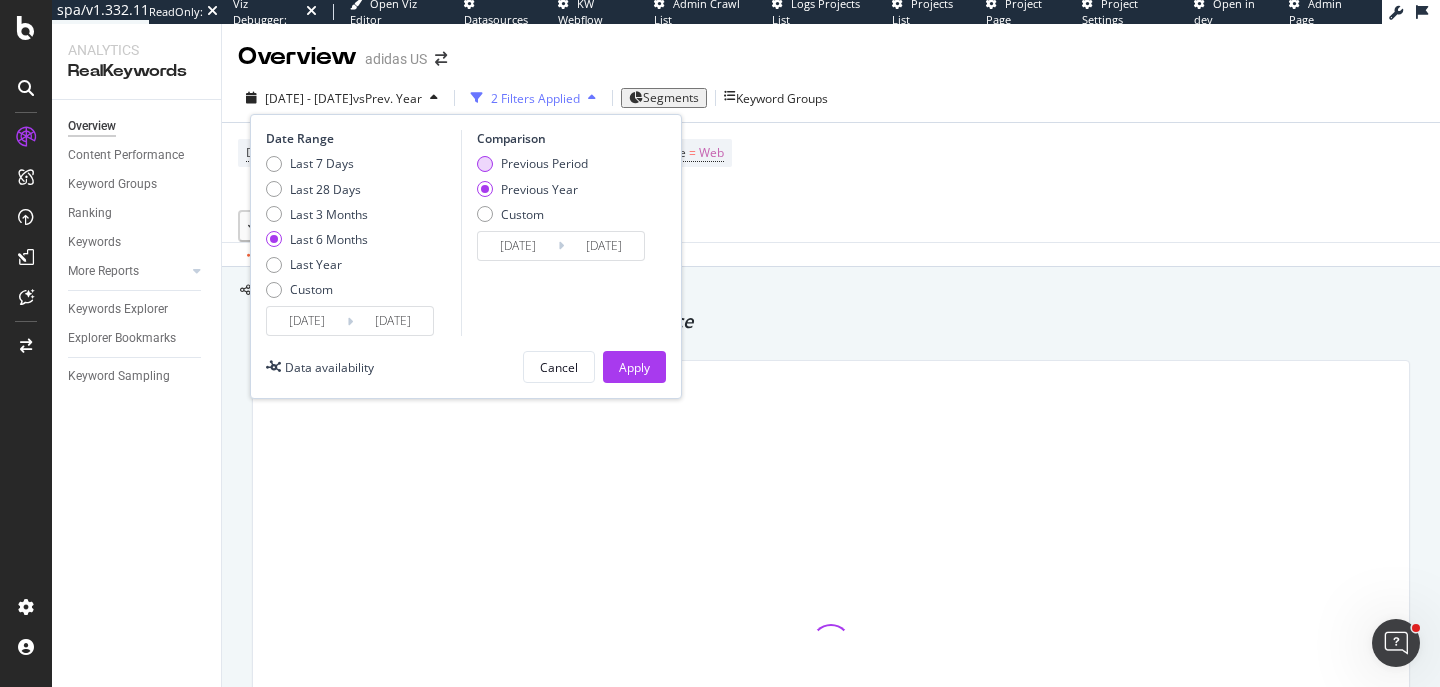 click on "Previous Period" at bounding box center (544, 163) 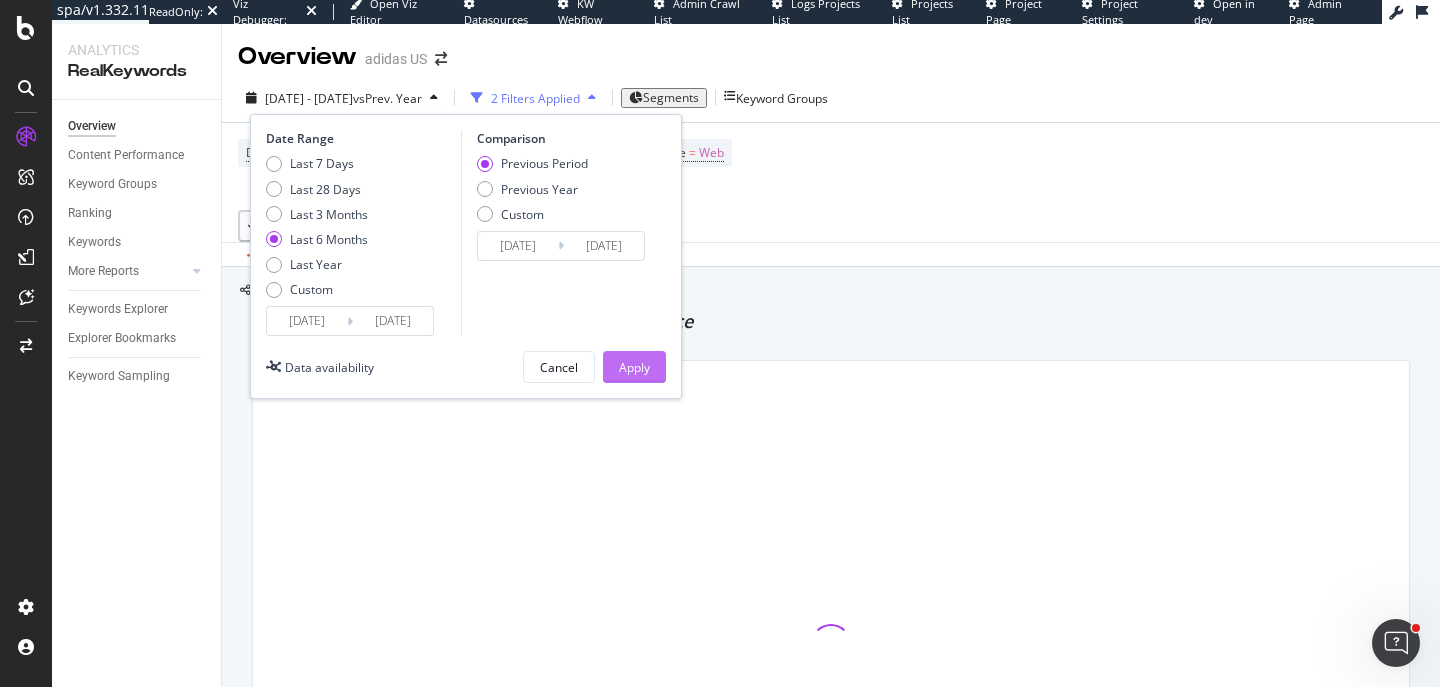 click on "Apply" at bounding box center [634, 367] 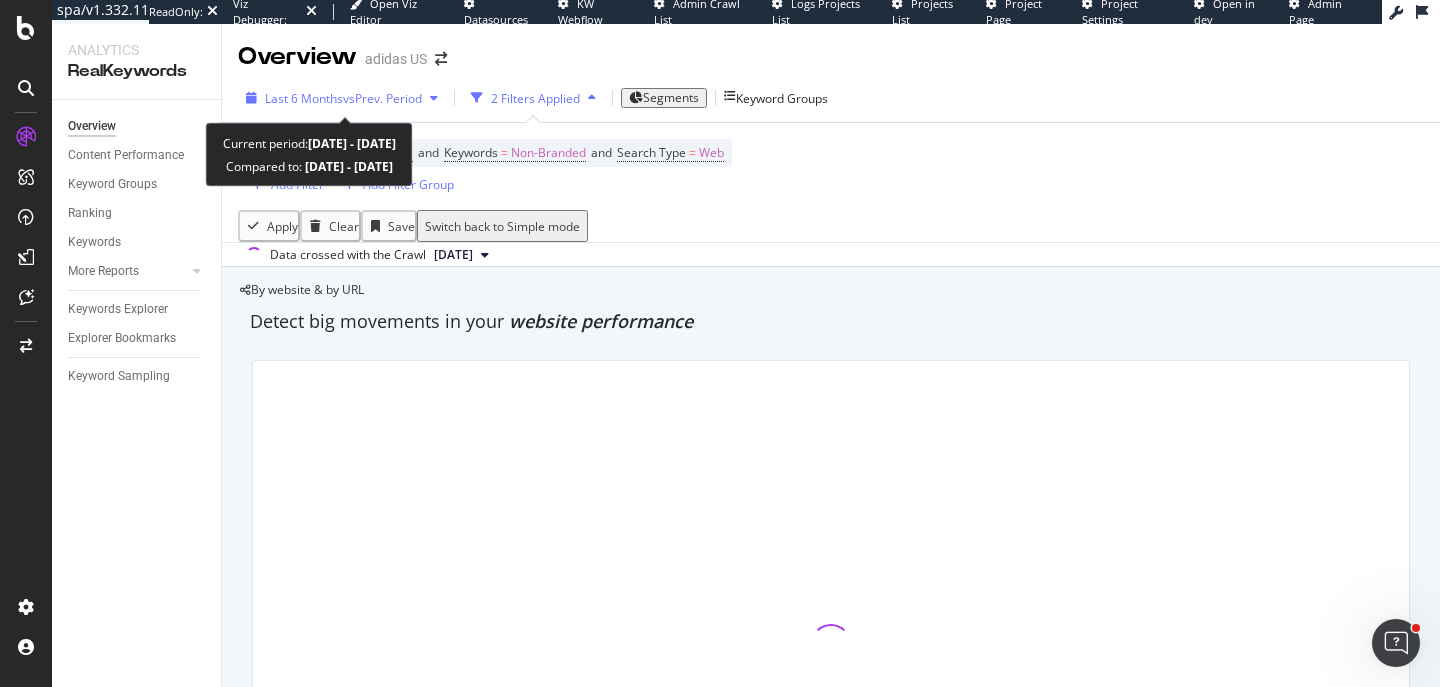 click on "vs  Prev. Period" at bounding box center [382, 98] 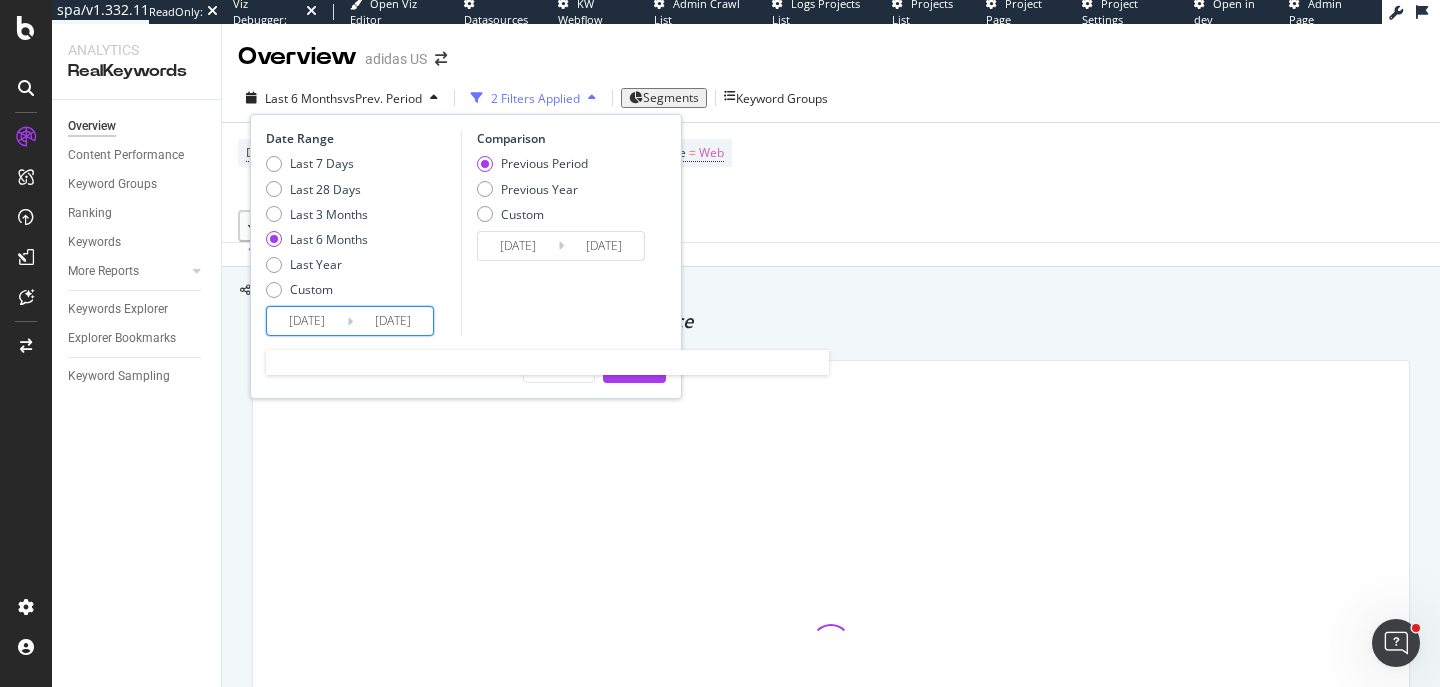 click on "[DATE]" at bounding box center (307, 321) 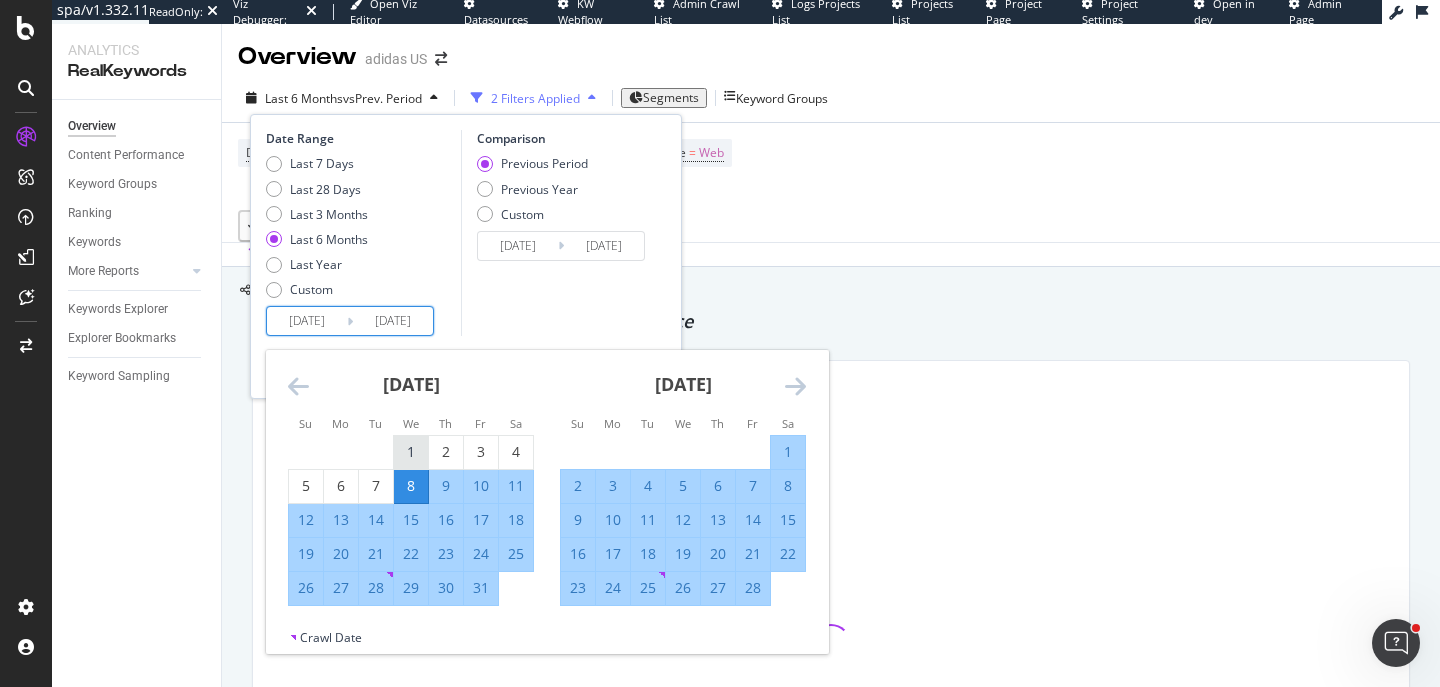 click on "1" at bounding box center (411, 452) 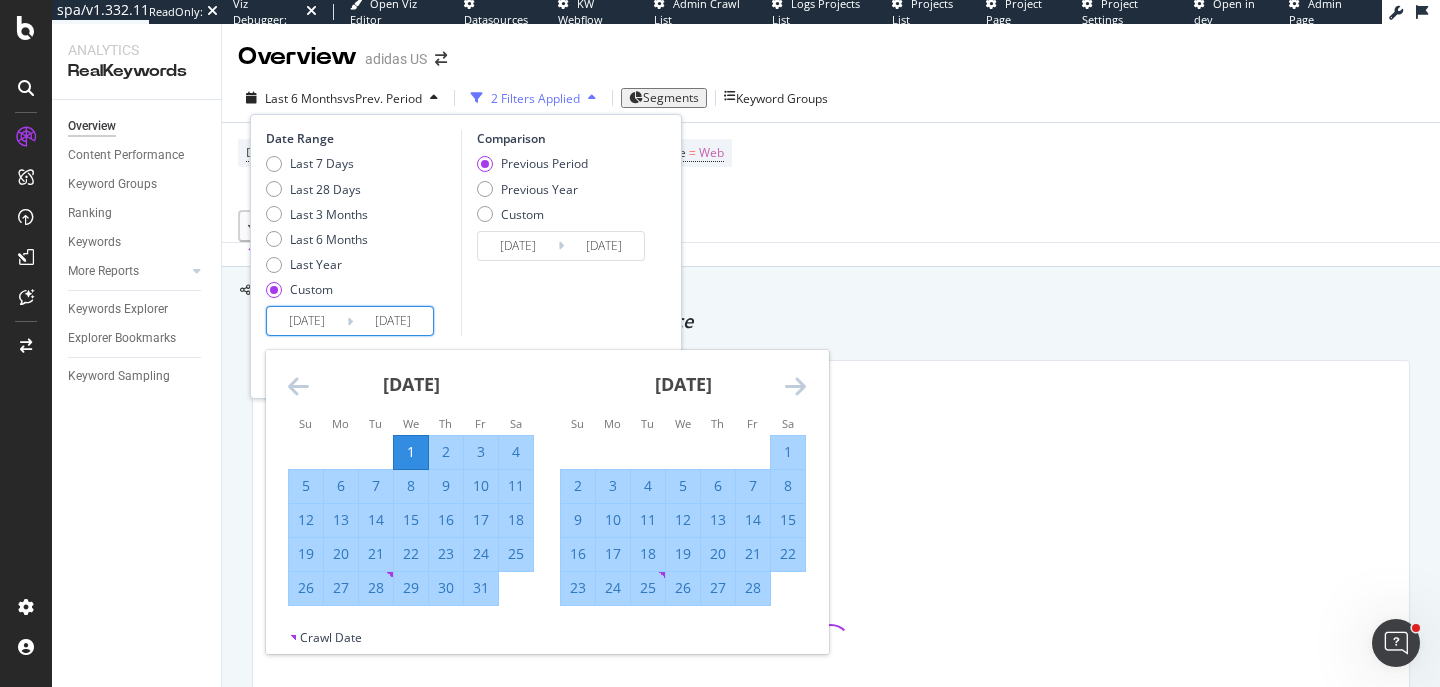 click at bounding box center [795, 386] 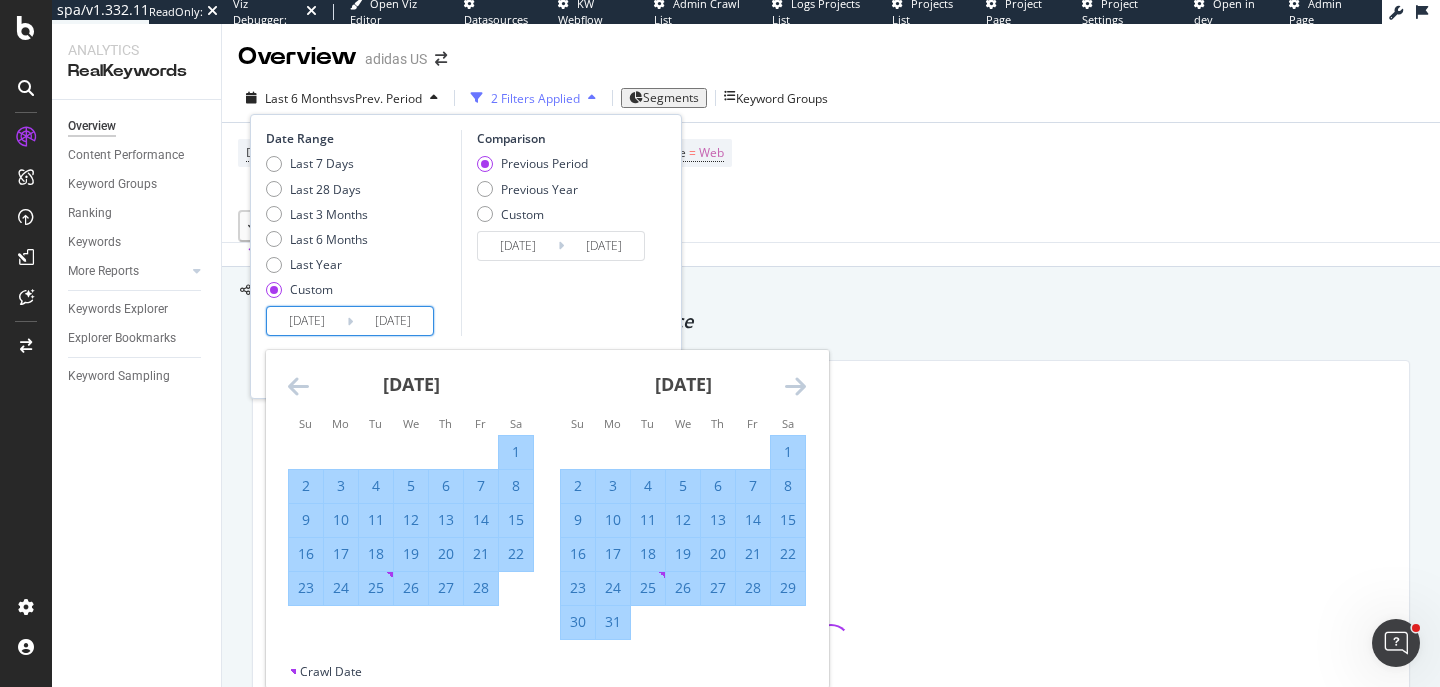 click at bounding box center (795, 386) 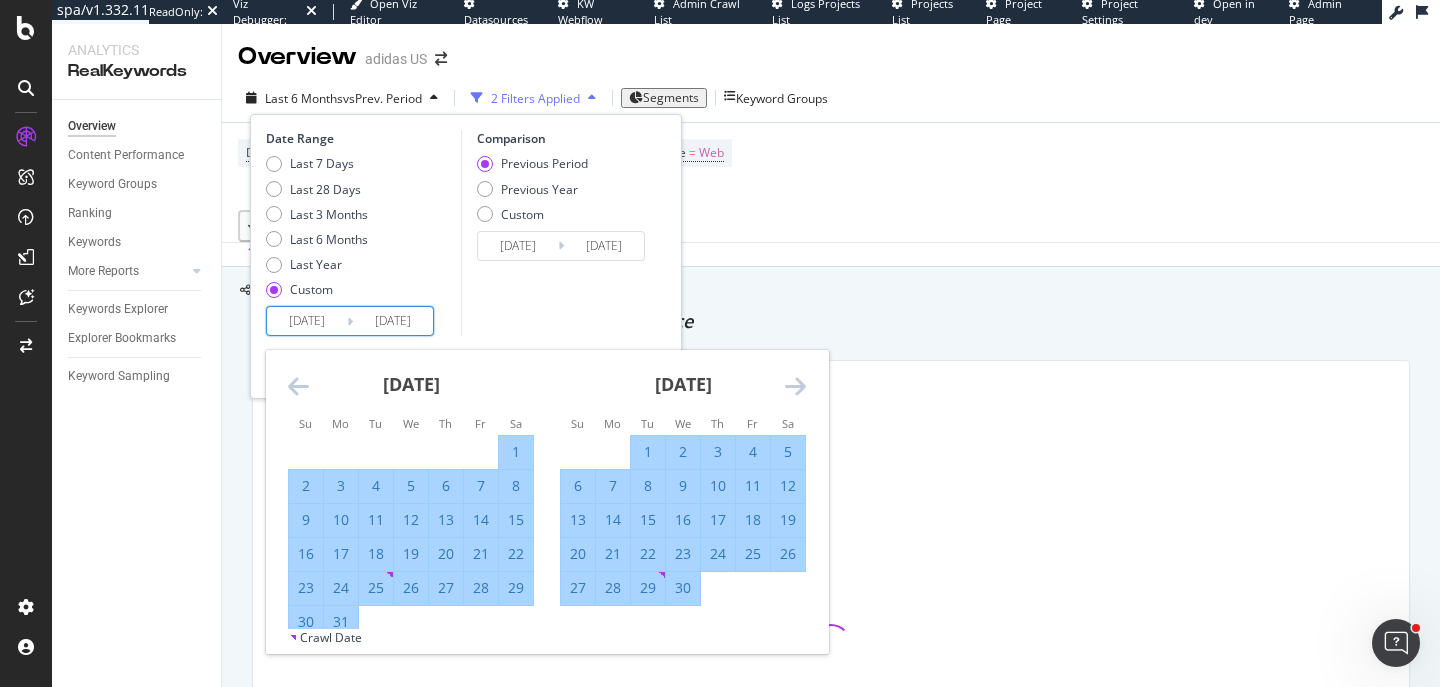 click at bounding box center (795, 386) 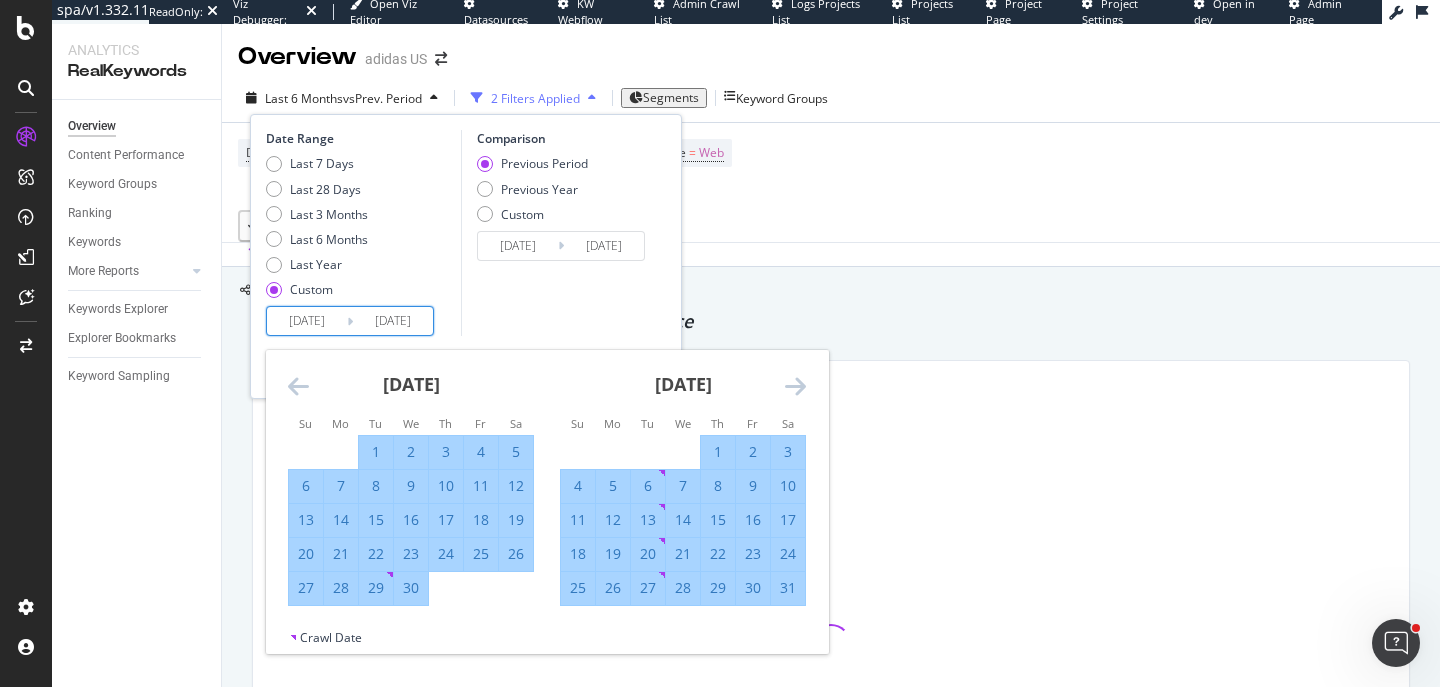 click at bounding box center (795, 386) 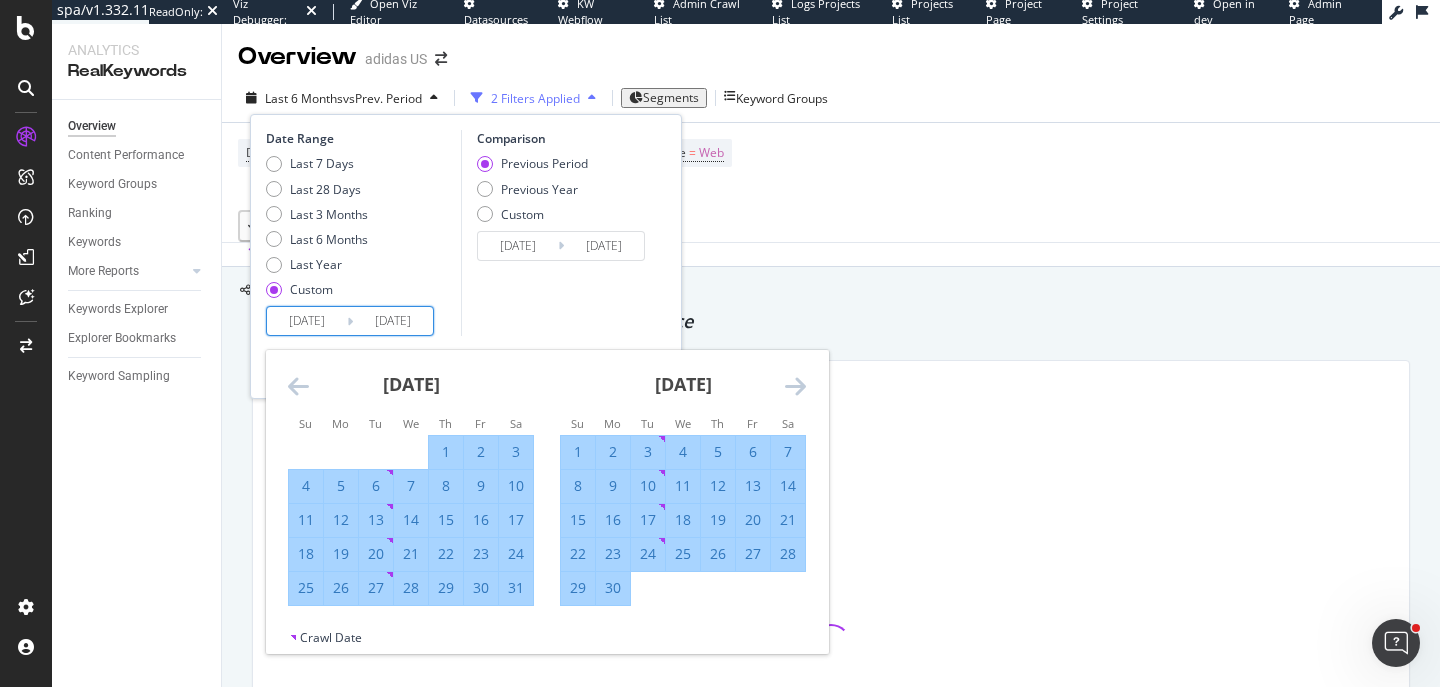 click at bounding box center (795, 386) 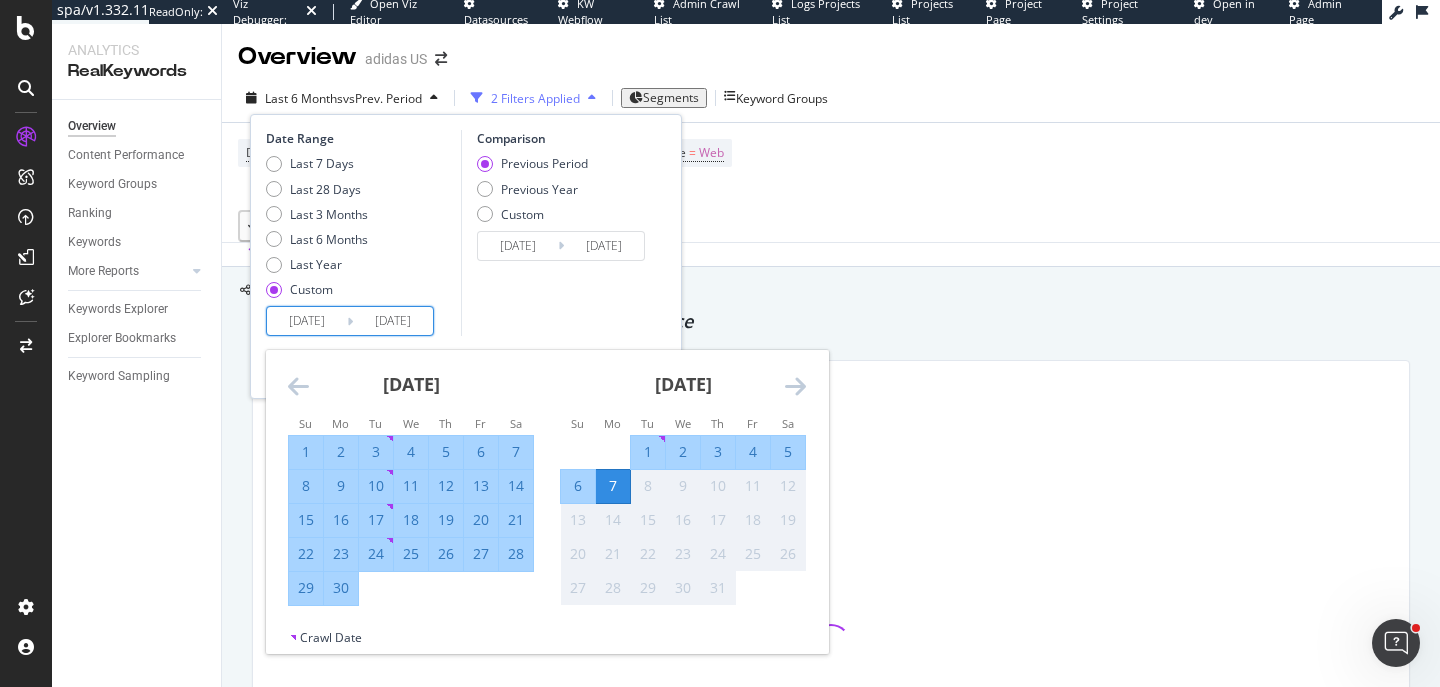 click on "30" at bounding box center (341, 588) 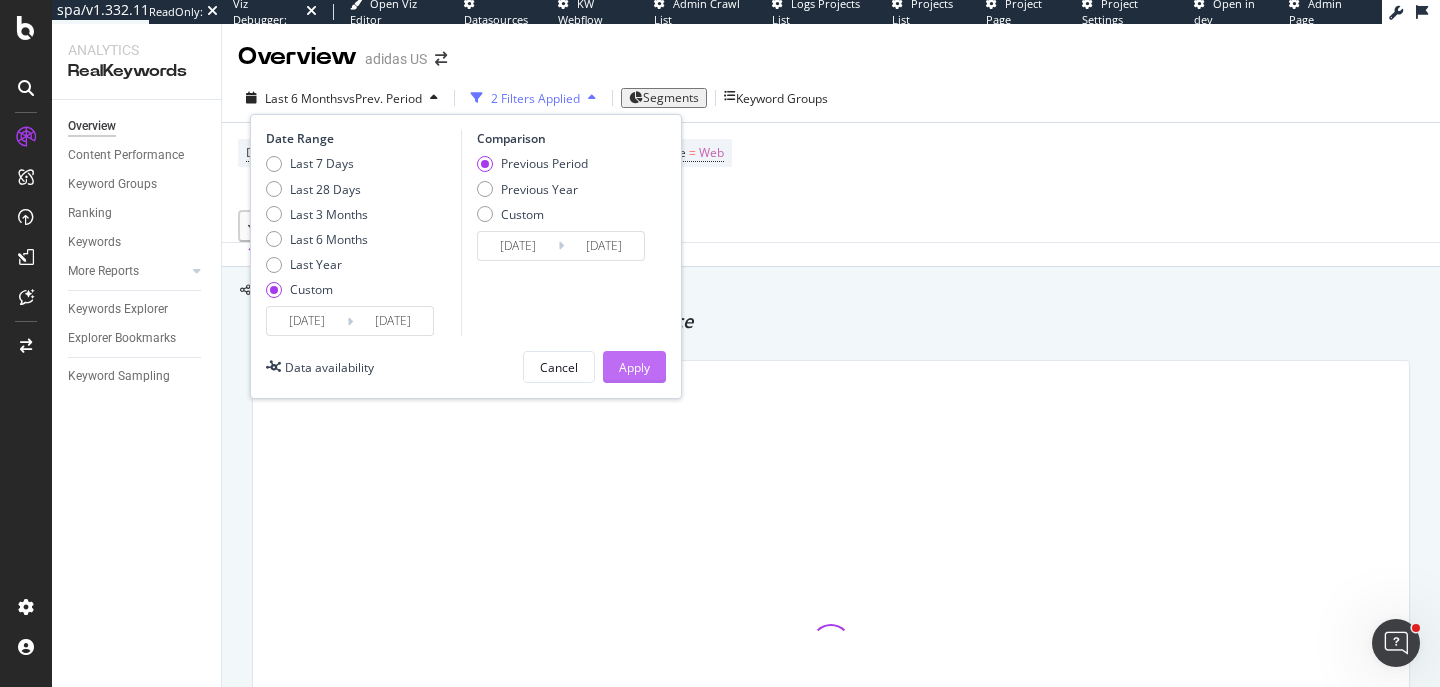 click on "Apply" at bounding box center (634, 367) 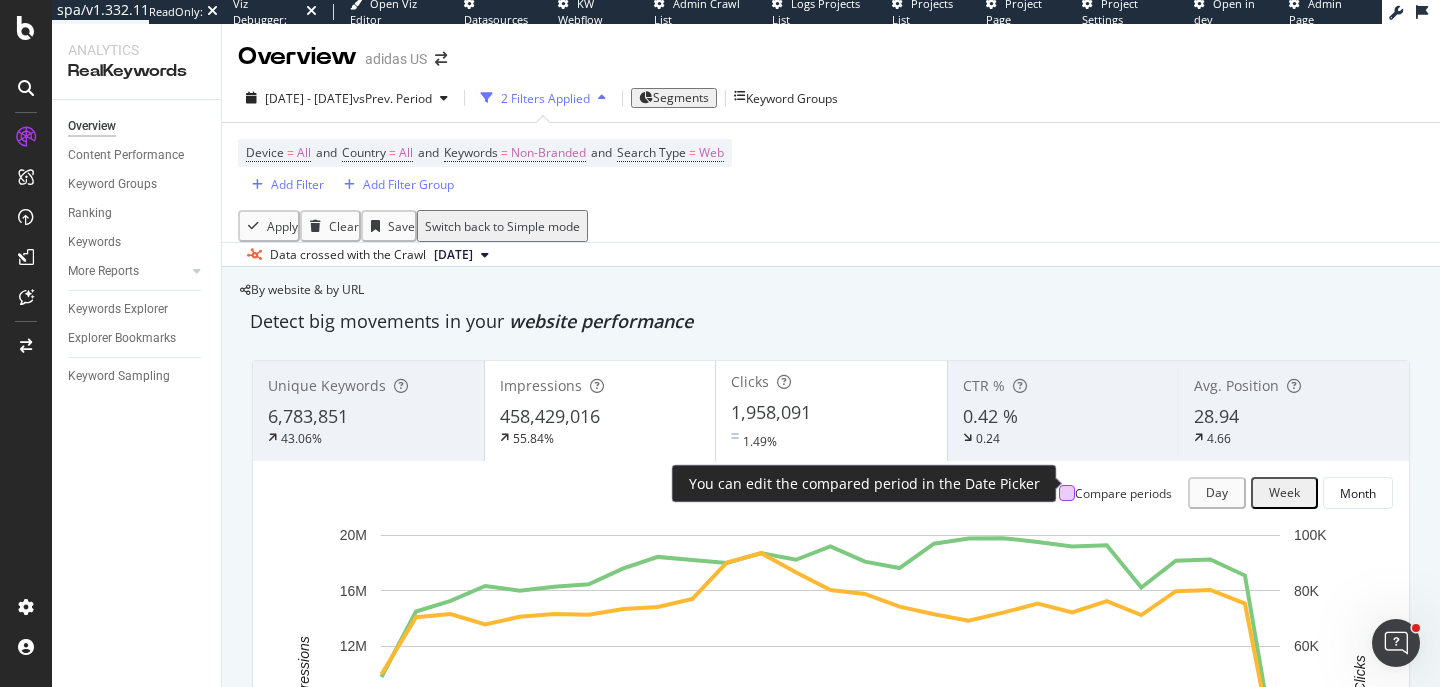 click at bounding box center [1067, 493] 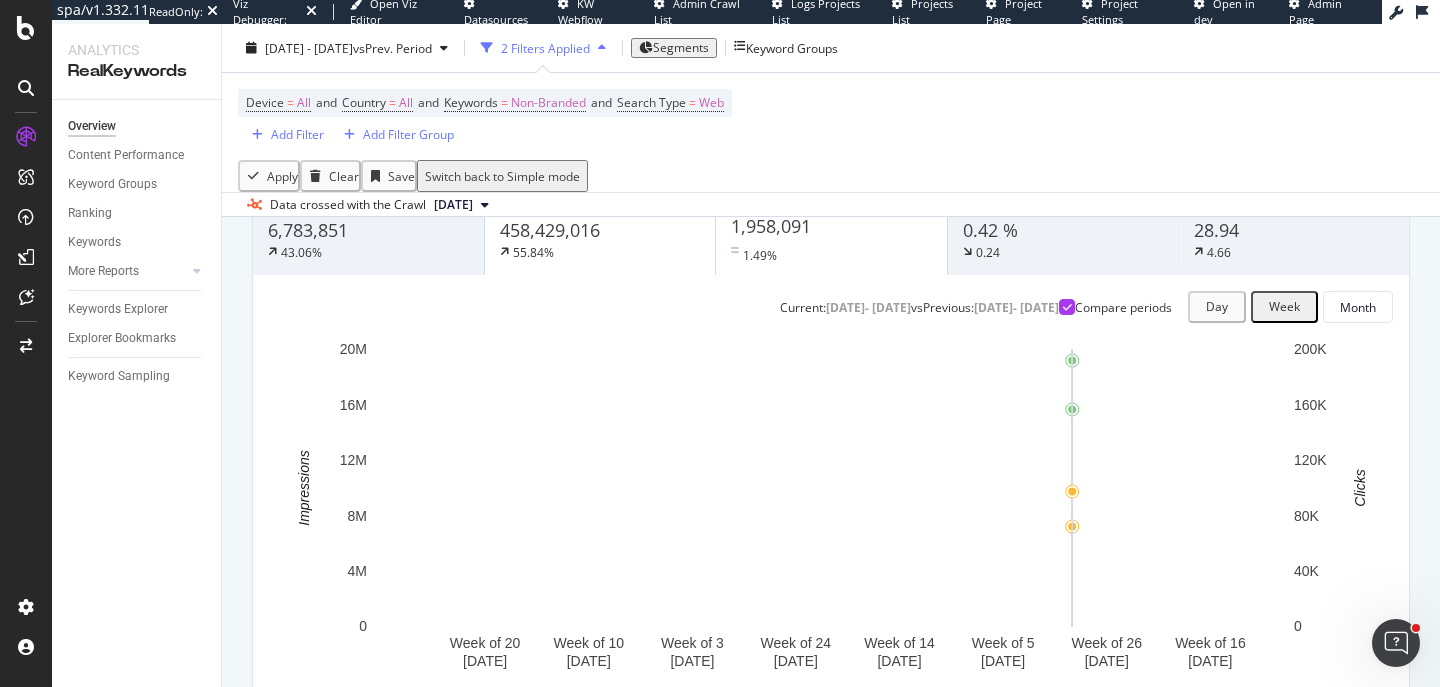 scroll, scrollTop: 112, scrollLeft: 0, axis: vertical 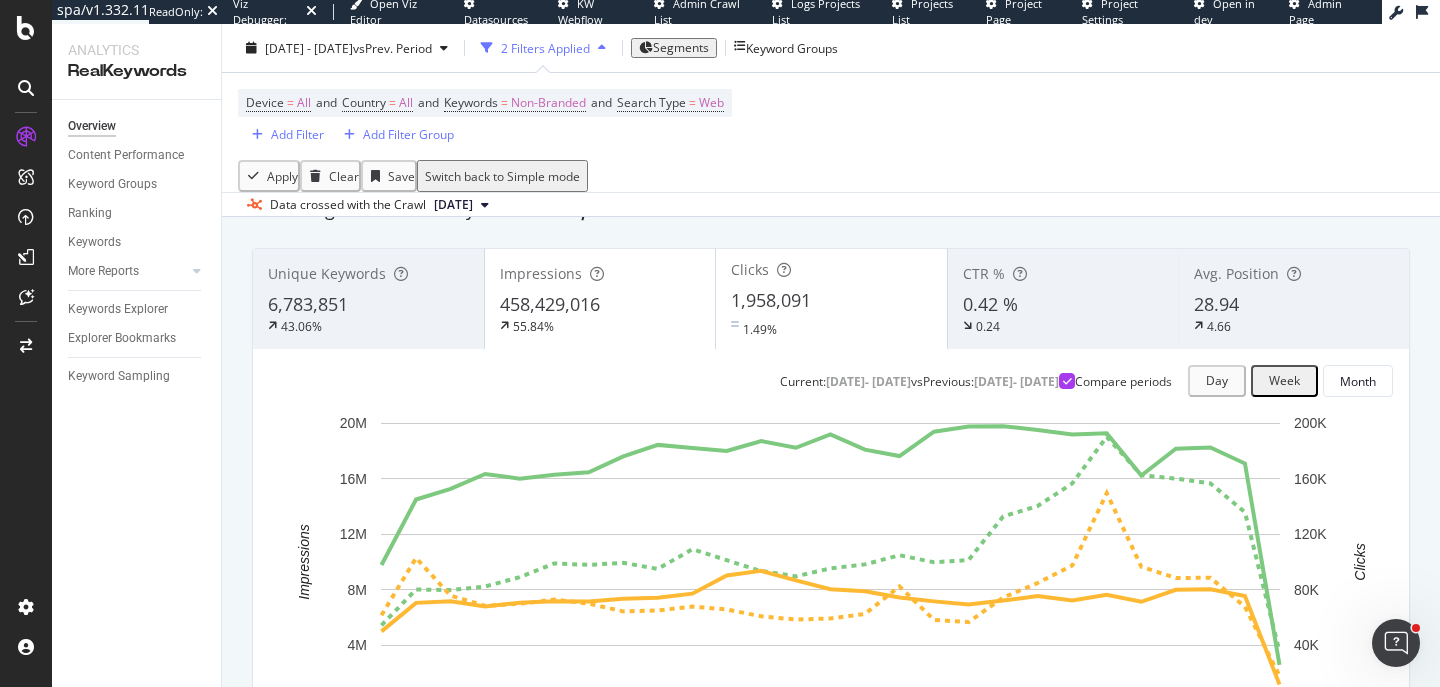 click on "Current: [DATE]  -   [DATE] vs  Previous : [DATE]  -   [DATE] Compare periods" at bounding box center (976, 381) 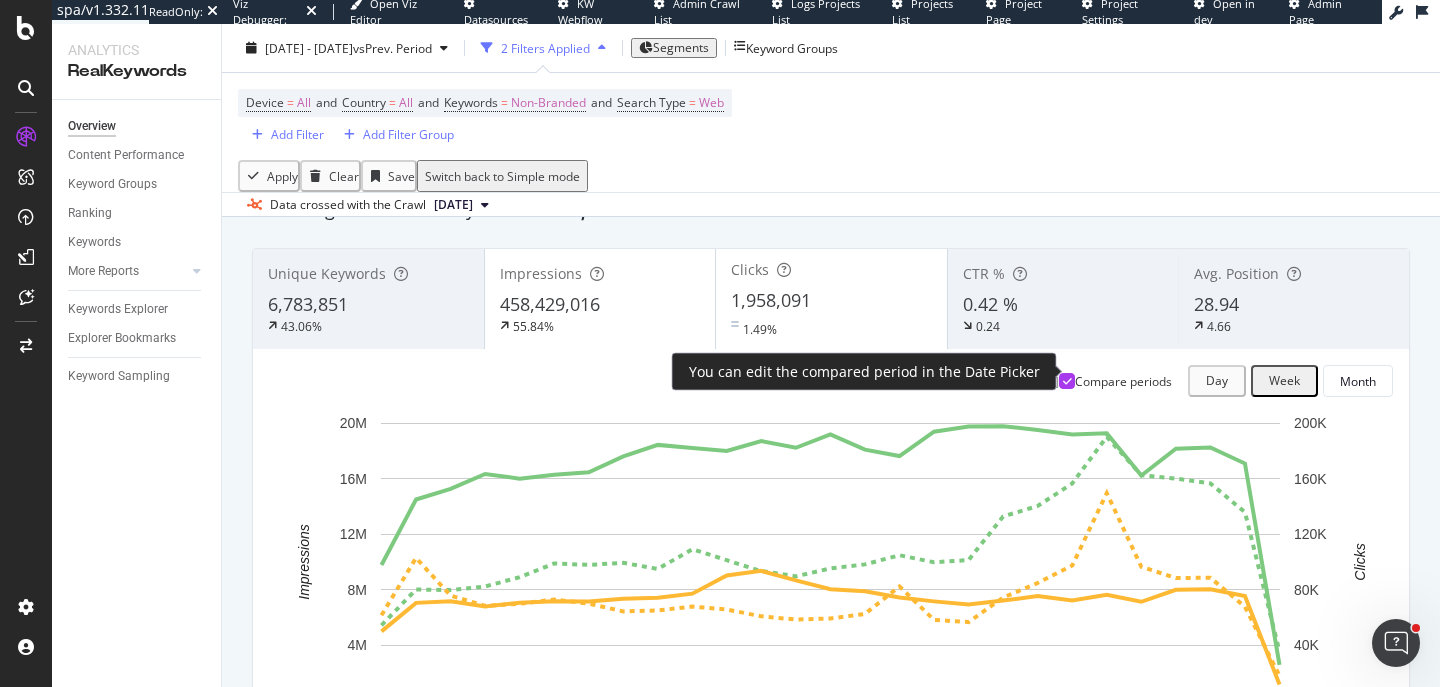 click at bounding box center (1067, 381) 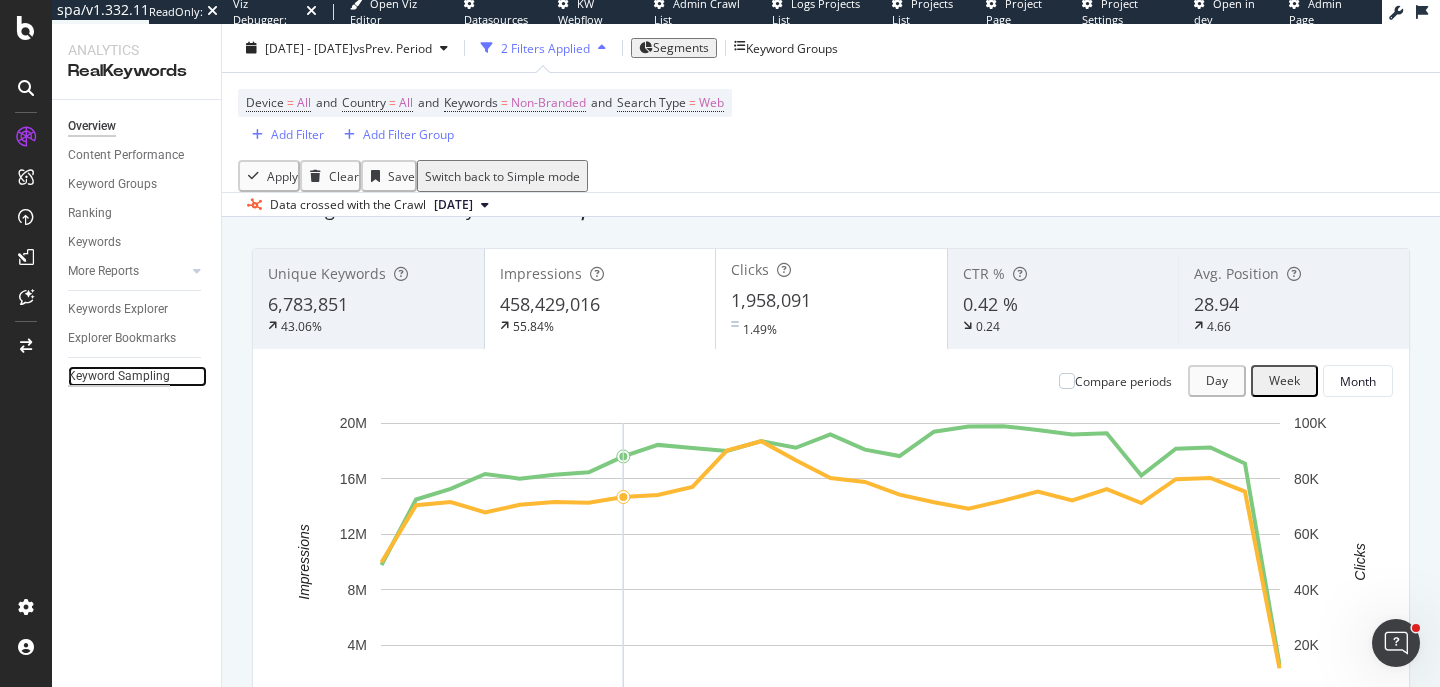 click on "Keyword Sampling" at bounding box center [119, 376] 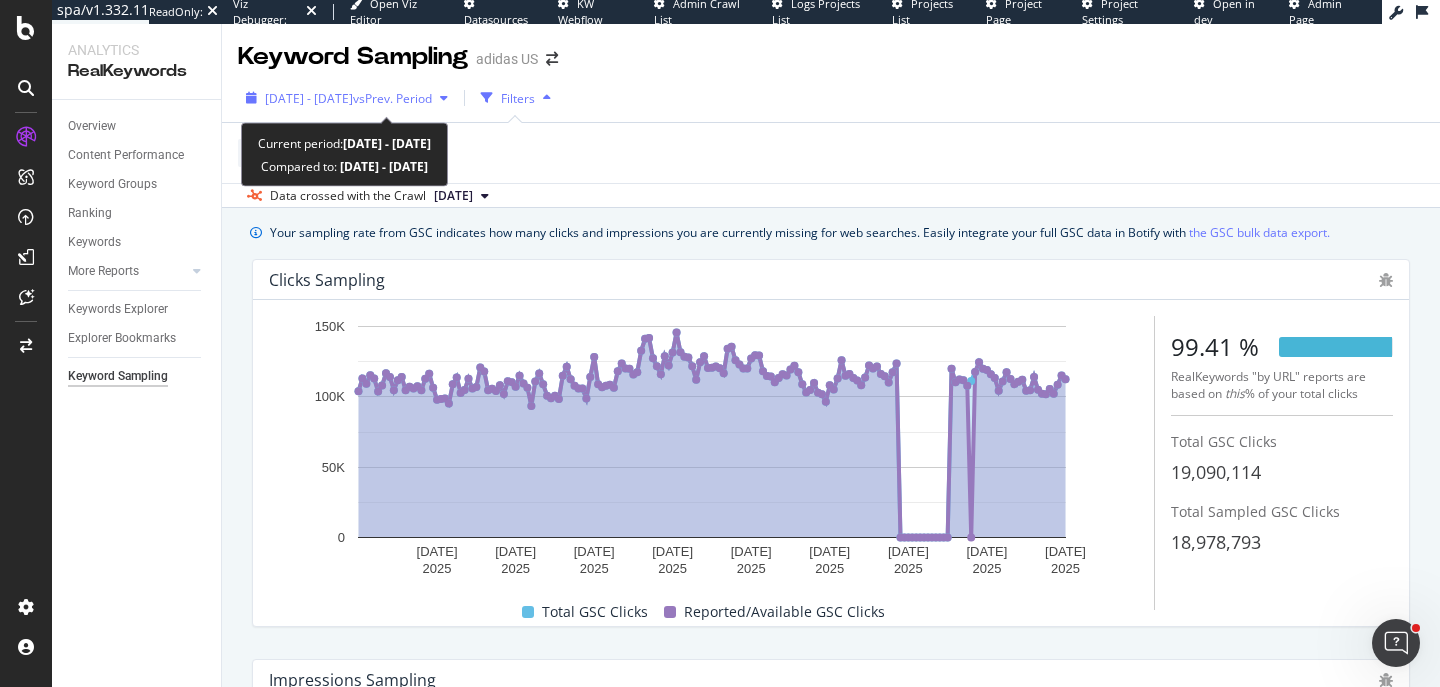 click on "[DATE] - [DATE]" at bounding box center [309, 98] 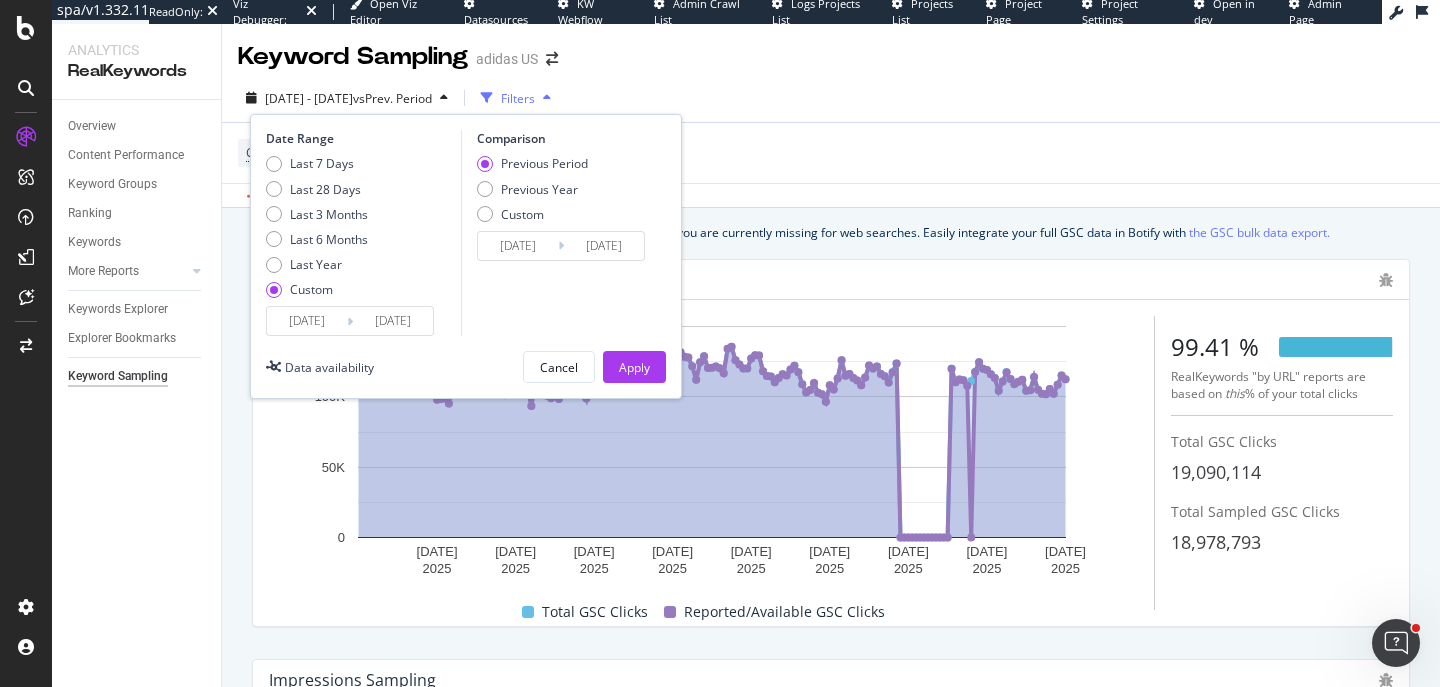 click on "[DATE]" at bounding box center (307, 321) 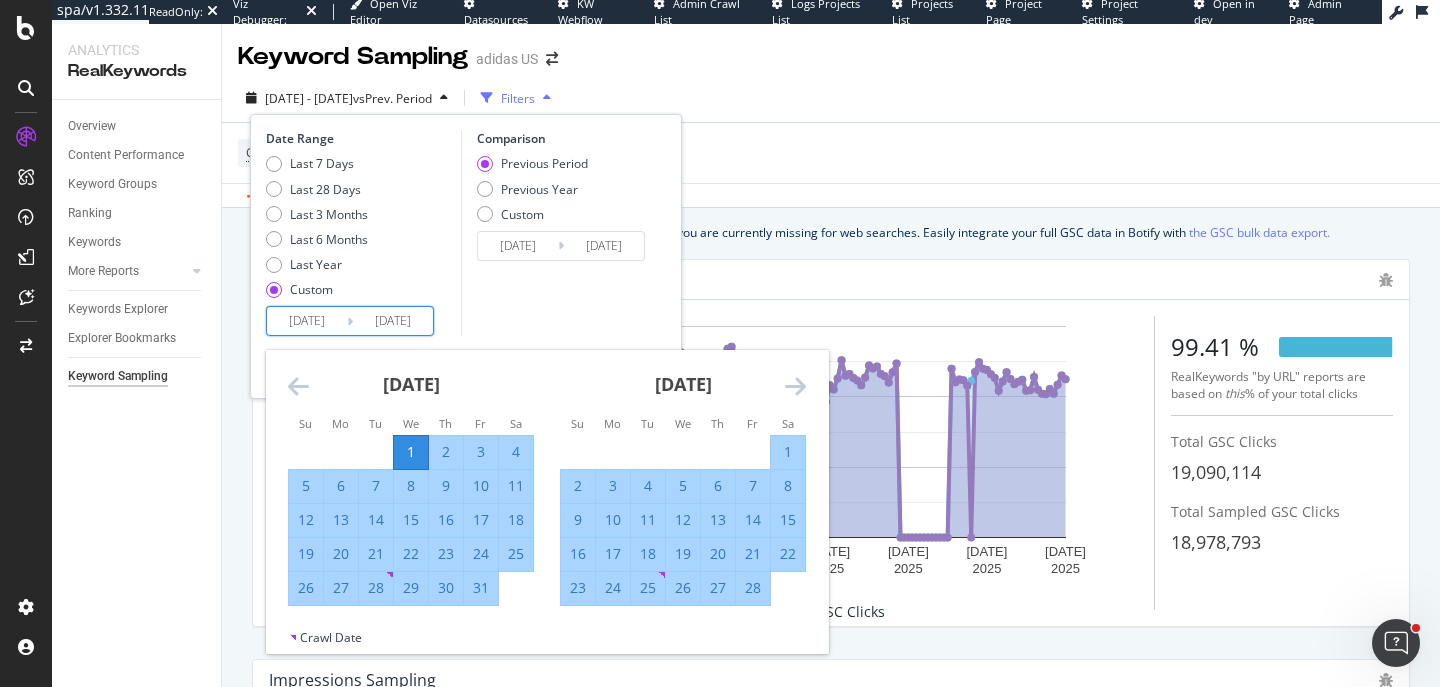 click at bounding box center [298, 386] 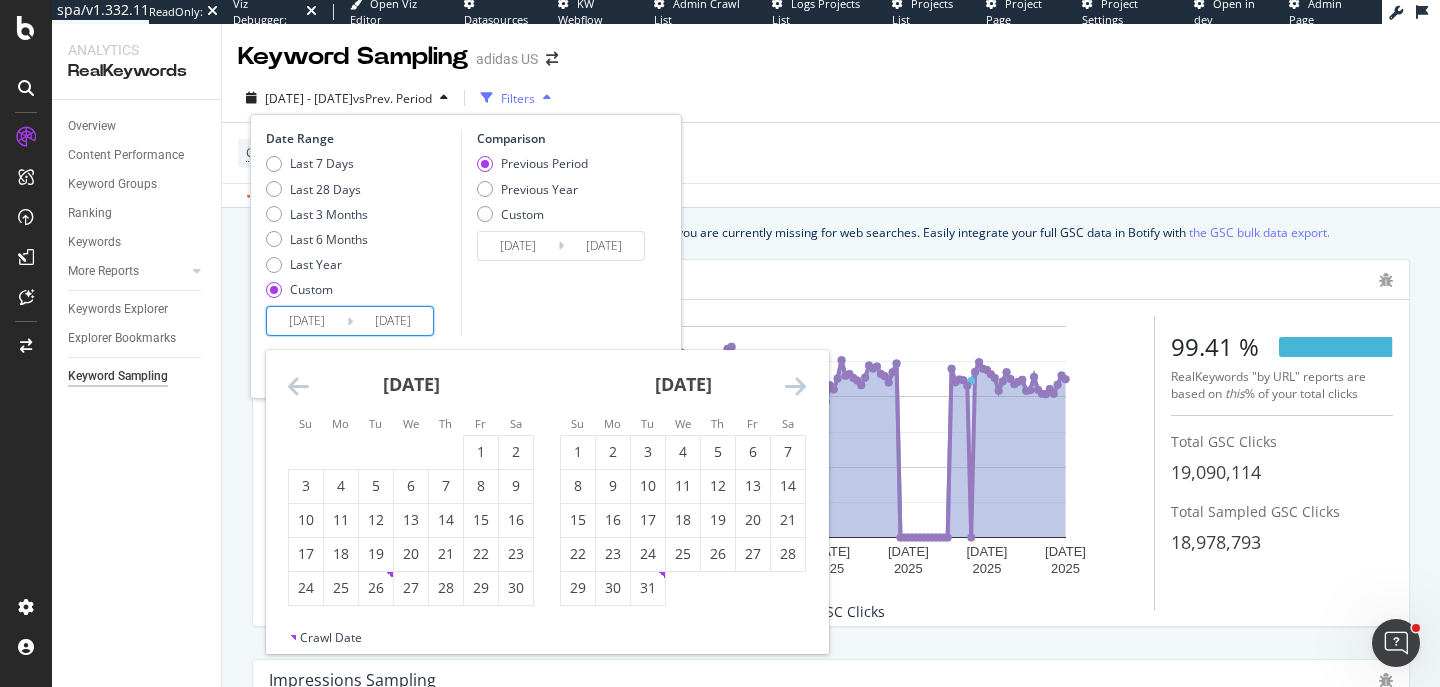 click at bounding box center (298, 386) 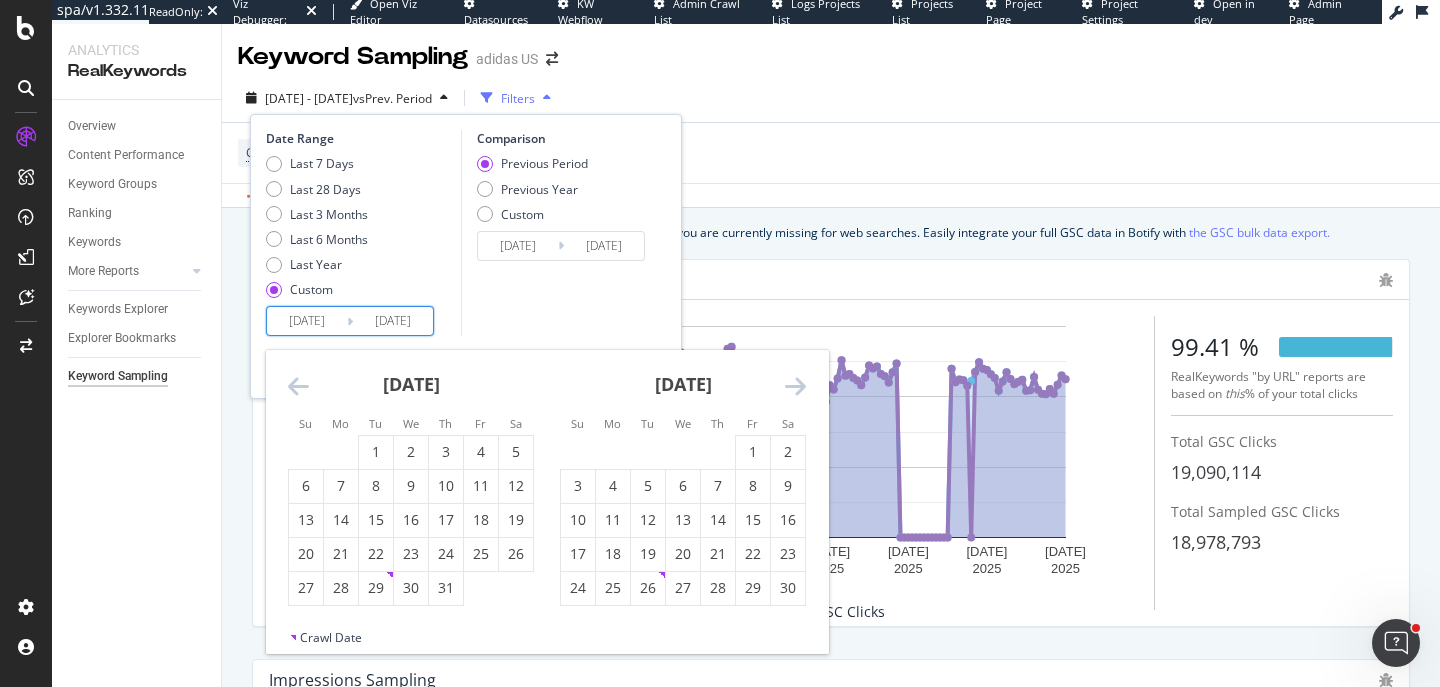 click at bounding box center (298, 386) 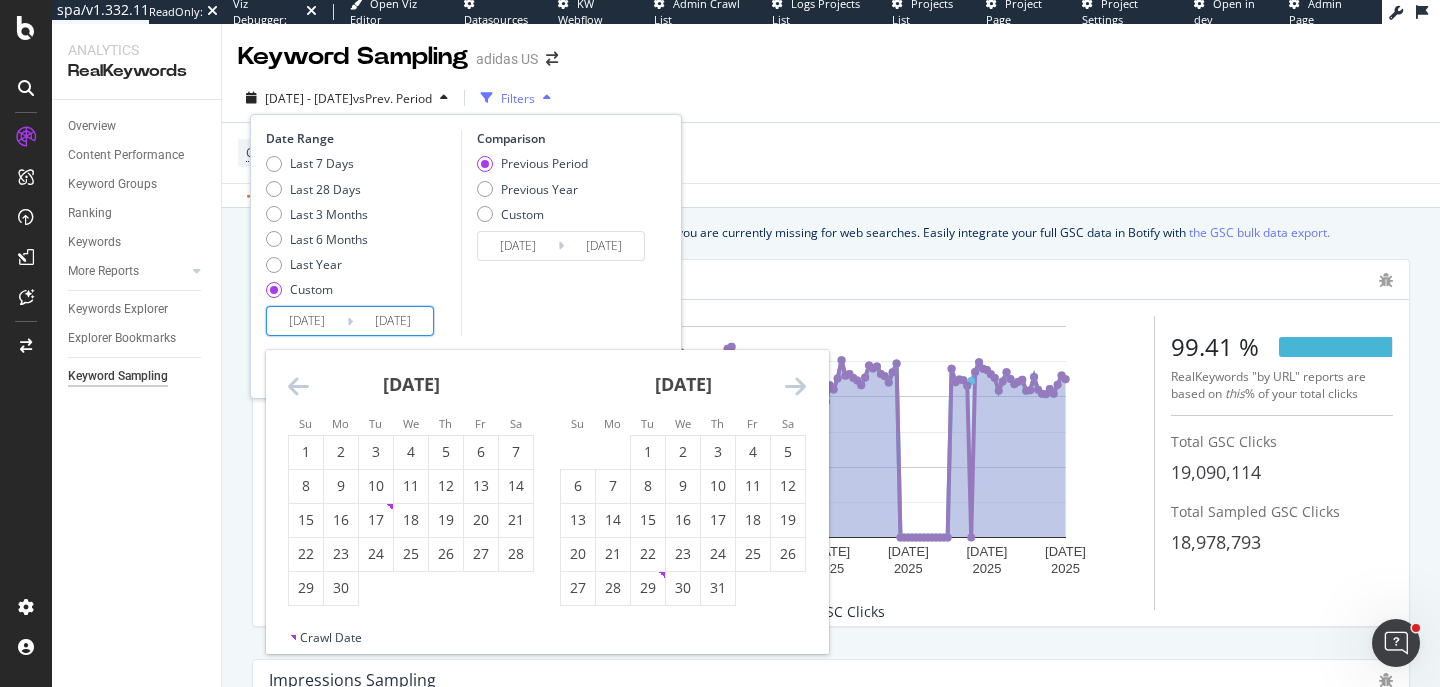 click at bounding box center [298, 386] 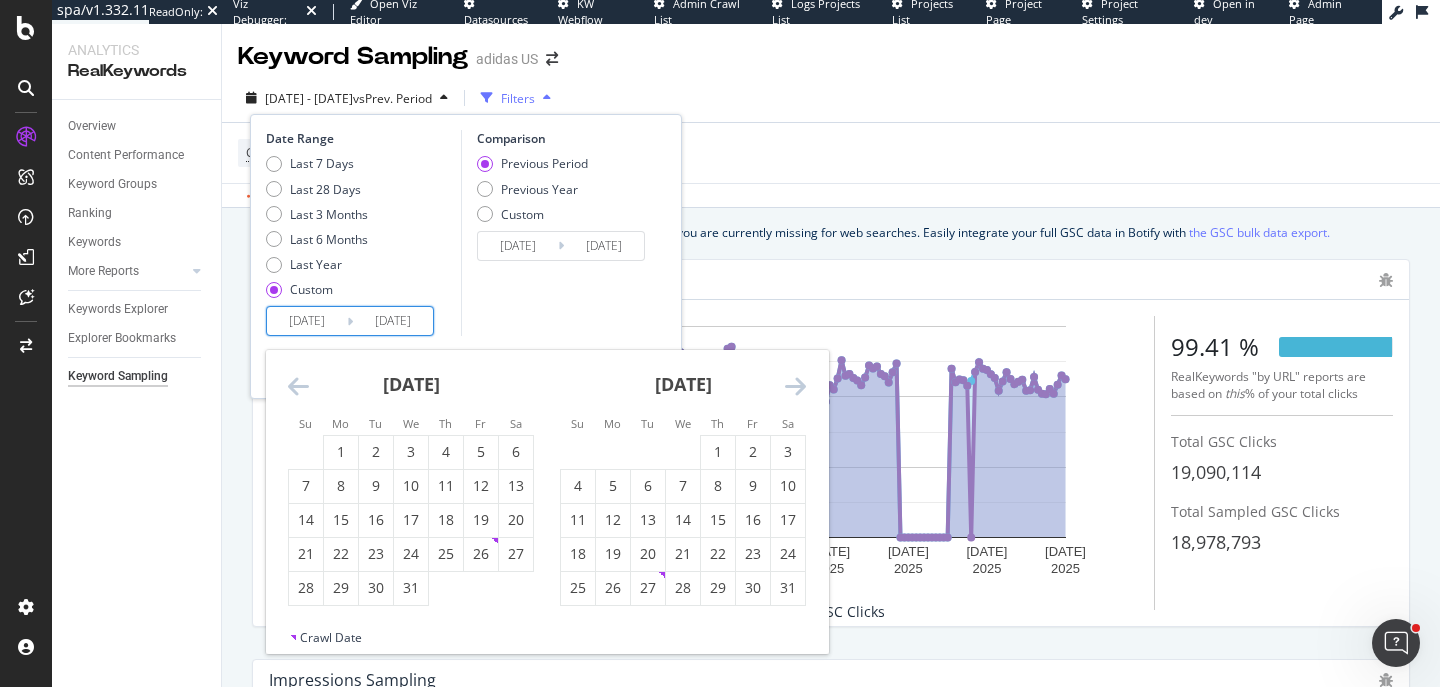 click at bounding box center [298, 386] 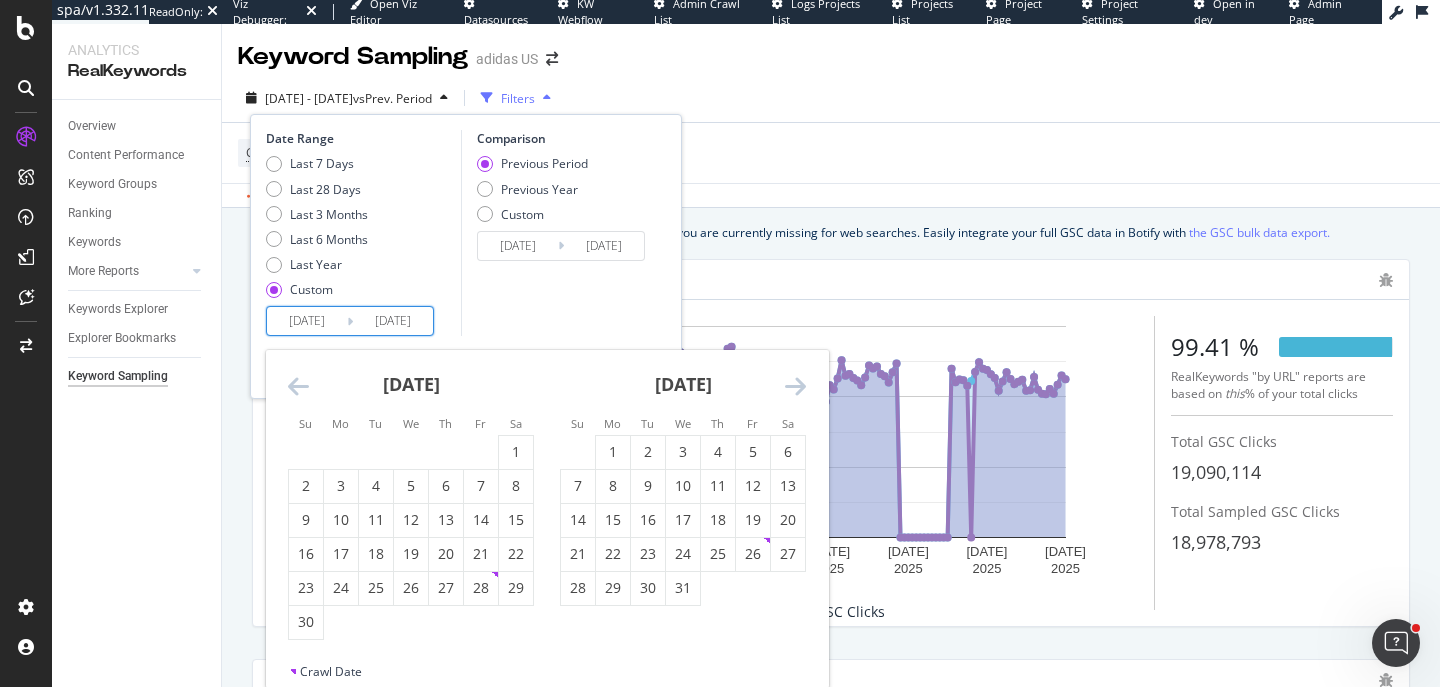 click at bounding box center (298, 386) 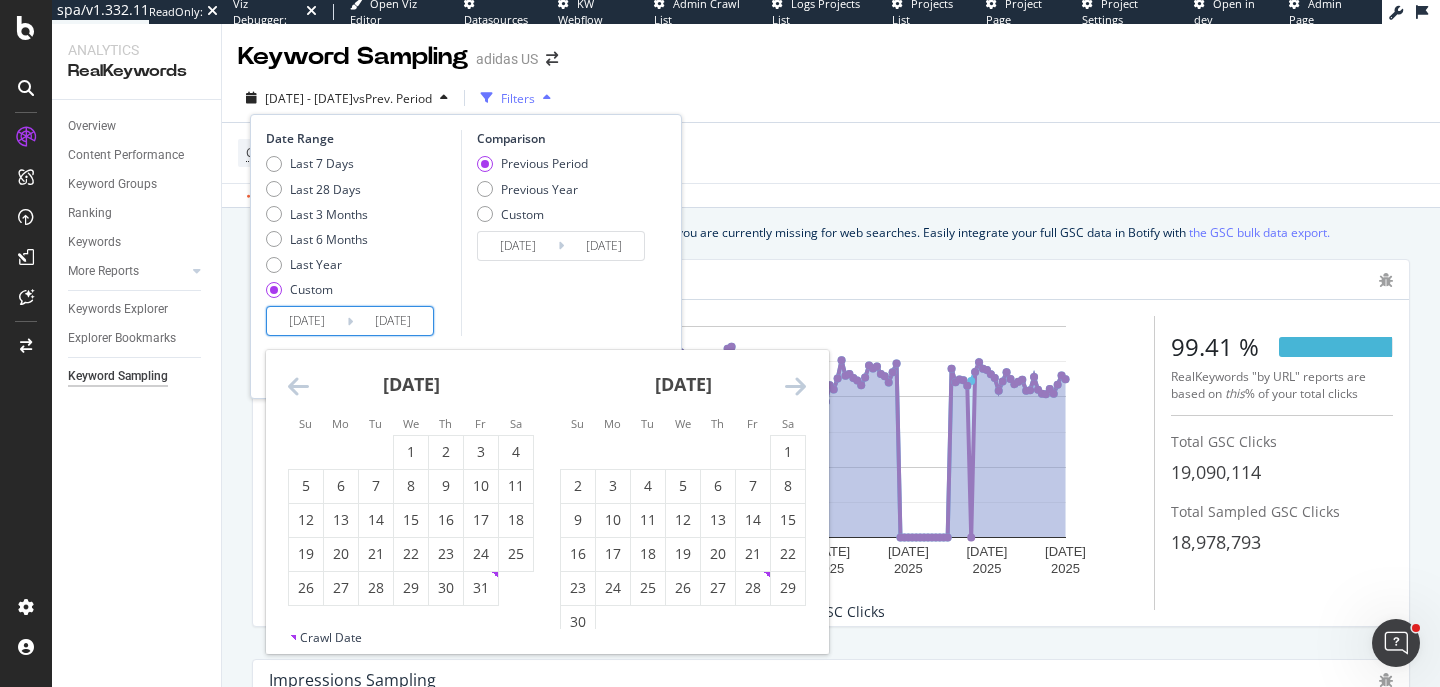 click at bounding box center [298, 386] 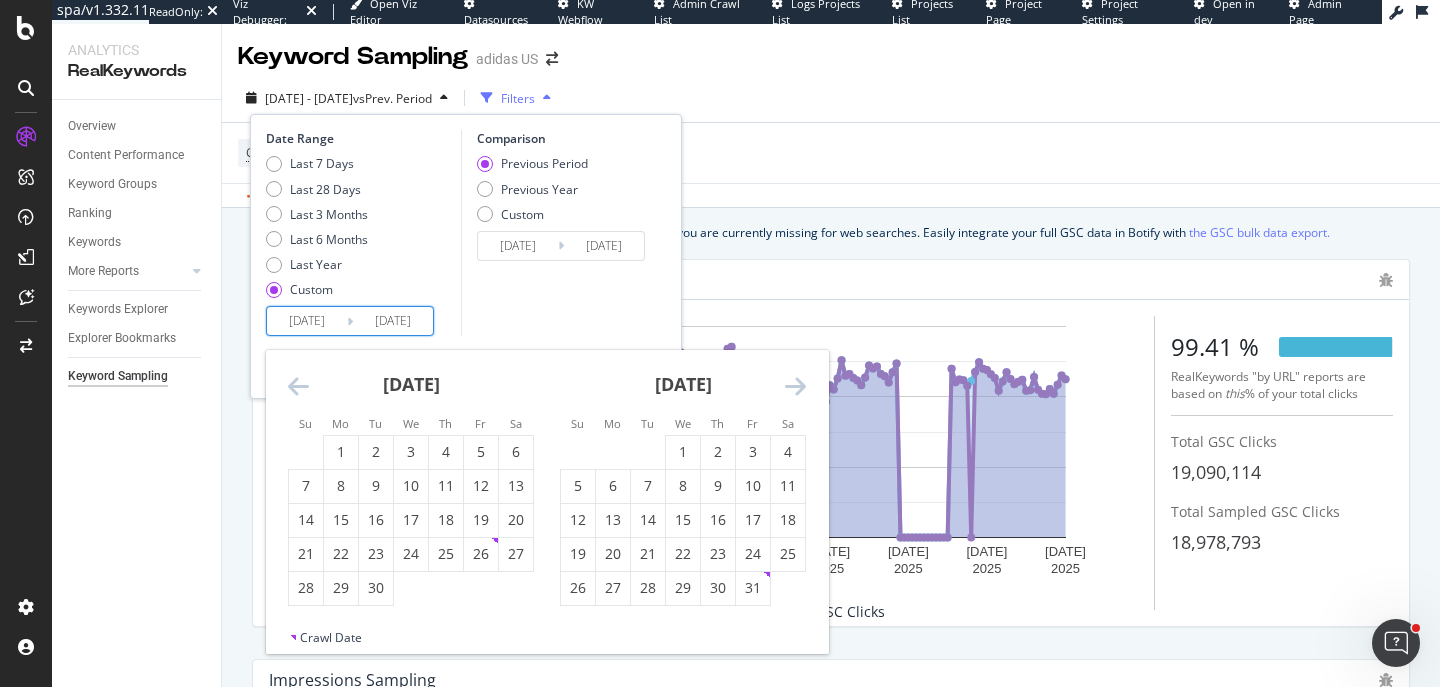 click at bounding box center (298, 386) 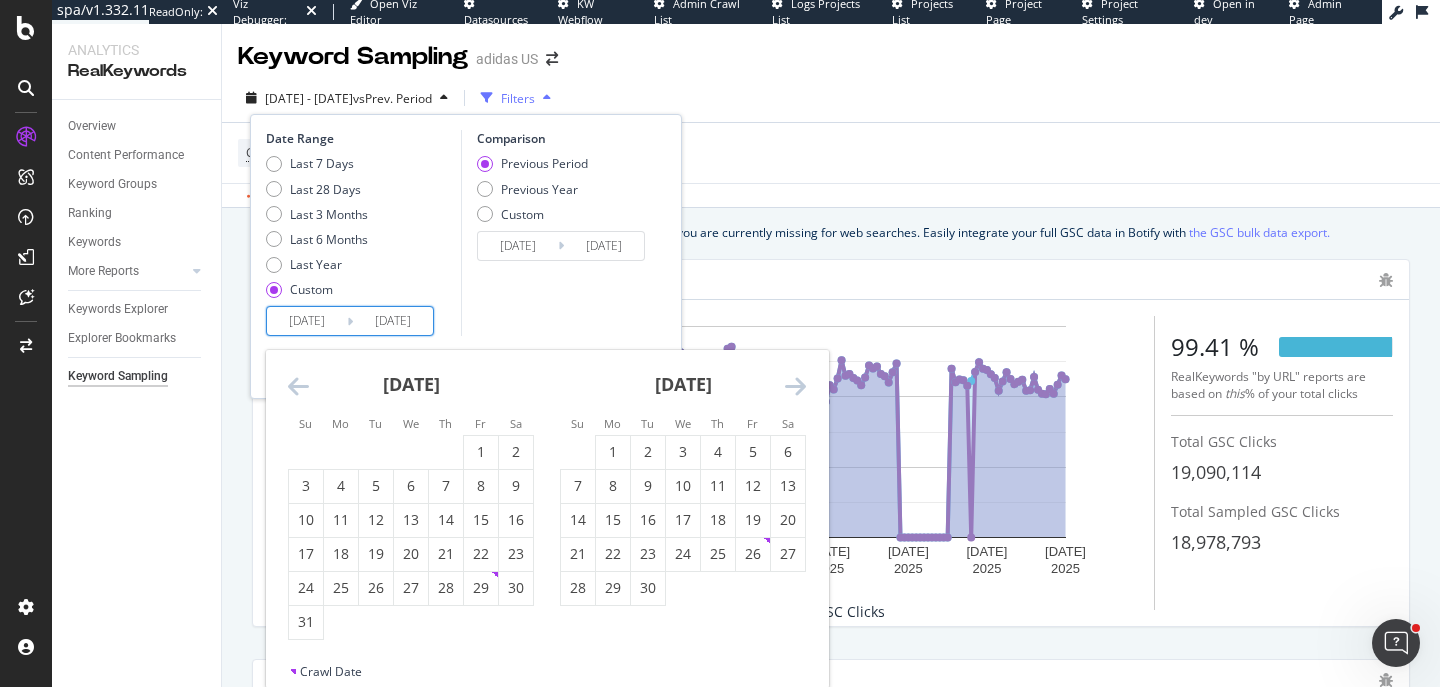 click at bounding box center (298, 386) 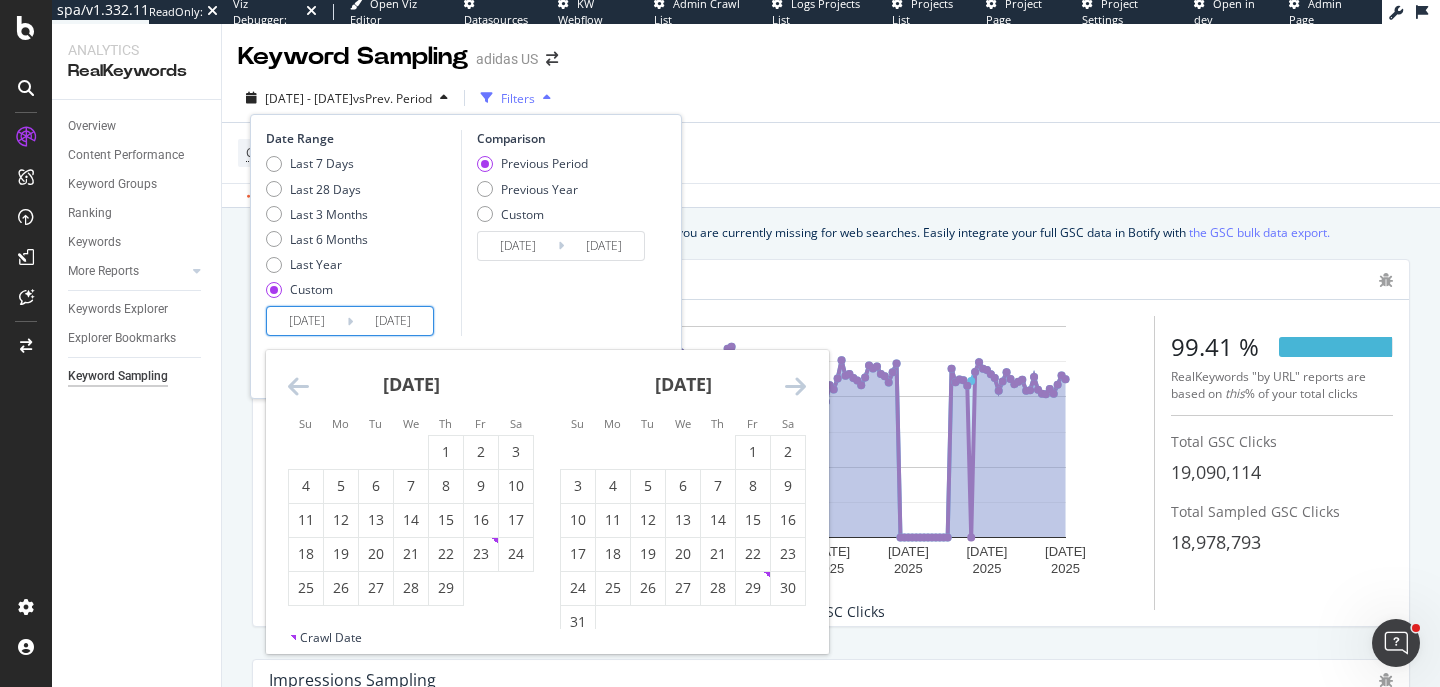 click at bounding box center (298, 386) 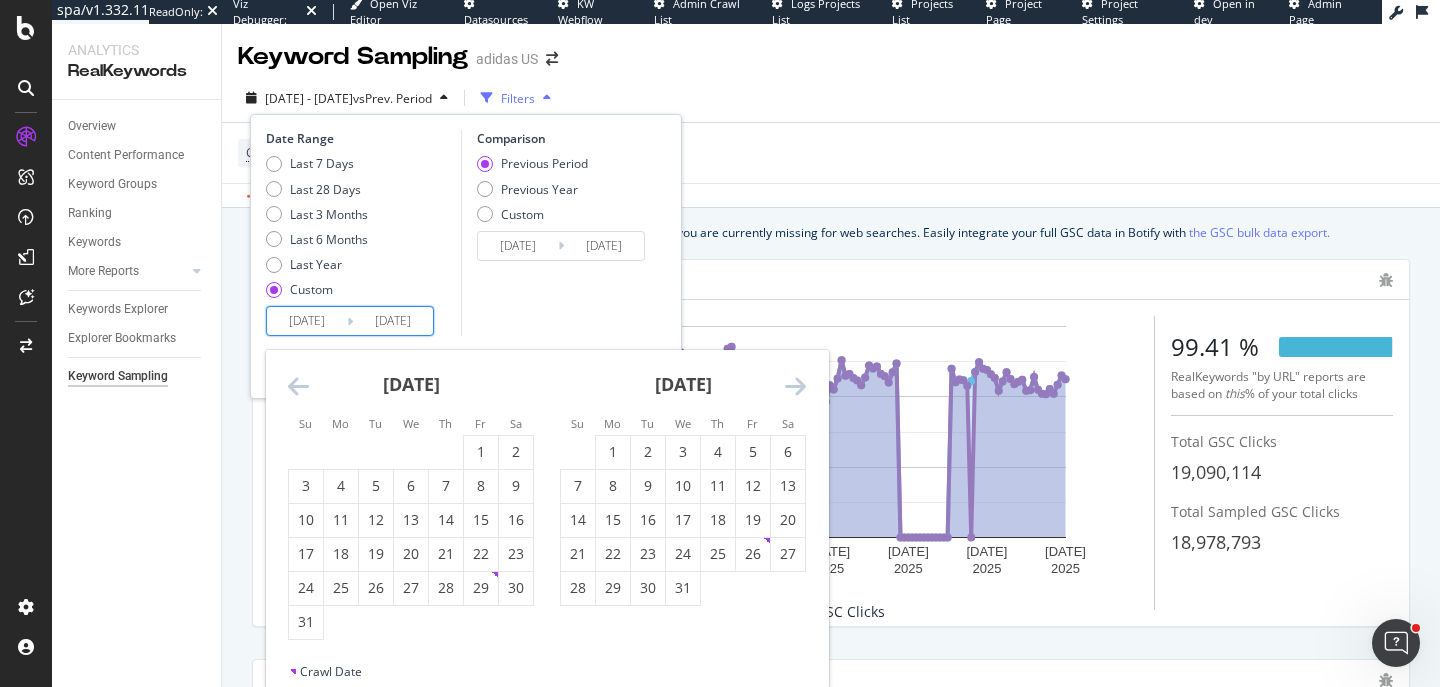 click at bounding box center (298, 386) 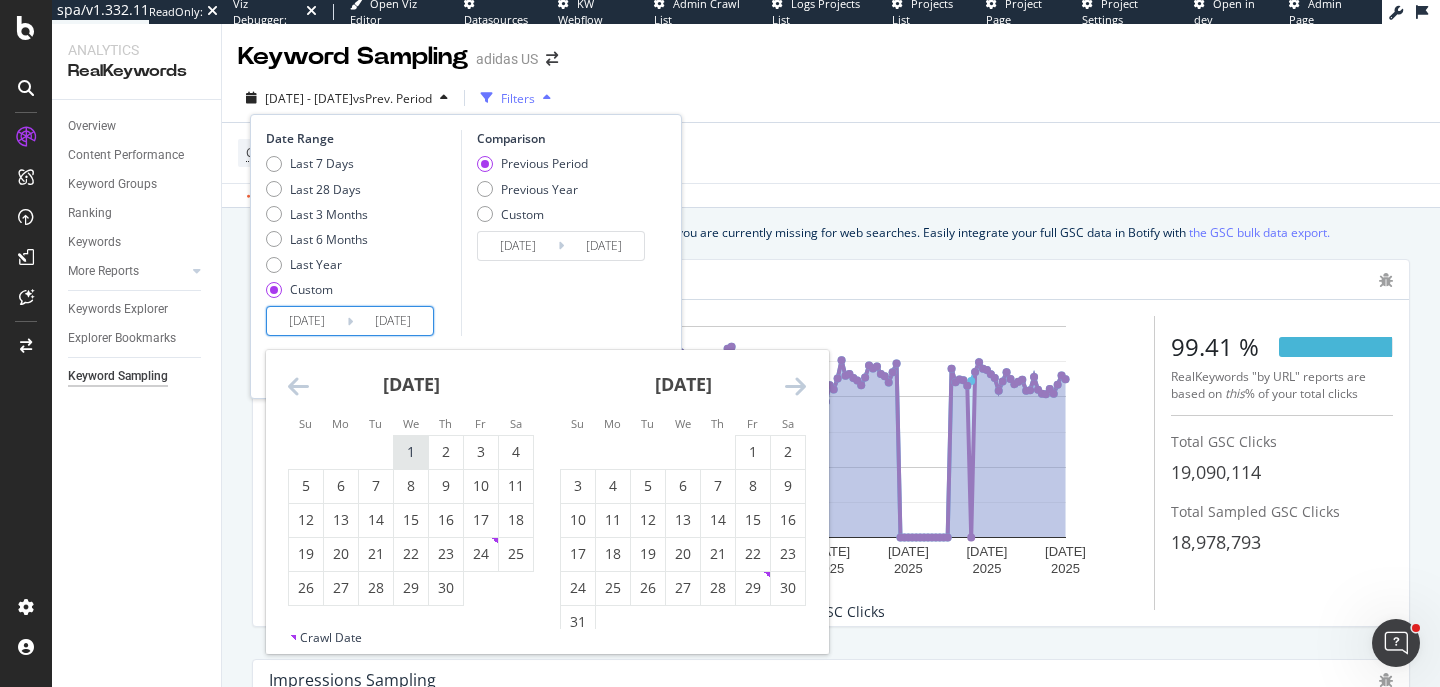 click on "1" at bounding box center (411, 452) 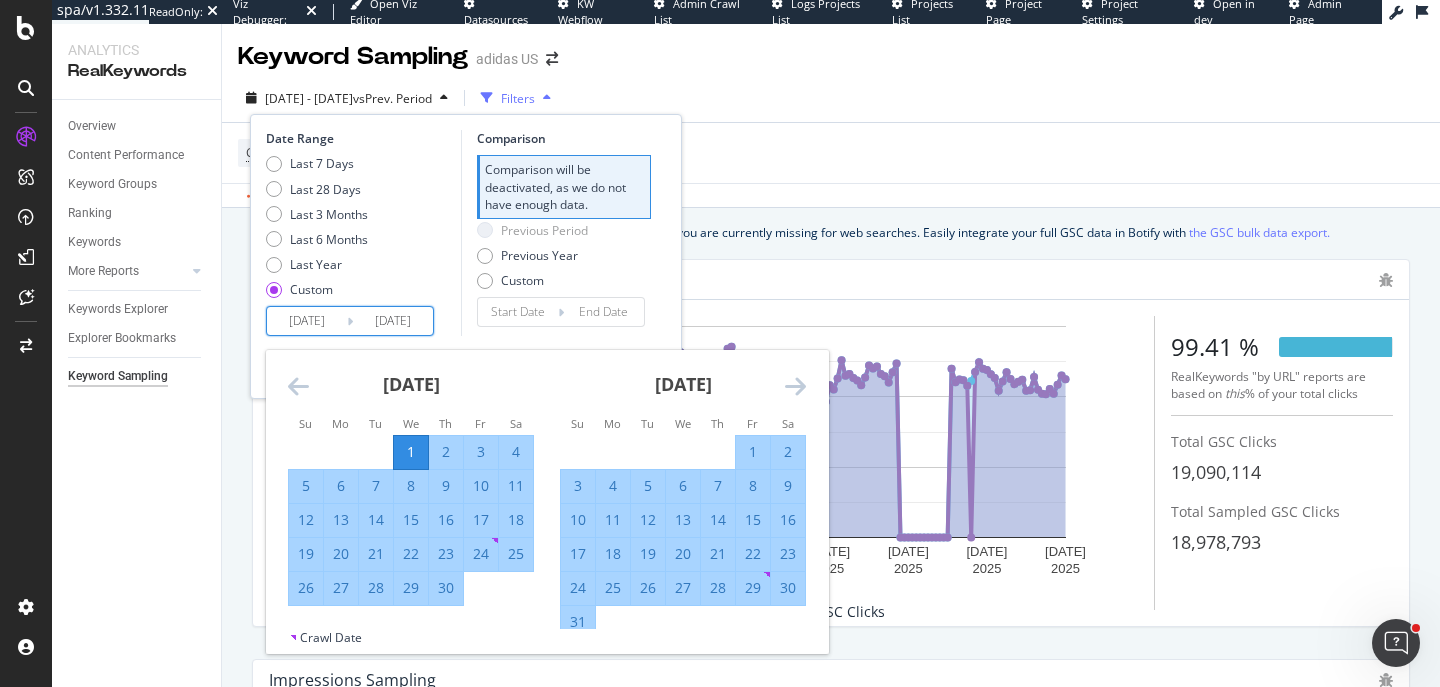 click on "Date Range Last 7 Days Last 28 Days Last 3 Months Last 6 Months Last Year Custom [DATE] Navigate forward to interact with the calendar and select a date. Press the question mark key to get the keyboard shortcuts for changing dates. Su Mo Tu We Th Fr Sa Su Mo Tu We Th Fr Sa [DATE] 1 2 3 4 5 6 7 8 9 10 11 12 13 14 15 16 17 18 19 20 21 22 23 24 25 26 27 28 29 30 31 [DATE] 1 2 3 4 5 6 7 8 9 10 11 12 13 14 15 16 17 18 19 20 21 22 23 24 25 26 27 28 29 [DATE] 1 2 3 4 5 6 7 8 9 10 11 12 13 14 15 16 17 18 19 20 21 22 23 24 25 26 27 28 29 30 [DATE] 1 2 3 4 5 6 7 8 9 10 11 12 13 14 15 16 17 18 19 20 21 22 23 24 25 26 27 28 29 30 31 Crawl Date [DATE] Navigate backward to interact with the calendar and select a date. Press the question mark key to get the keyboard shortcuts for changing dates. Comparison Comparison will be deactivated, as we do not have enough data. Previous Period Previous Year Custom" at bounding box center (466, 233) 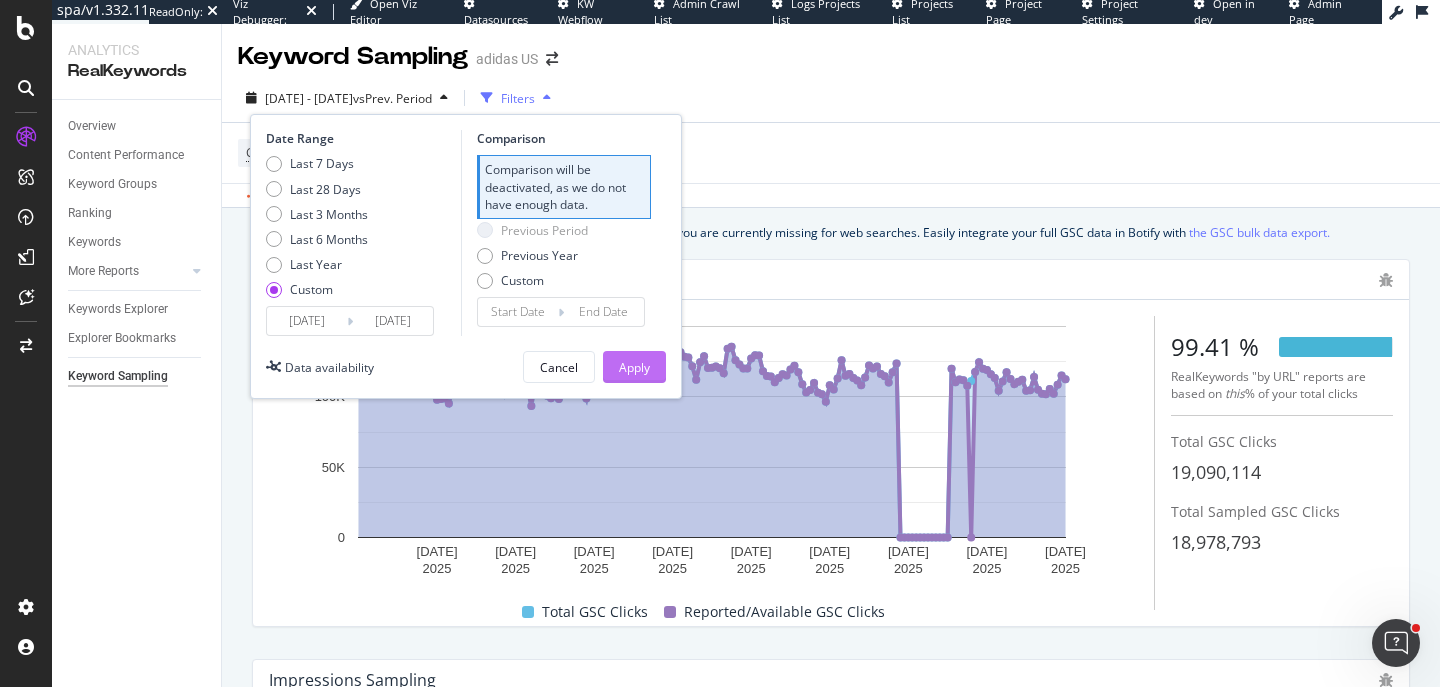 click on "Apply" at bounding box center [634, 367] 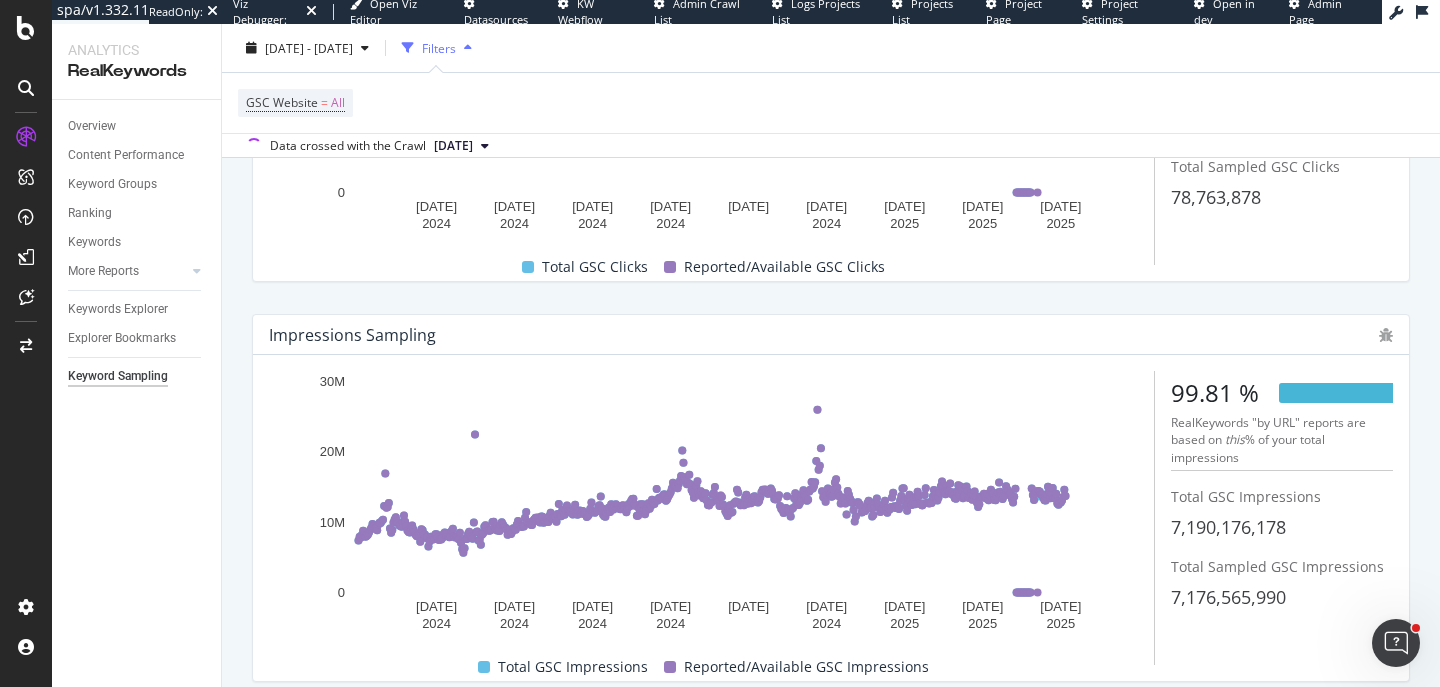 scroll, scrollTop: 427, scrollLeft: 0, axis: vertical 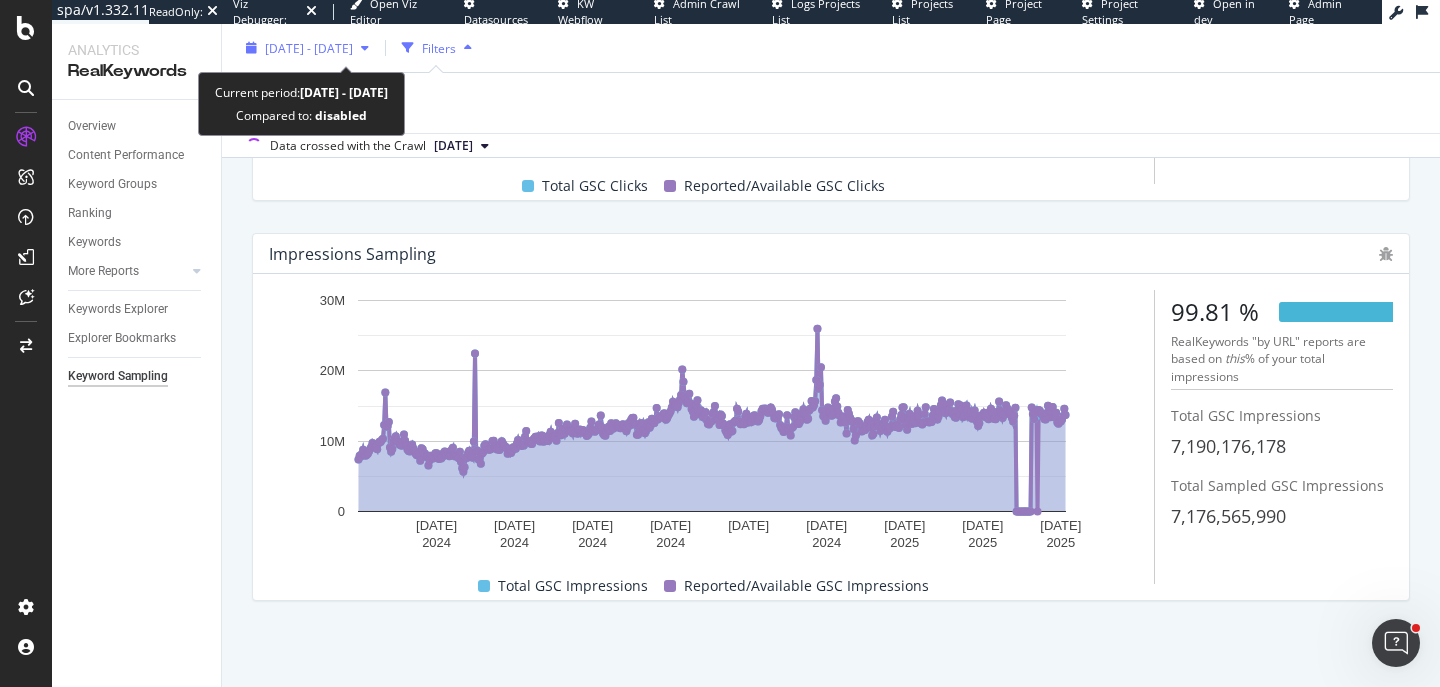 click on "[DATE] - [DATE]" at bounding box center [309, 47] 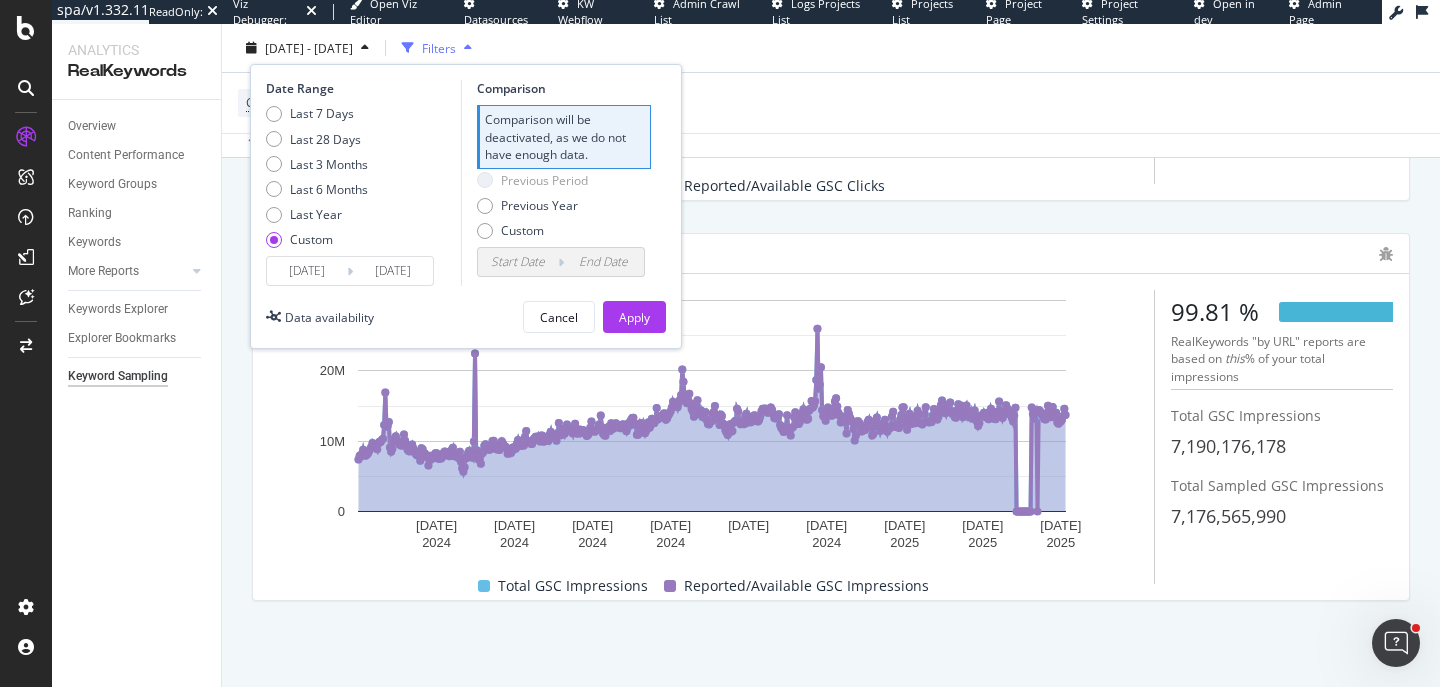 click on "[DATE]" at bounding box center (307, 271) 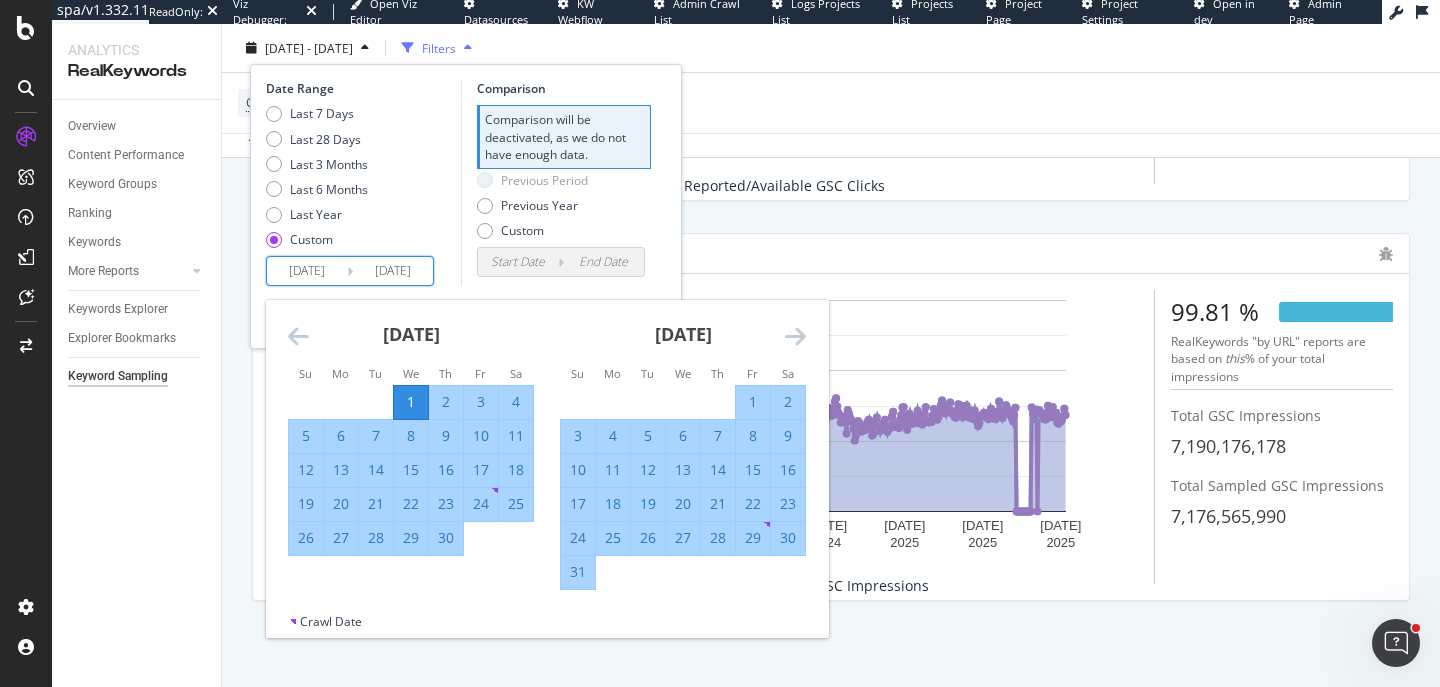click at bounding box center [298, 336] 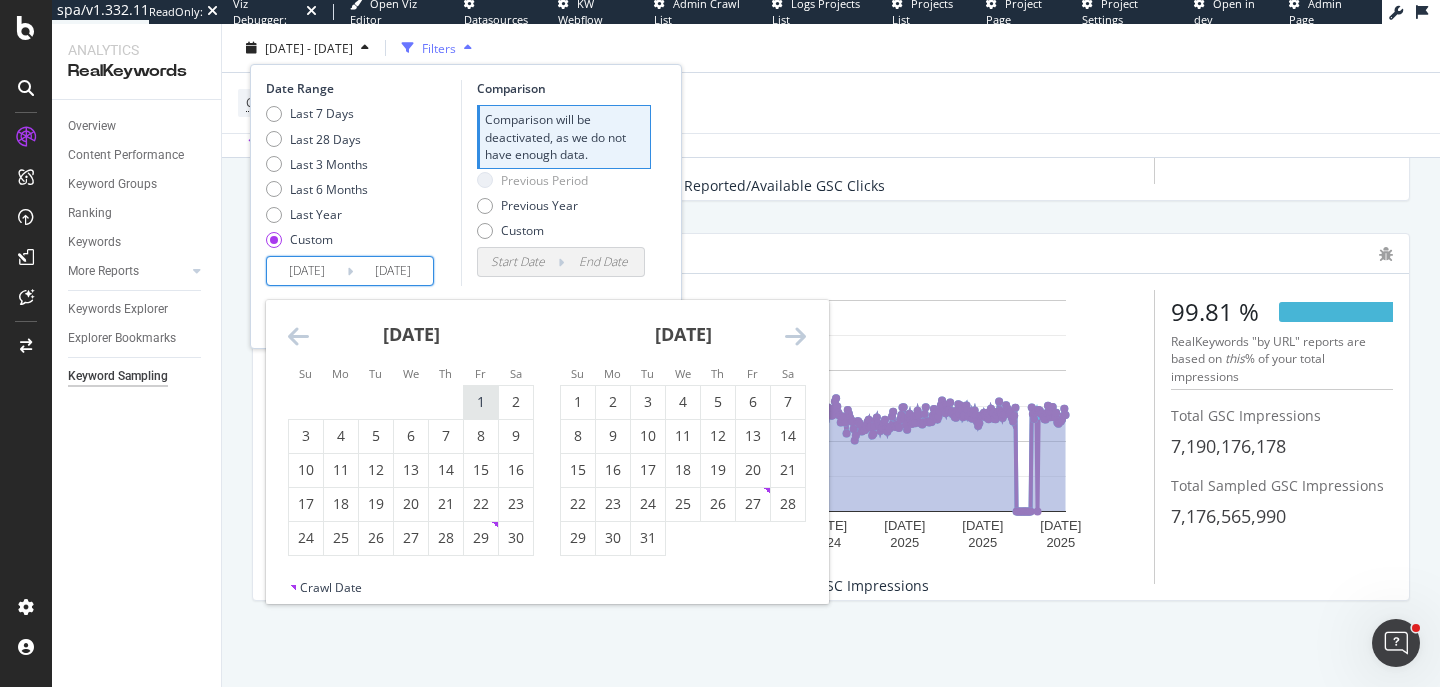 click on "1" at bounding box center (481, 402) 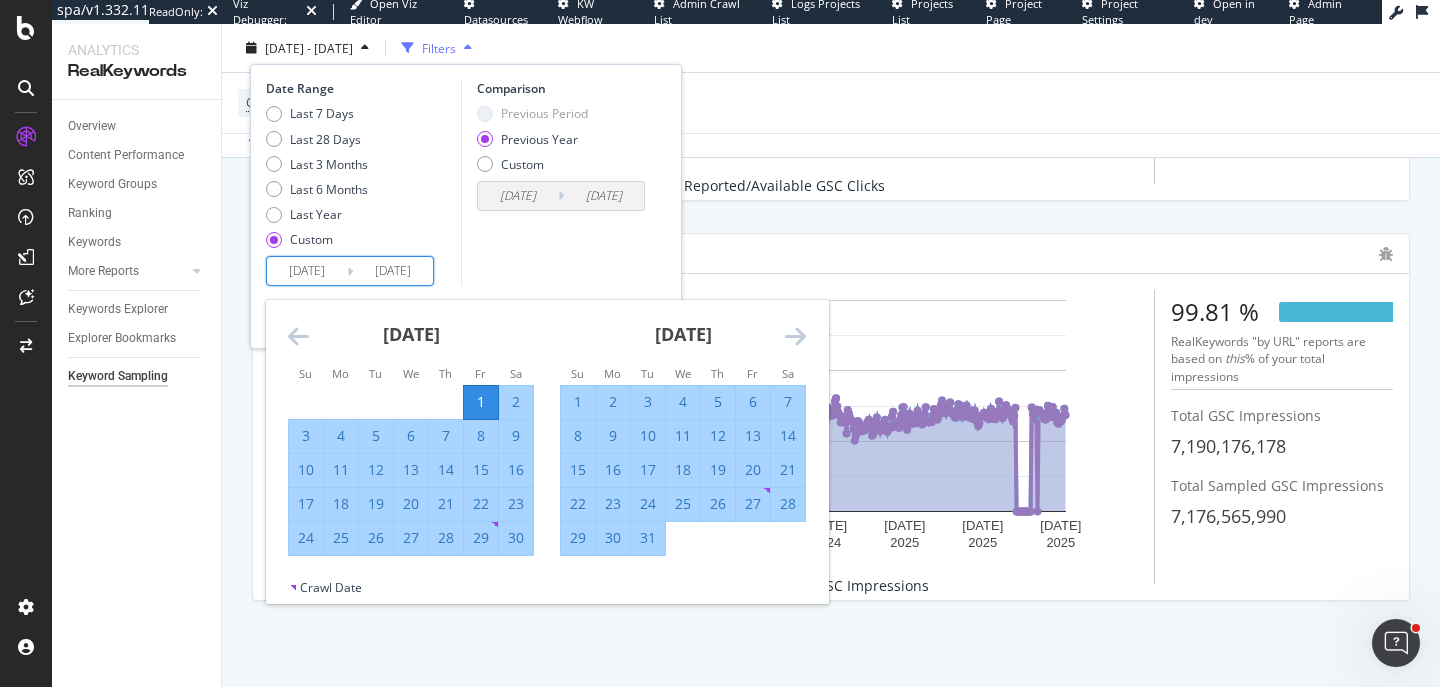 click on "Comparison Previous Period Previous Year Custom [DATE] Navigate forward to interact with the calendar and select a date. Press the question mark key to get the keyboard shortcuts for changing dates. [DATE] Navigate backward to interact with the calendar and select a date. Press the question mark key to get the keyboard shortcuts for changing dates." at bounding box center [556, 183] 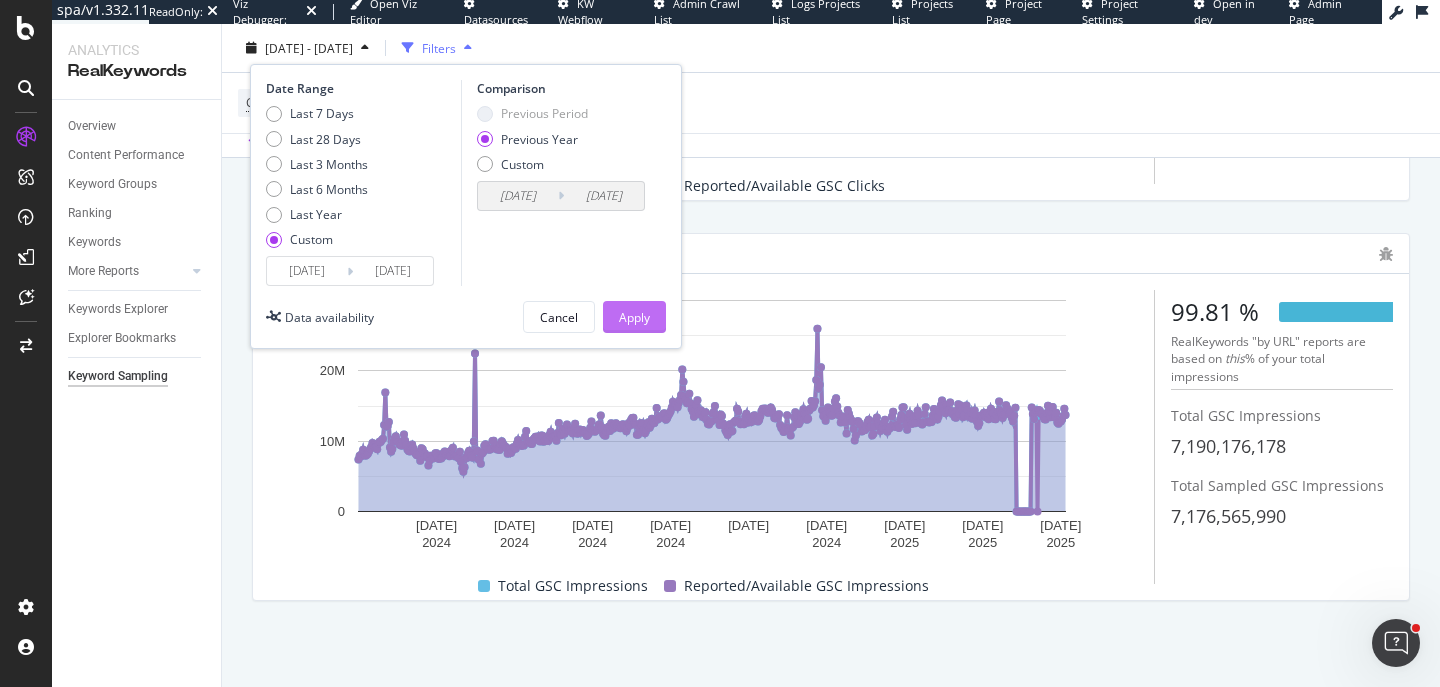 click on "Apply" at bounding box center [634, 316] 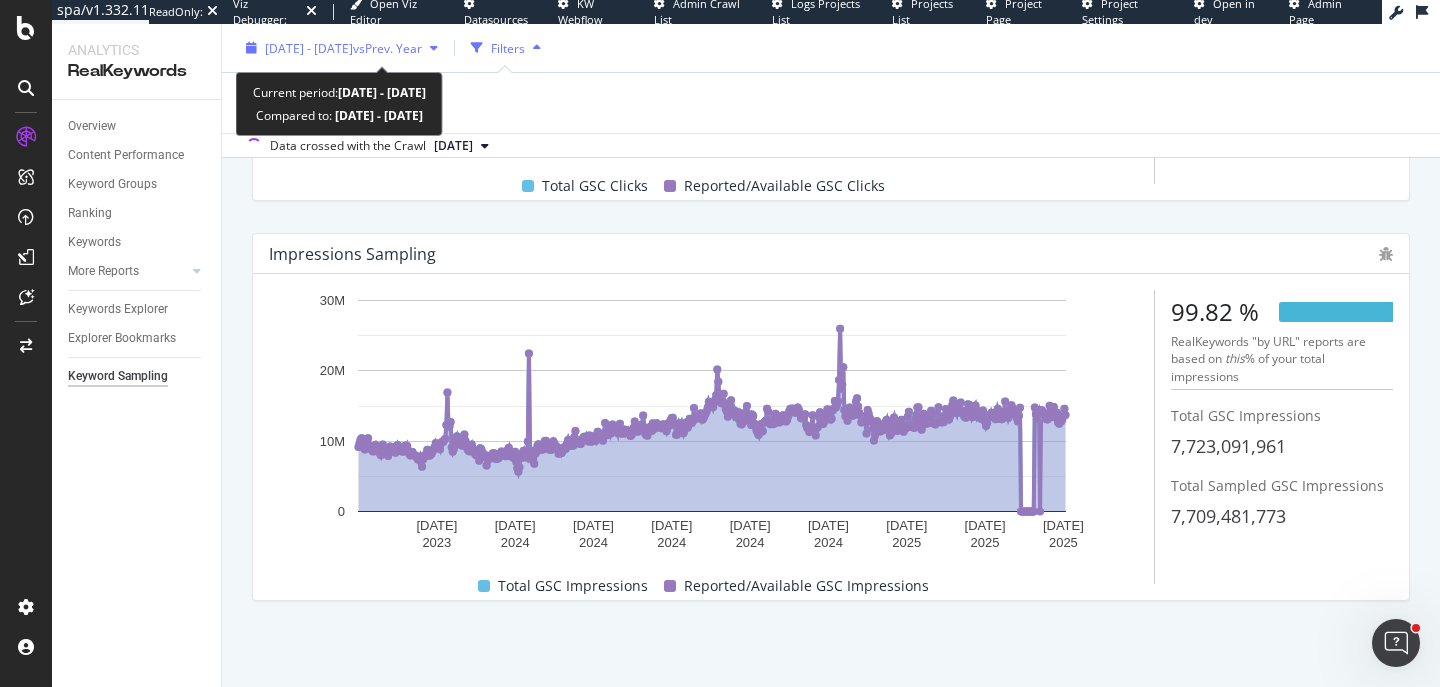 click on "[DATE] - [DATE]" at bounding box center (309, 47) 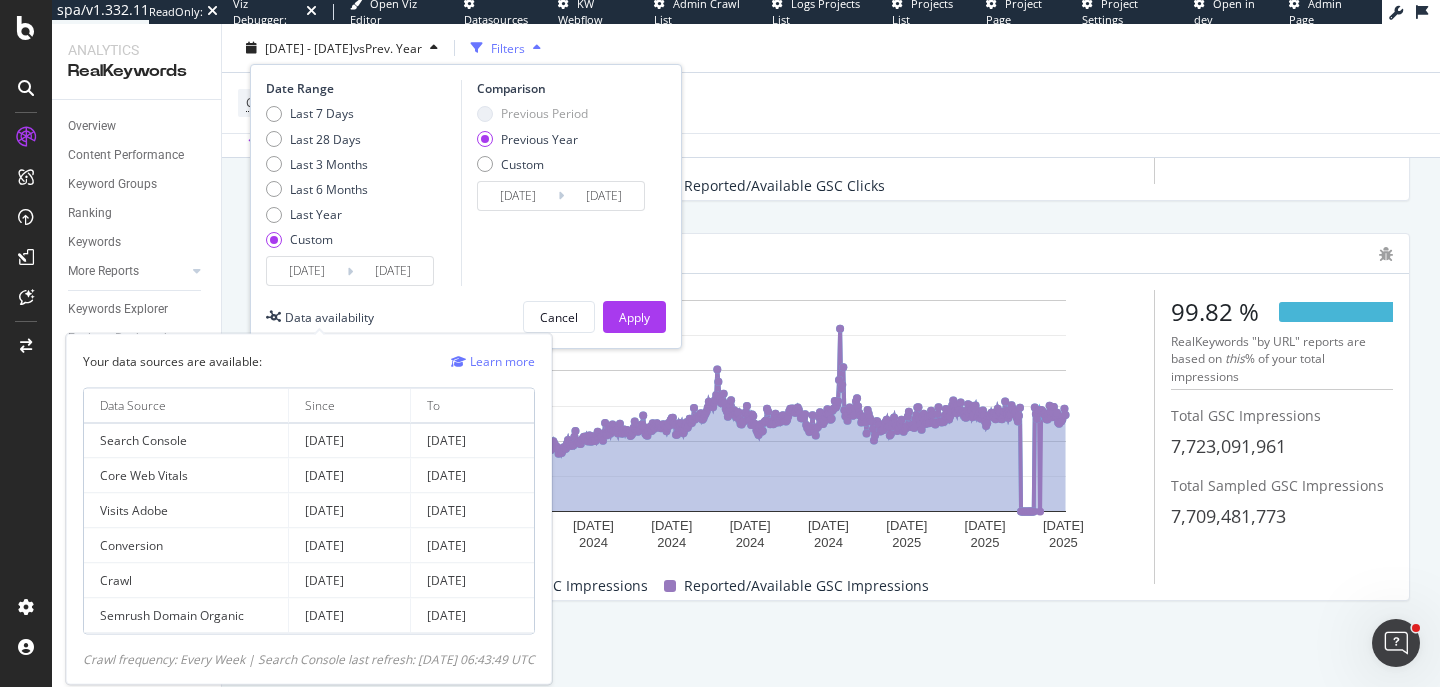 click on "Core Web Vitals" at bounding box center (186, 476) 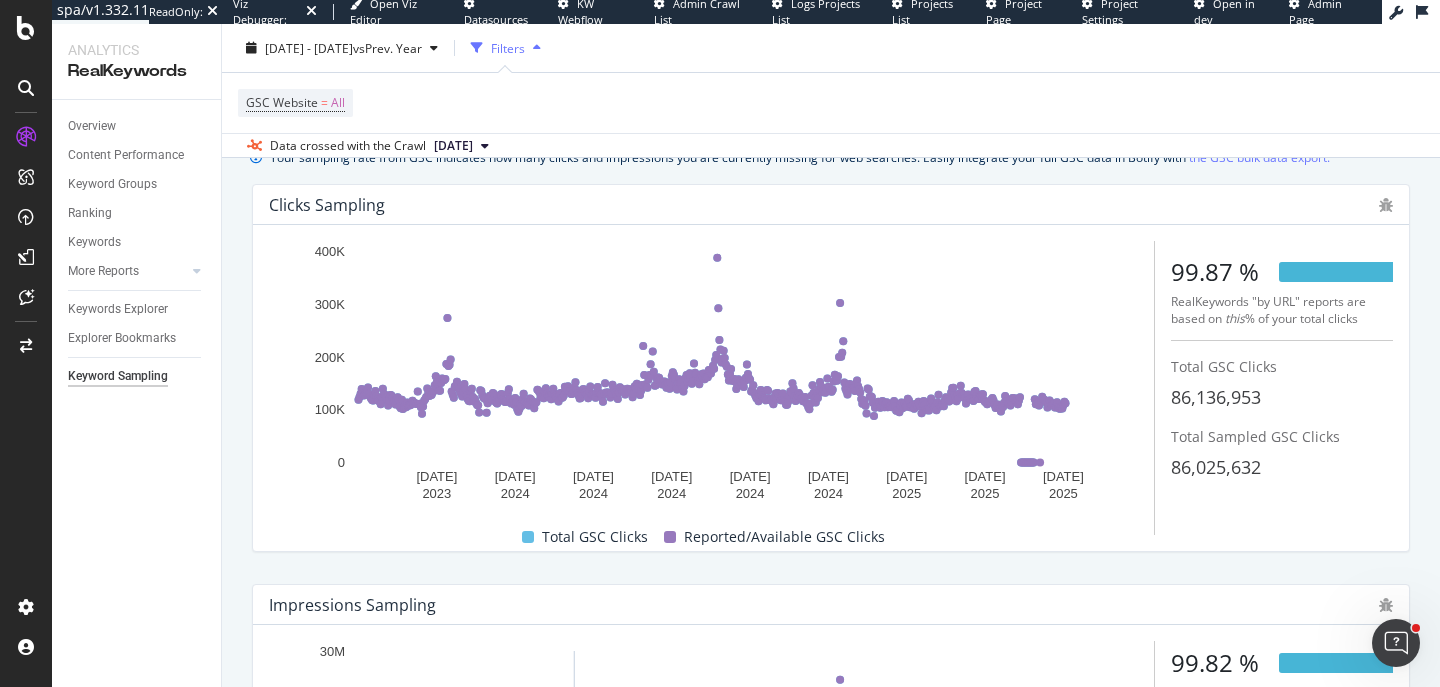 scroll, scrollTop: 18, scrollLeft: 0, axis: vertical 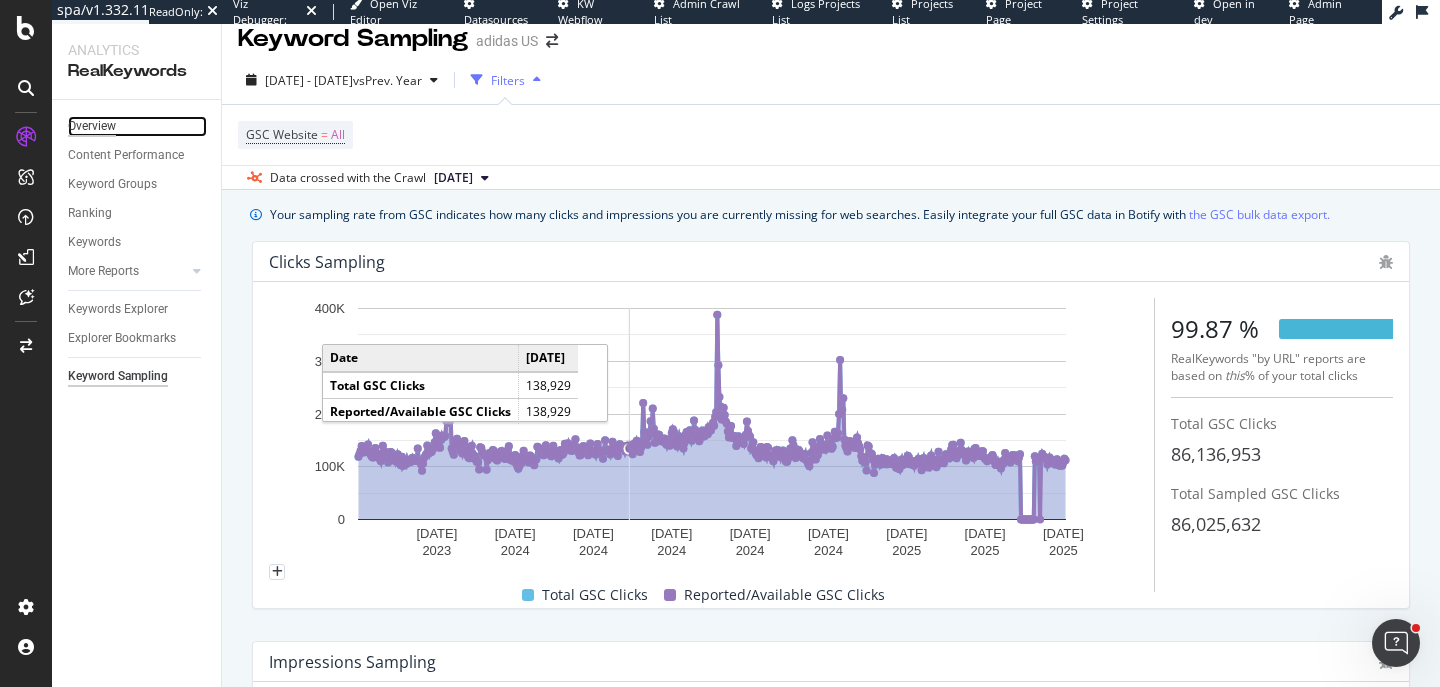 click on "Overview" at bounding box center [92, 126] 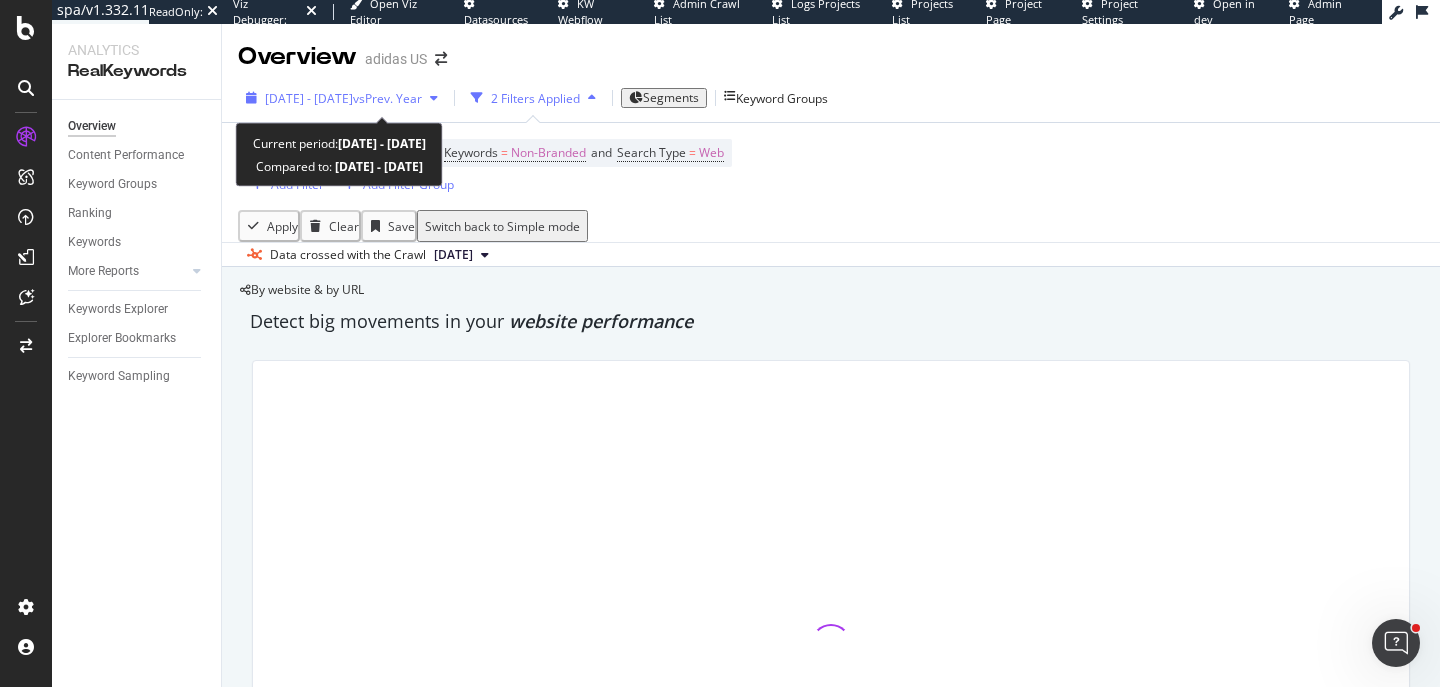 click on "[DATE] - [DATE]" at bounding box center (309, 98) 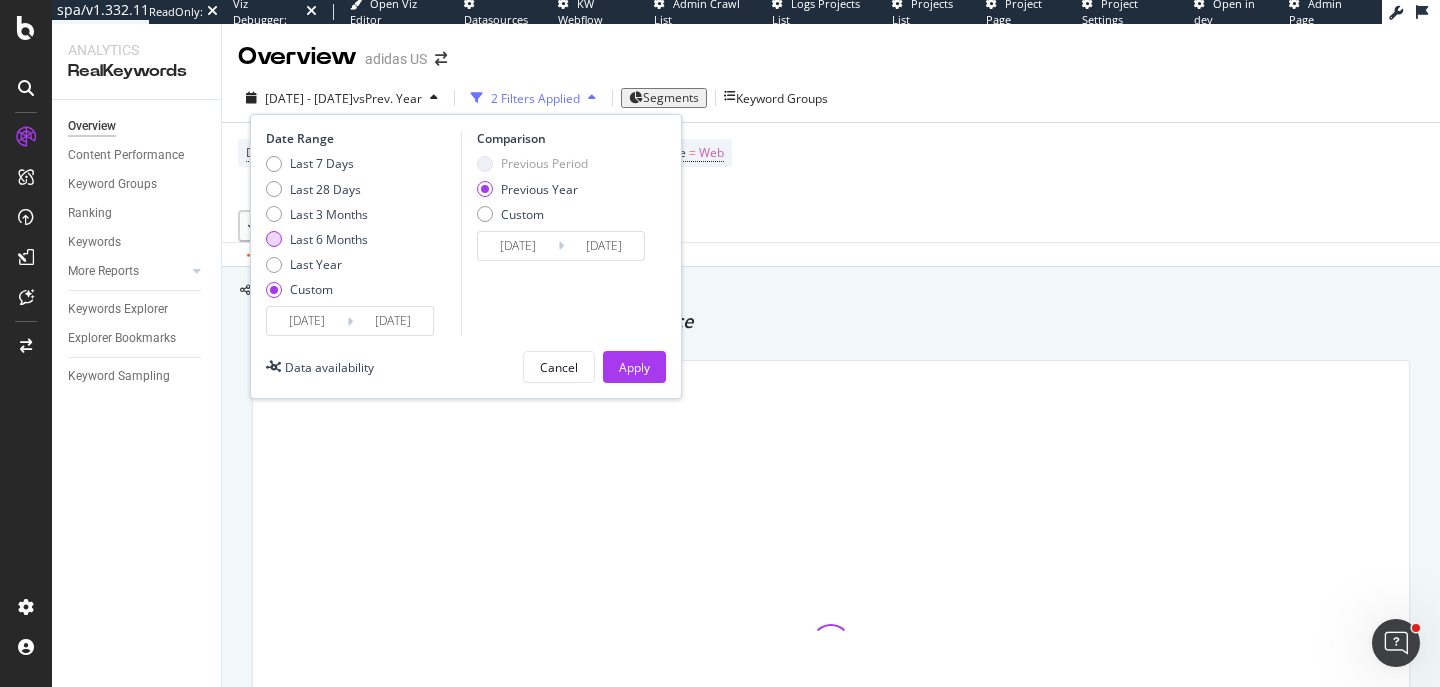 click on "Last 6 Months" at bounding box center [329, 239] 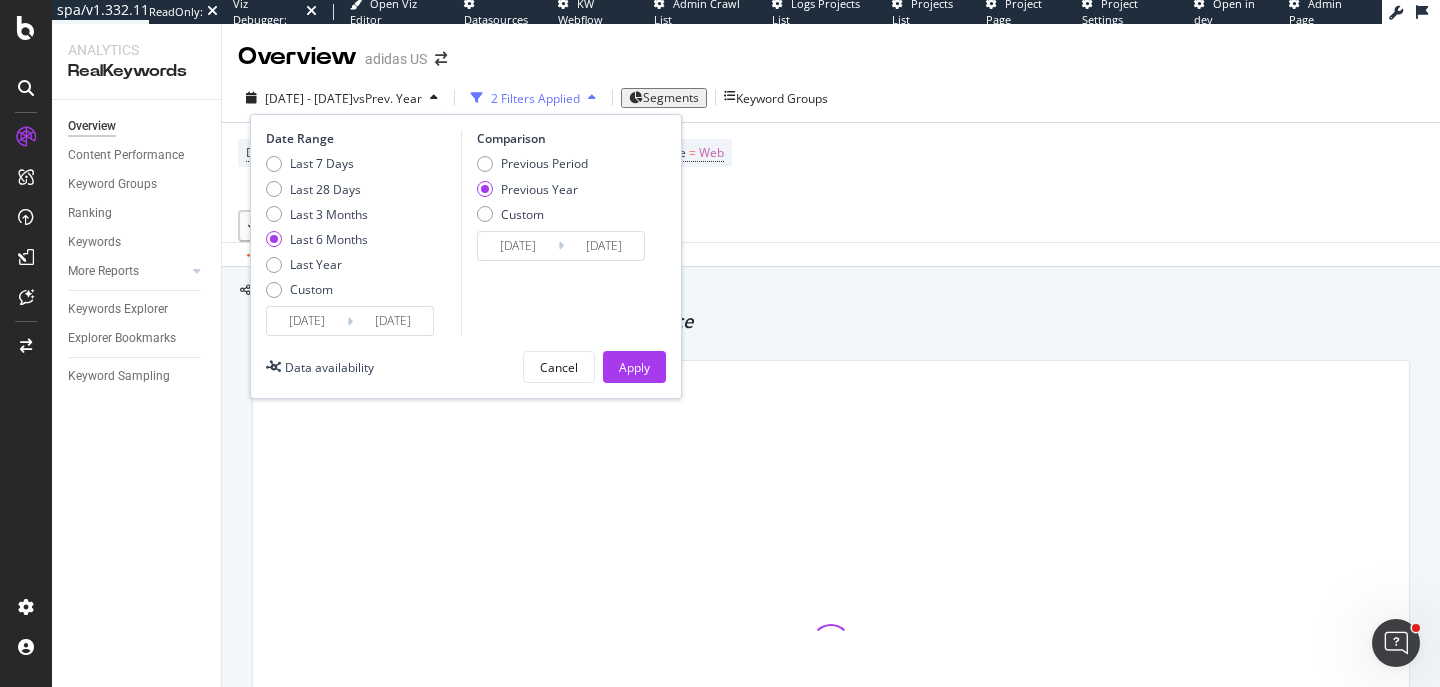 click on "[DATE]" at bounding box center [518, 246] 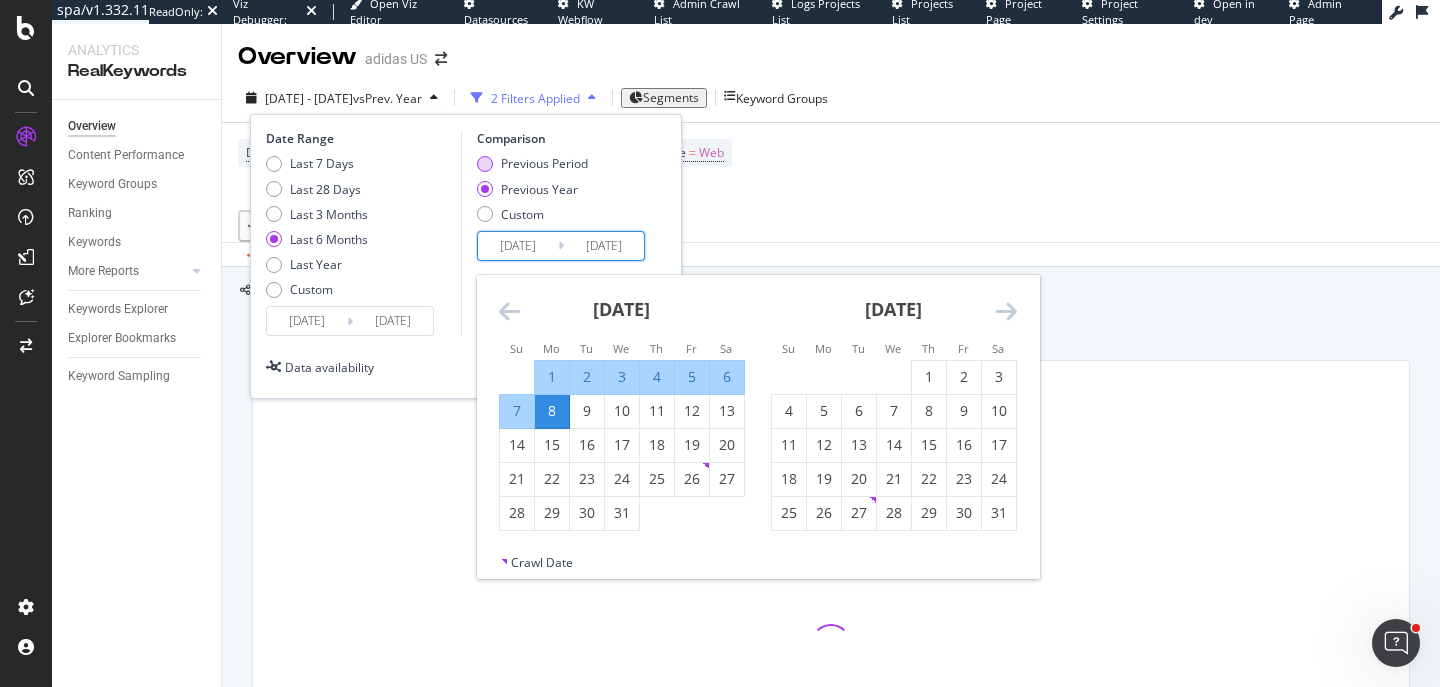 click on "Previous Period" at bounding box center (544, 163) 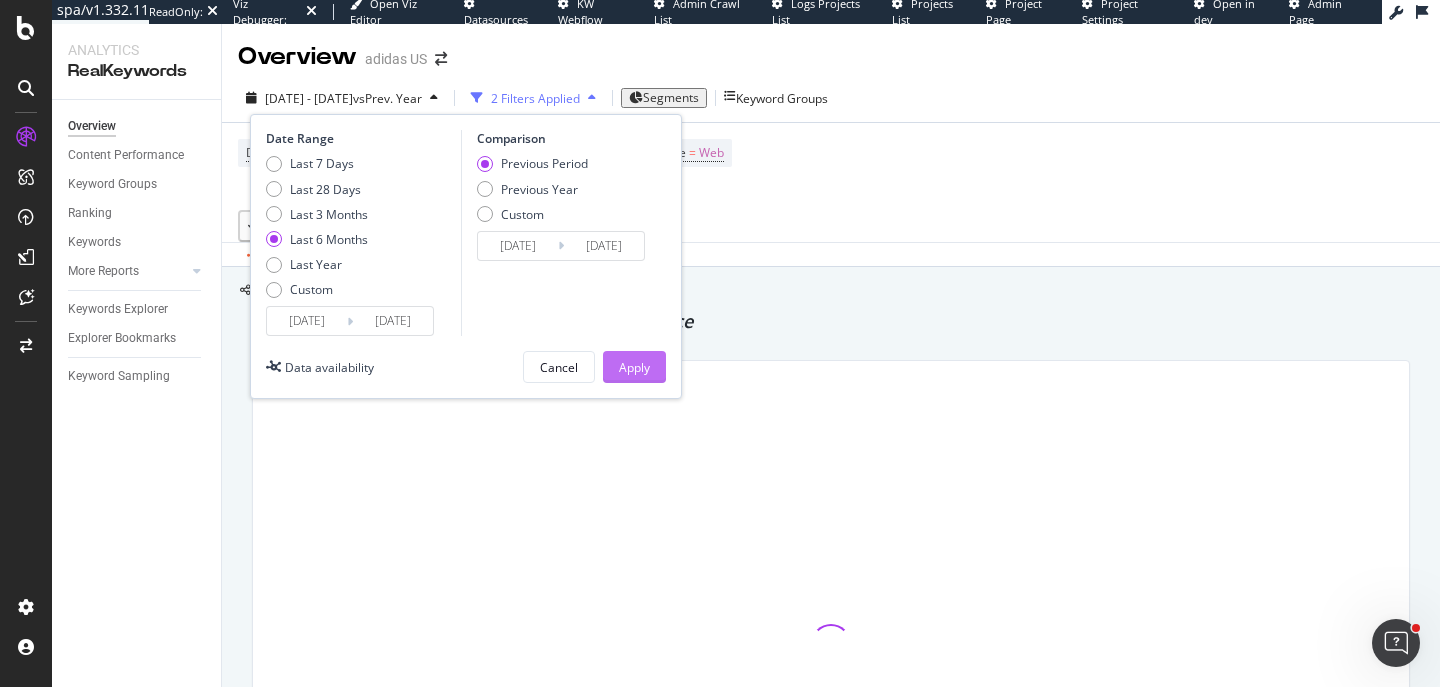 click on "Apply" at bounding box center [634, 367] 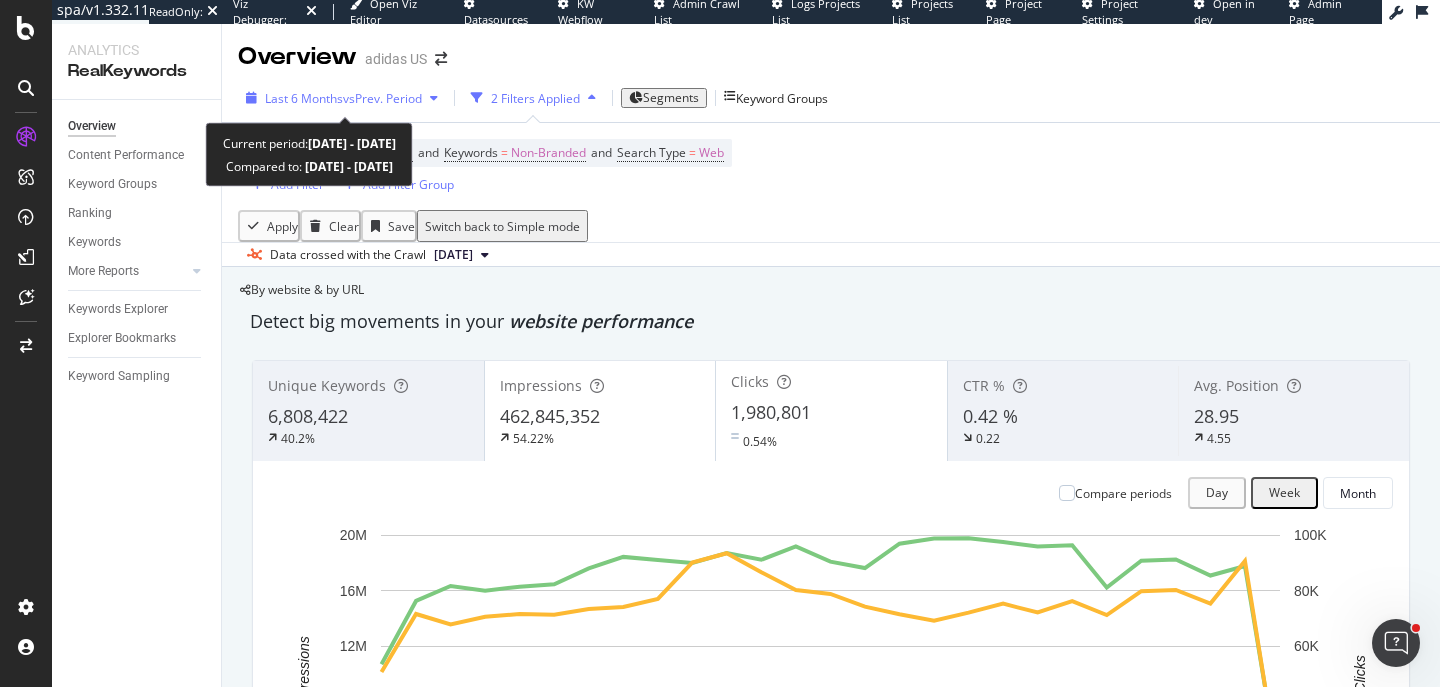 click on "vs  Prev. Period" at bounding box center [382, 98] 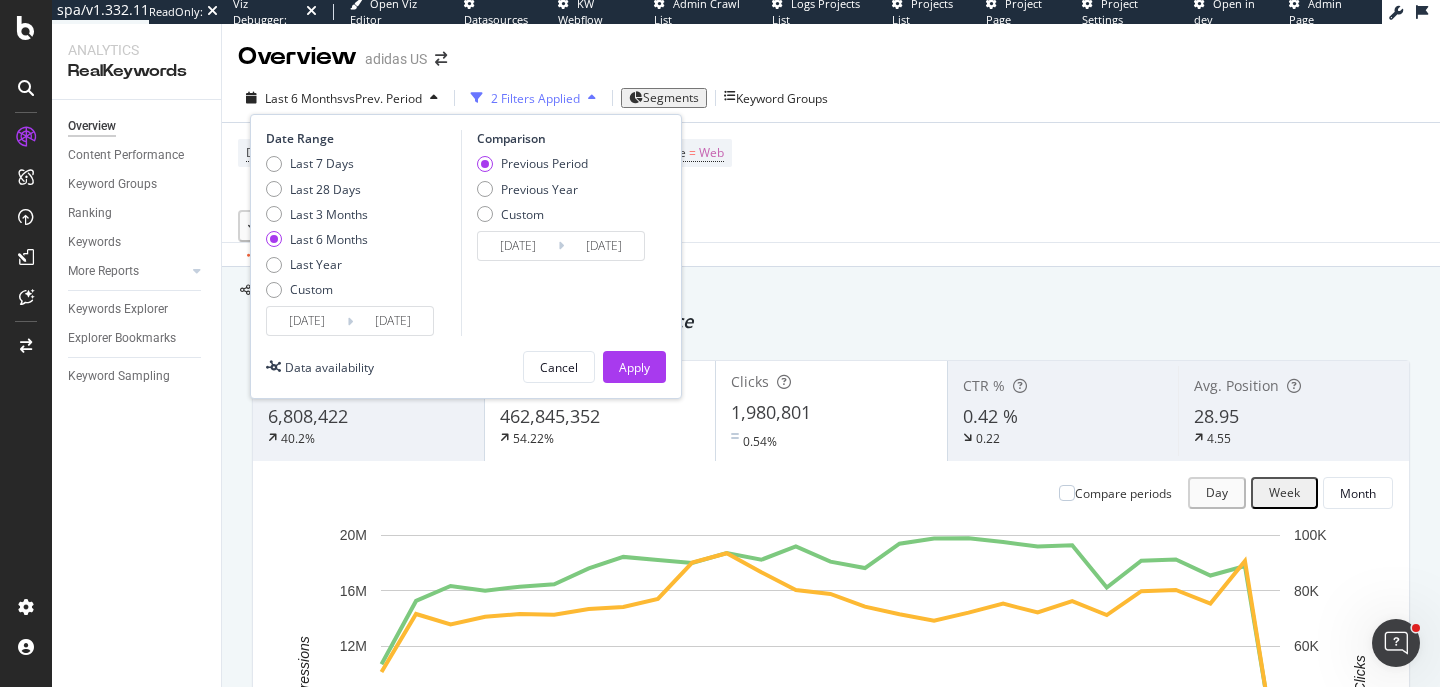 click on "[DATE]" at bounding box center [518, 246] 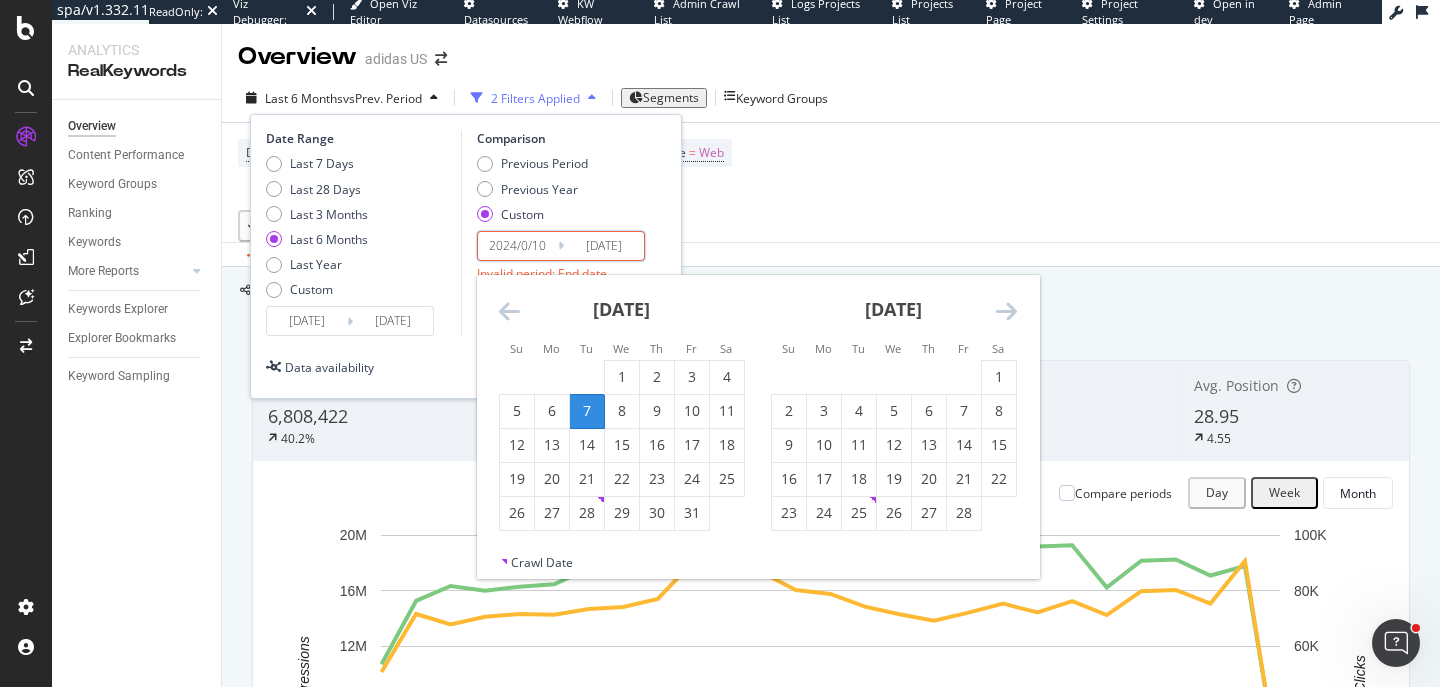 type on "[DATE]" 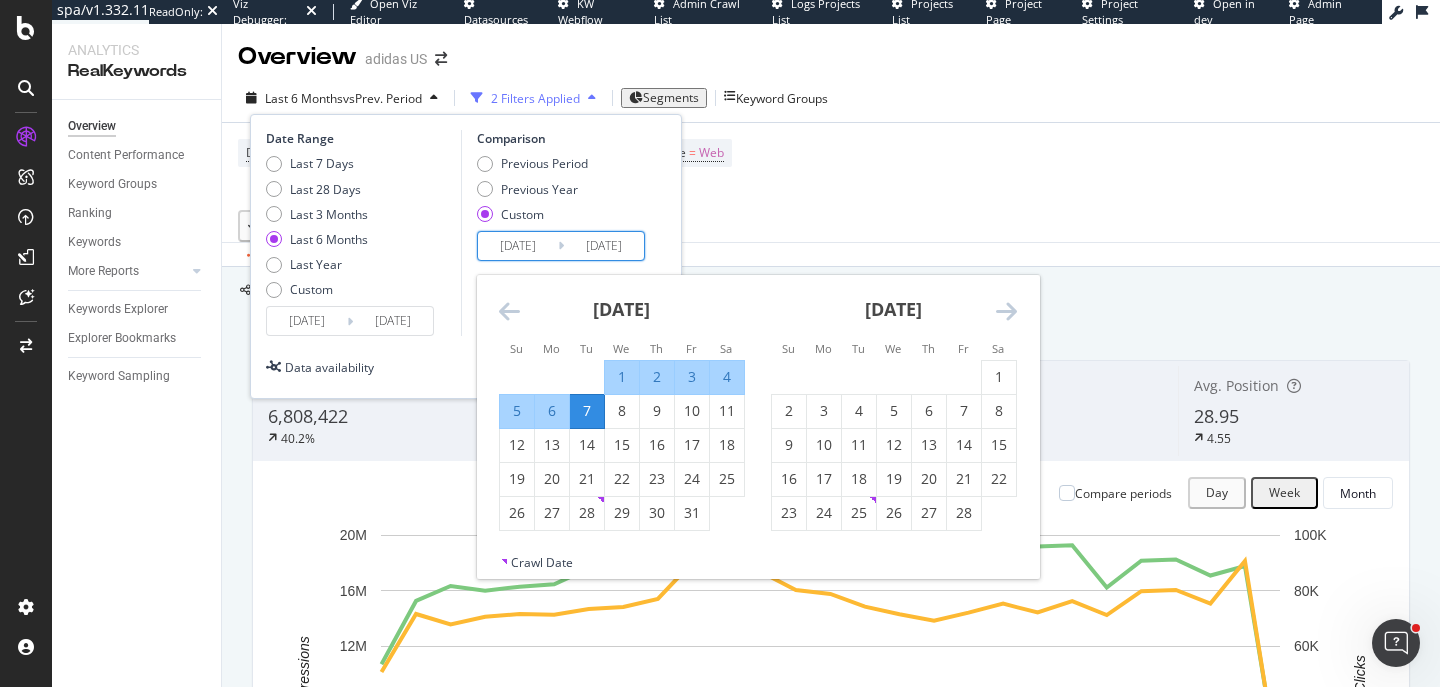 click on "Previous Period Previous Year Custom" at bounding box center [564, 192] 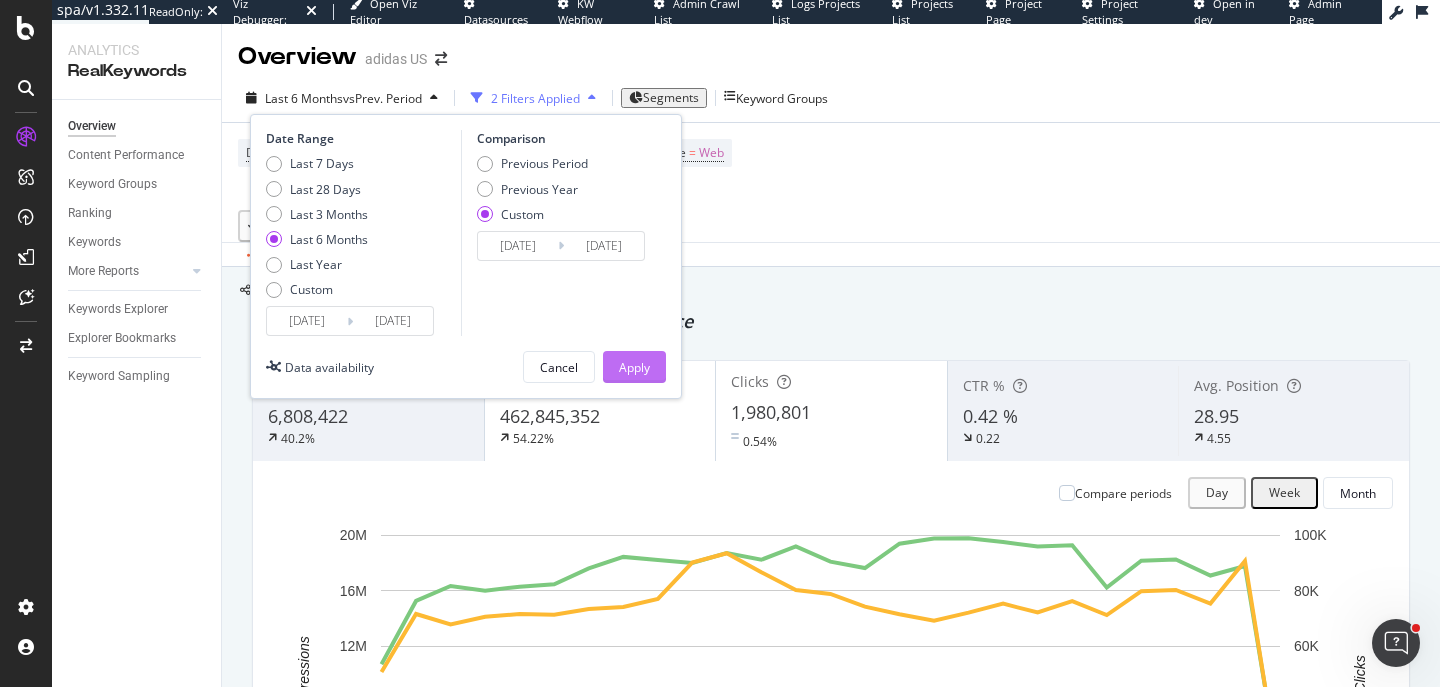 click on "Apply" at bounding box center [634, 367] 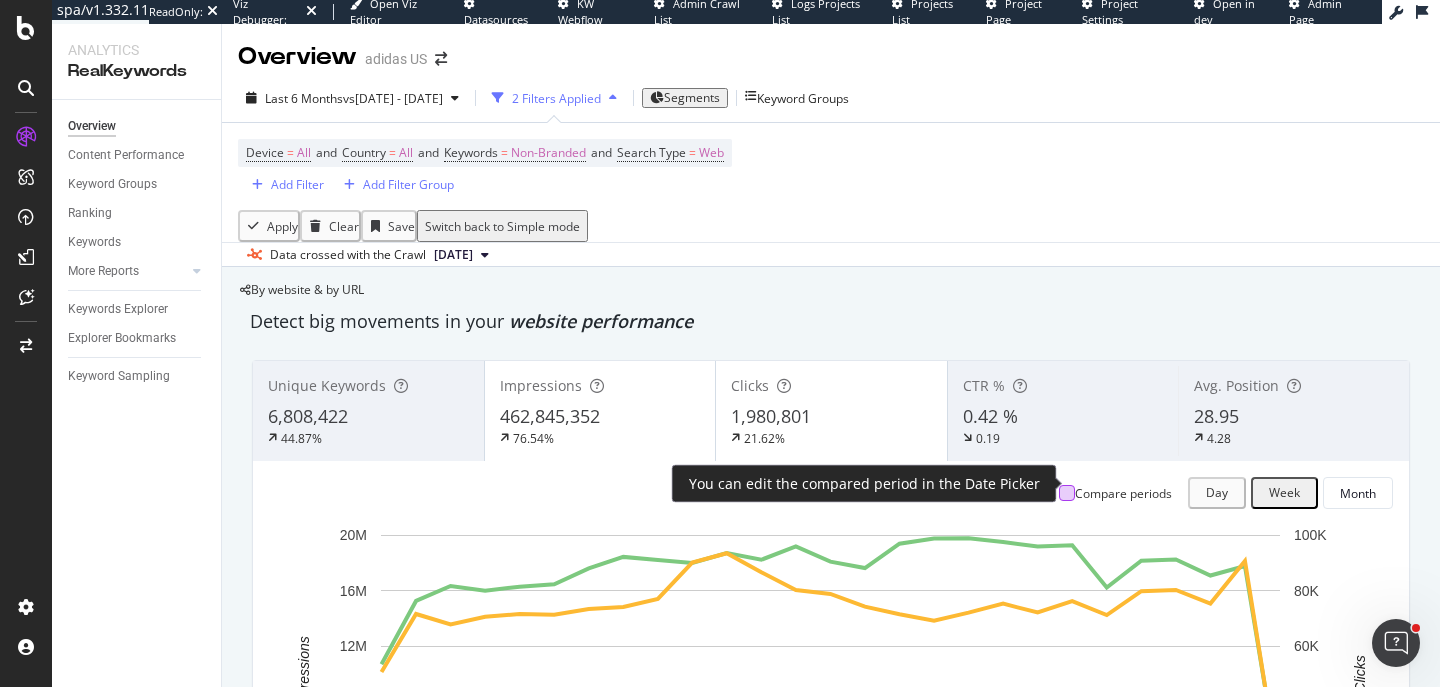 click at bounding box center (1067, 493) 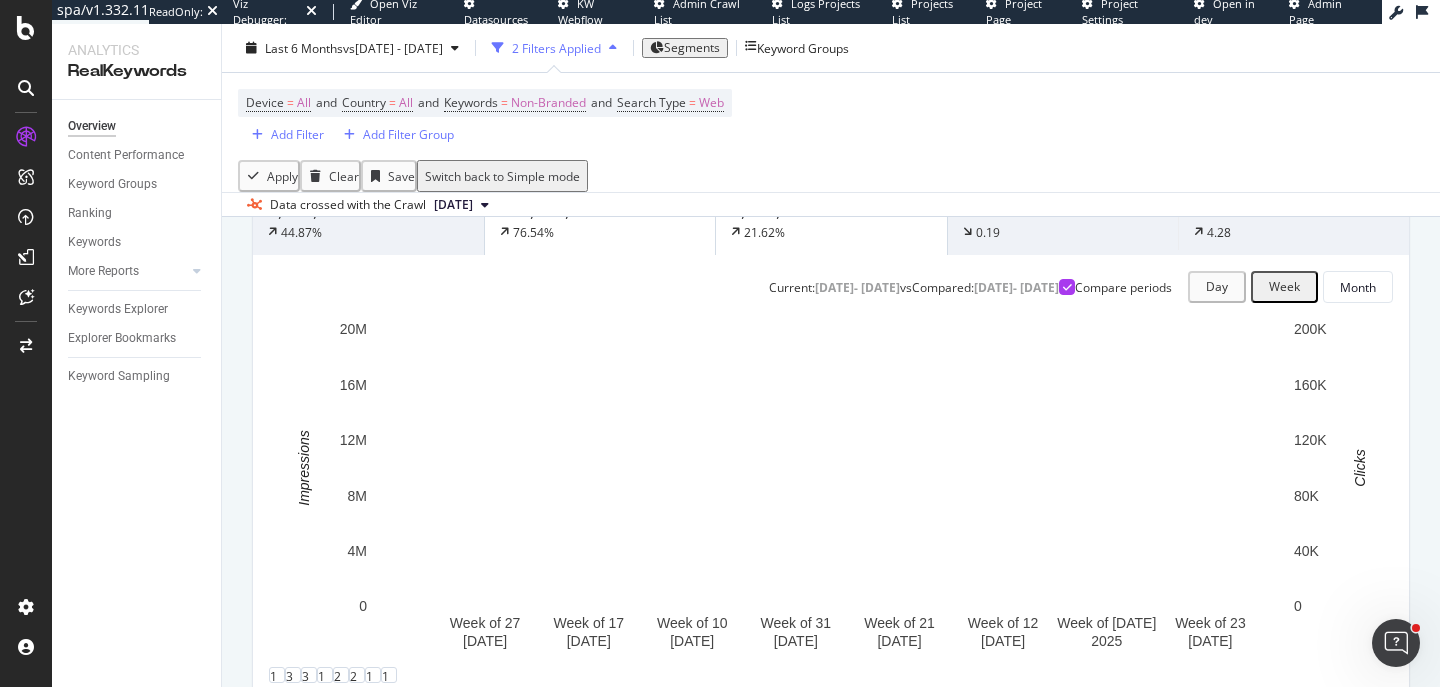 scroll, scrollTop: 209, scrollLeft: 0, axis: vertical 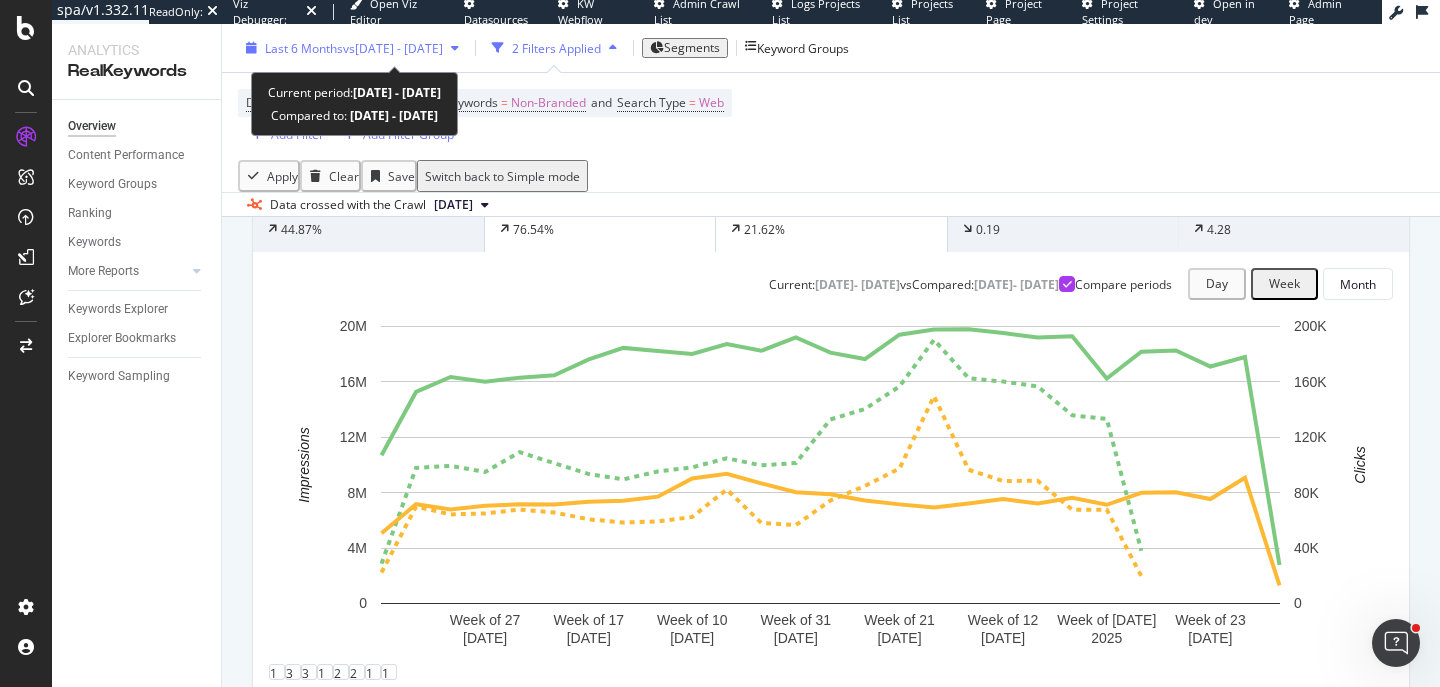 click on "vs  [DATE] - [DATE]" at bounding box center (393, 47) 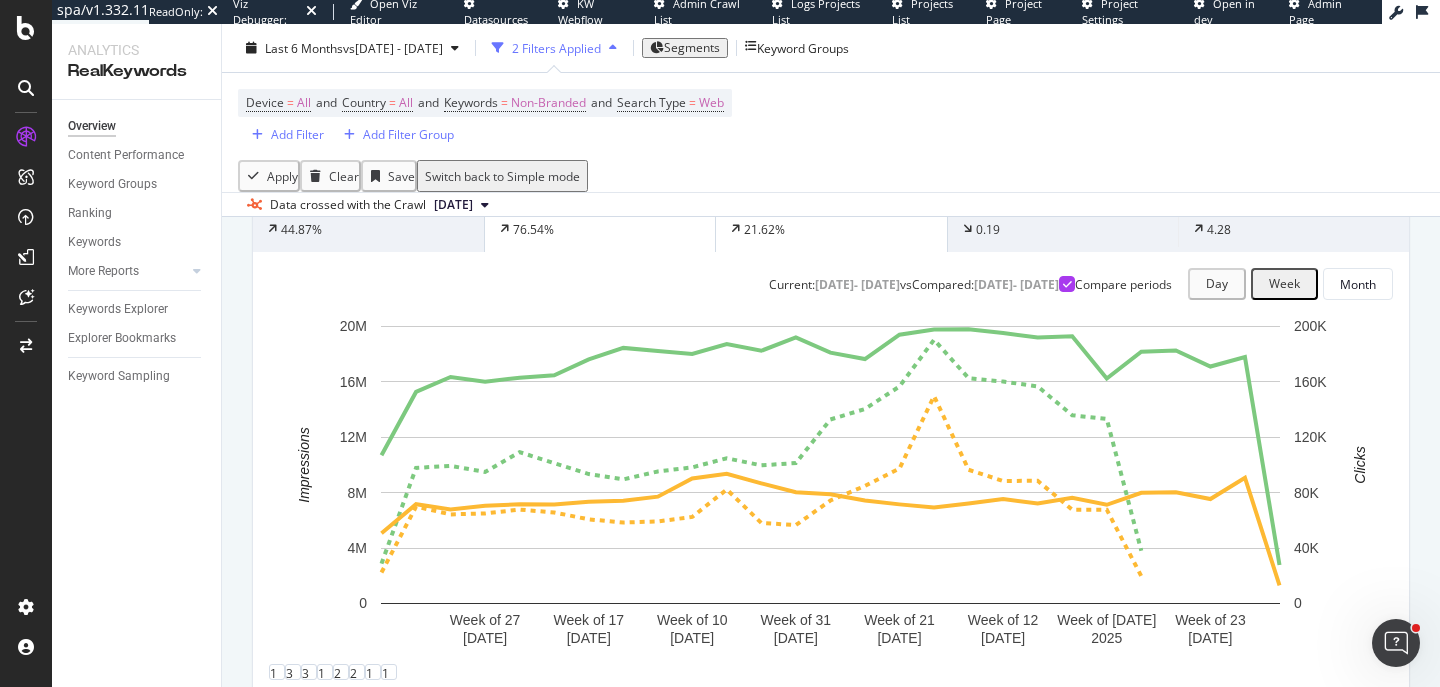 click on "Overview Content Performance Keyword Groups Ranking Keywords More Reports Countries Devices Content Structure Keywords Explorer Explorer Bookmarks Keyword Sampling" at bounding box center (136, 393) 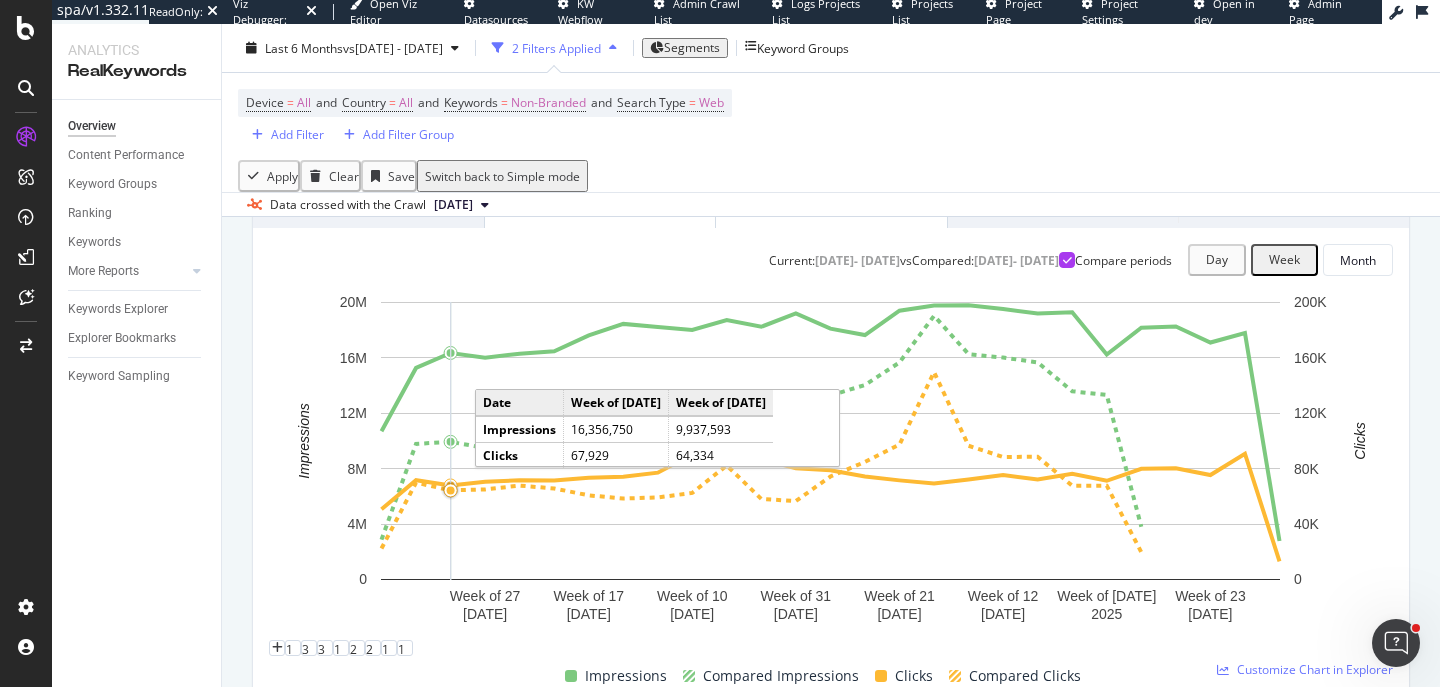 scroll, scrollTop: 243, scrollLeft: 0, axis: vertical 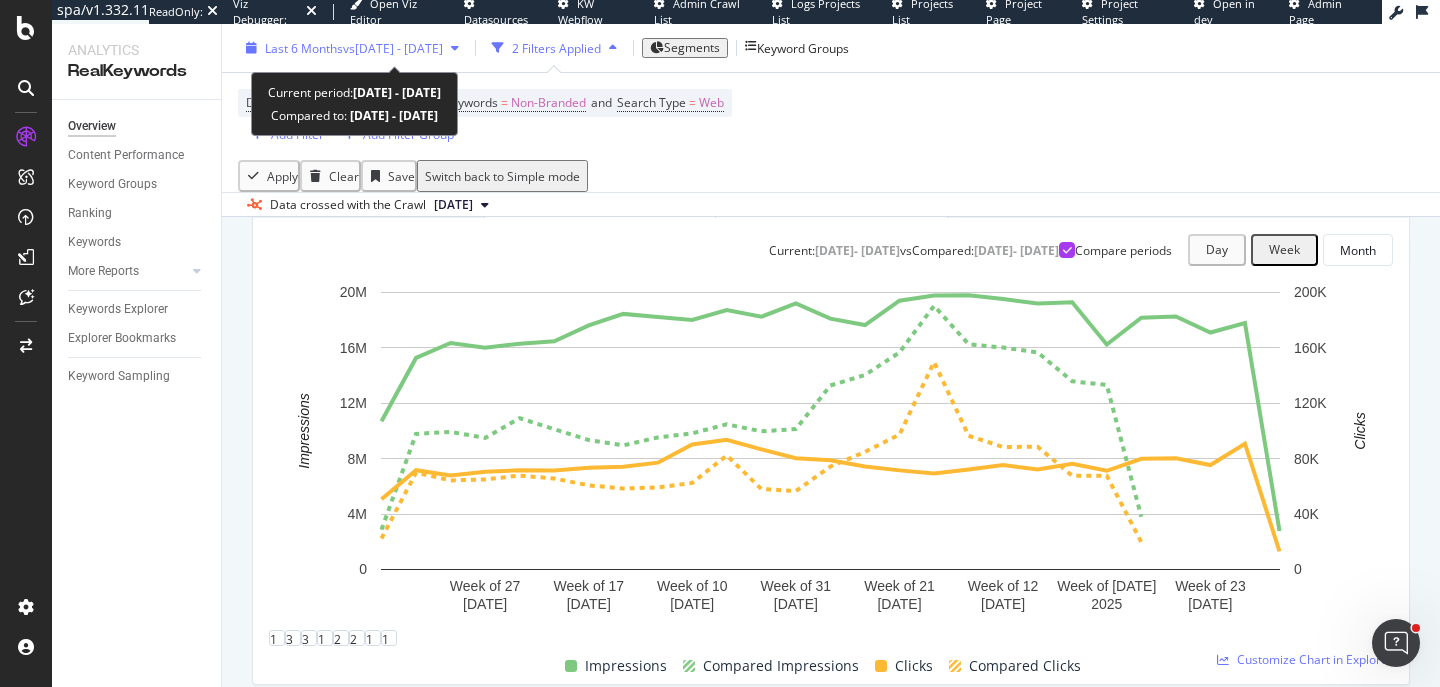 click on "vs  [DATE] - [DATE]" at bounding box center (393, 47) 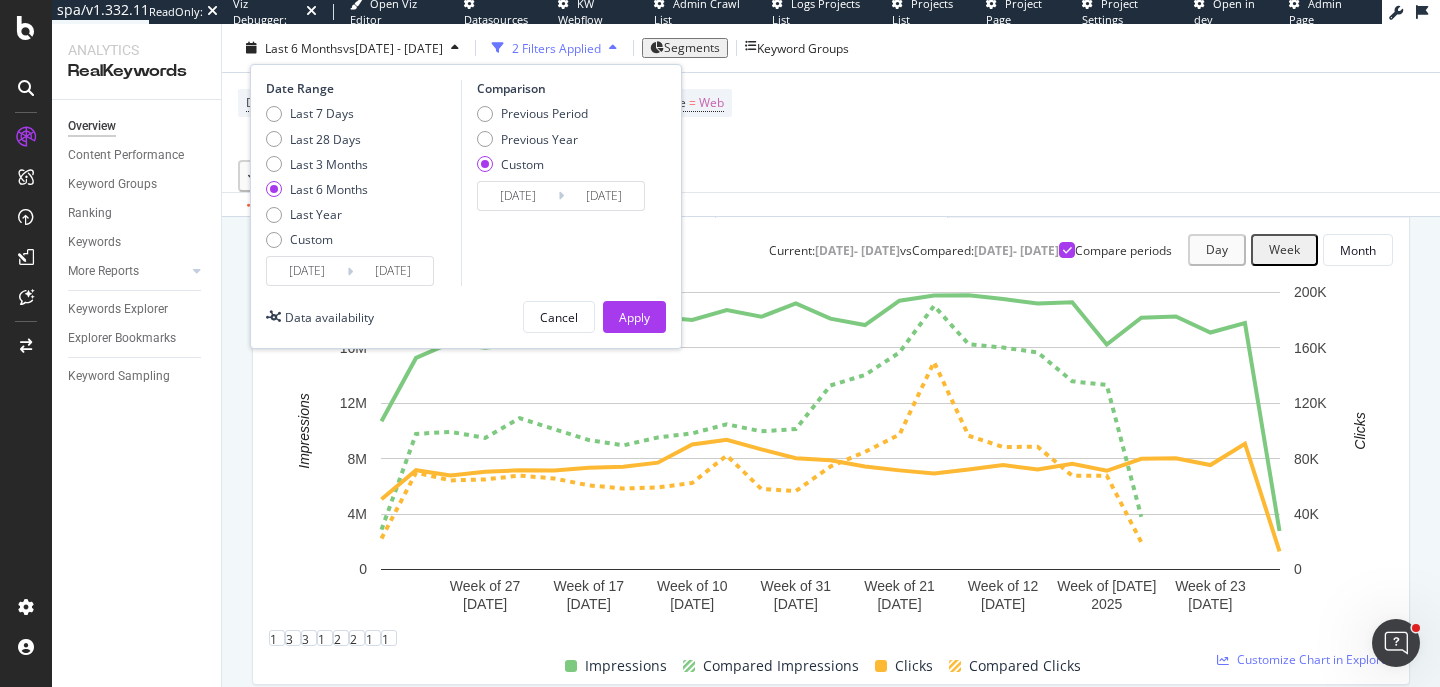 click on "[DATE]" at bounding box center (518, 196) 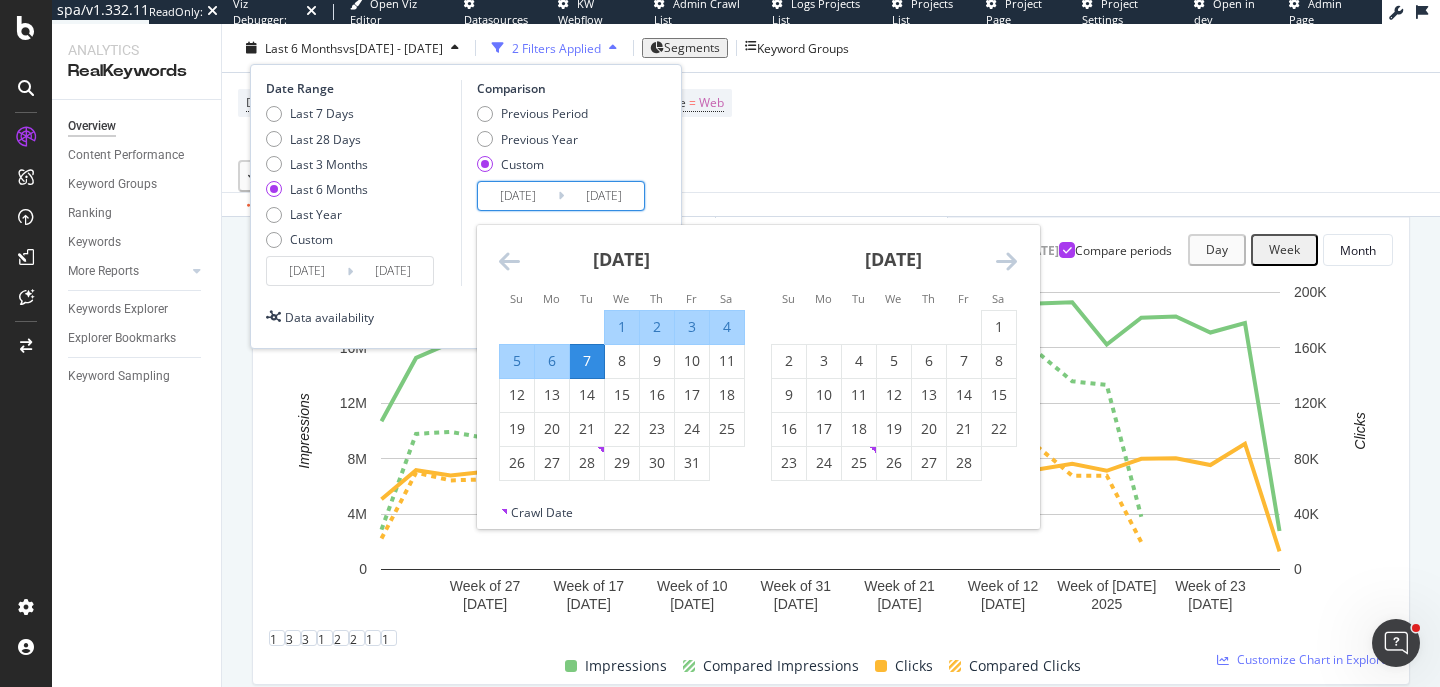 click at bounding box center (509, 261) 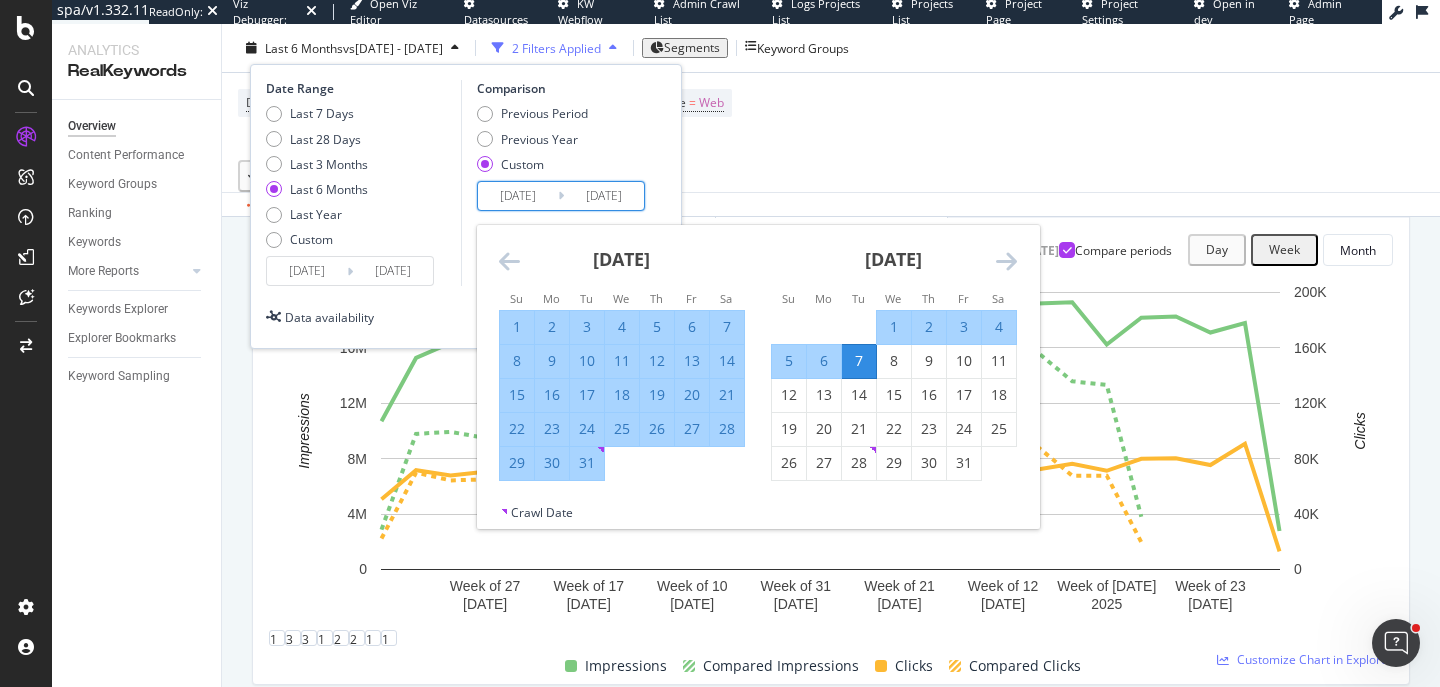 click at bounding box center (509, 261) 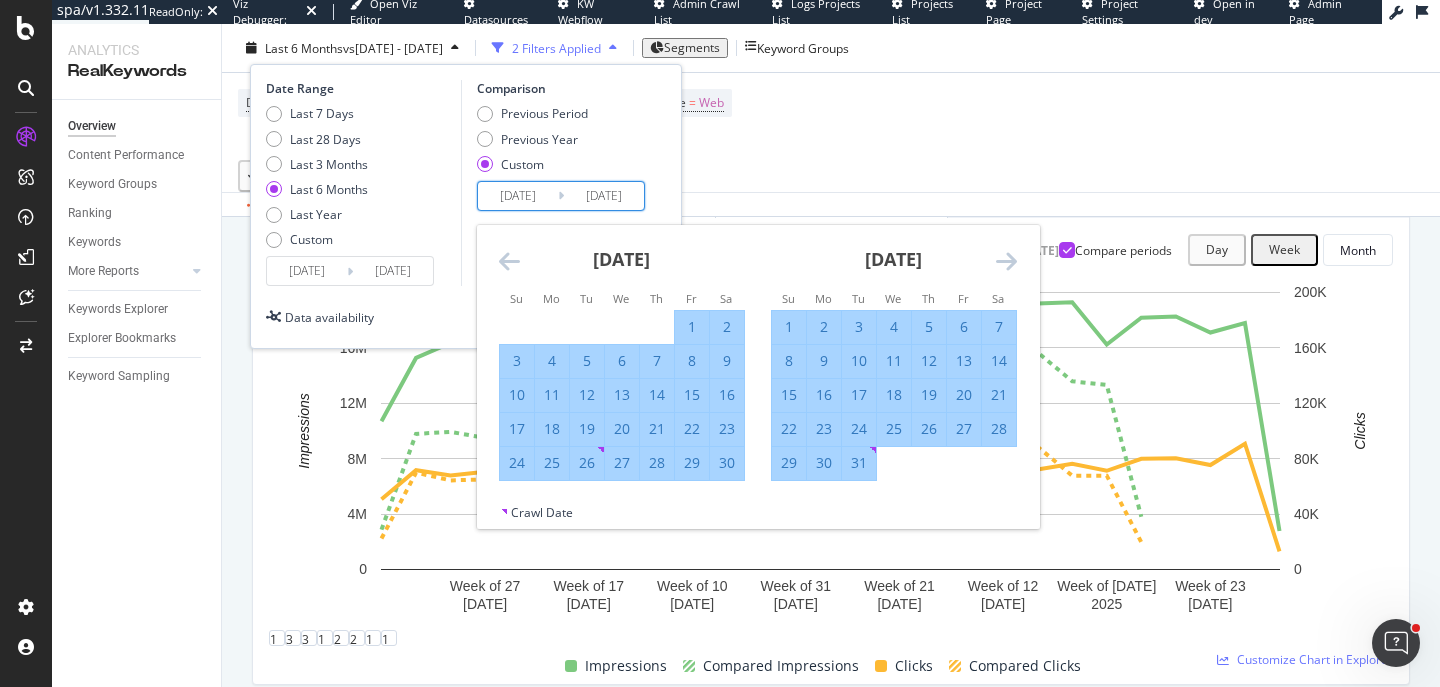 click at bounding box center (509, 261) 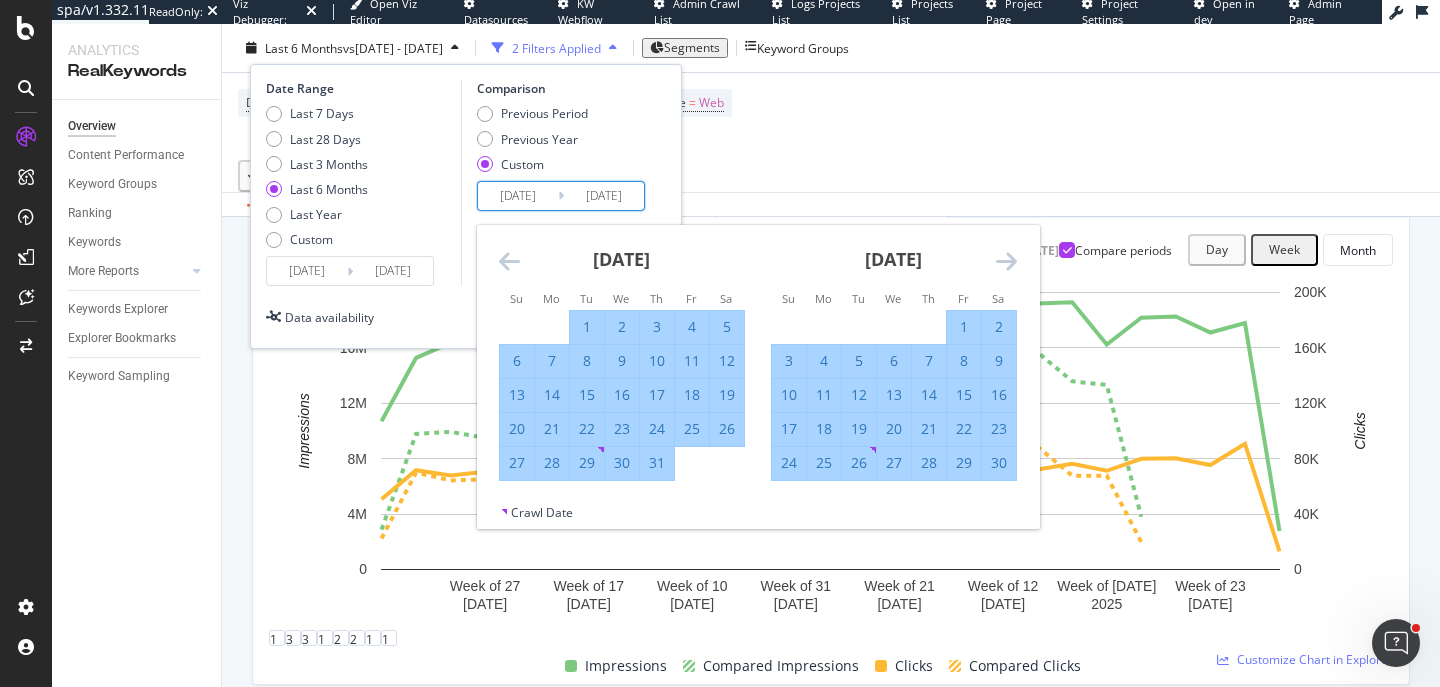 click at bounding box center [509, 261] 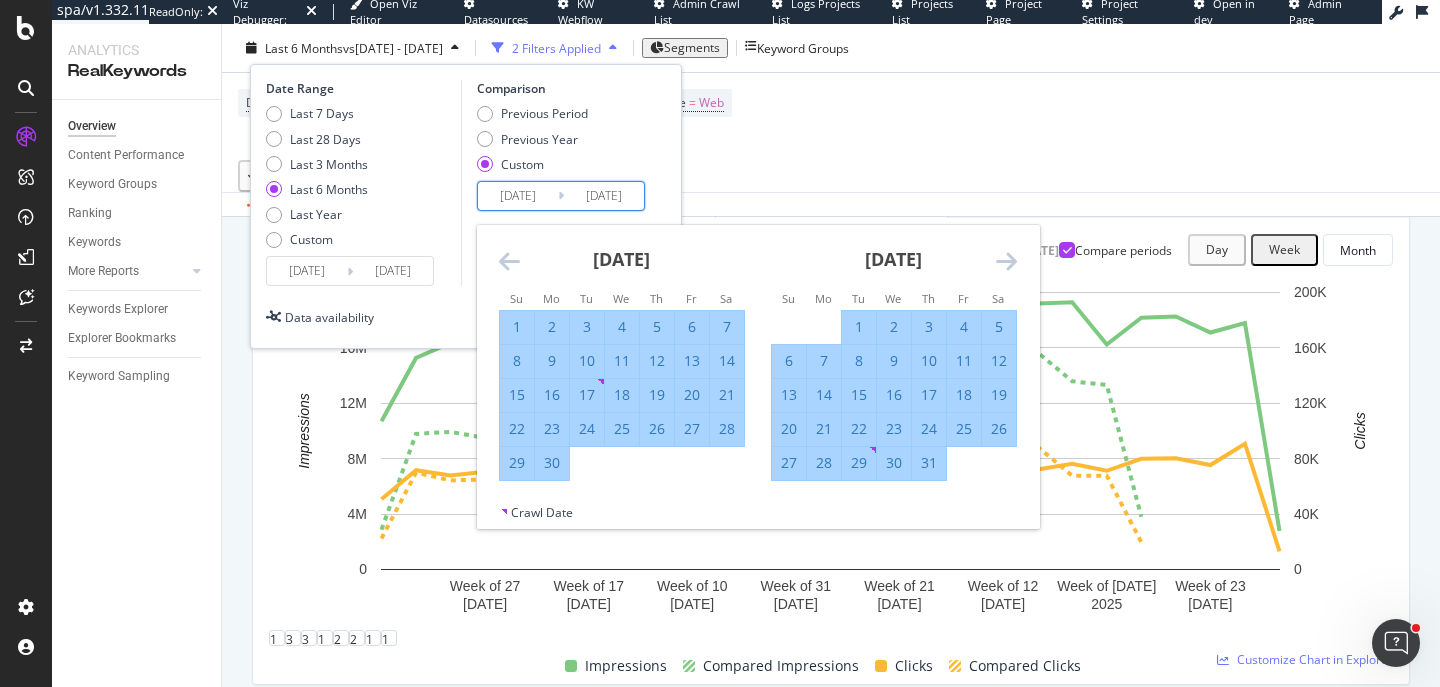 click at bounding box center [509, 261] 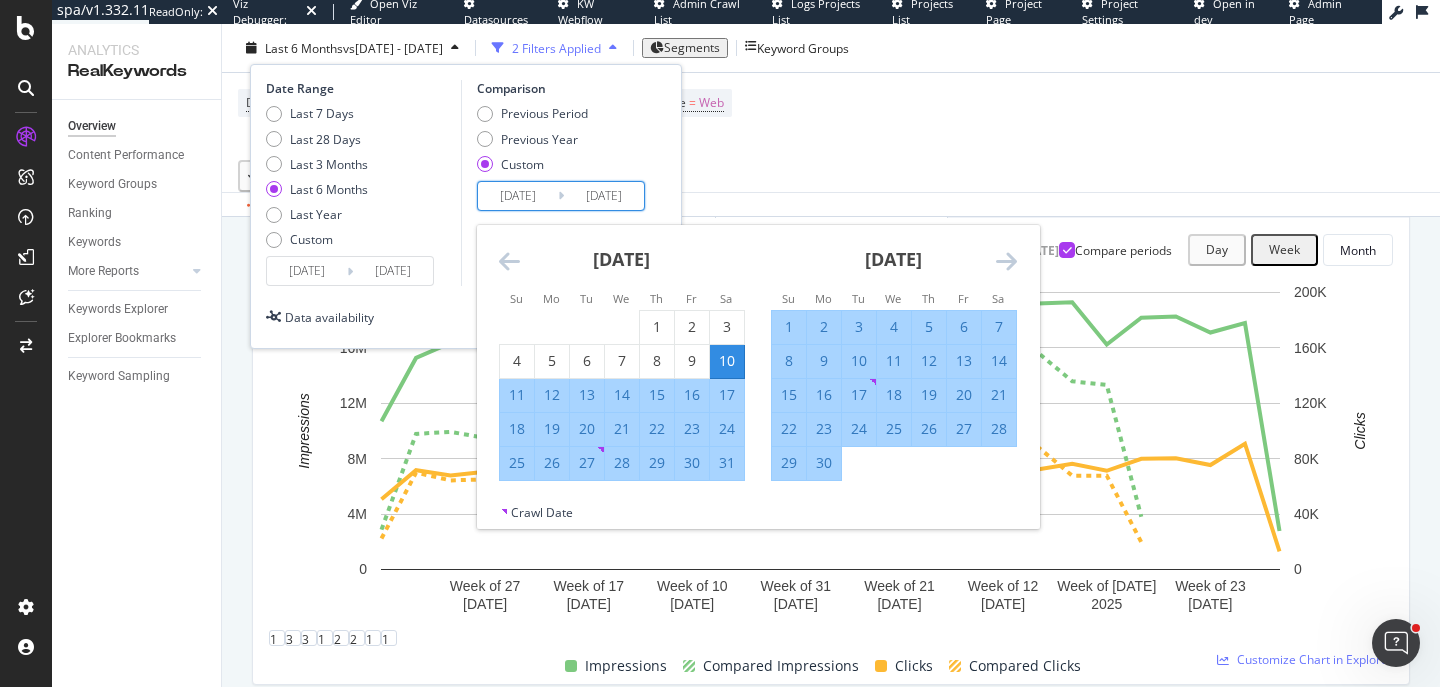 click on "1" at bounding box center (789, 327) 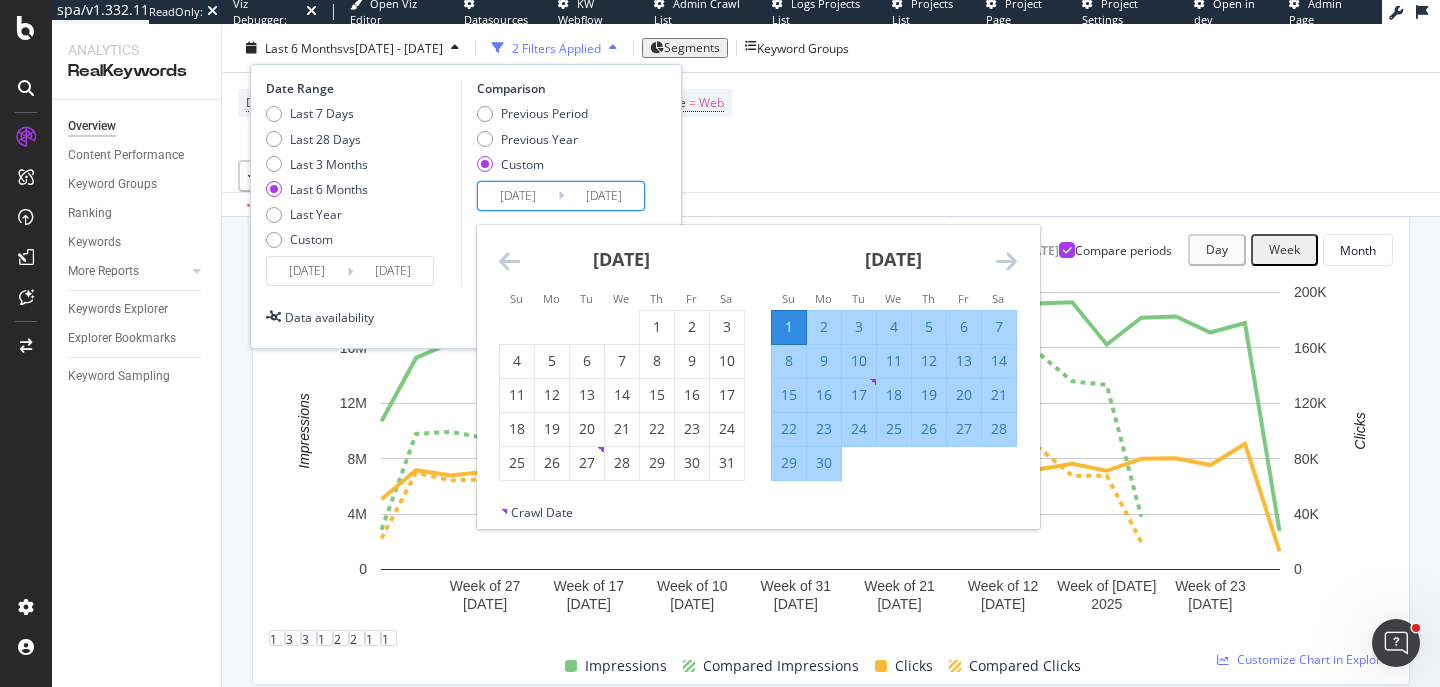 click at bounding box center [1006, 261] 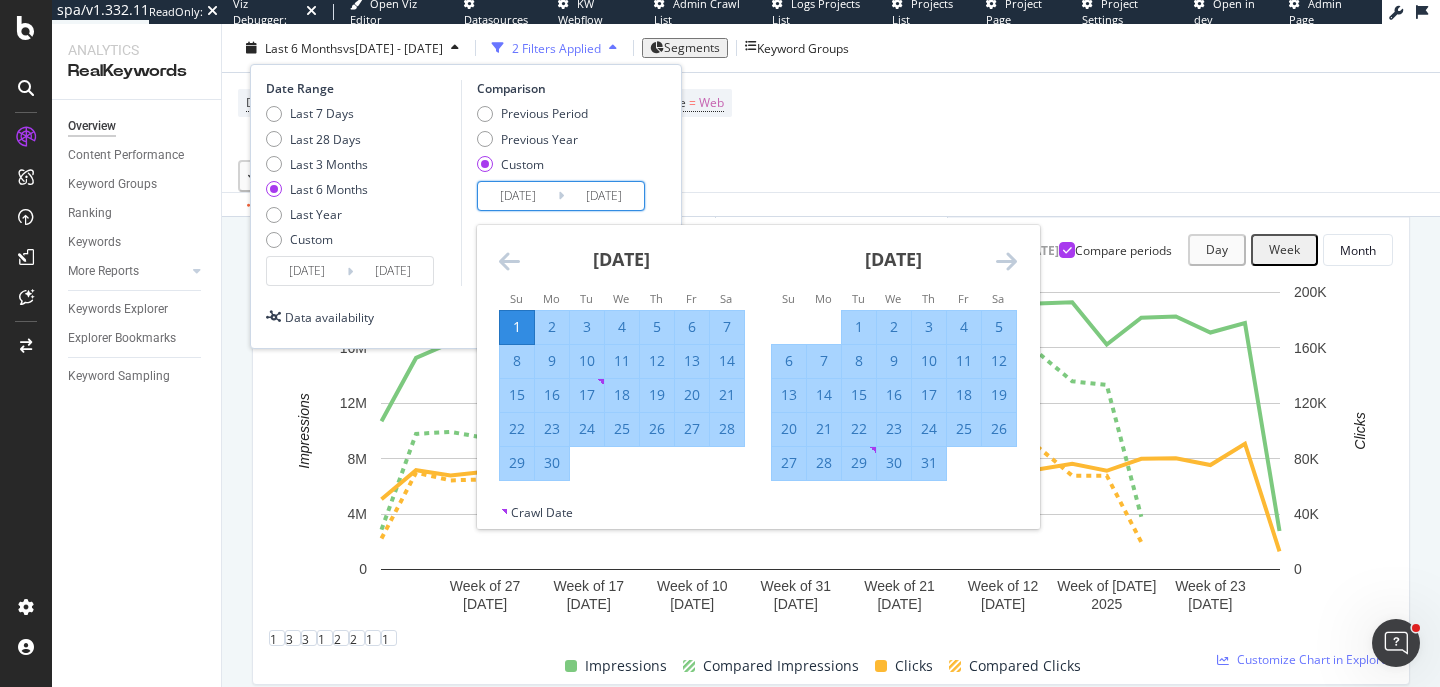 click at bounding box center (1006, 261) 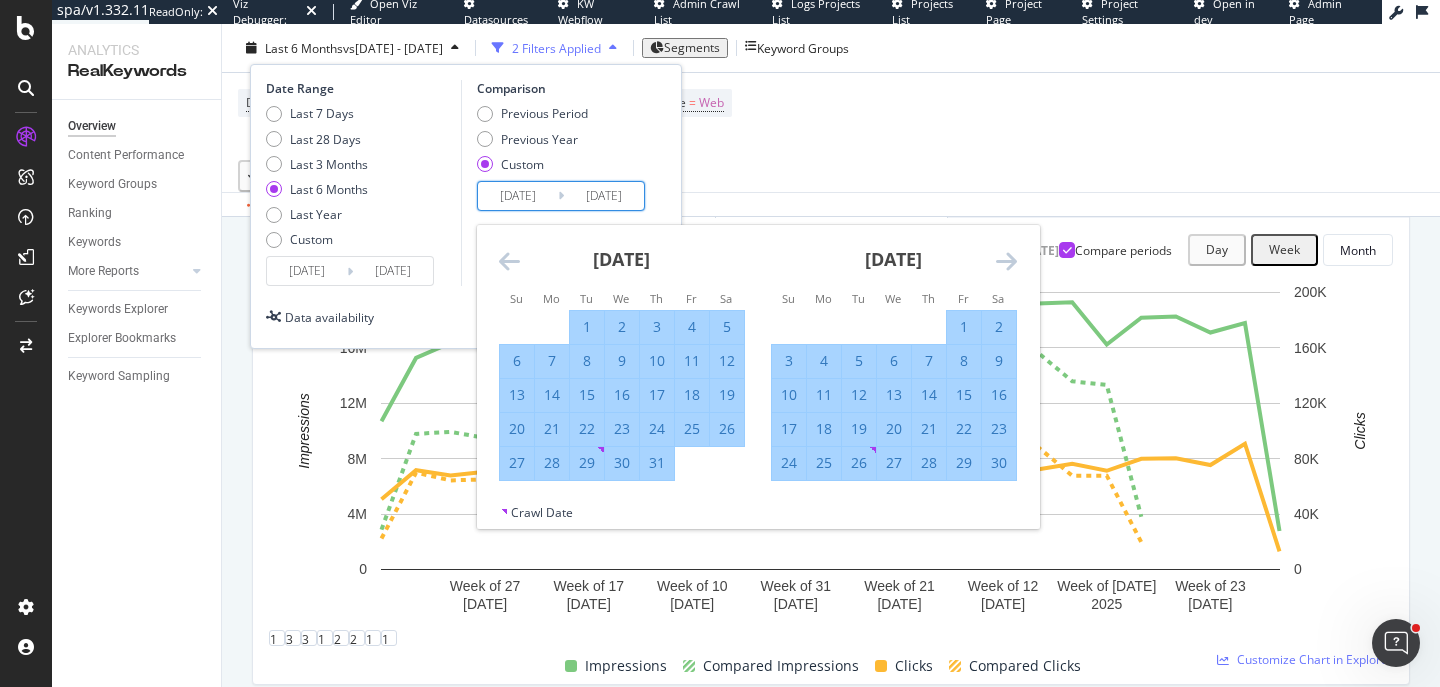 click at bounding box center [1006, 261] 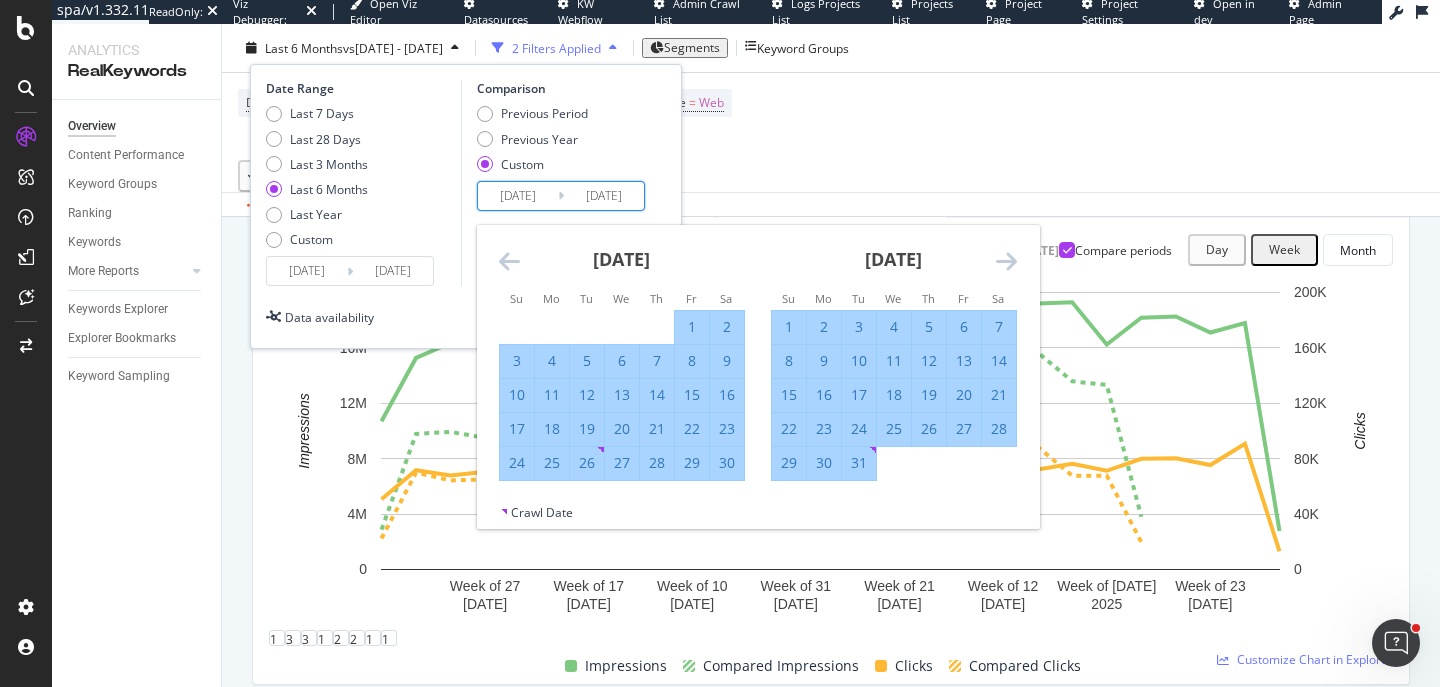 click at bounding box center [1006, 261] 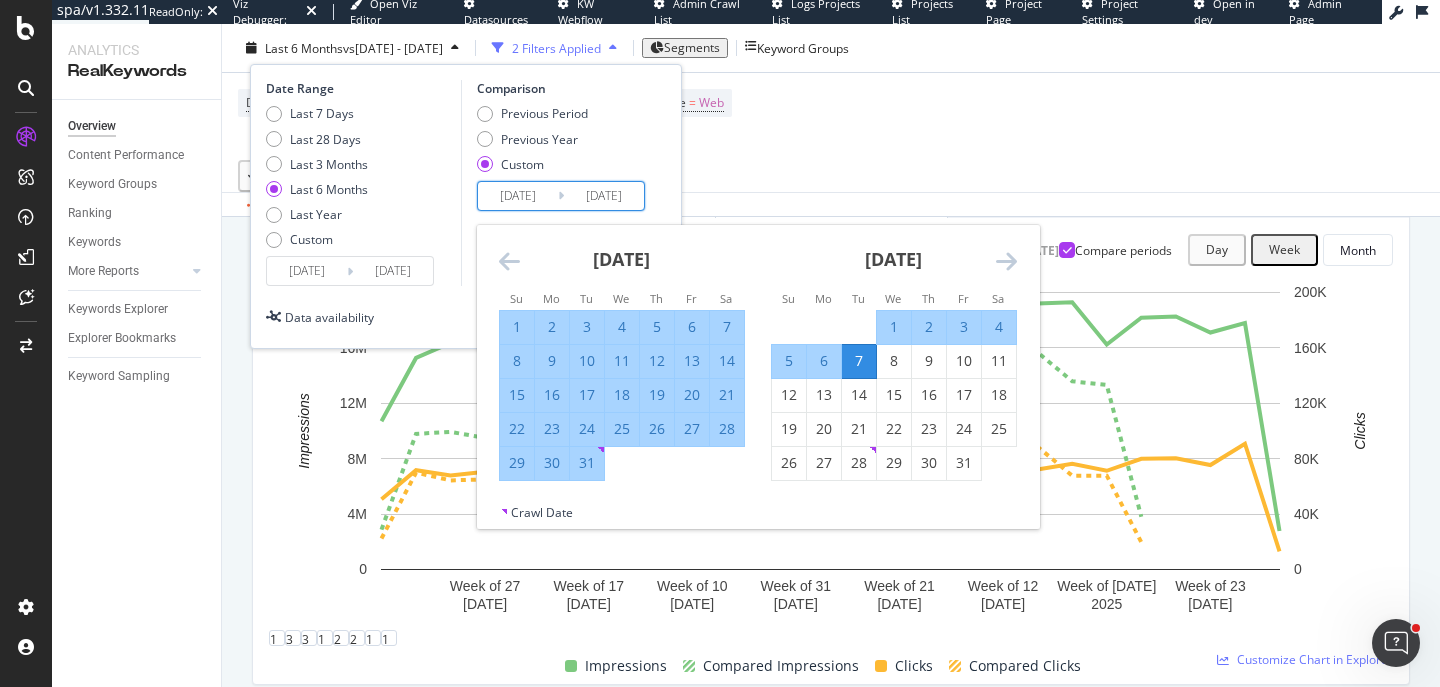 click on "31" at bounding box center (587, 463) 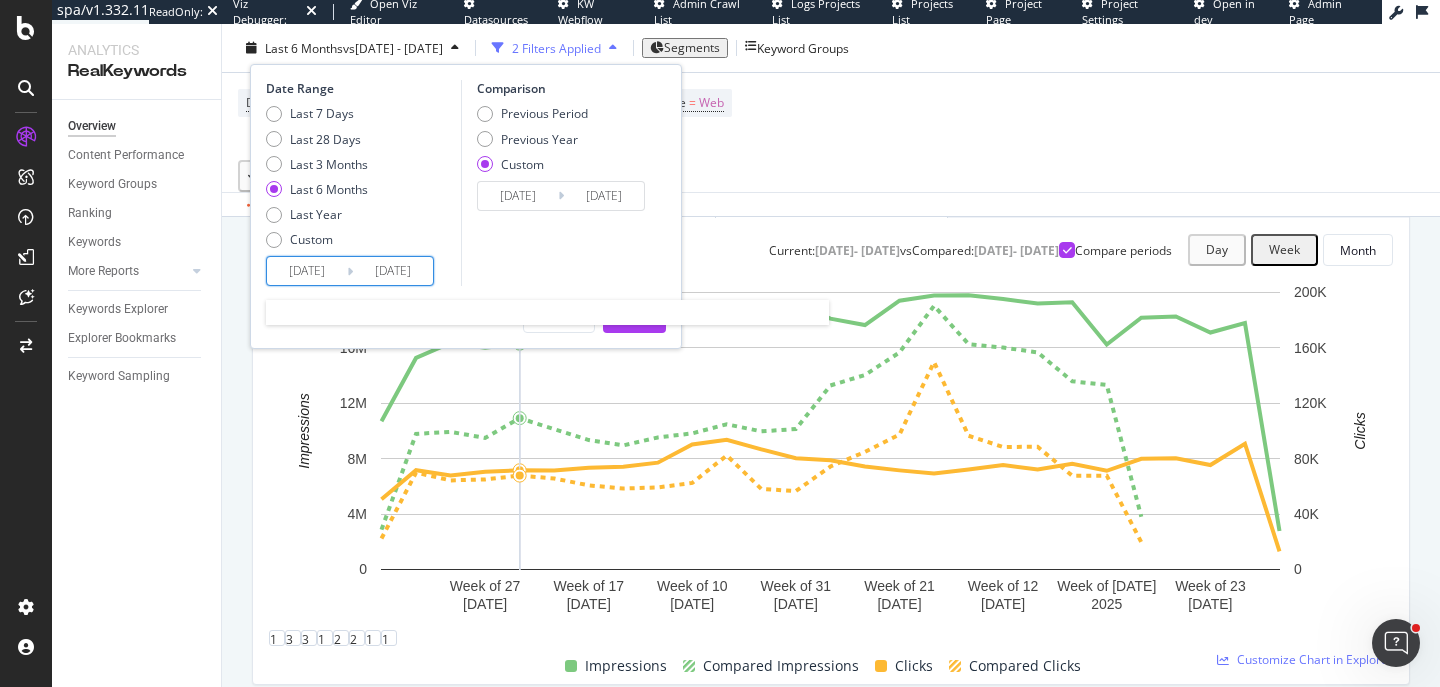 click on "[DATE]" at bounding box center (307, 271) 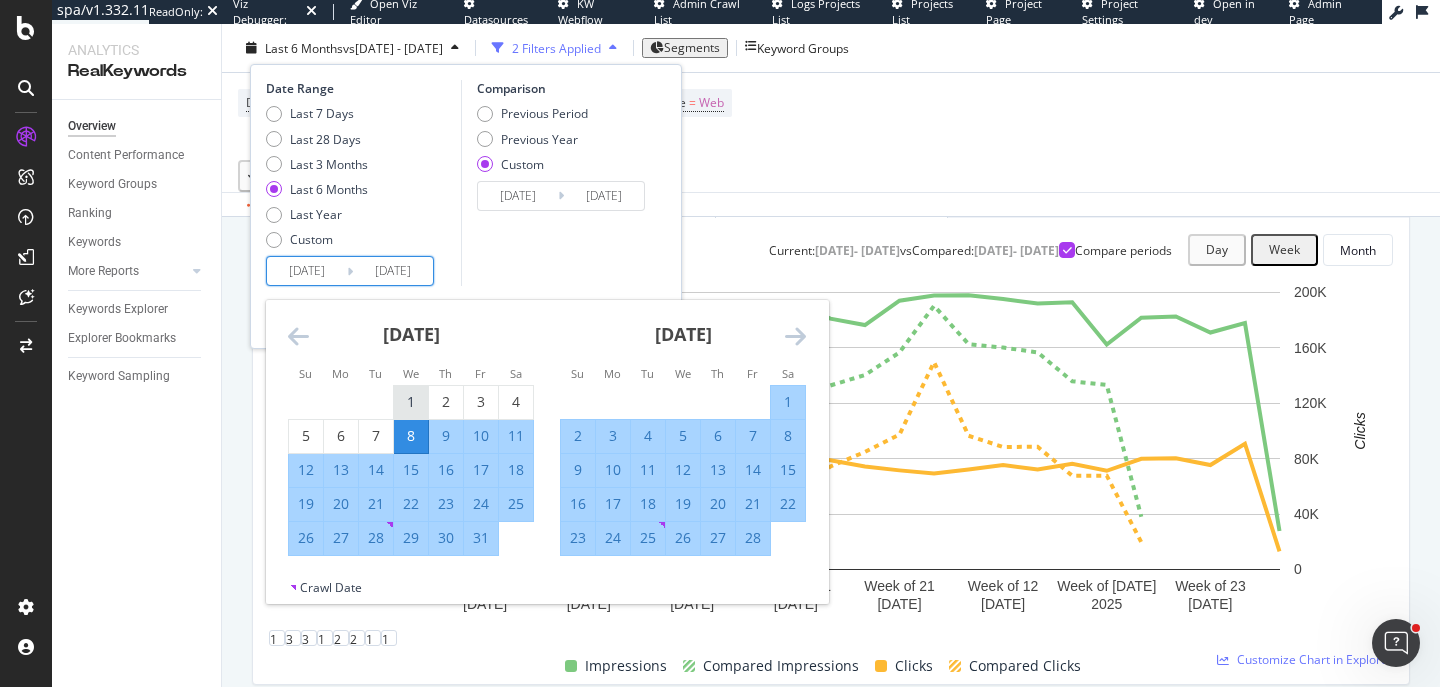 click on "1" at bounding box center [411, 402] 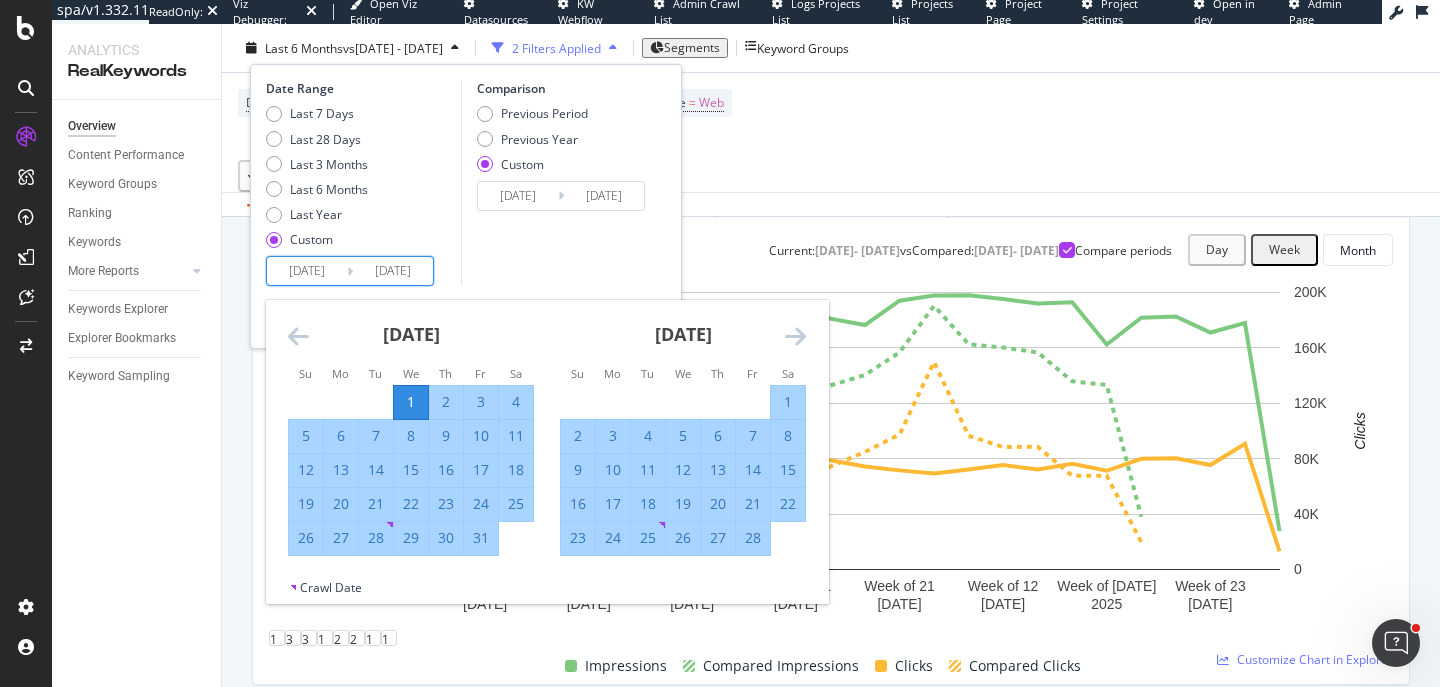 click on "[DATE]" at bounding box center [393, 271] 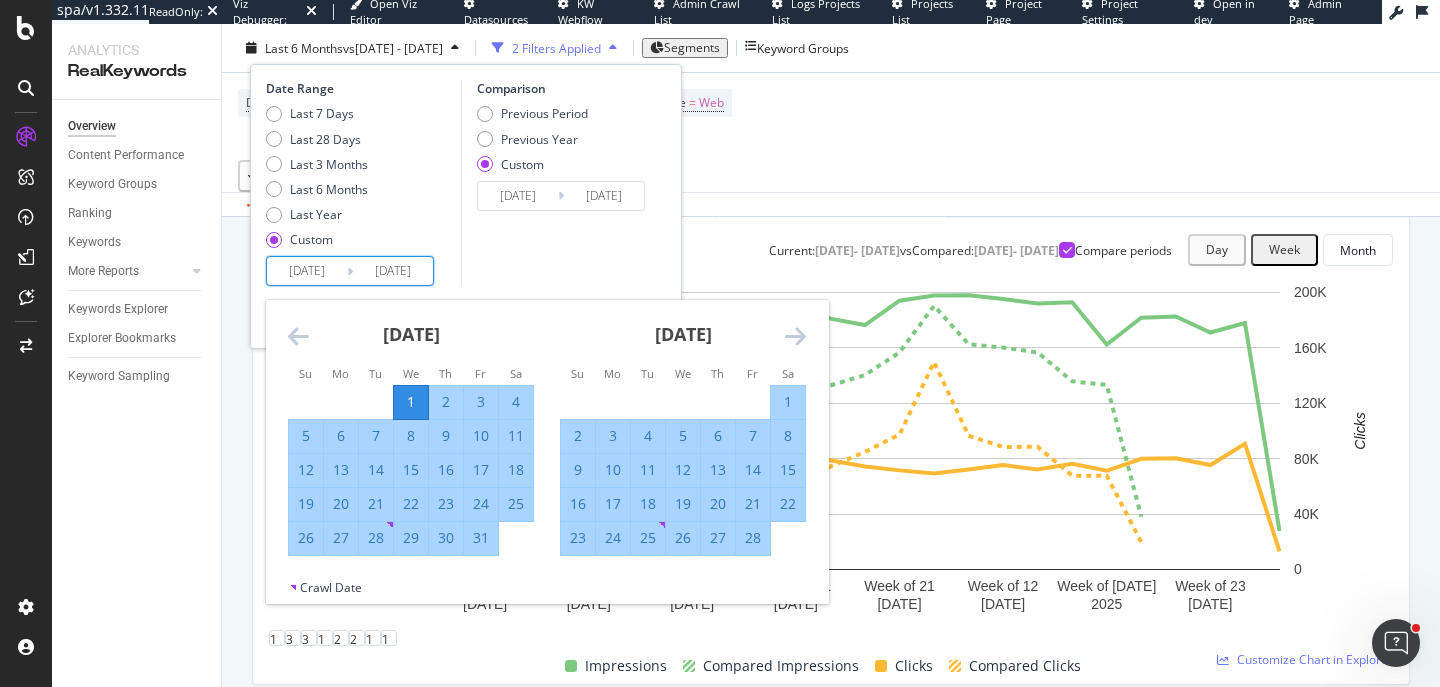 click at bounding box center (298, 336) 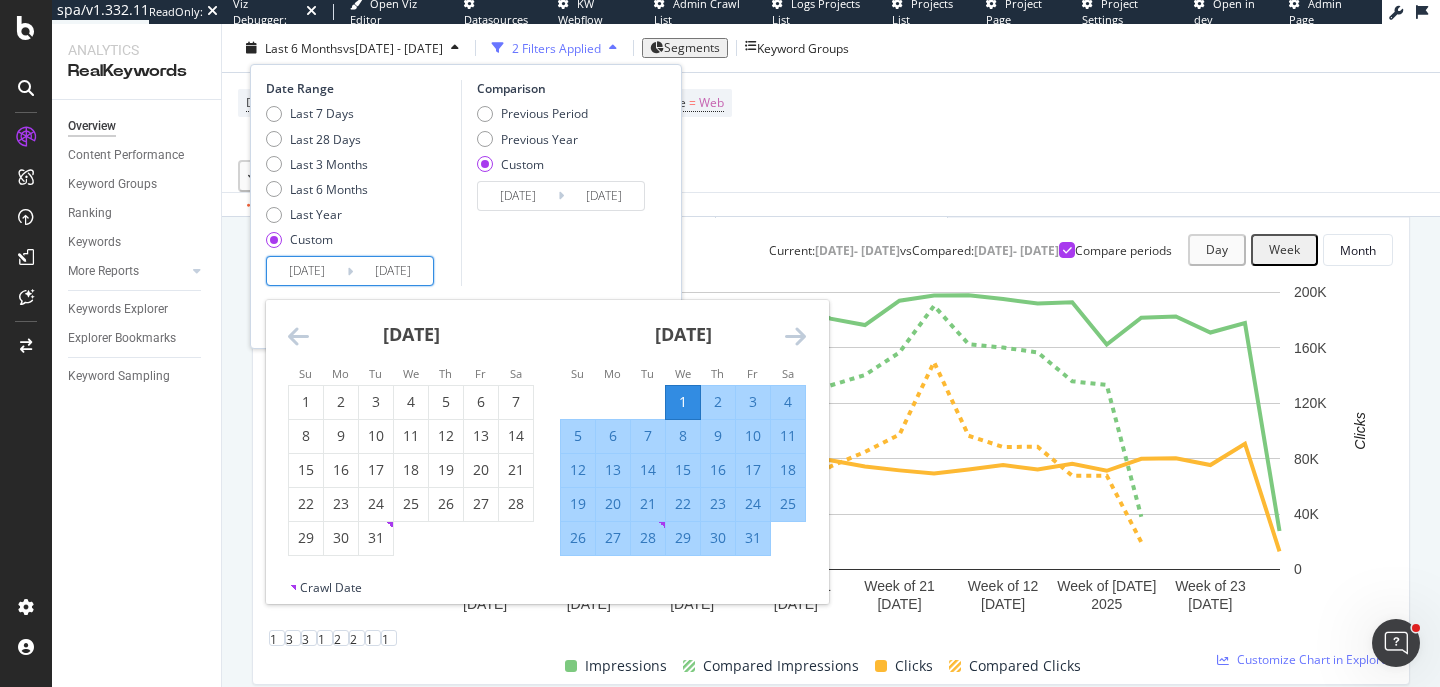 click at bounding box center [795, 336] 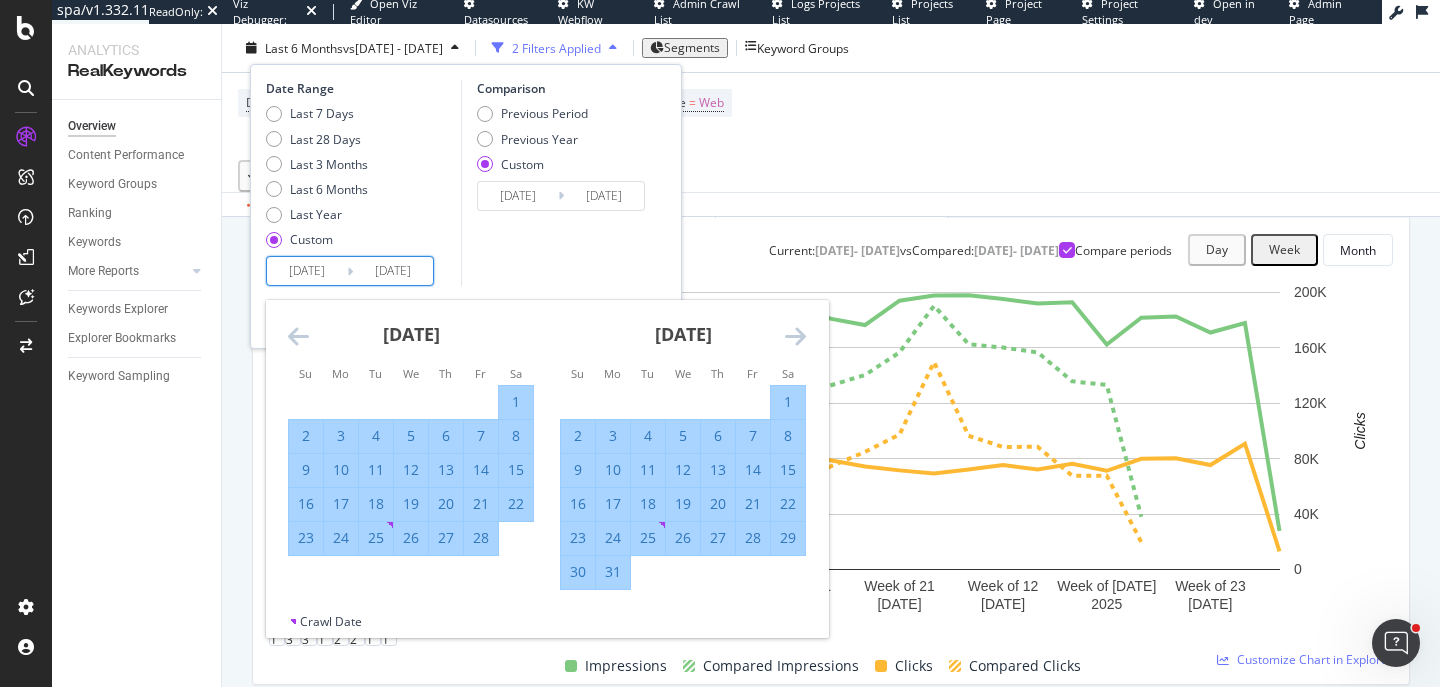 click at bounding box center [795, 336] 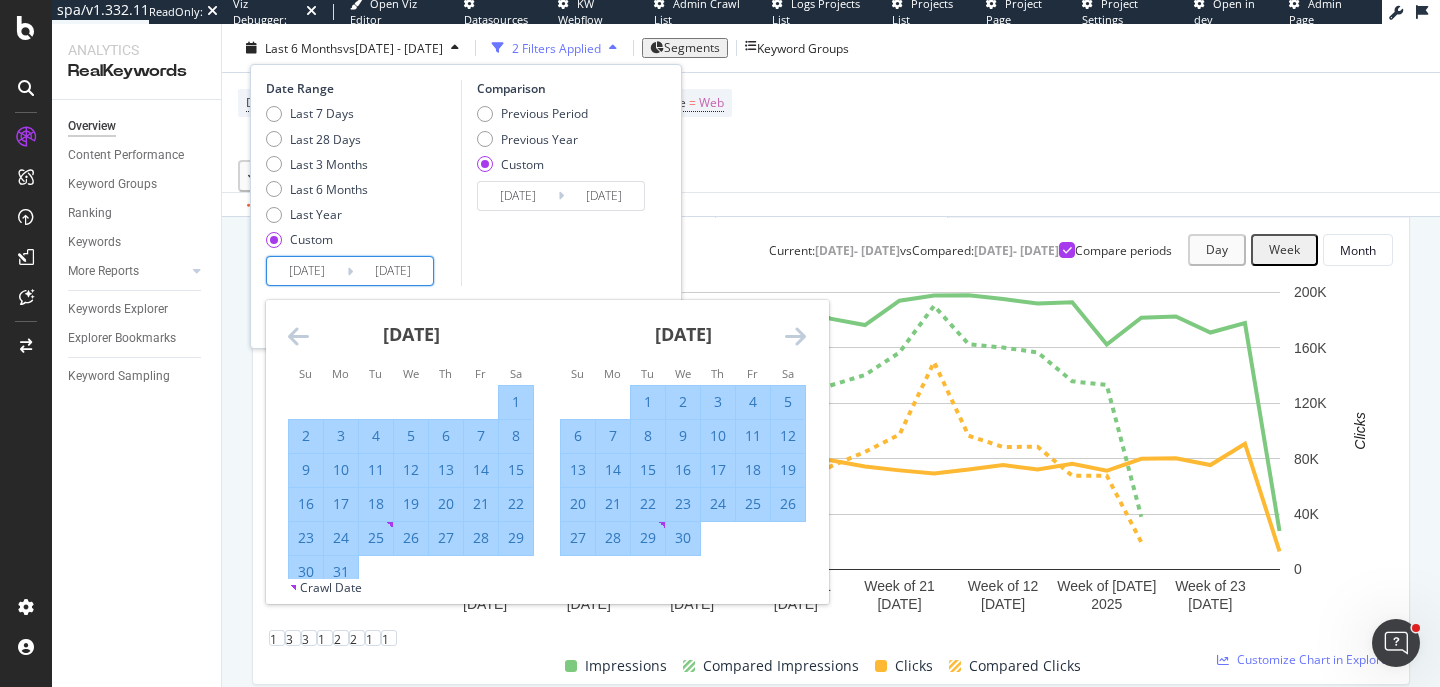 click at bounding box center [795, 336] 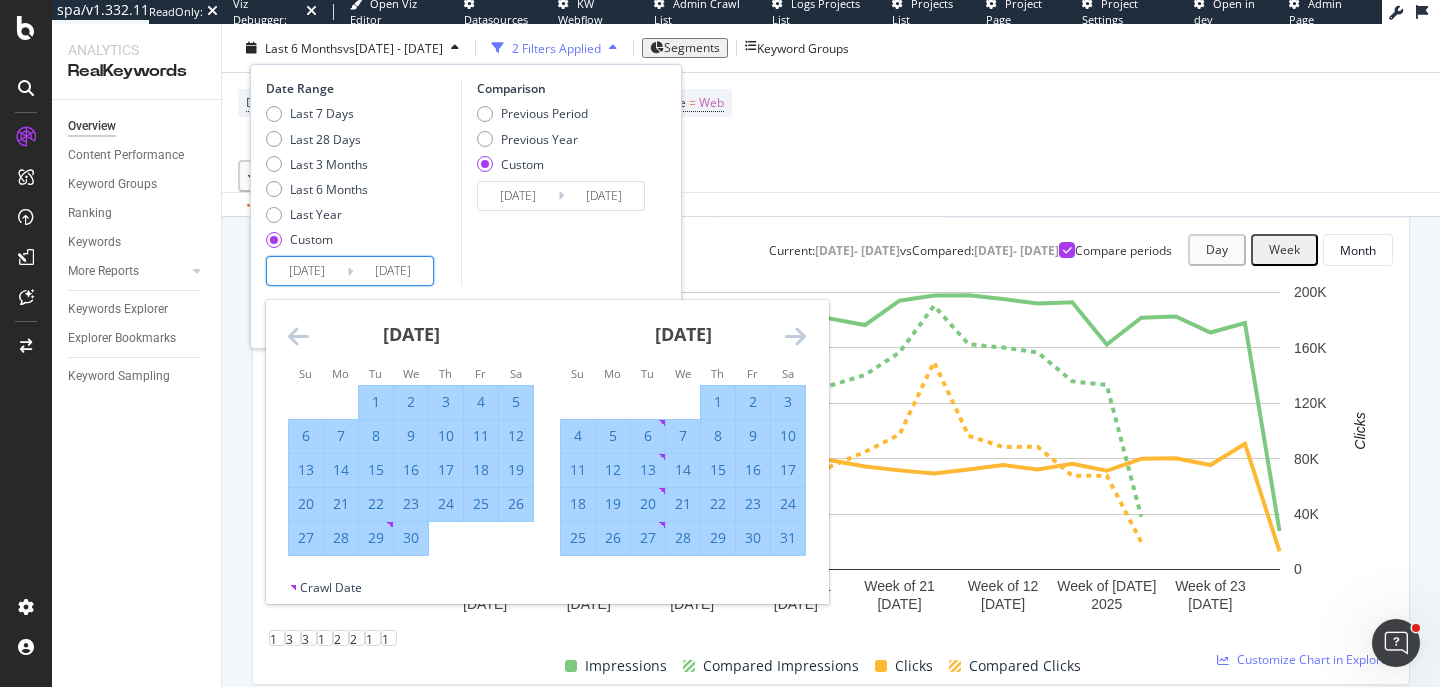 click on "31" at bounding box center [788, 538] 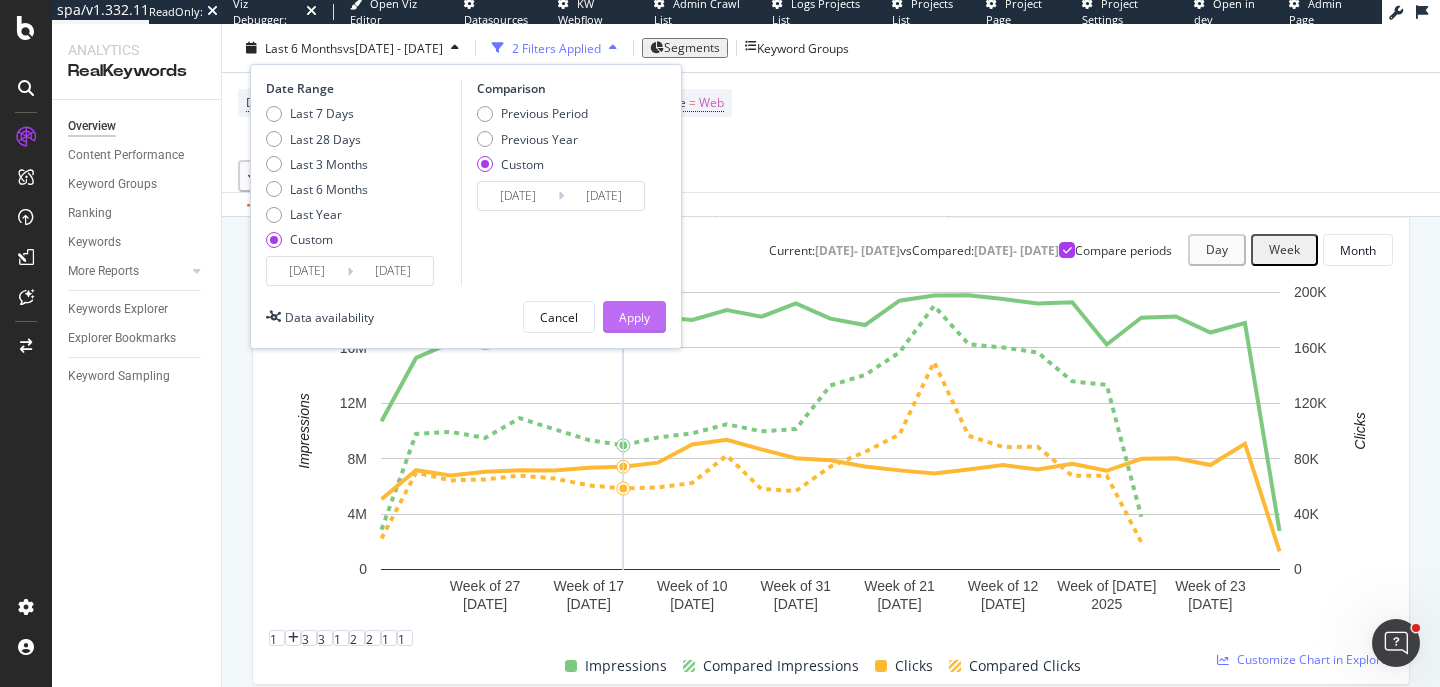 click on "Apply" at bounding box center (634, 317) 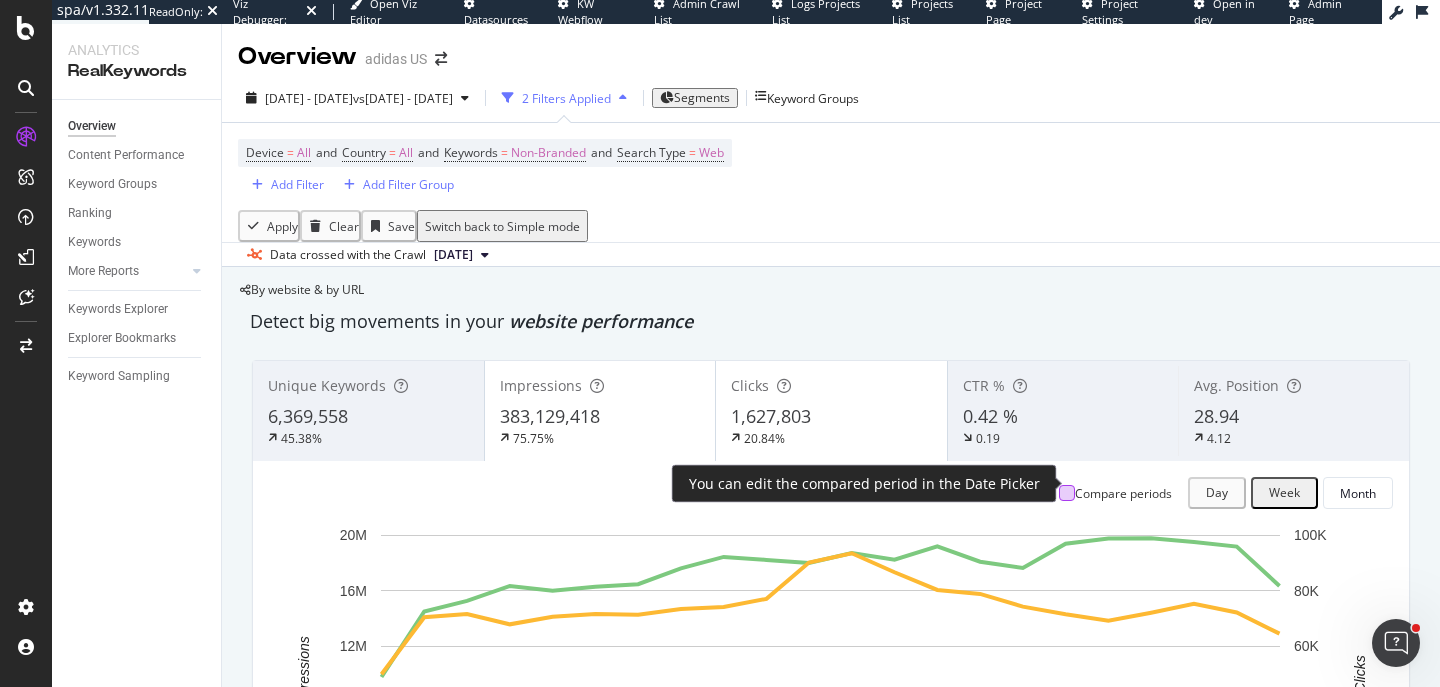 click at bounding box center (1067, 493) 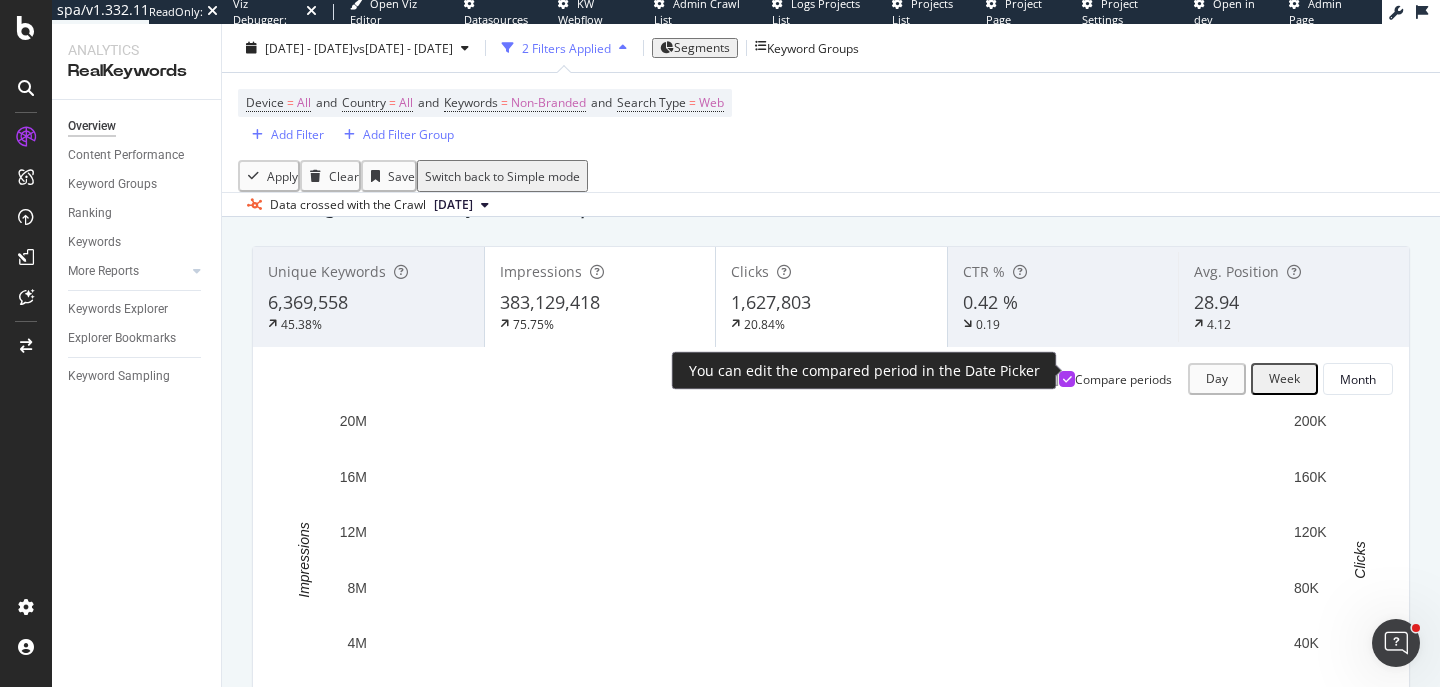 scroll, scrollTop: 121, scrollLeft: 0, axis: vertical 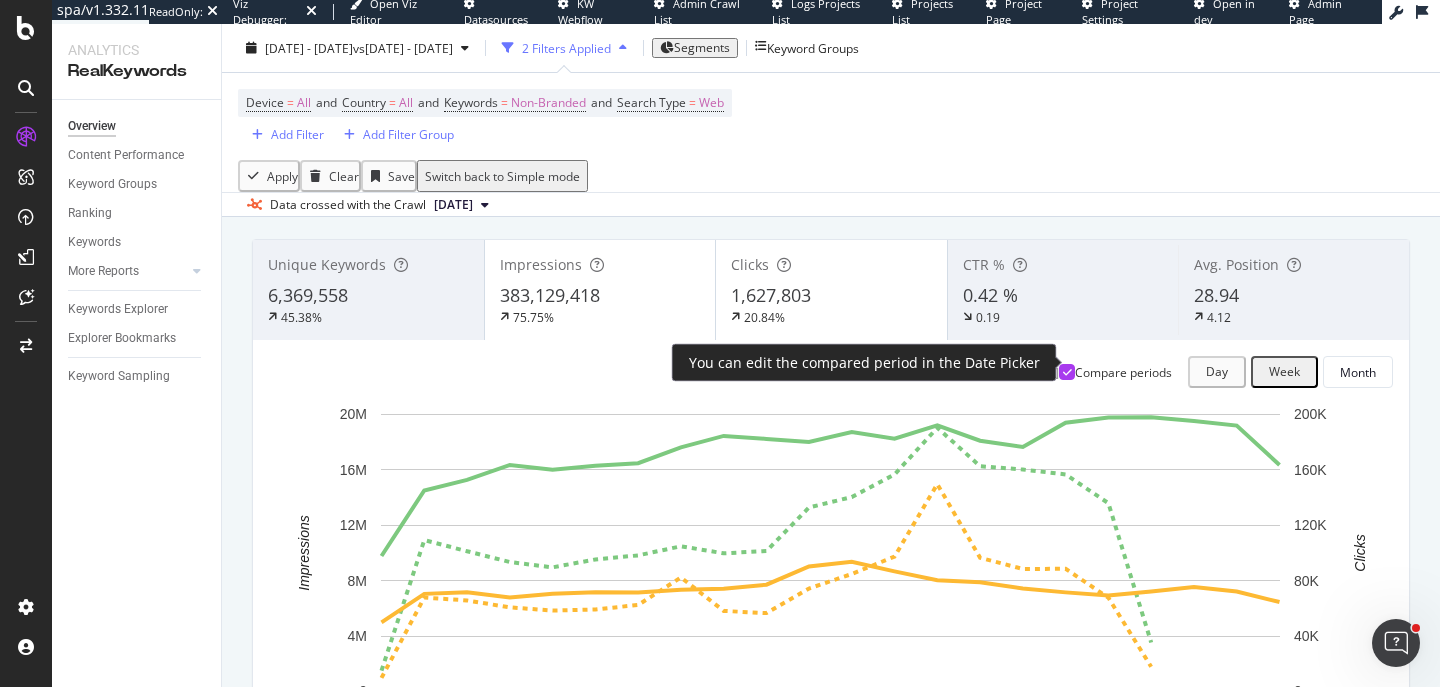click at bounding box center [1067, 372] 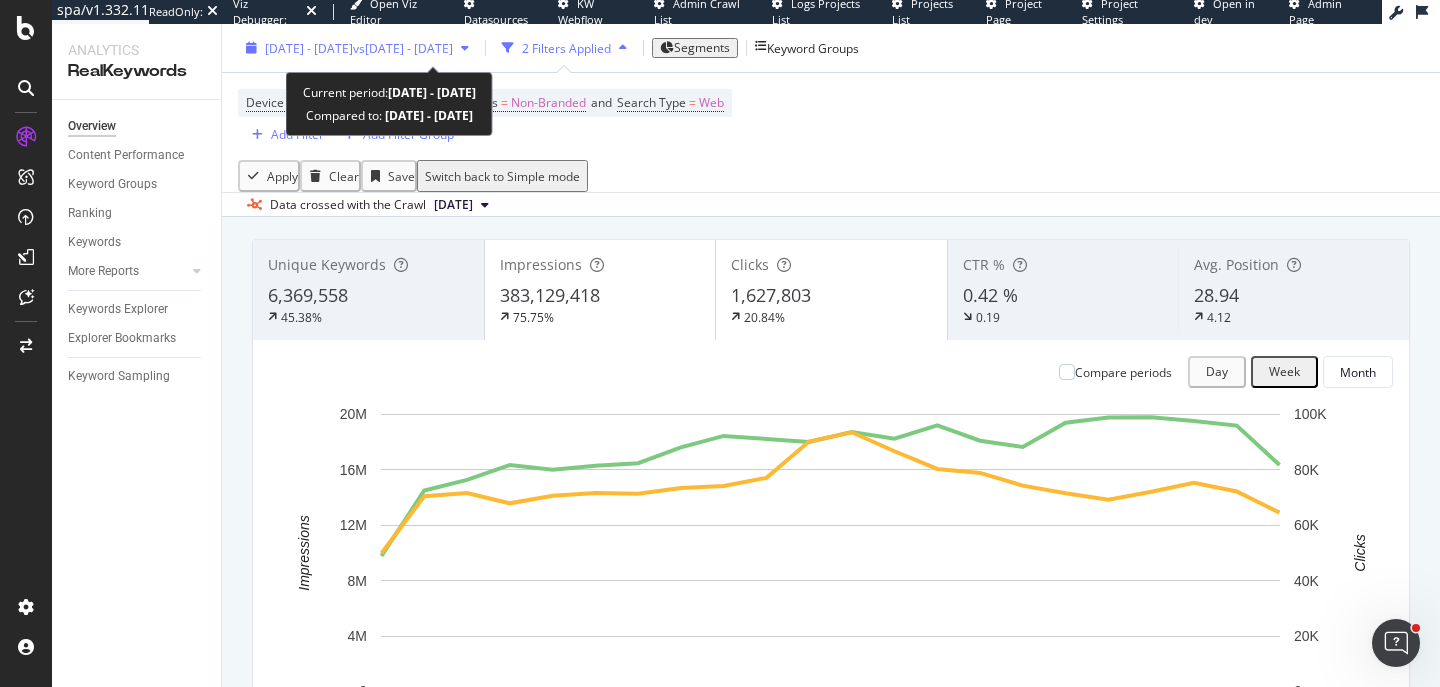 click on "vs  [DATE] - [DATE]" at bounding box center [403, 47] 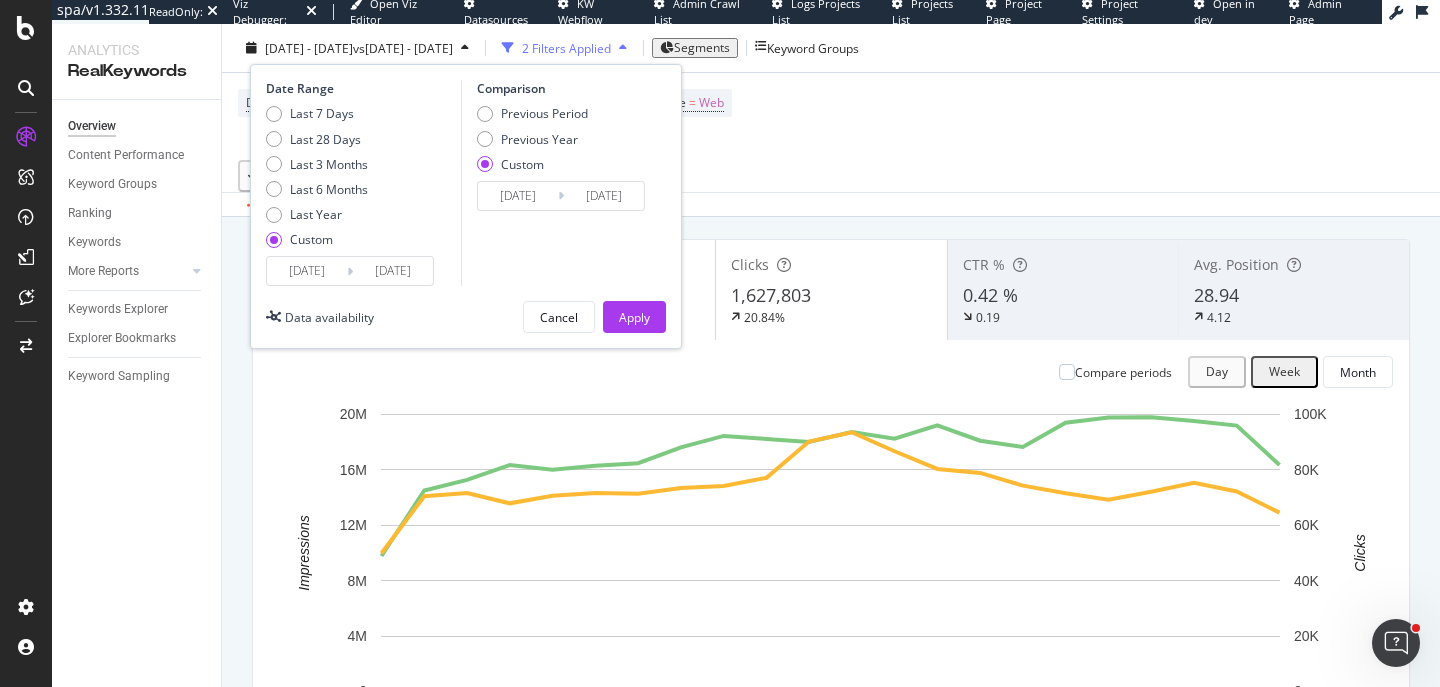 click on "[DATE]" at bounding box center (518, 196) 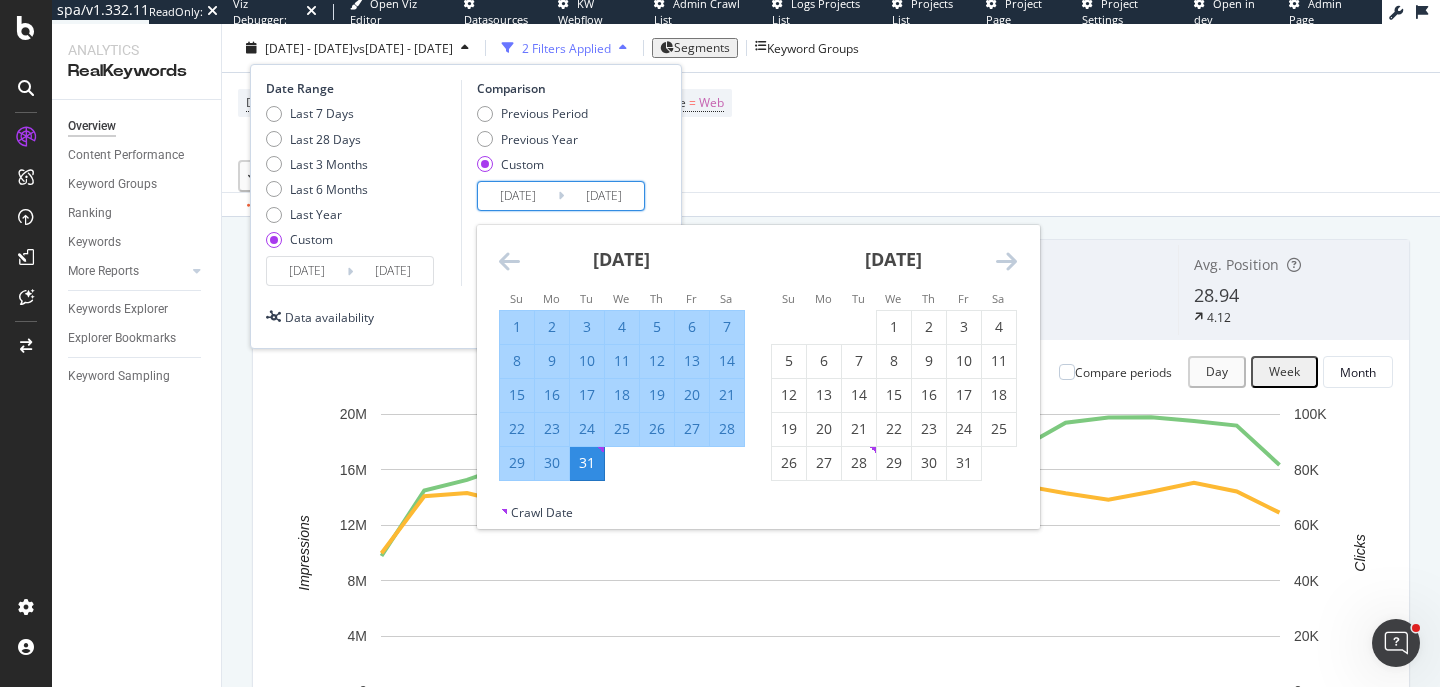 click at bounding box center [1006, 261] 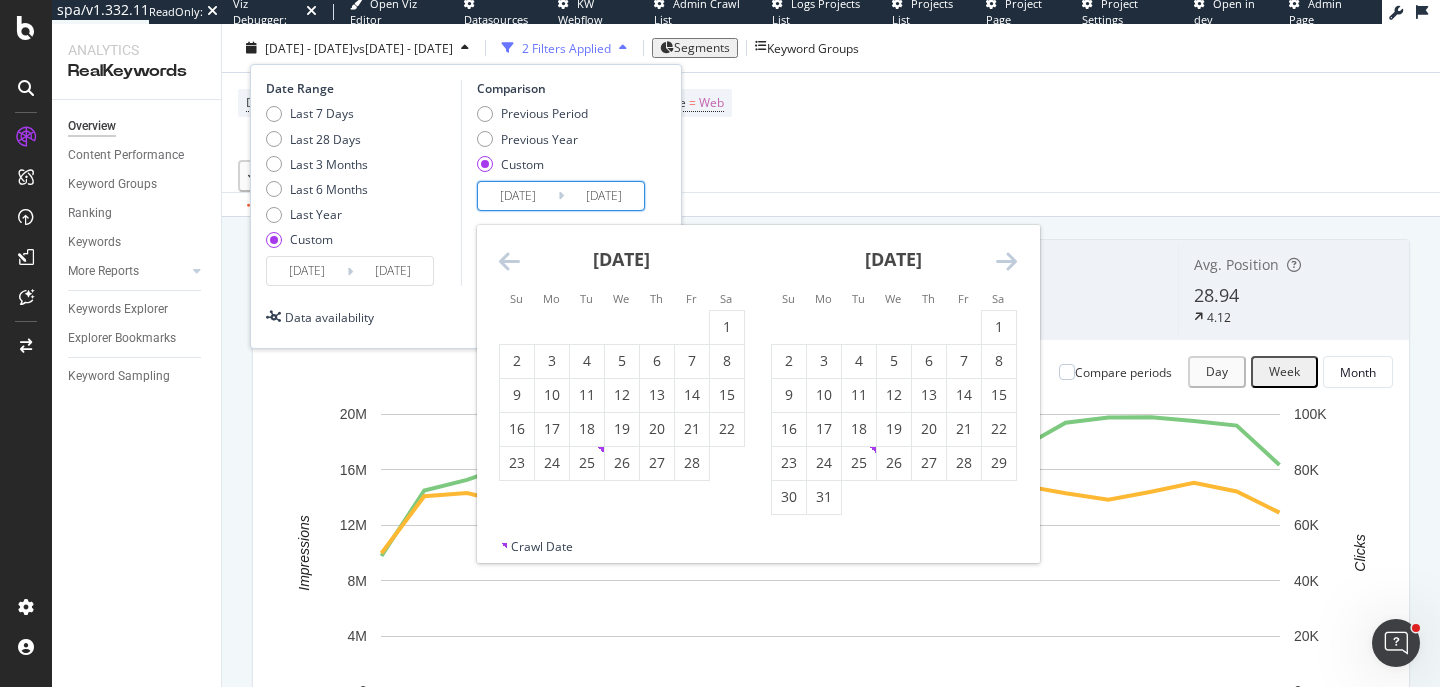 click at bounding box center (1006, 261) 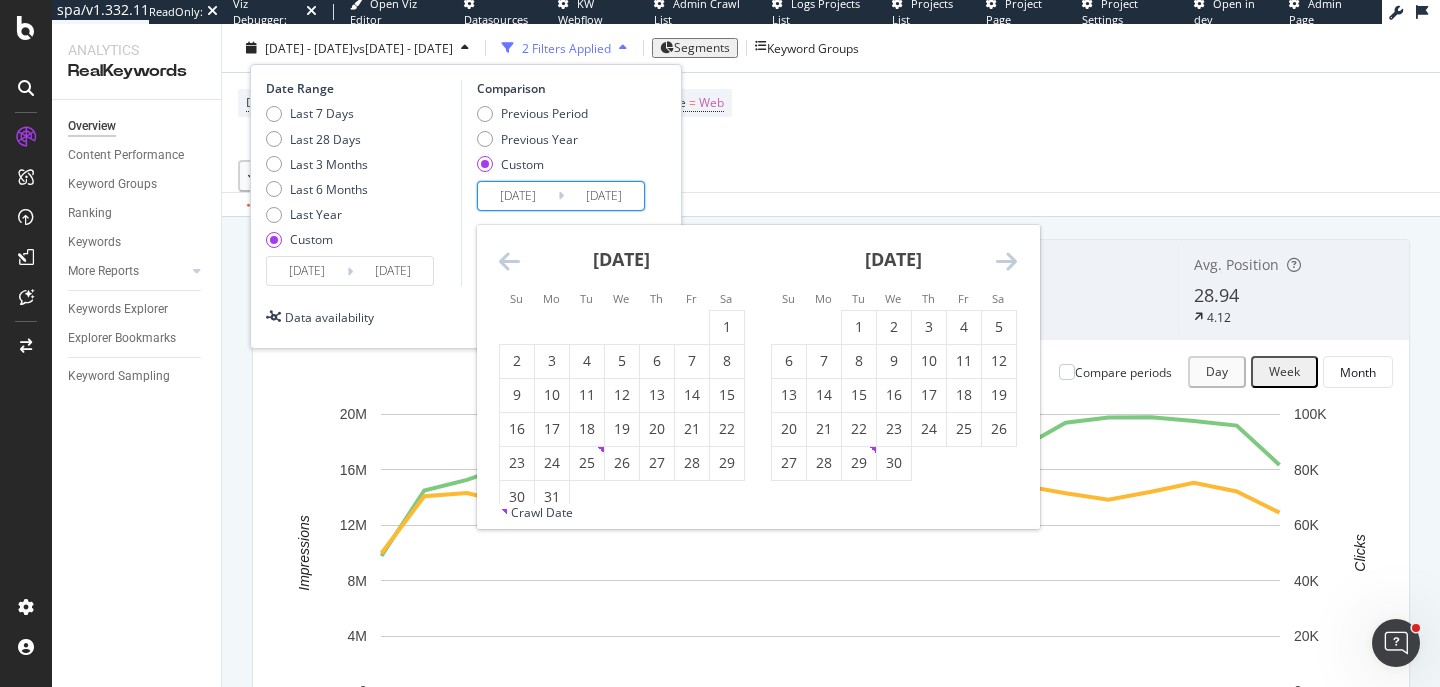 click at bounding box center [509, 261] 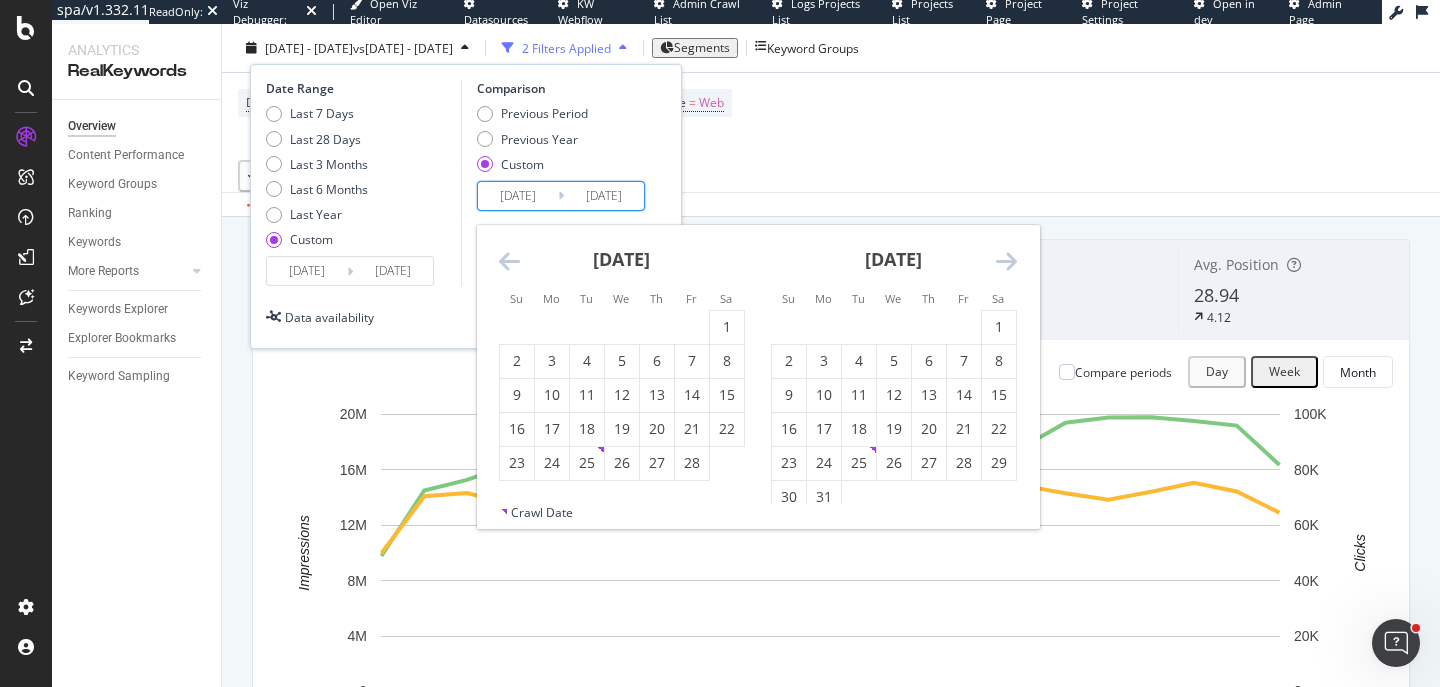 click at bounding box center (509, 261) 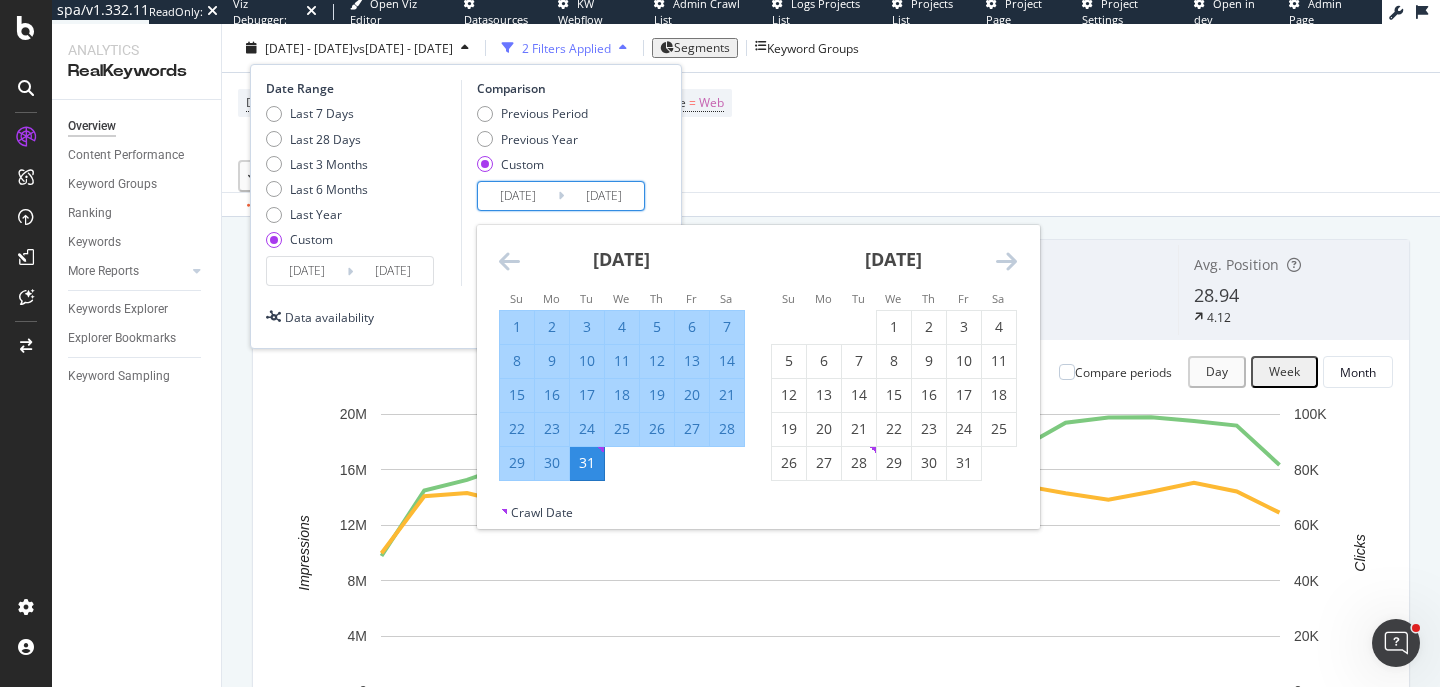 click at bounding box center [509, 261] 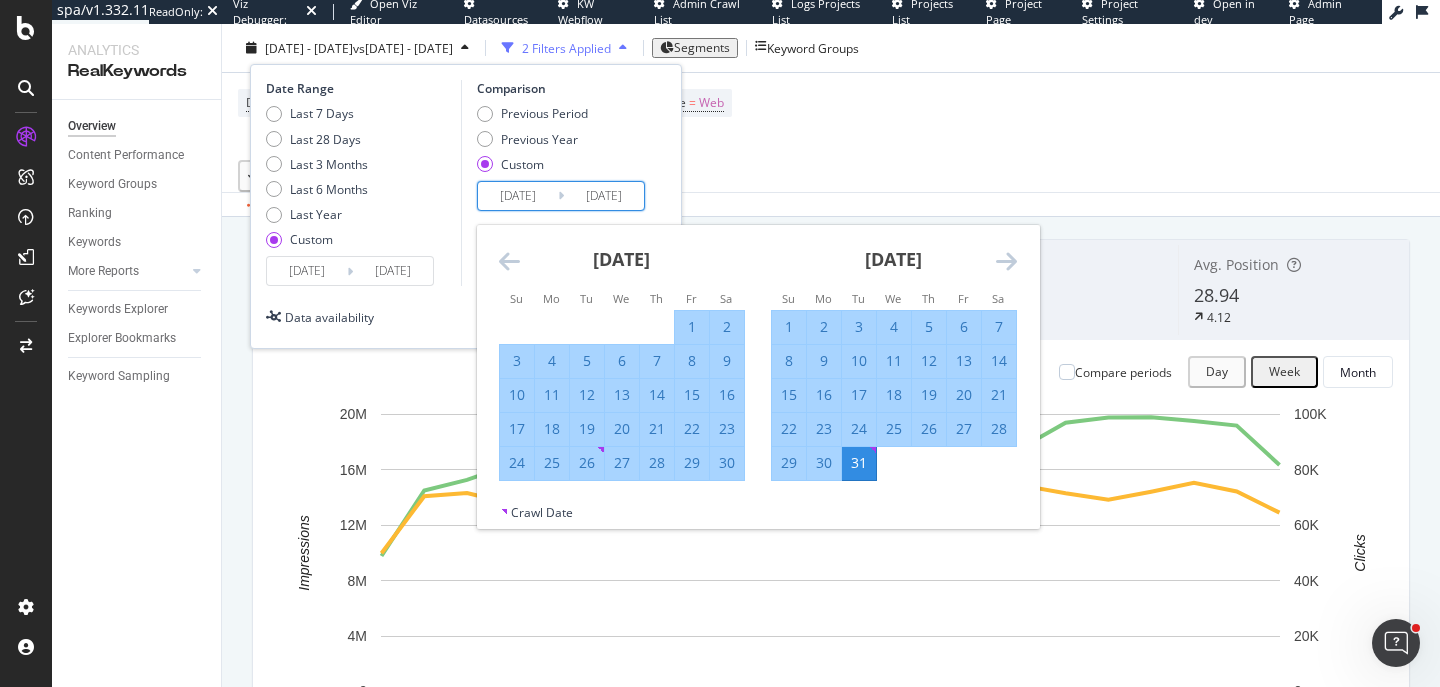 click at bounding box center [509, 261] 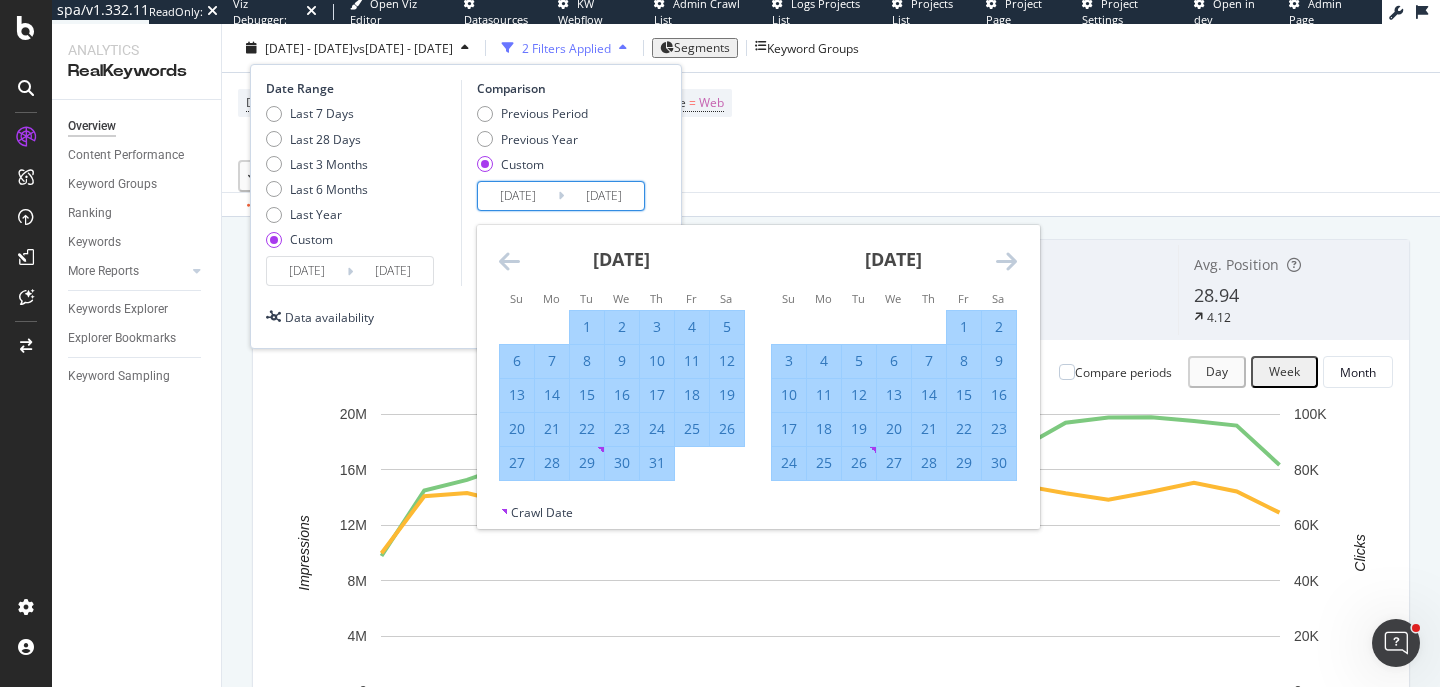 click at bounding box center (509, 261) 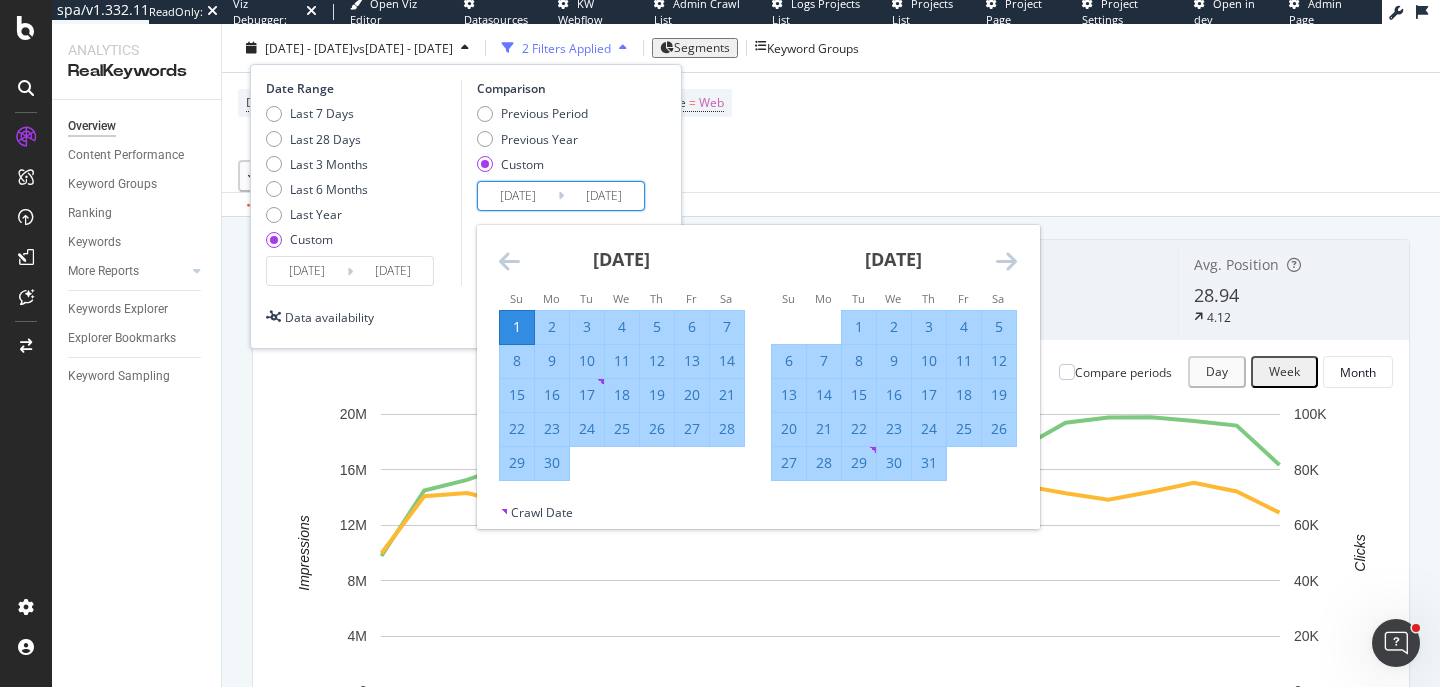 click at bounding box center [509, 261] 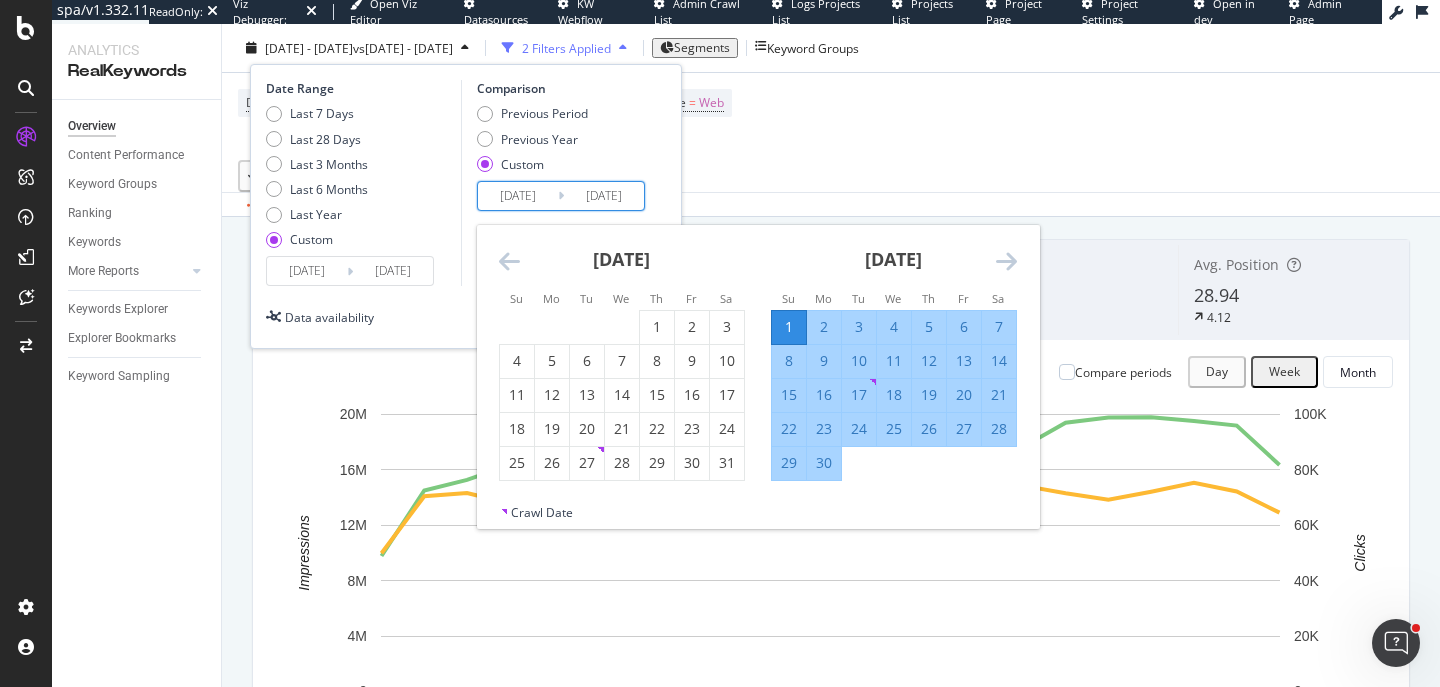click at bounding box center (509, 261) 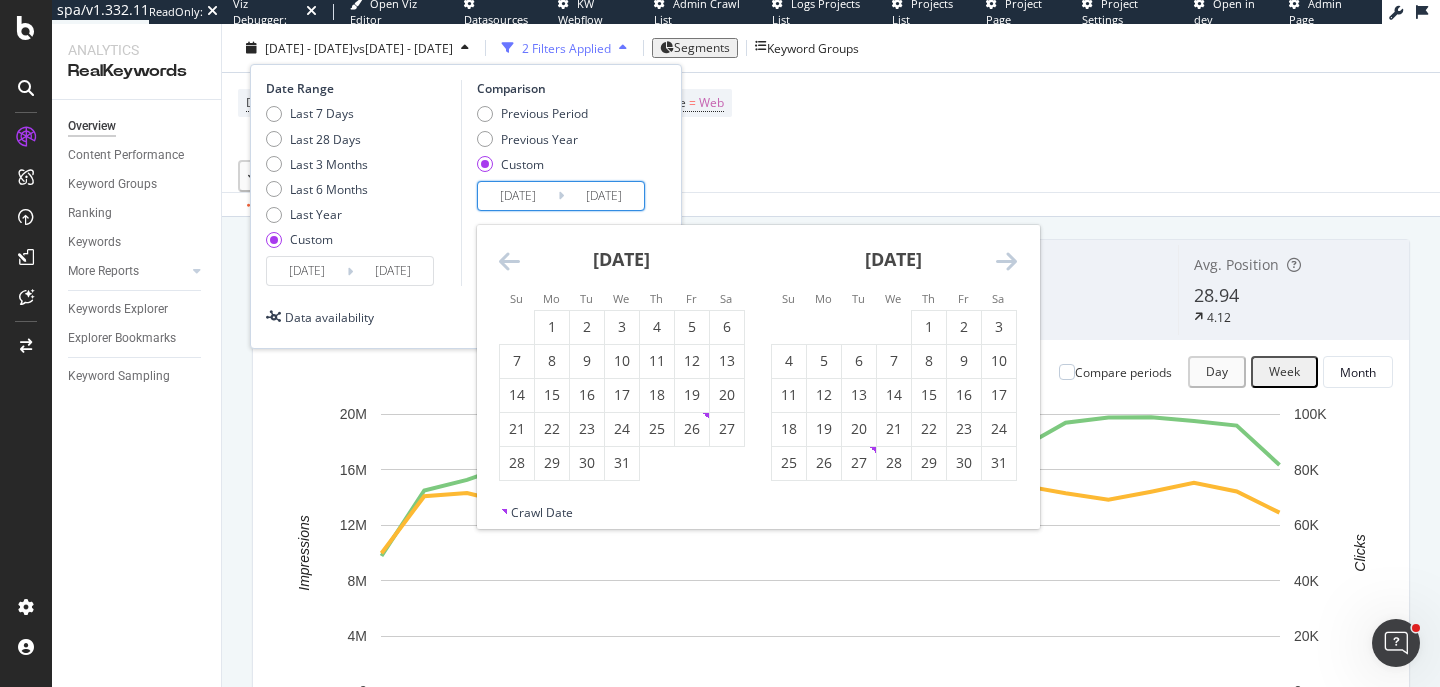 click on "Device   =     All  and  Country   =     All  and  Keywords   =     Non-Branded  and  Search Type   =     Web Add Filter Add Filter Group" at bounding box center [831, 116] 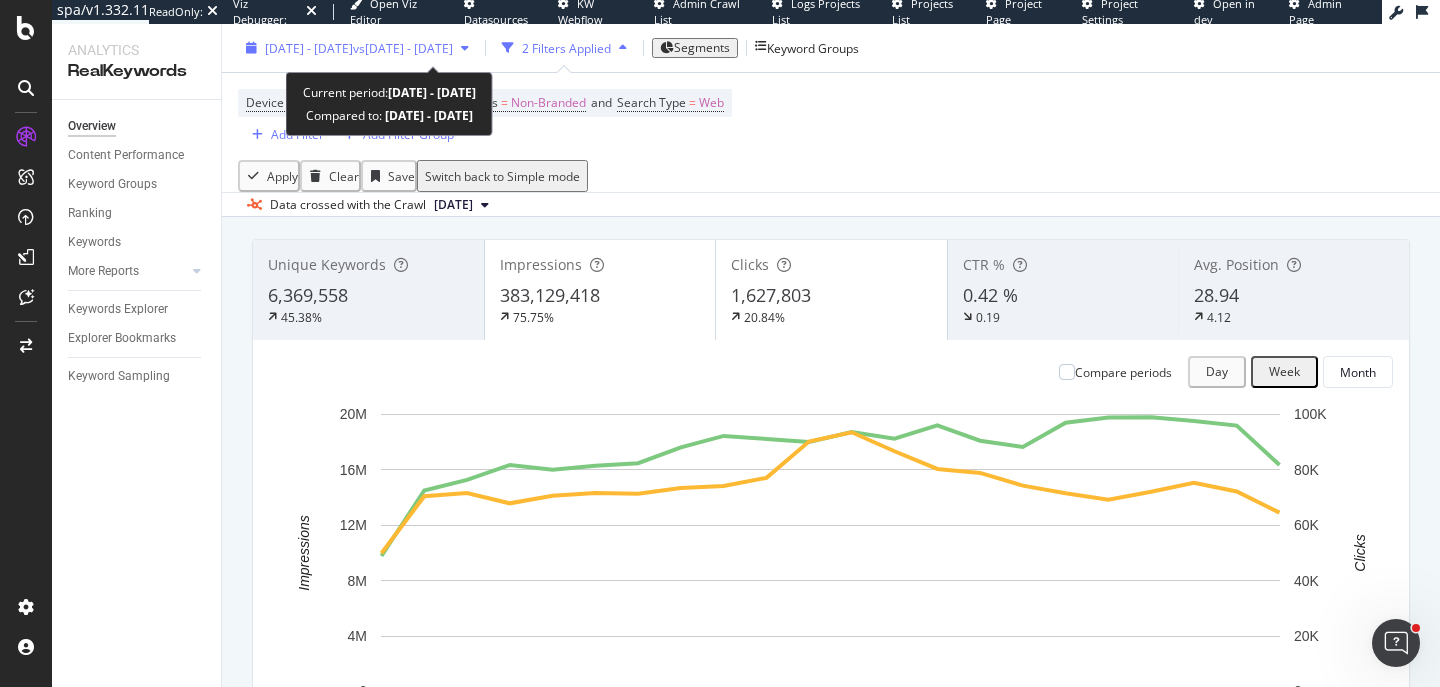 click on "[DATE] - [DATE]  vs  [DATE] - [DATE]" at bounding box center (357, 48) 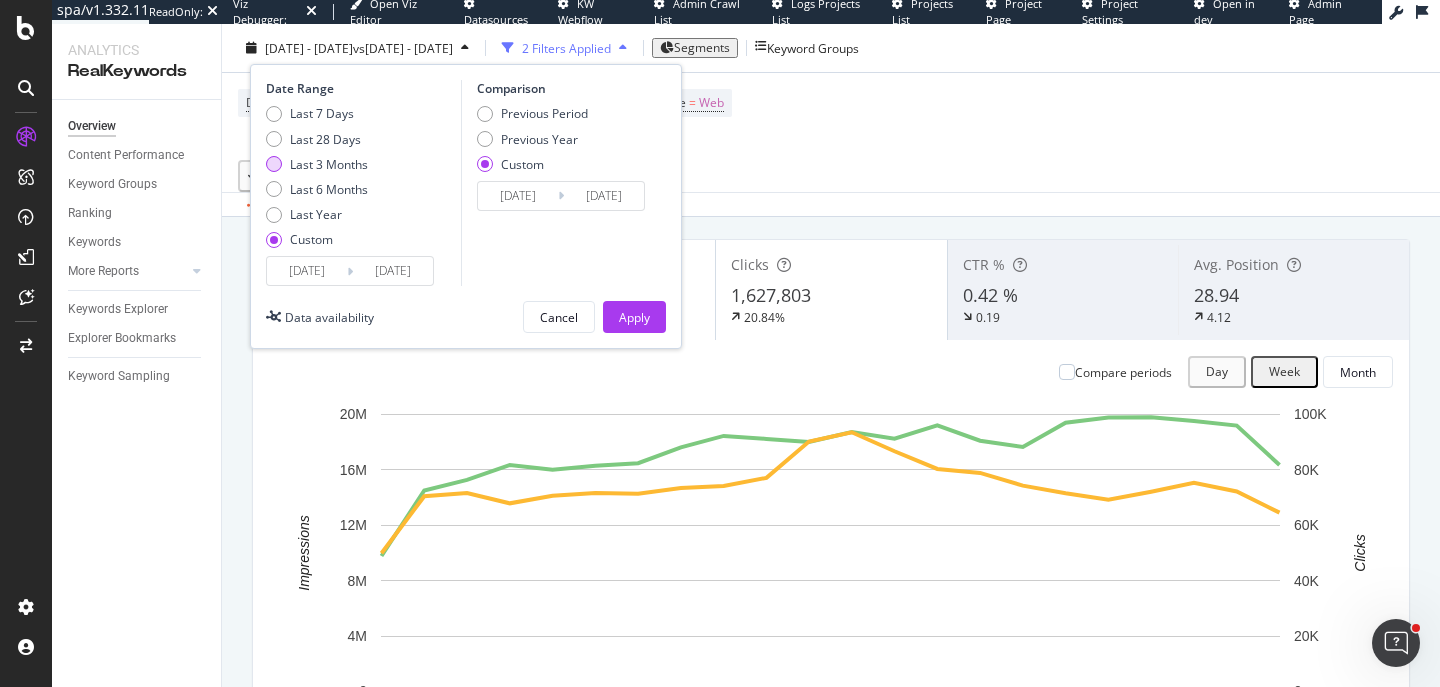 click on "Last 3 Months" at bounding box center (329, 163) 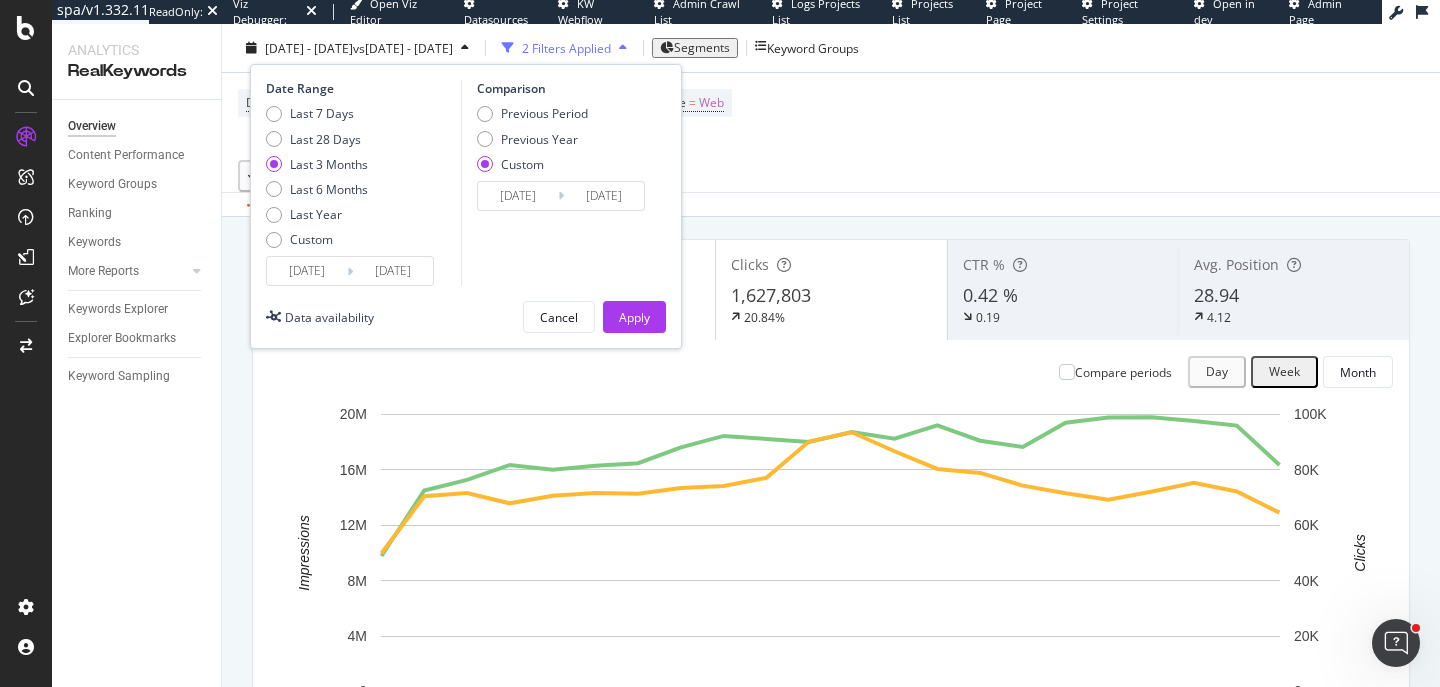 click on "[DATE]" at bounding box center [307, 271] 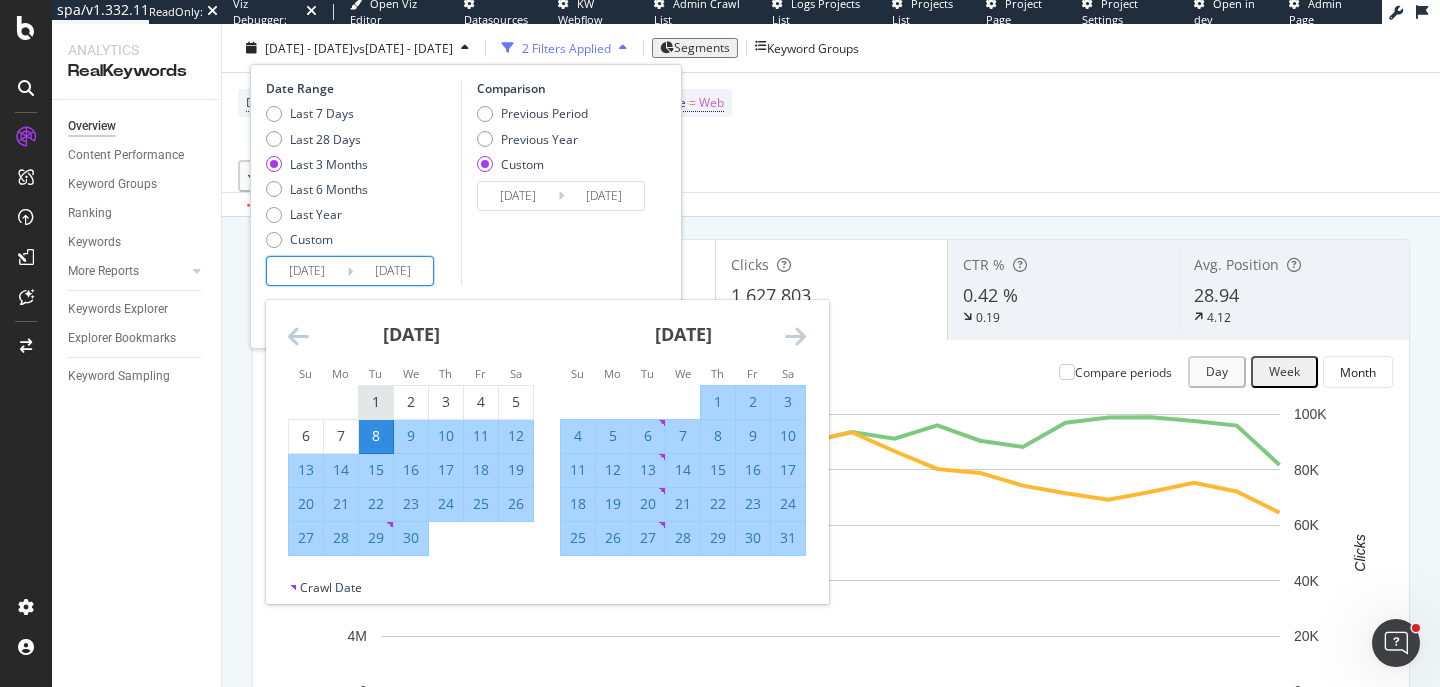 click on "1" at bounding box center (376, 402) 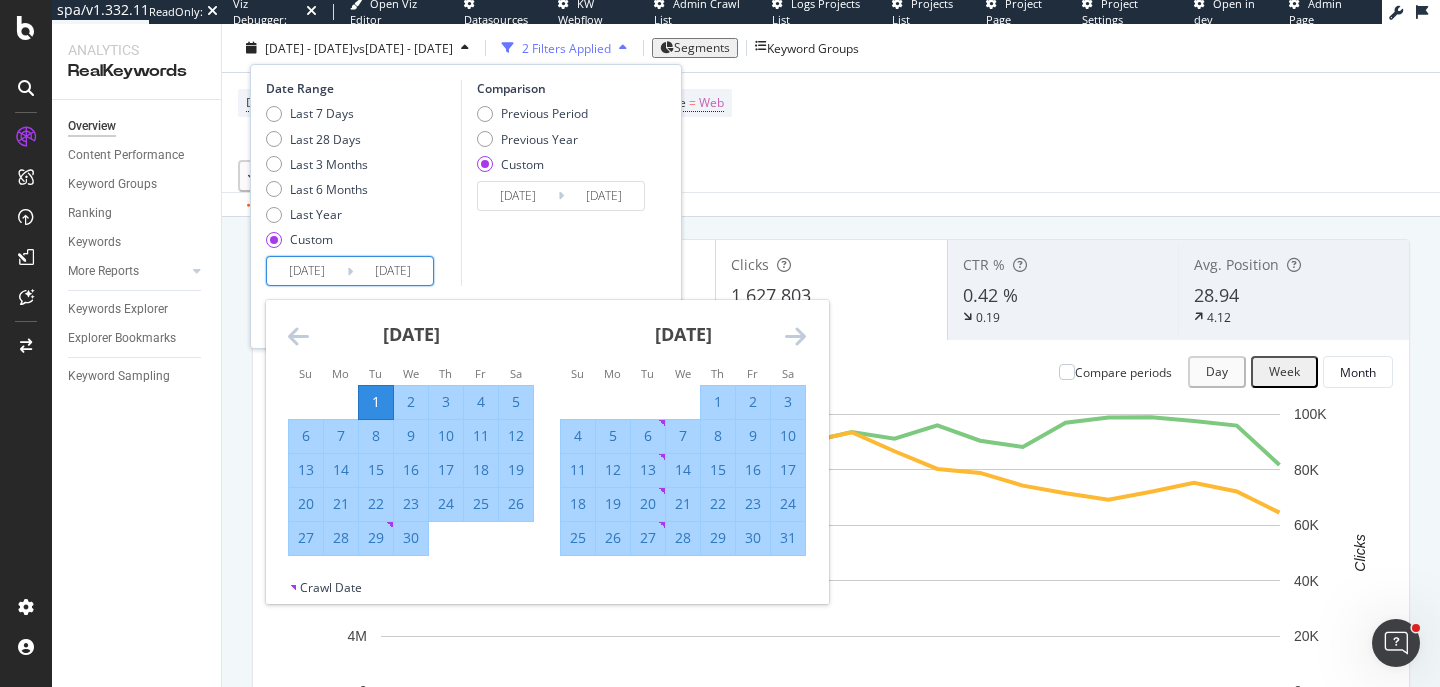 click at bounding box center (795, 336) 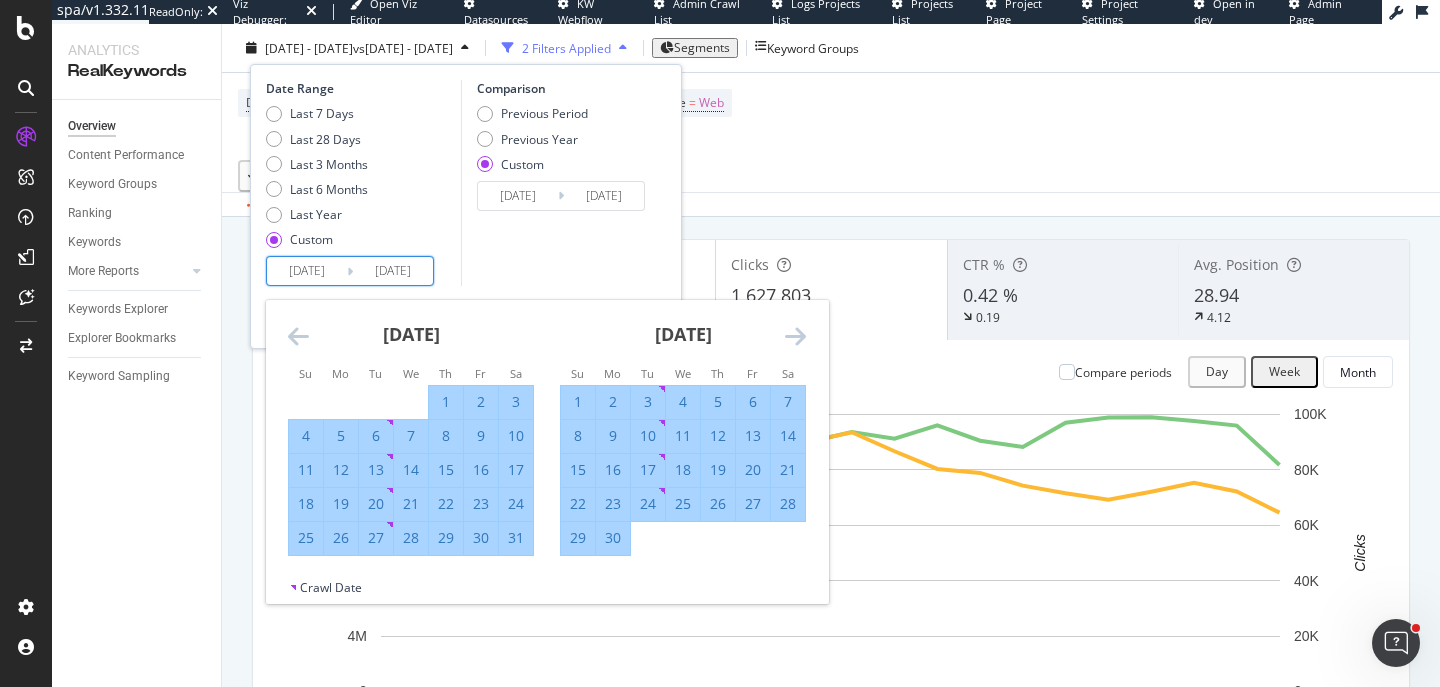 click at bounding box center [795, 336] 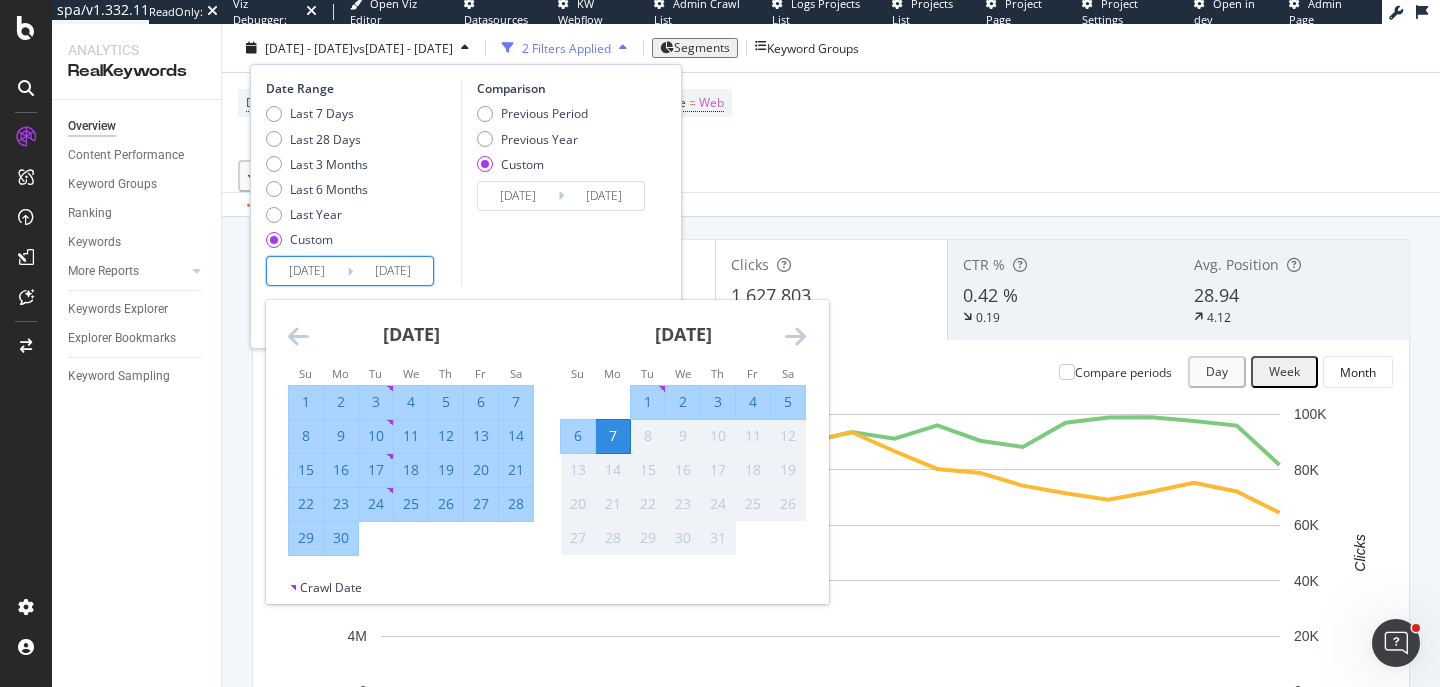 click on "30" at bounding box center (341, 538) 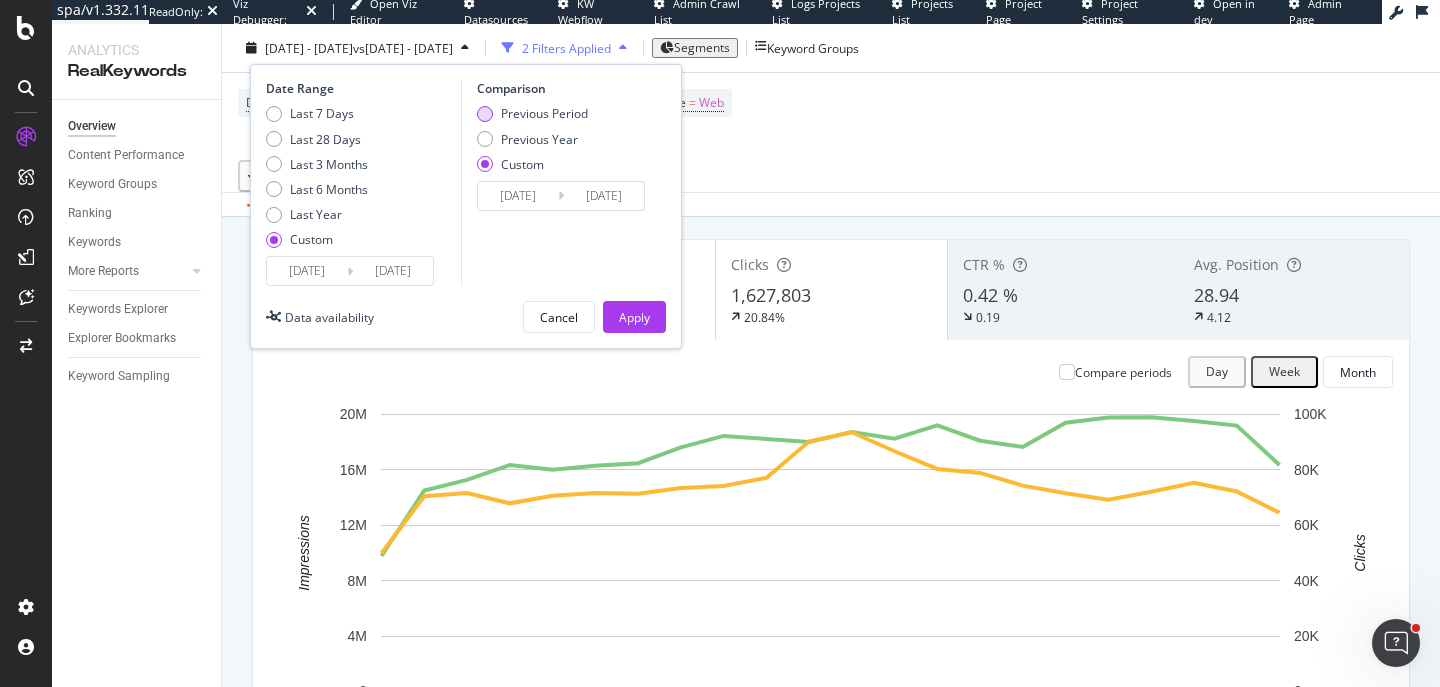click on "Previous Period" at bounding box center [544, 113] 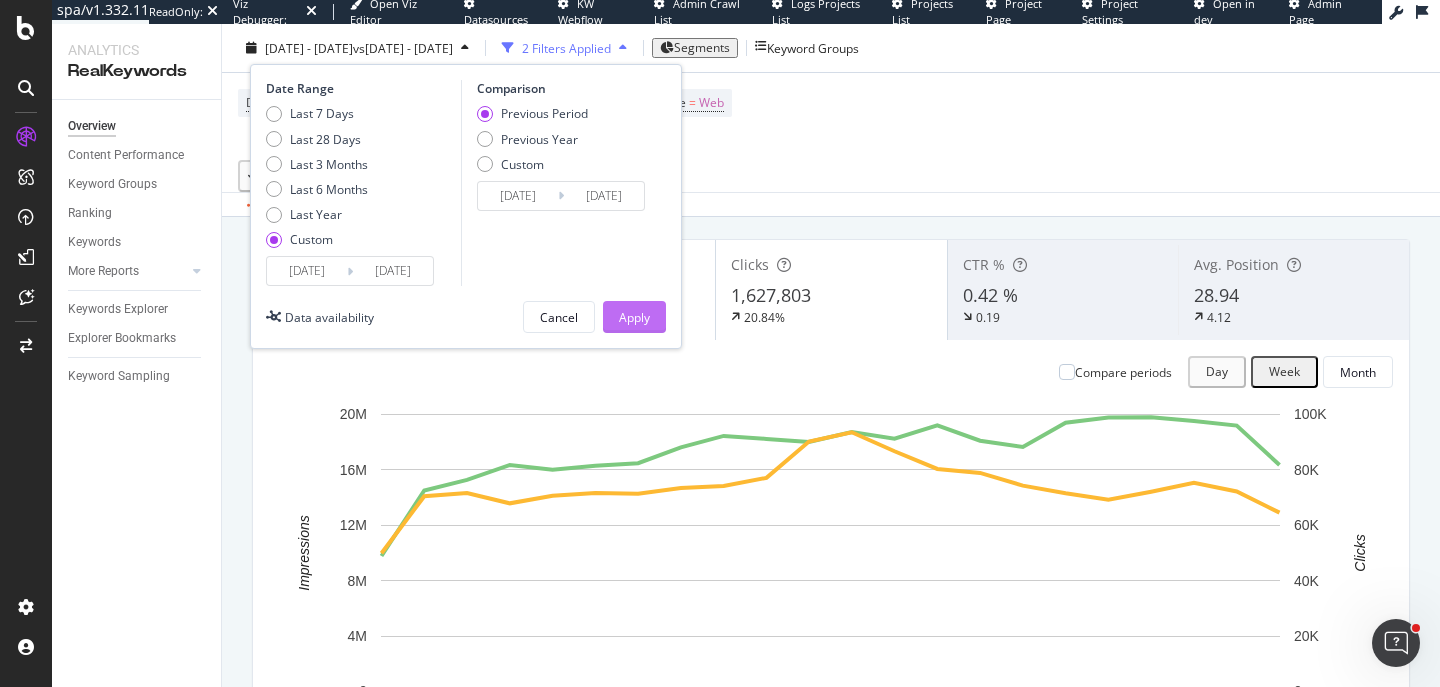 click on "Apply" at bounding box center [634, 317] 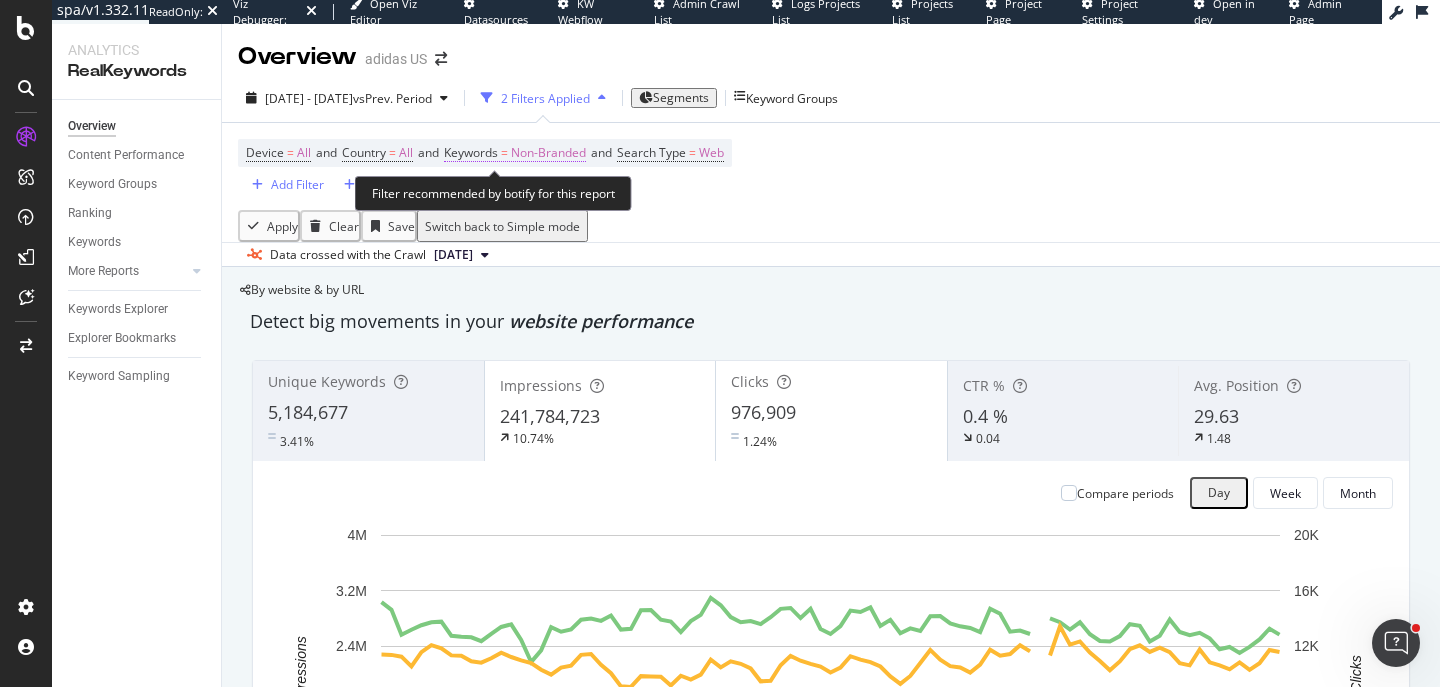 click on "Non-Branded" at bounding box center (548, 153) 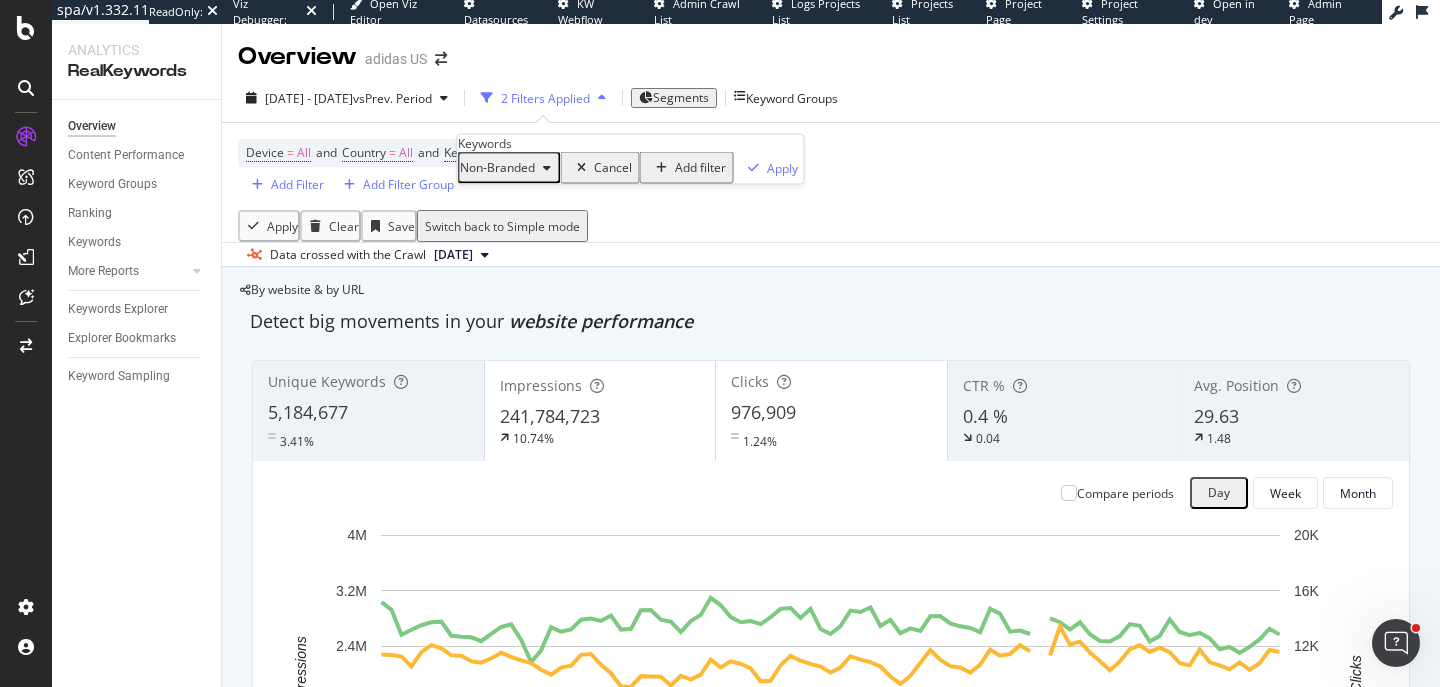 click on "Non-Branded" at bounding box center [497, 167] 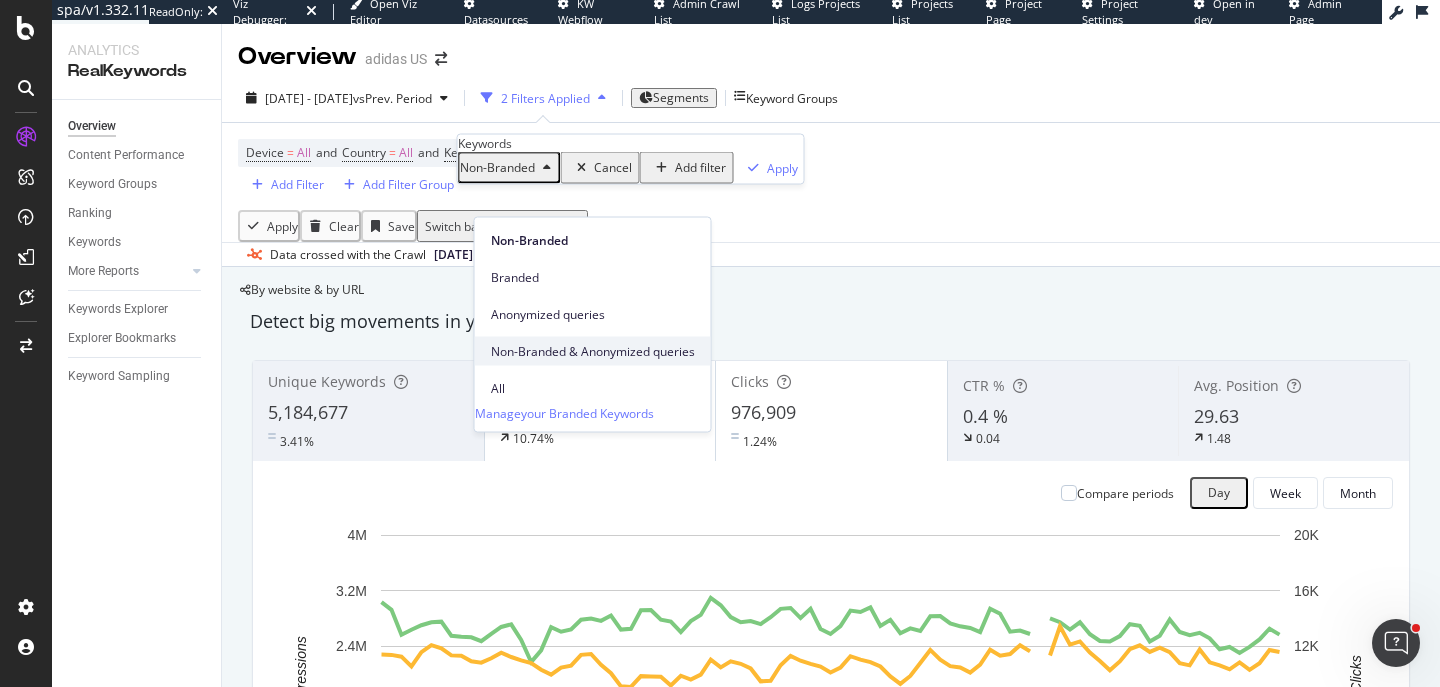 click on "Non-Branded & Anonymized queries" at bounding box center (593, 351) 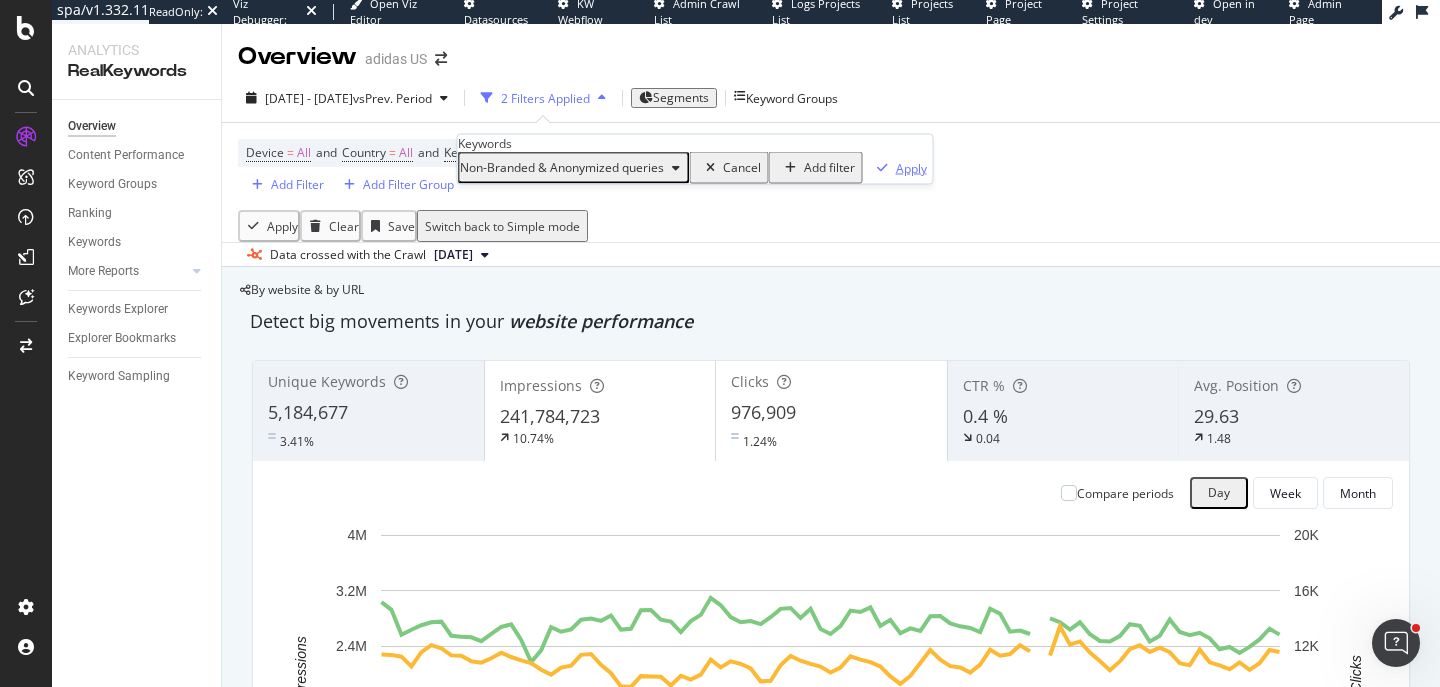 click on "Apply" at bounding box center [911, 167] 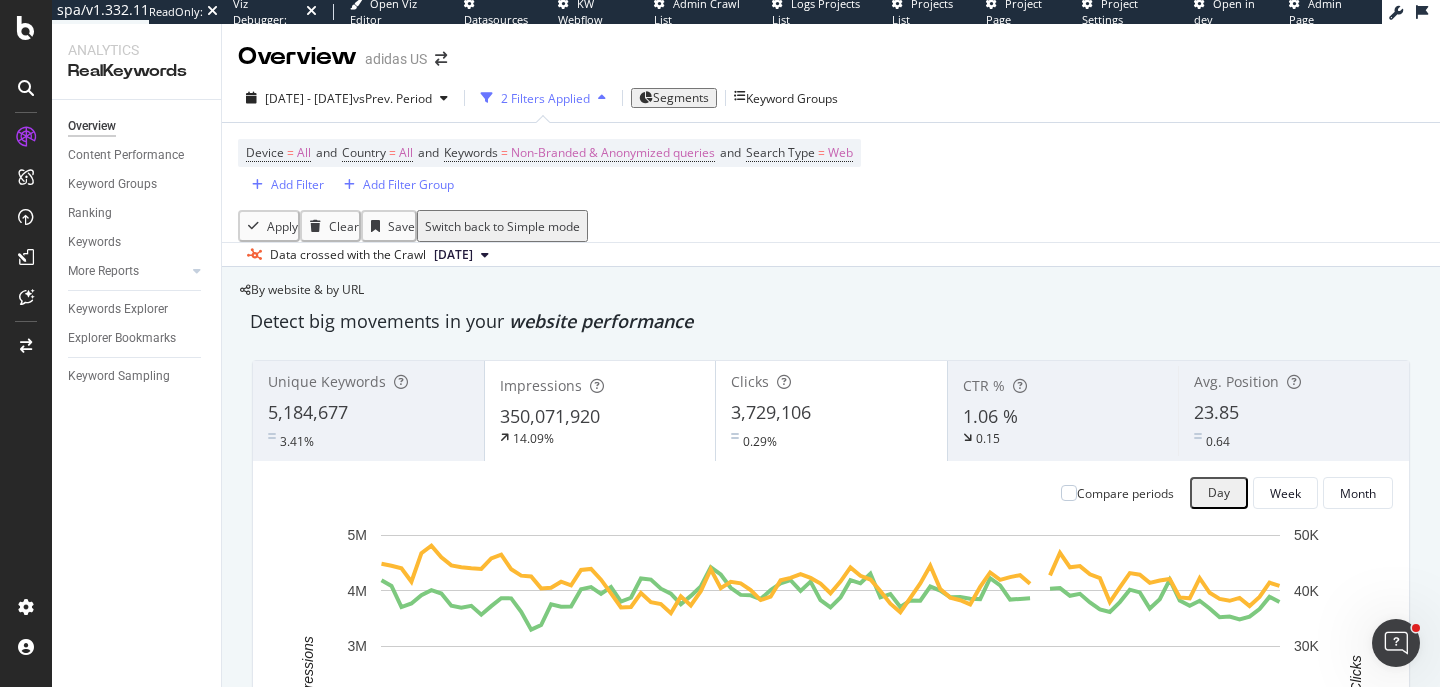 click on "Segments" at bounding box center (681, 97) 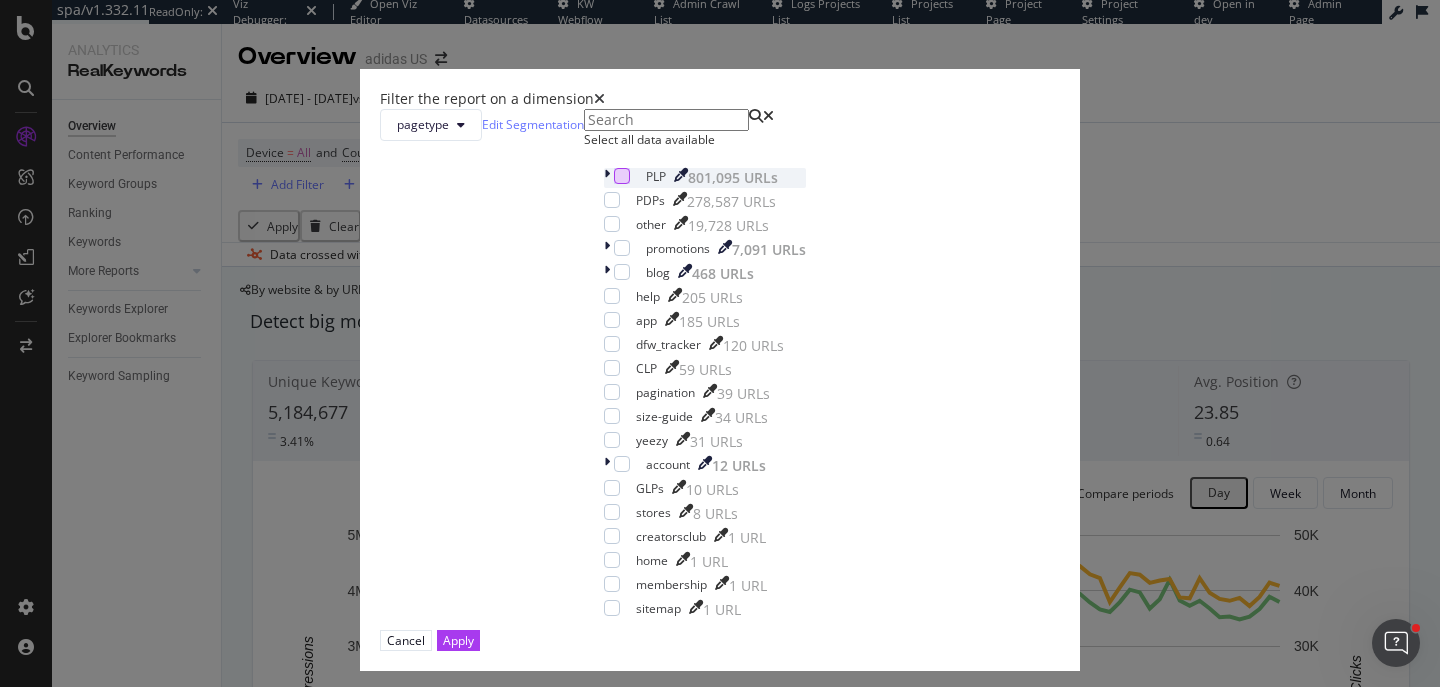 click at bounding box center (622, 176) 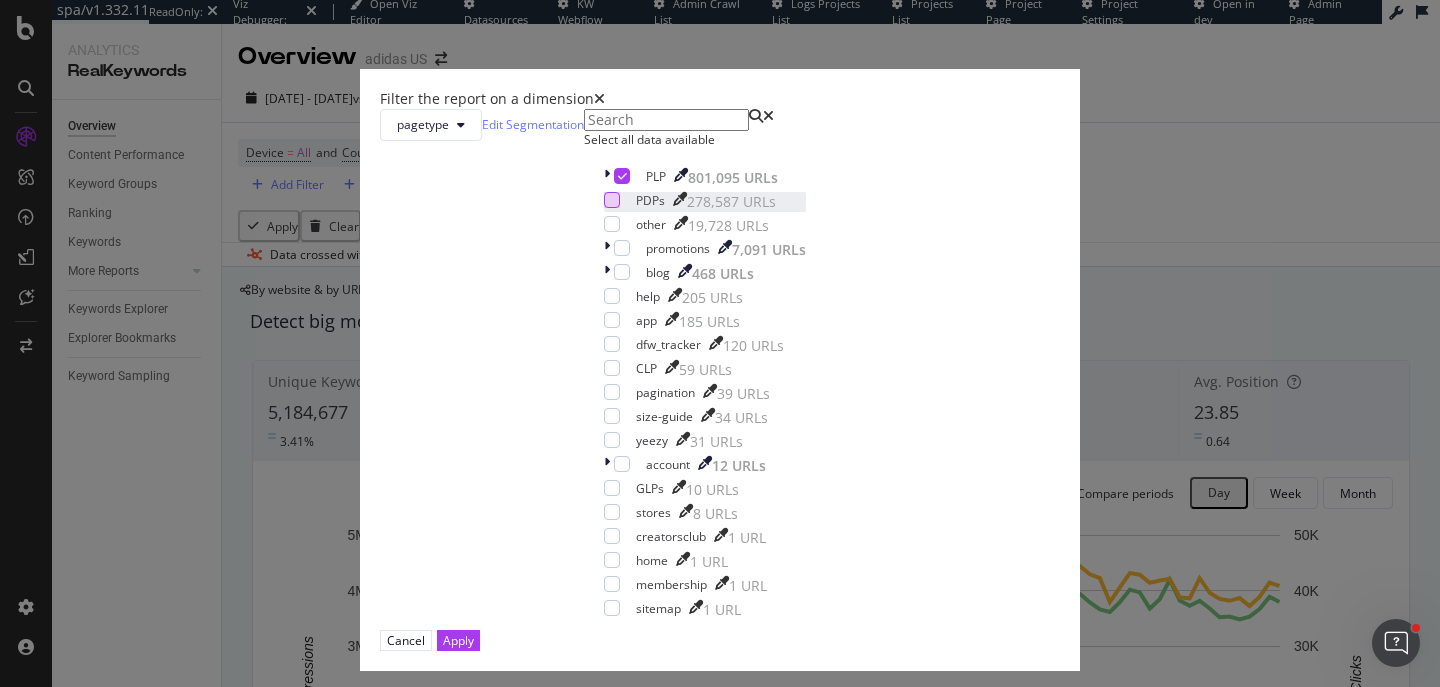 click at bounding box center (612, 200) 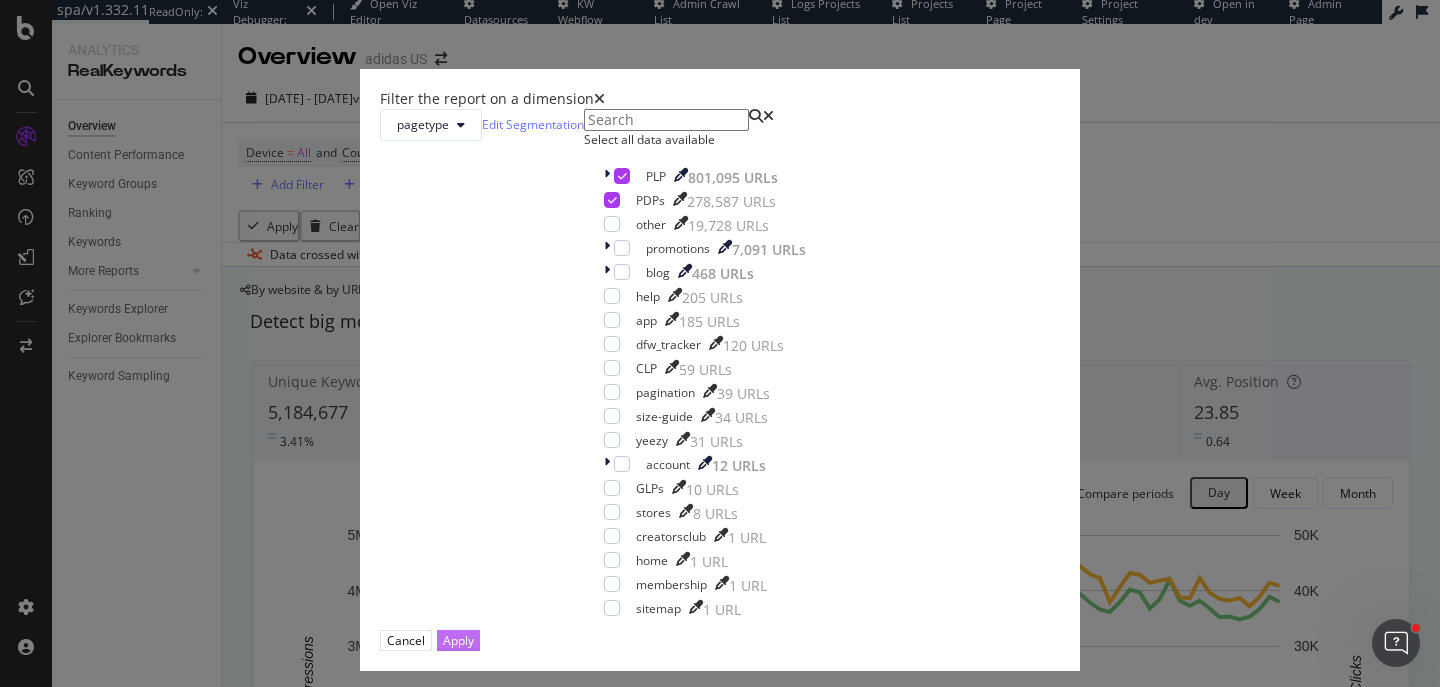 click on "Apply" at bounding box center [458, 640] 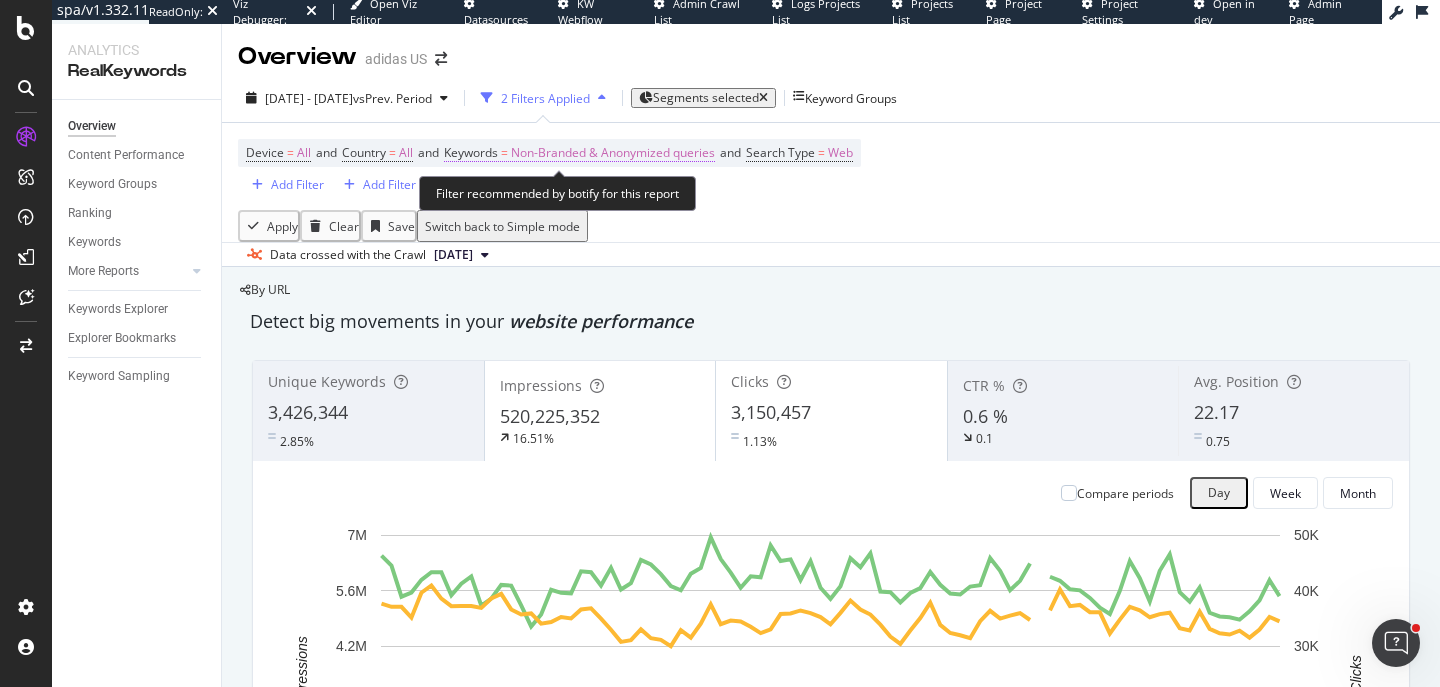 click on "Non-Branded & Anonymized queries" at bounding box center (613, 153) 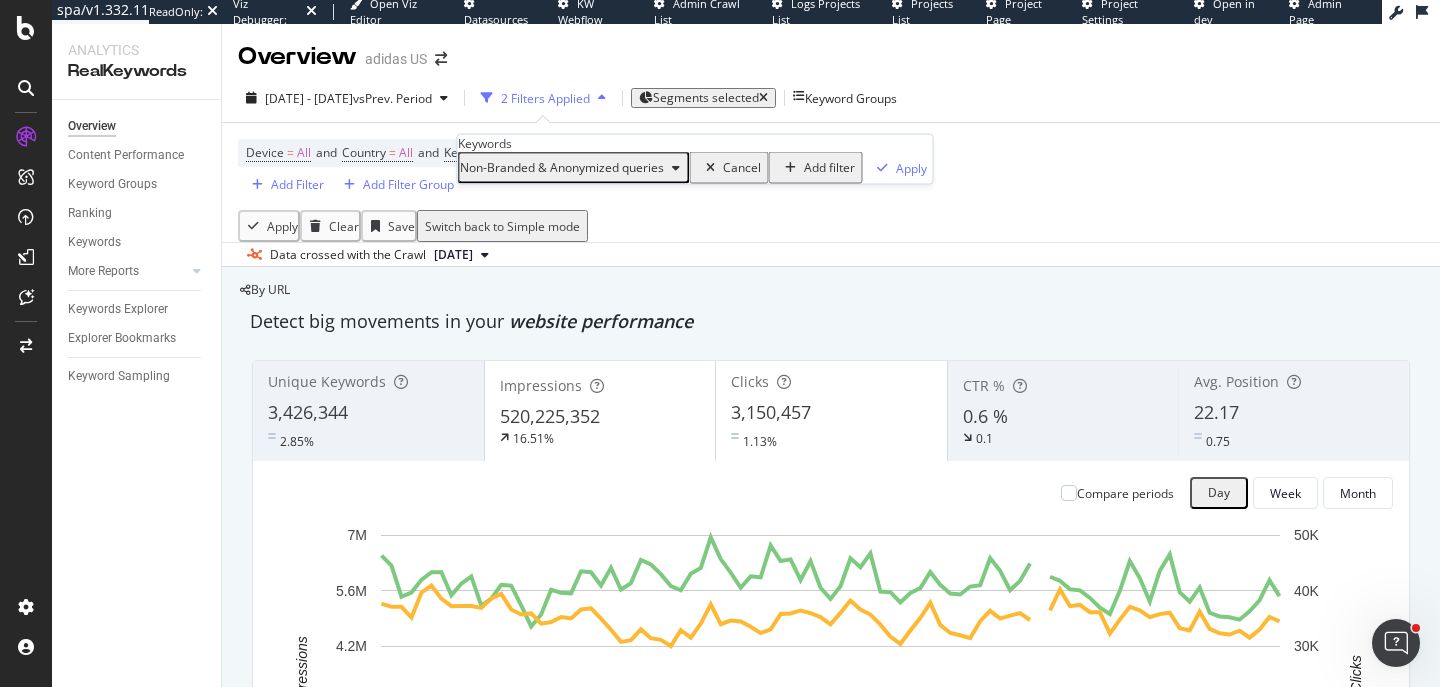 click on "Non-Branded & Anonymized queries" at bounding box center [562, 167] 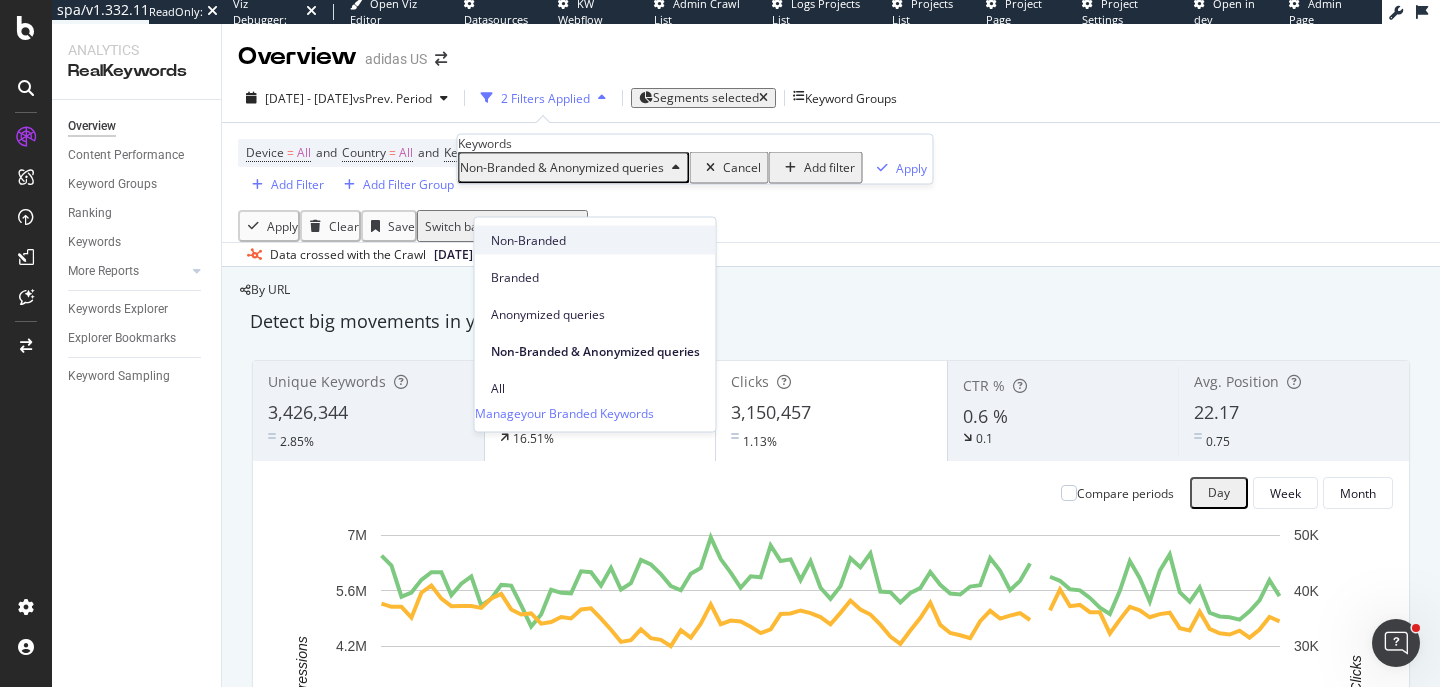 click on "Non-Branded" at bounding box center [595, 240] 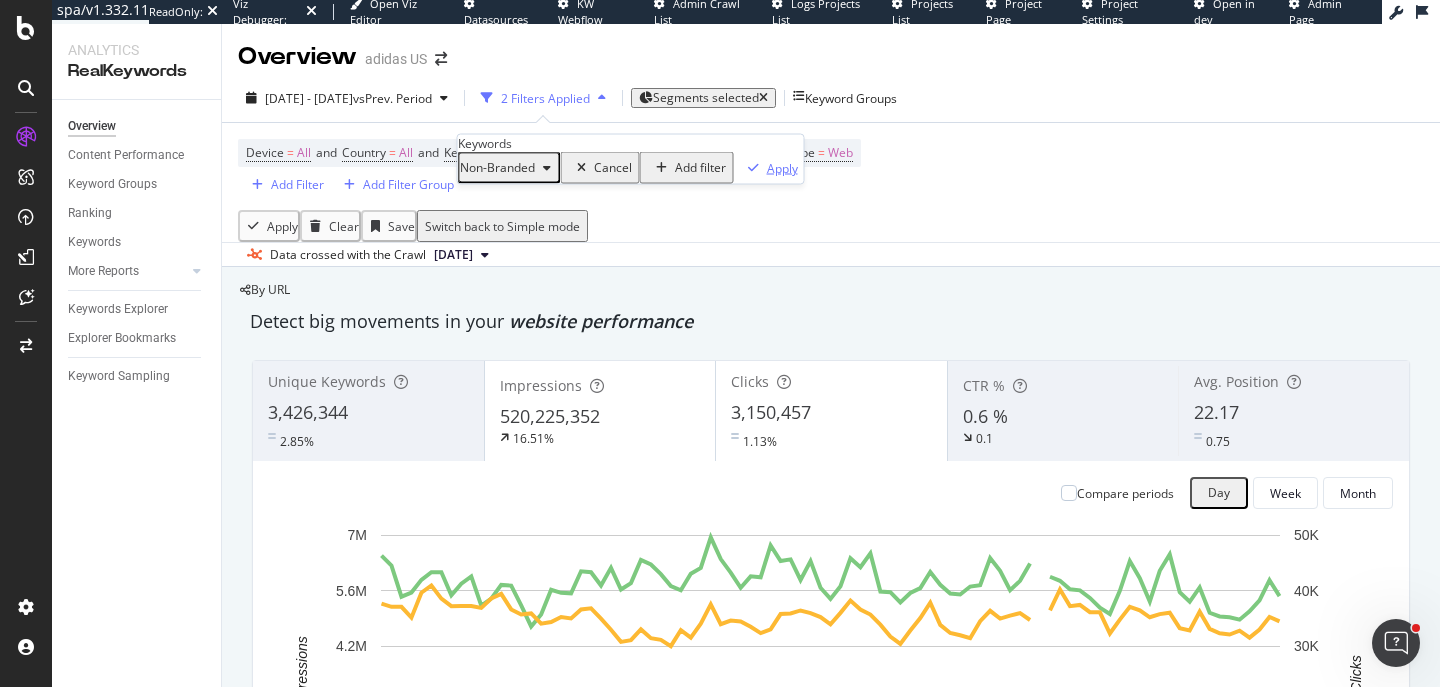 click on "Apply" at bounding box center (782, 167) 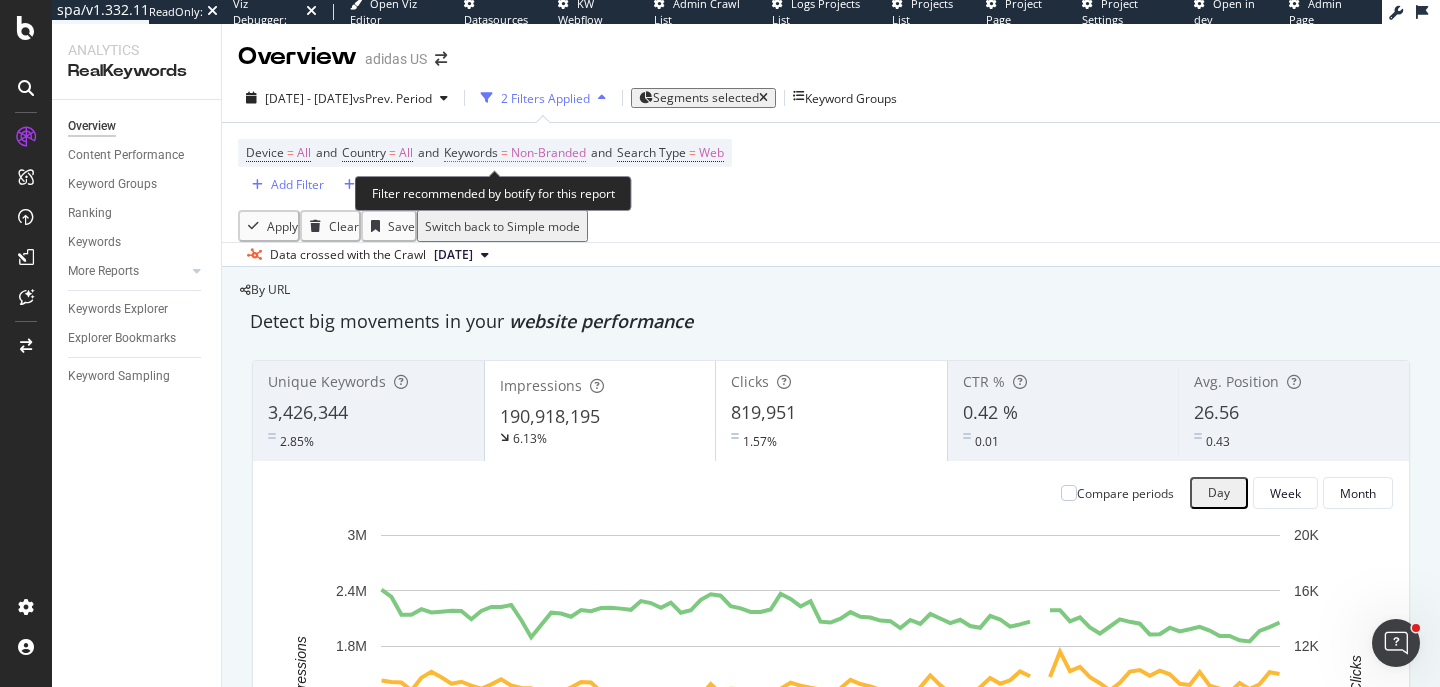 click on "Non-Branded" at bounding box center [548, 153] 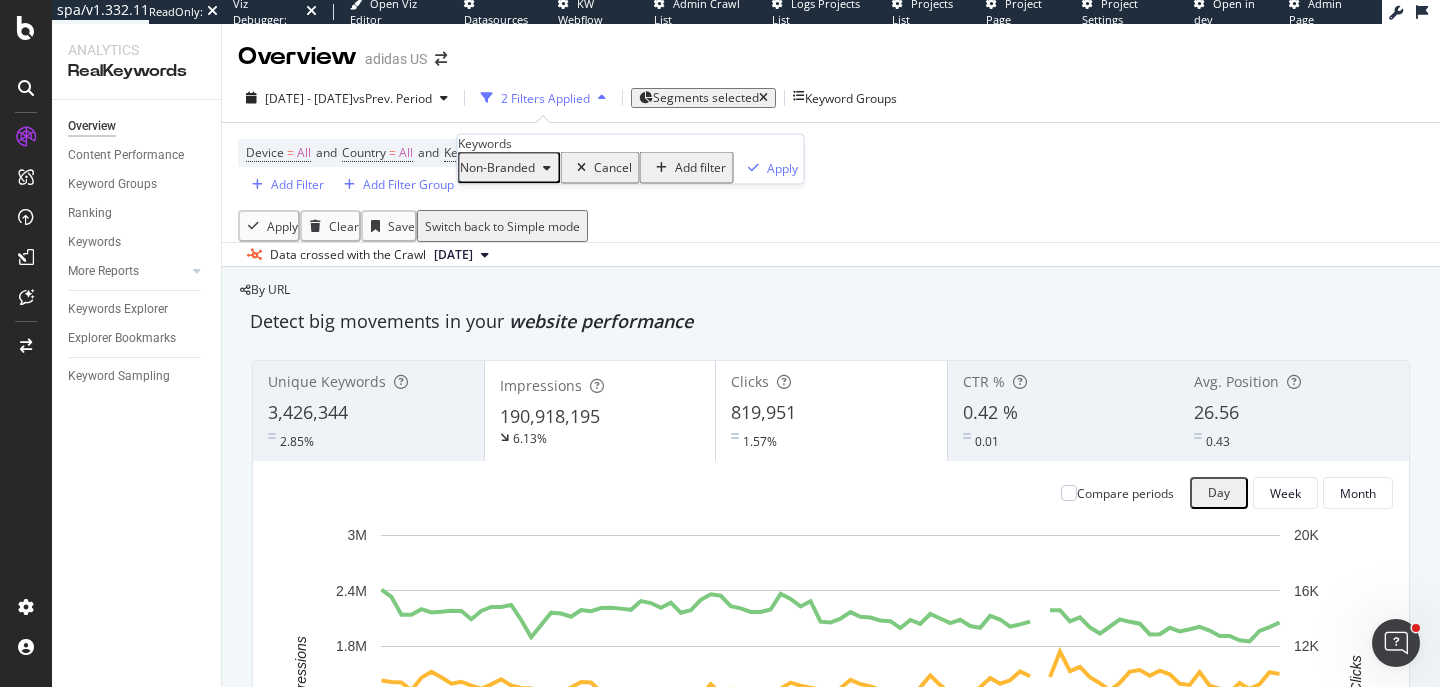 click on "Non-Branded" at bounding box center (497, 167) 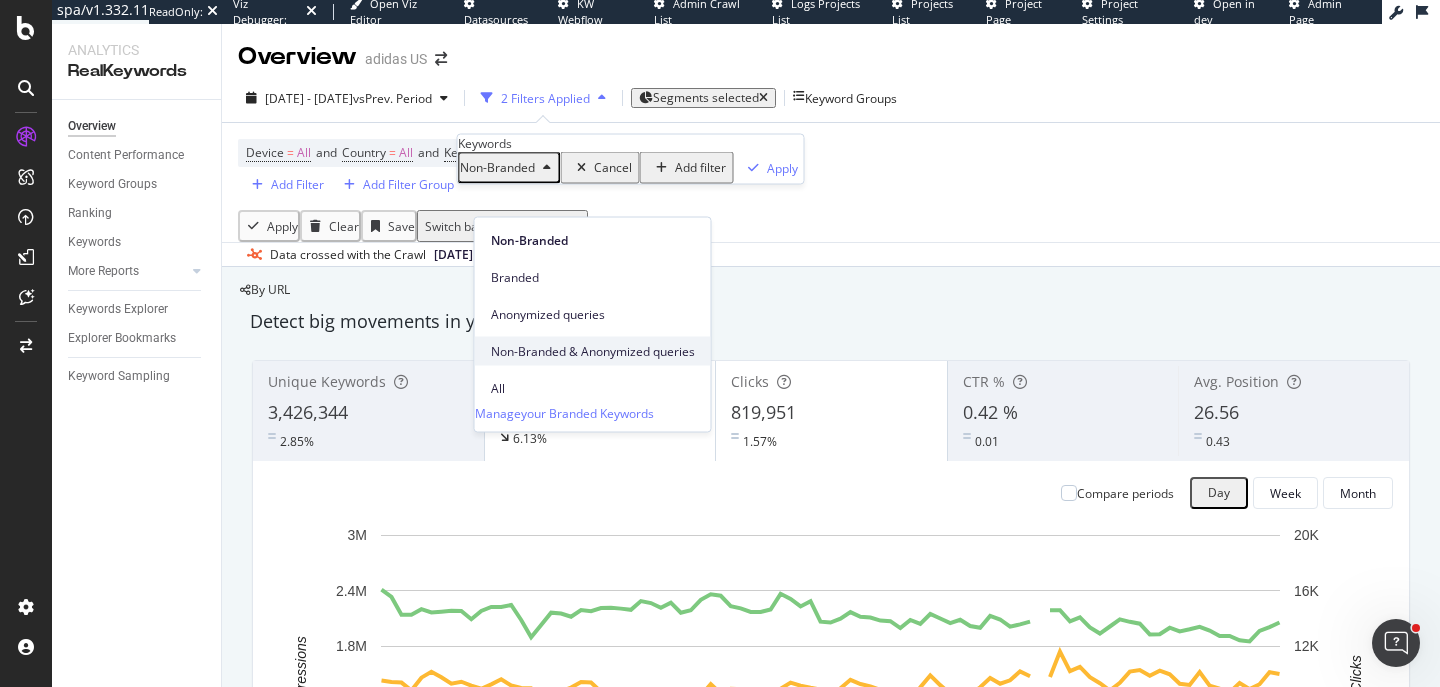 click on "Non-Branded & Anonymized queries" at bounding box center (593, 351) 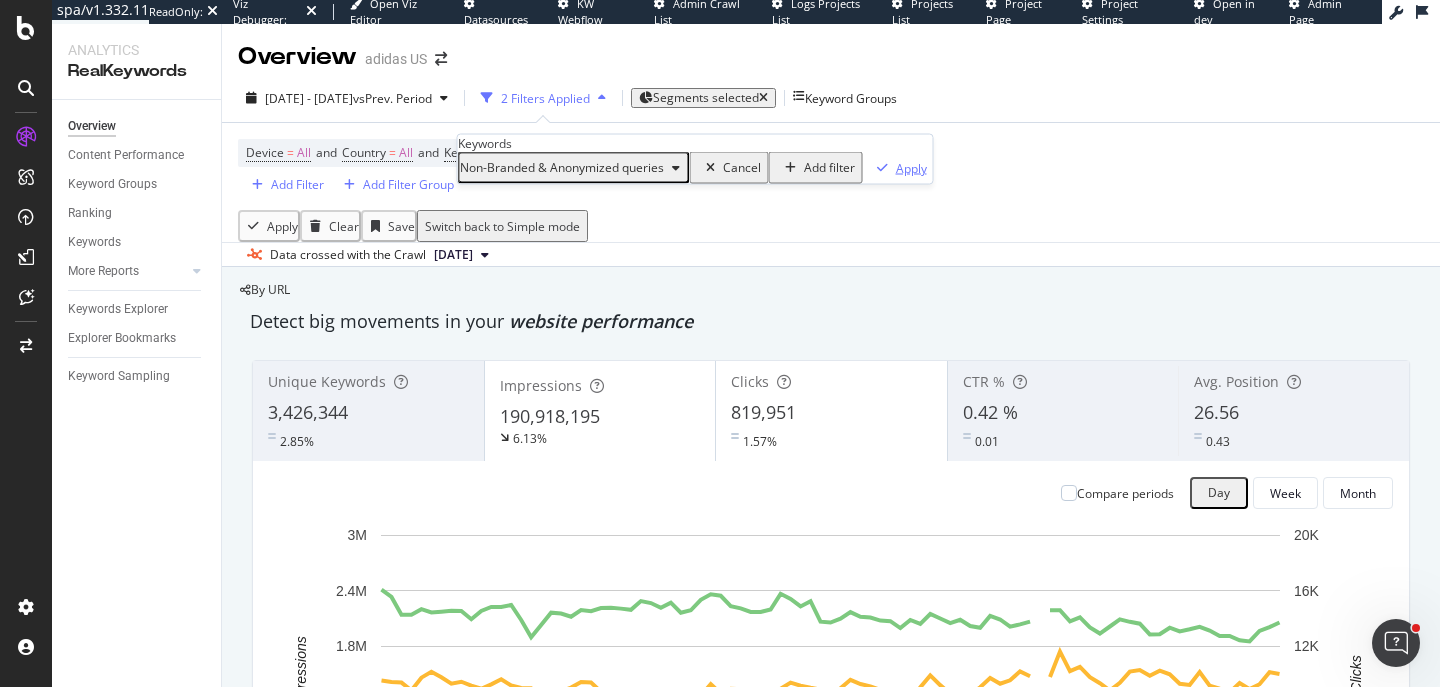 click on "Apply" at bounding box center [911, 167] 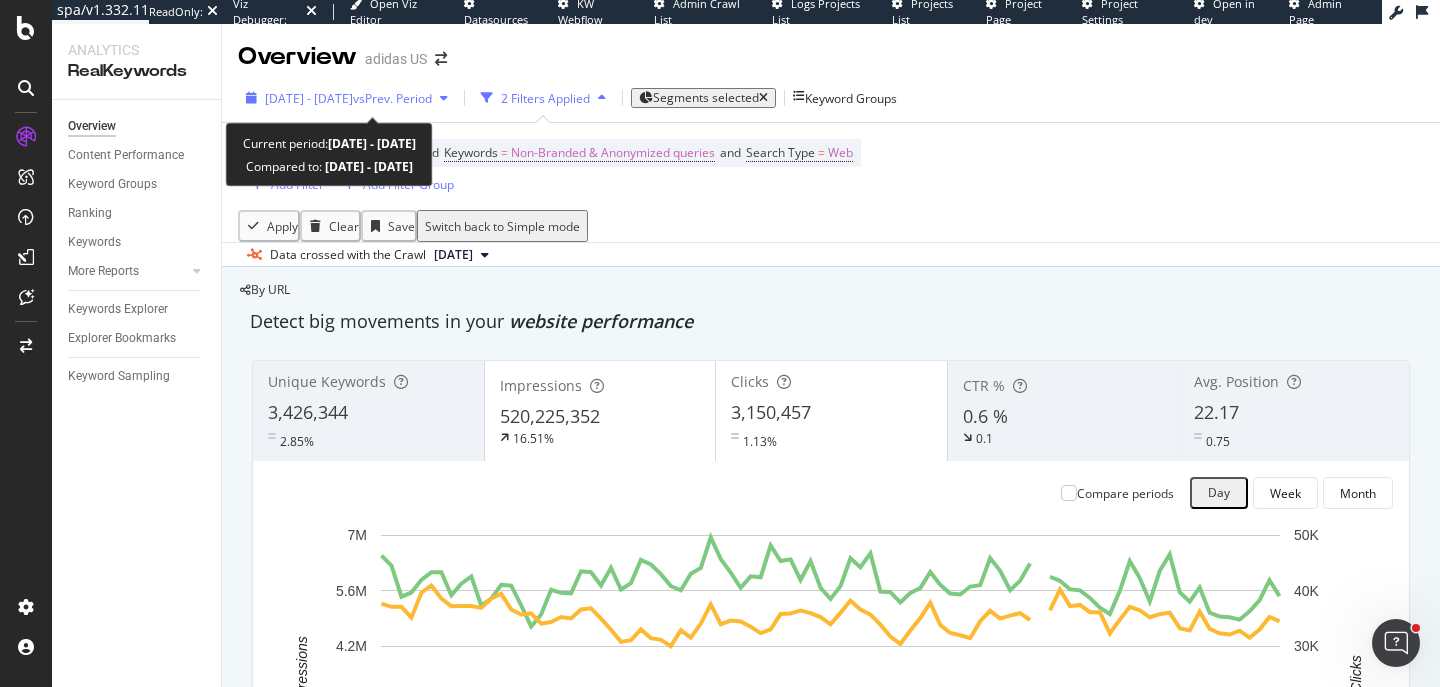 click on "vs  Prev. Period" at bounding box center (392, 98) 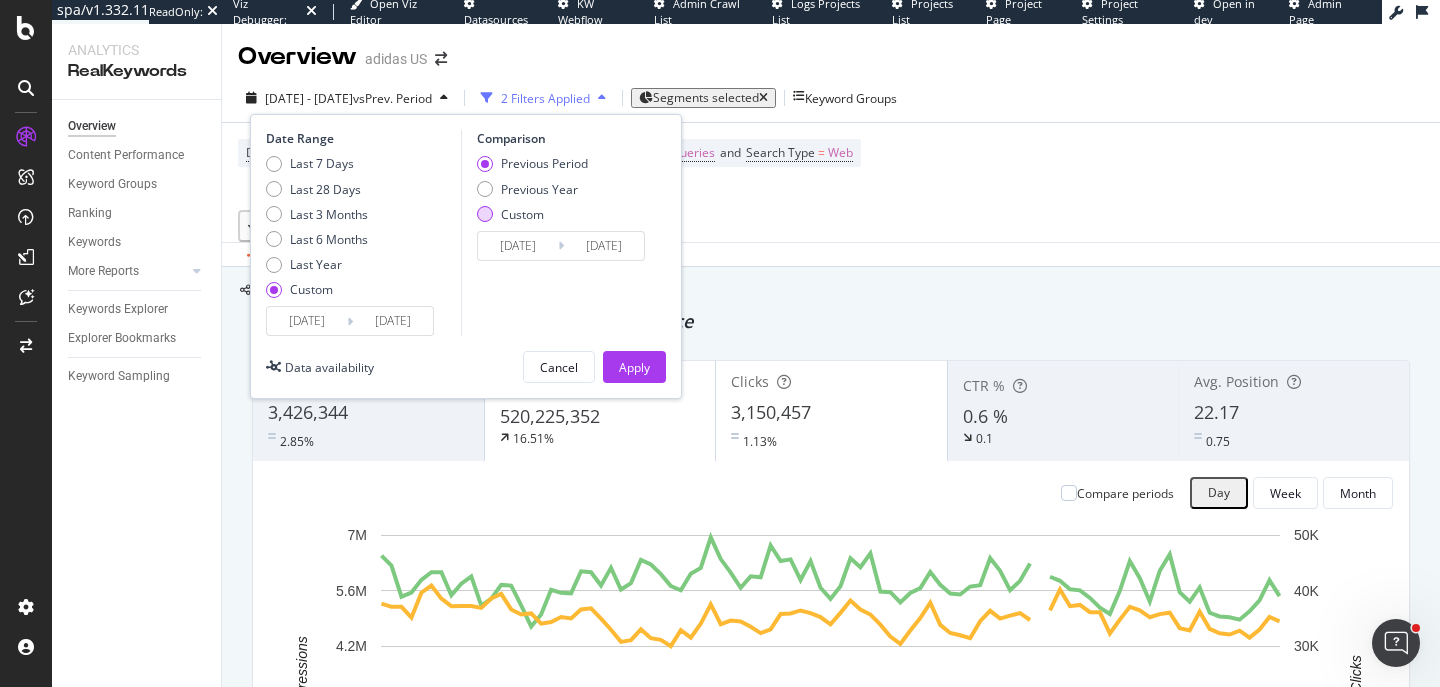 click on "Custom" at bounding box center [522, 214] 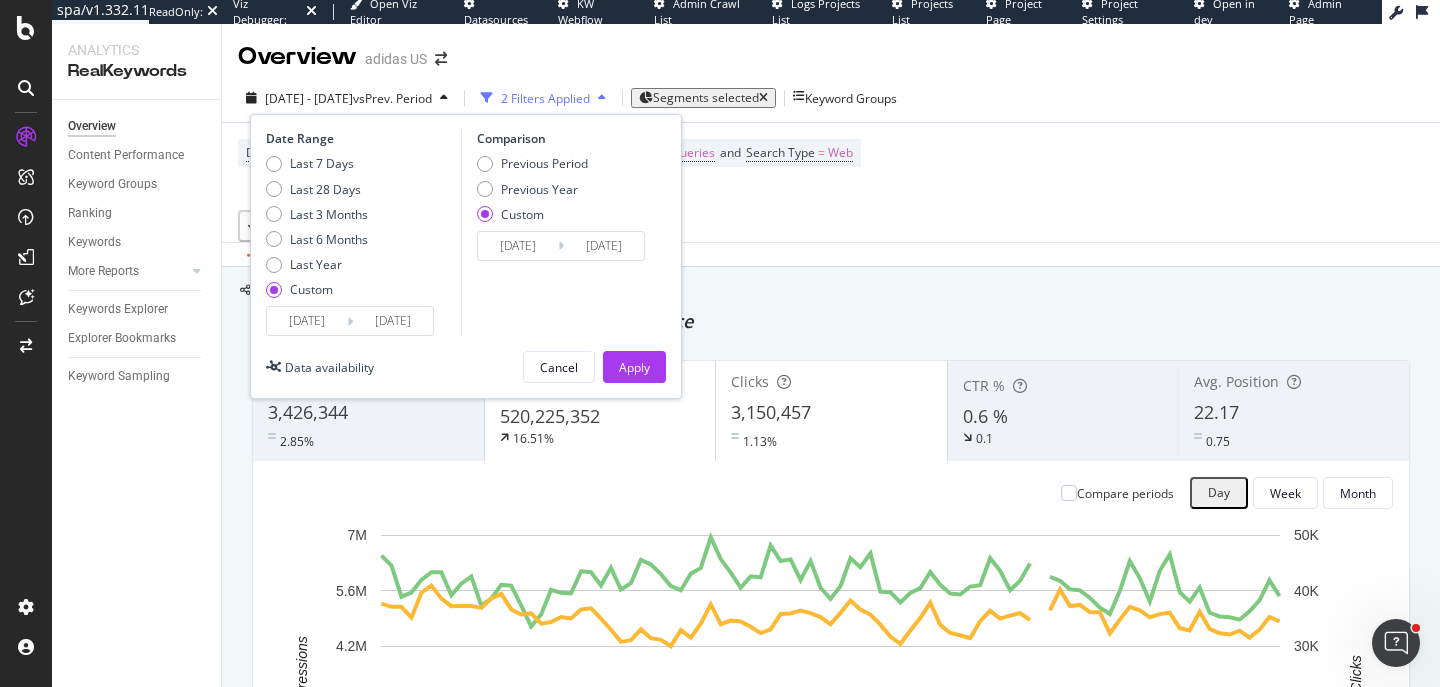 click on "[DATE]" at bounding box center (518, 246) 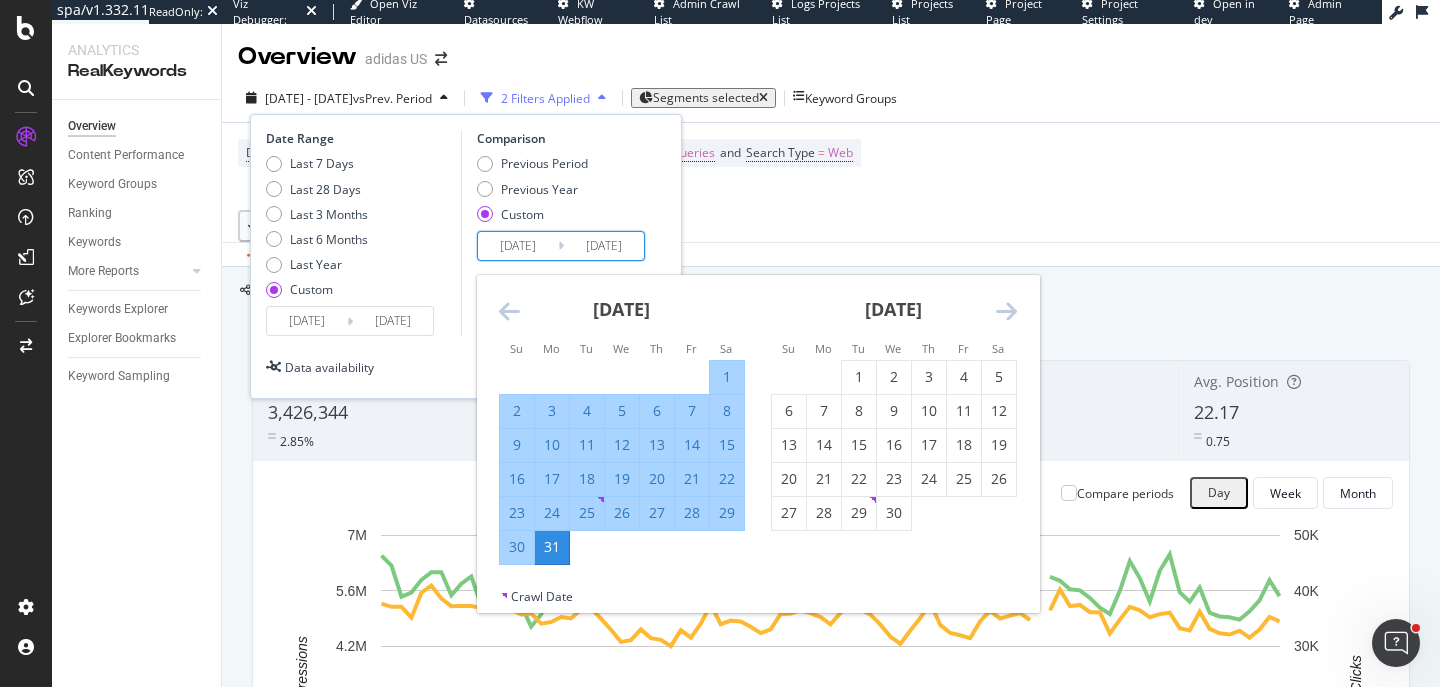 click at bounding box center (509, 311) 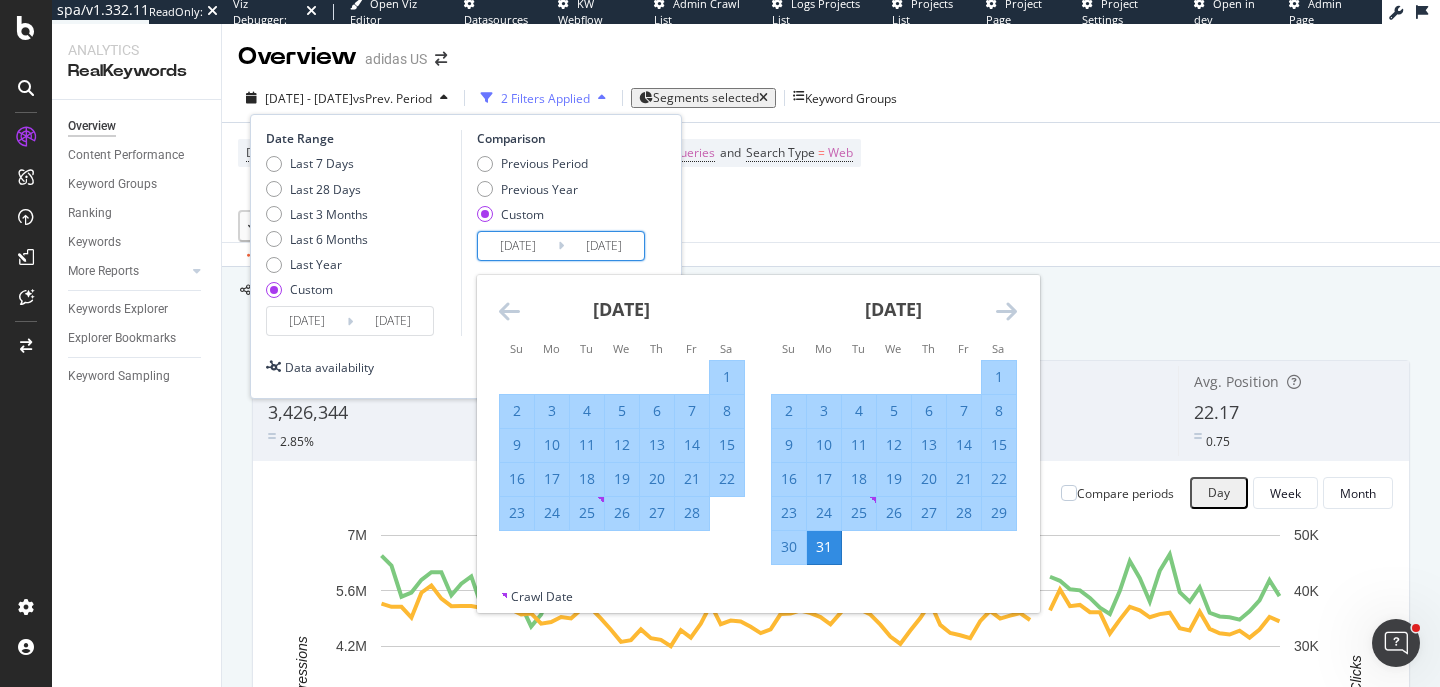 click at bounding box center (509, 311) 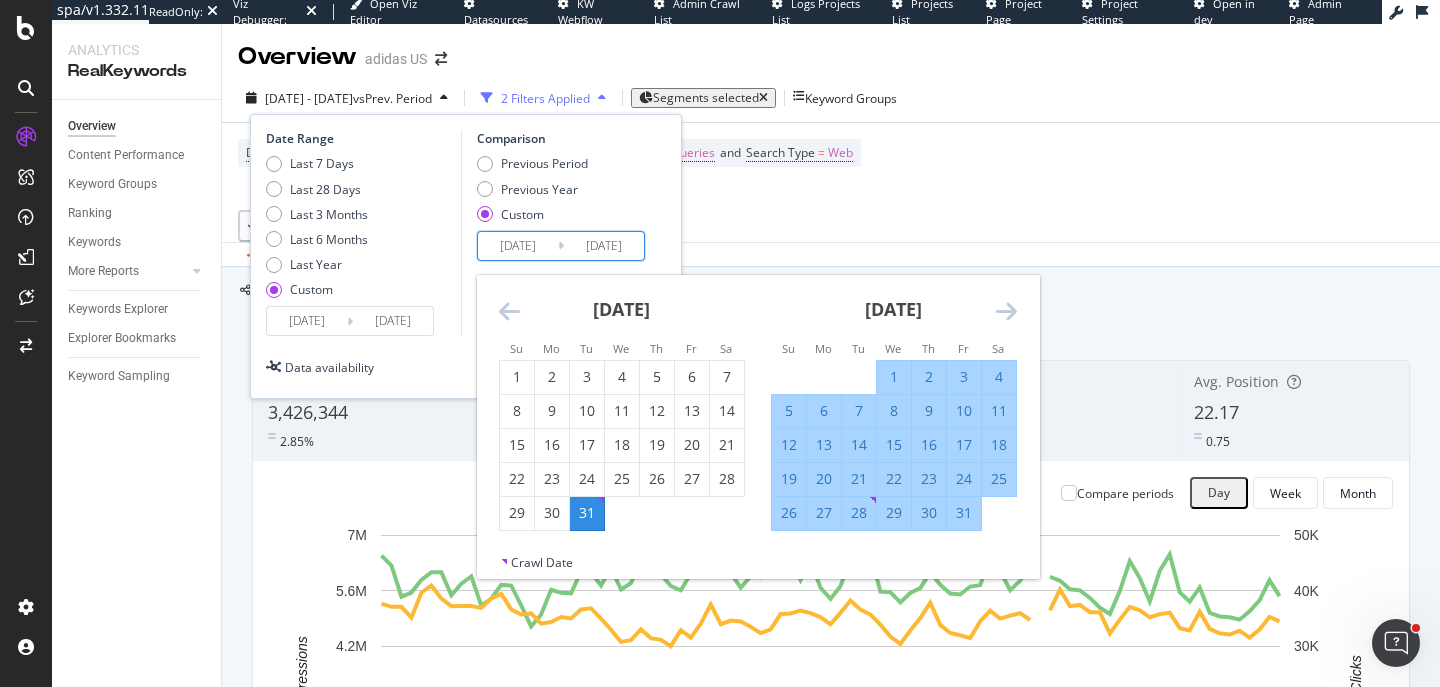 click at bounding box center [509, 311] 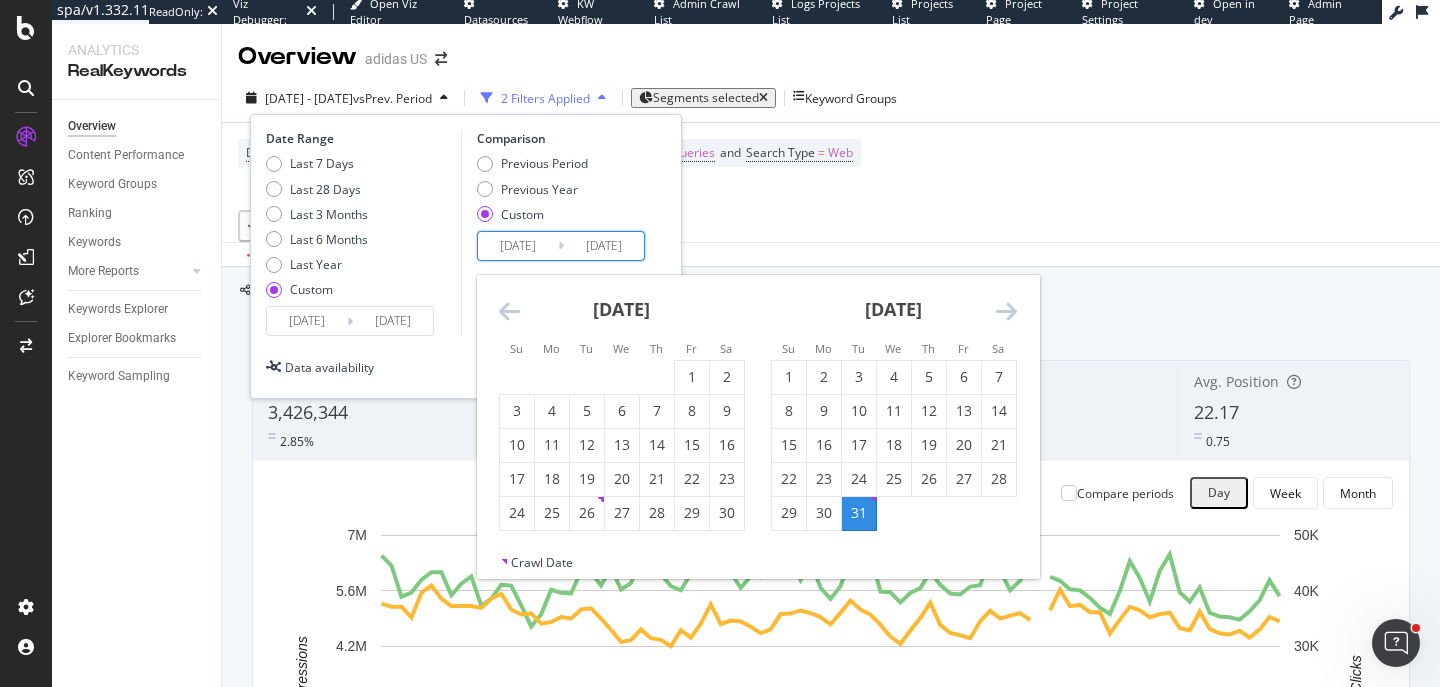 click at bounding box center (509, 311) 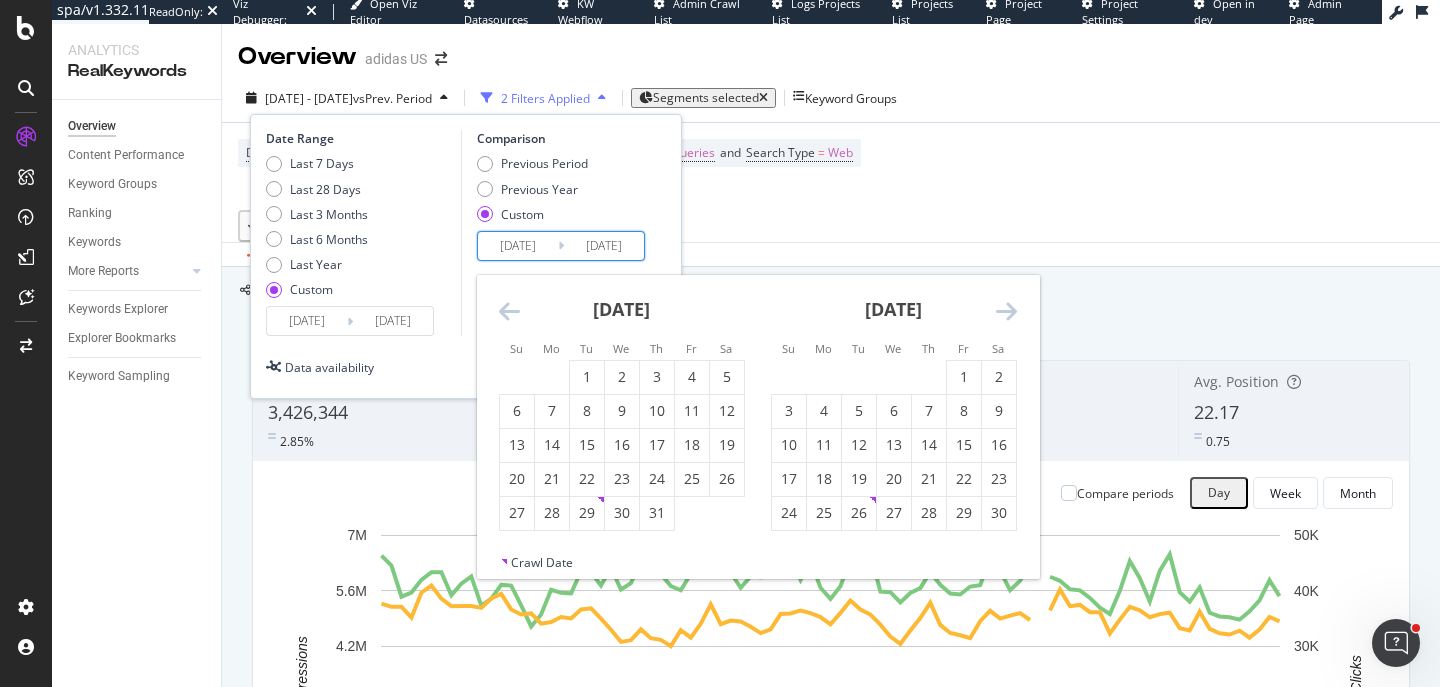 click at bounding box center [509, 311] 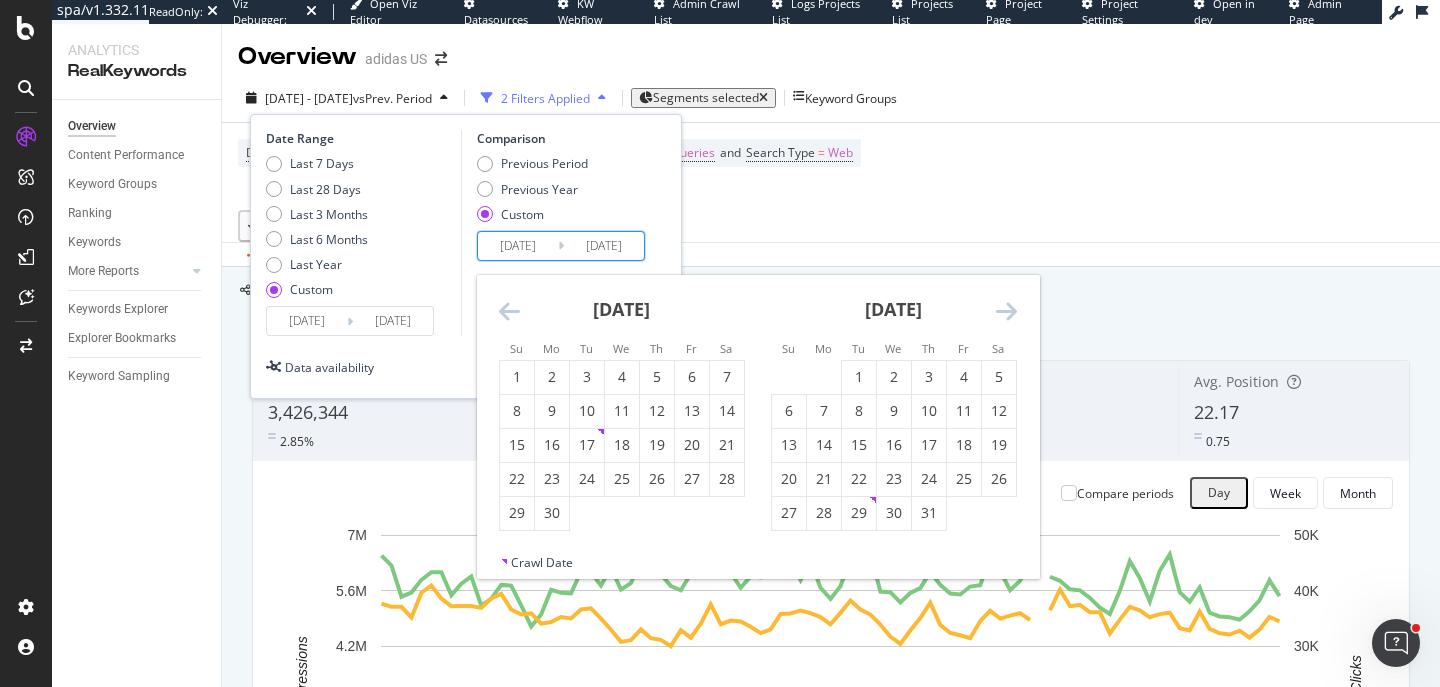 click at bounding box center (509, 311) 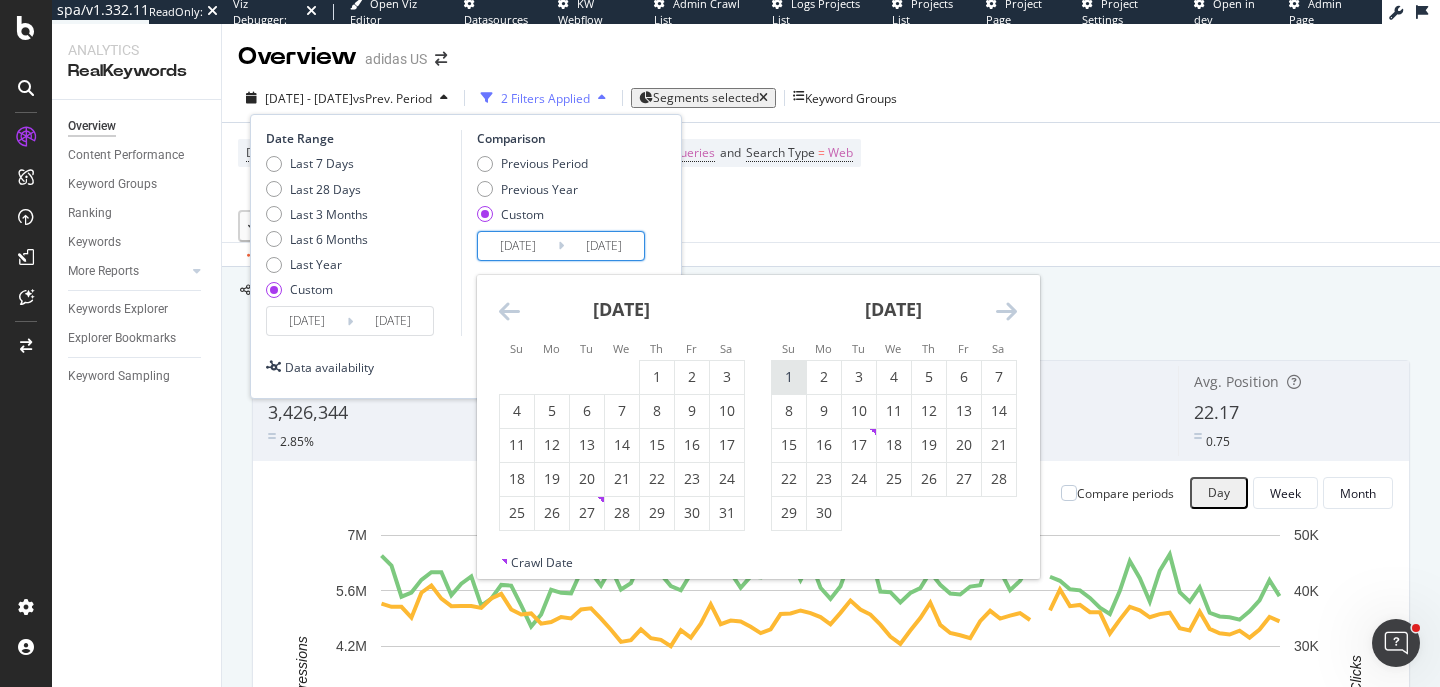 click on "1" at bounding box center (789, 377) 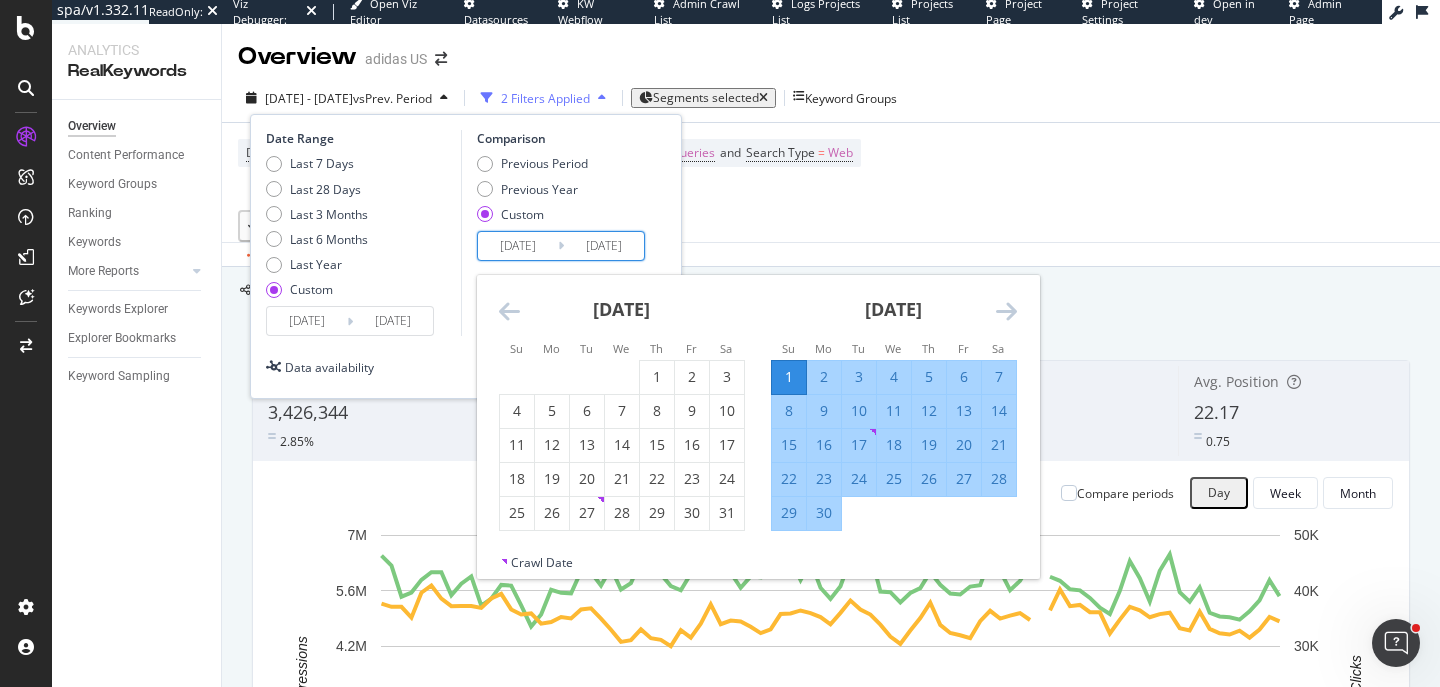 click at bounding box center (1006, 311) 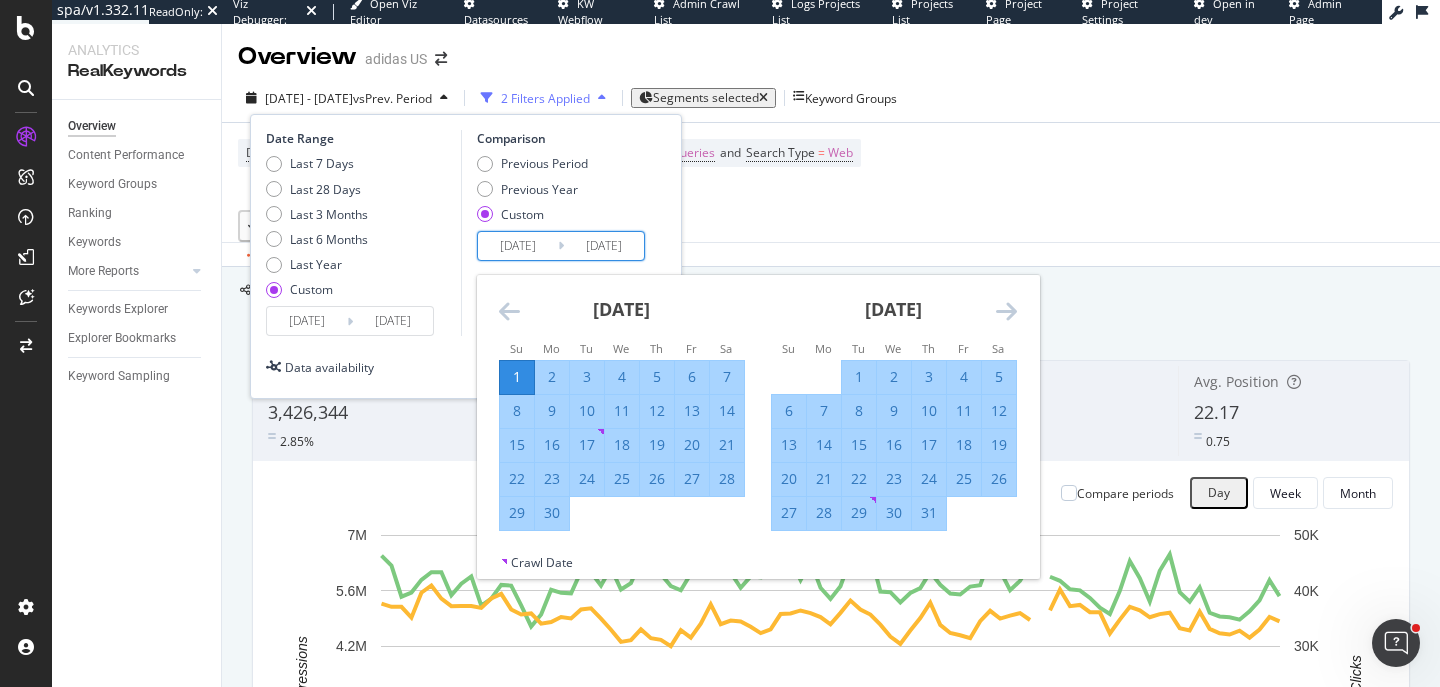 click at bounding box center (1006, 311) 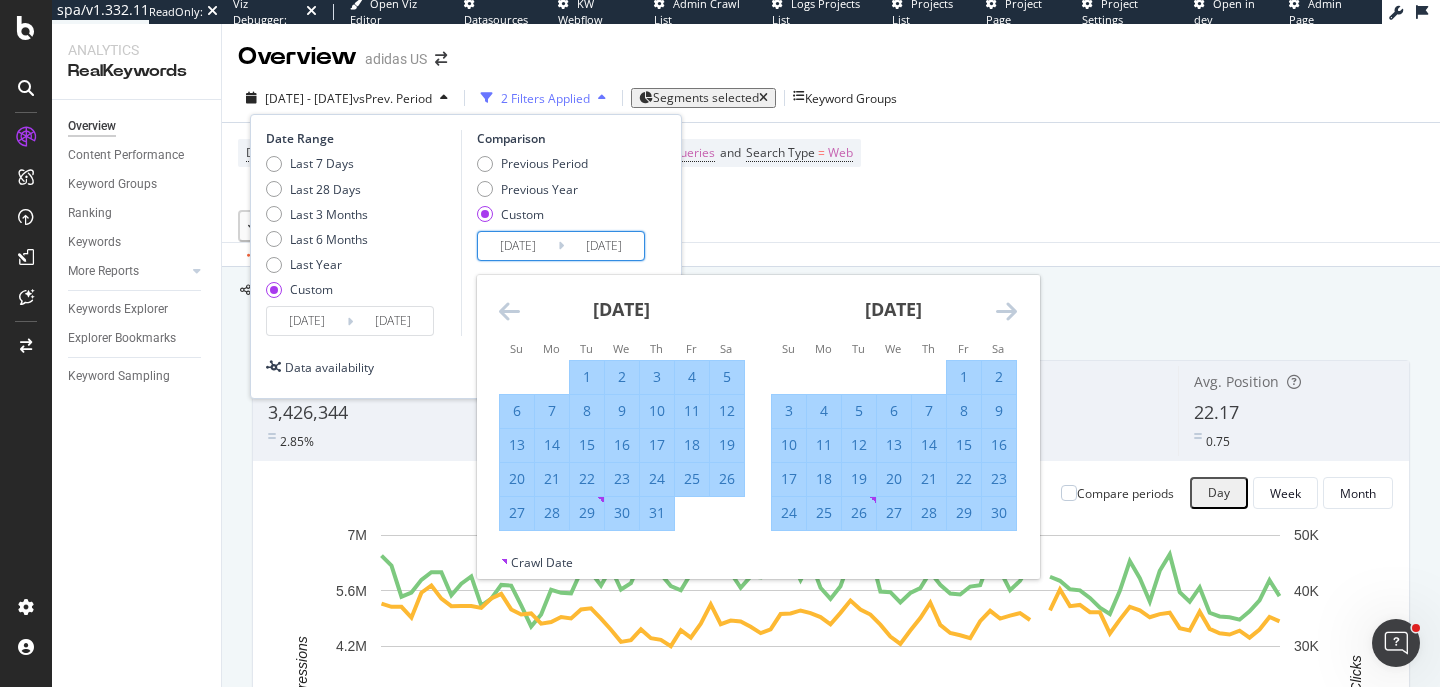click on "30" at bounding box center [999, 513] 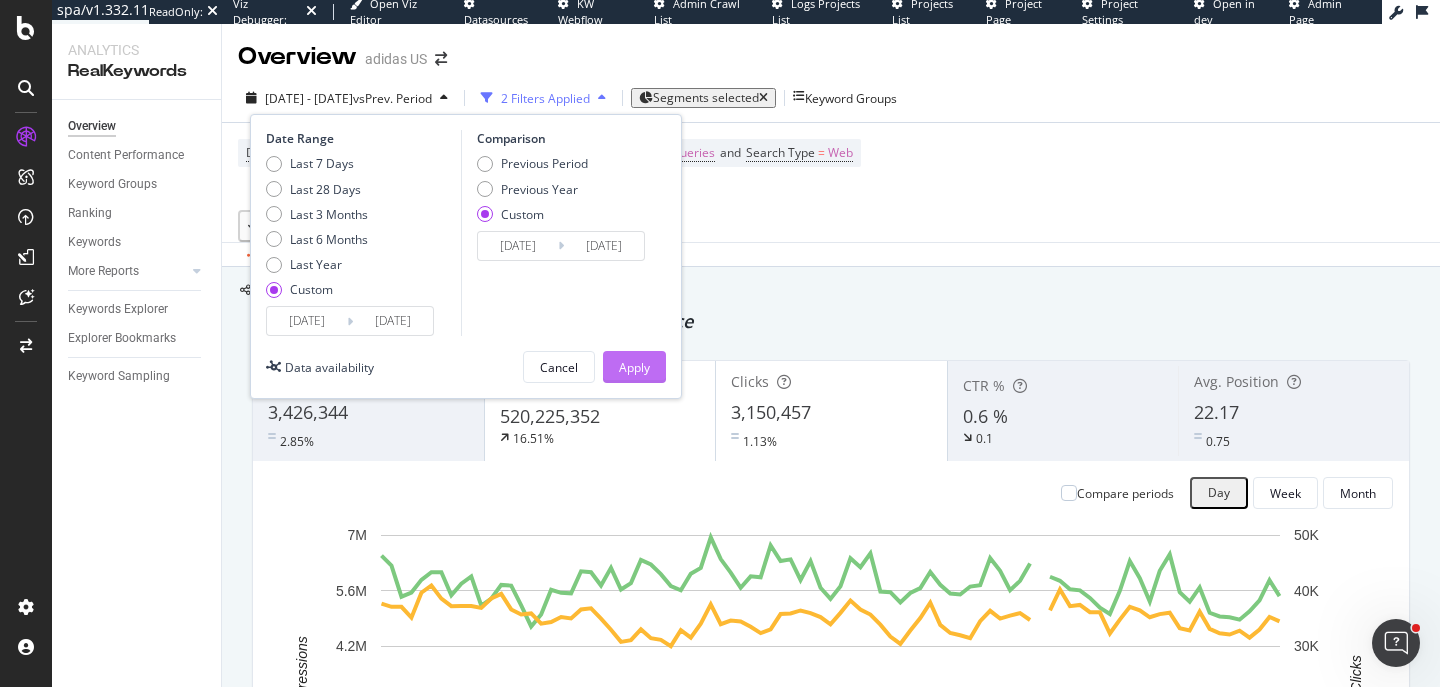 click on "Apply" at bounding box center (634, 367) 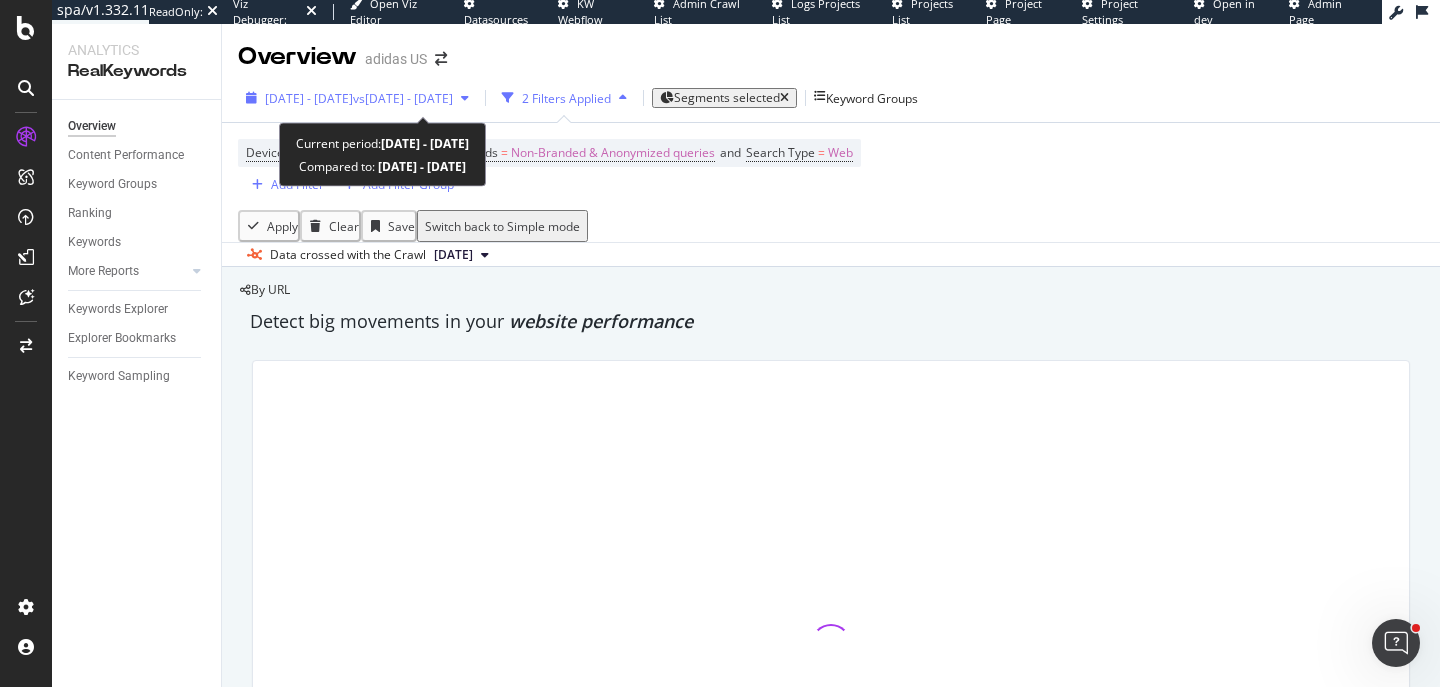 click on "vs  [DATE] - [DATE]" at bounding box center (403, 98) 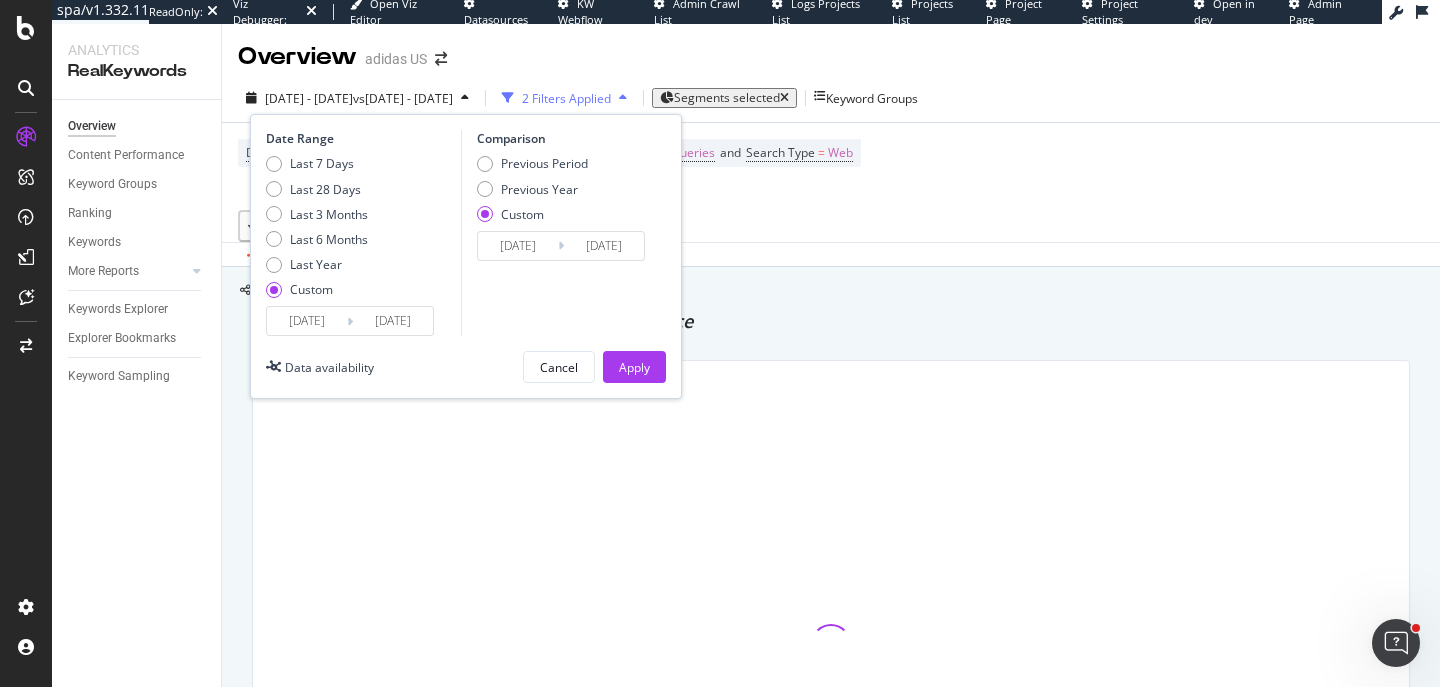 click on "[DATE]" at bounding box center (518, 246) 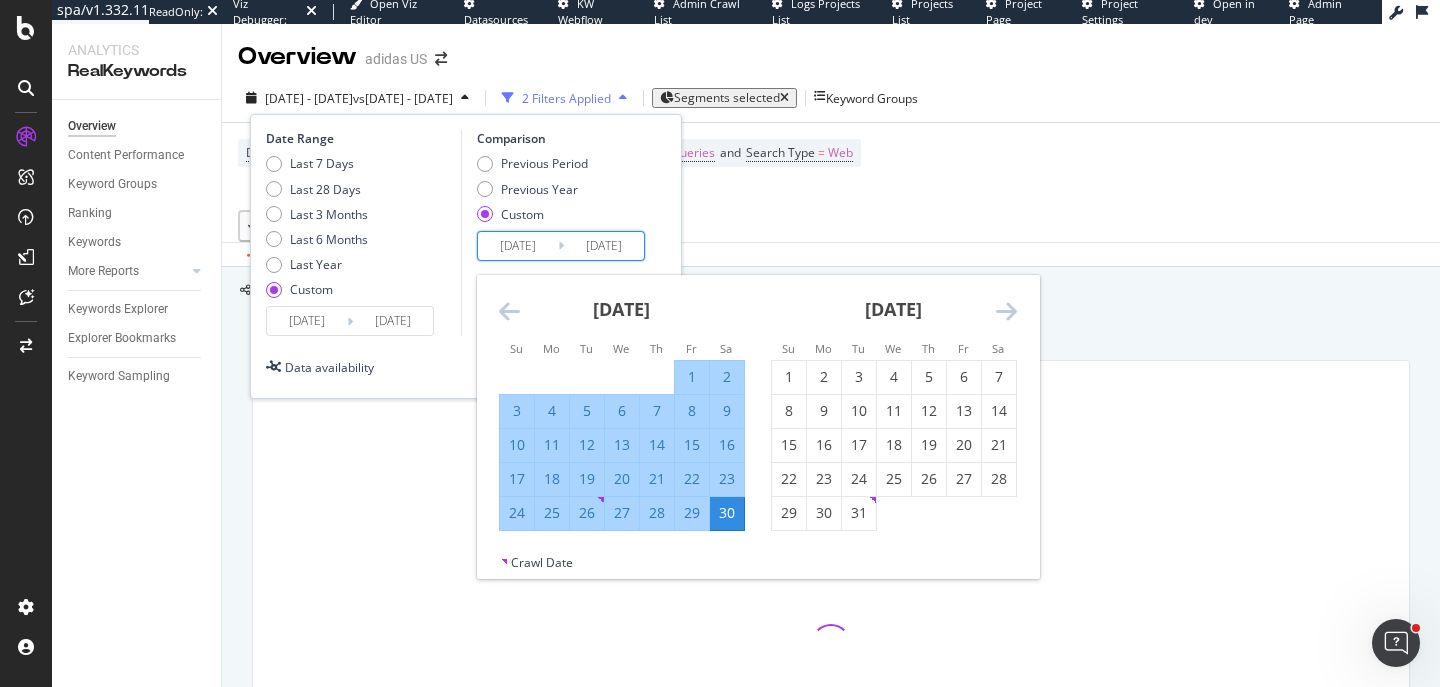 click at bounding box center [509, 311] 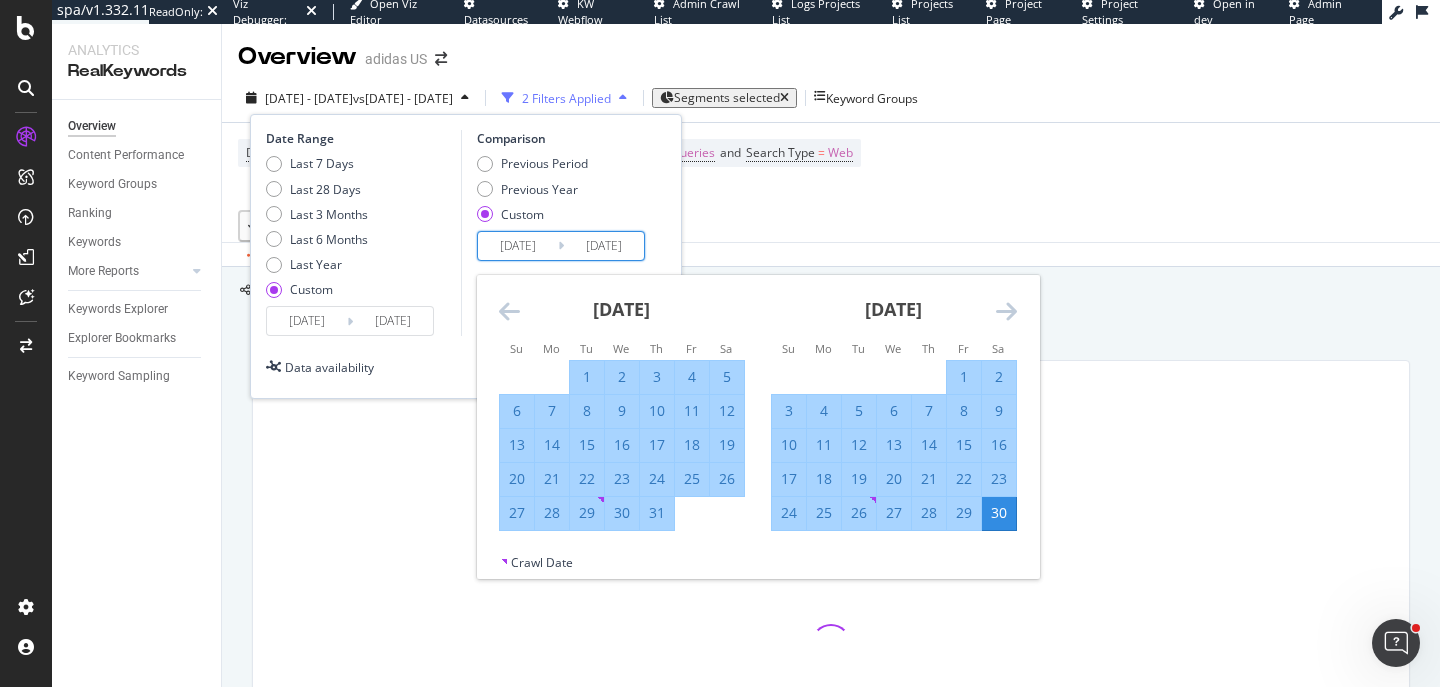 click at bounding box center (509, 311) 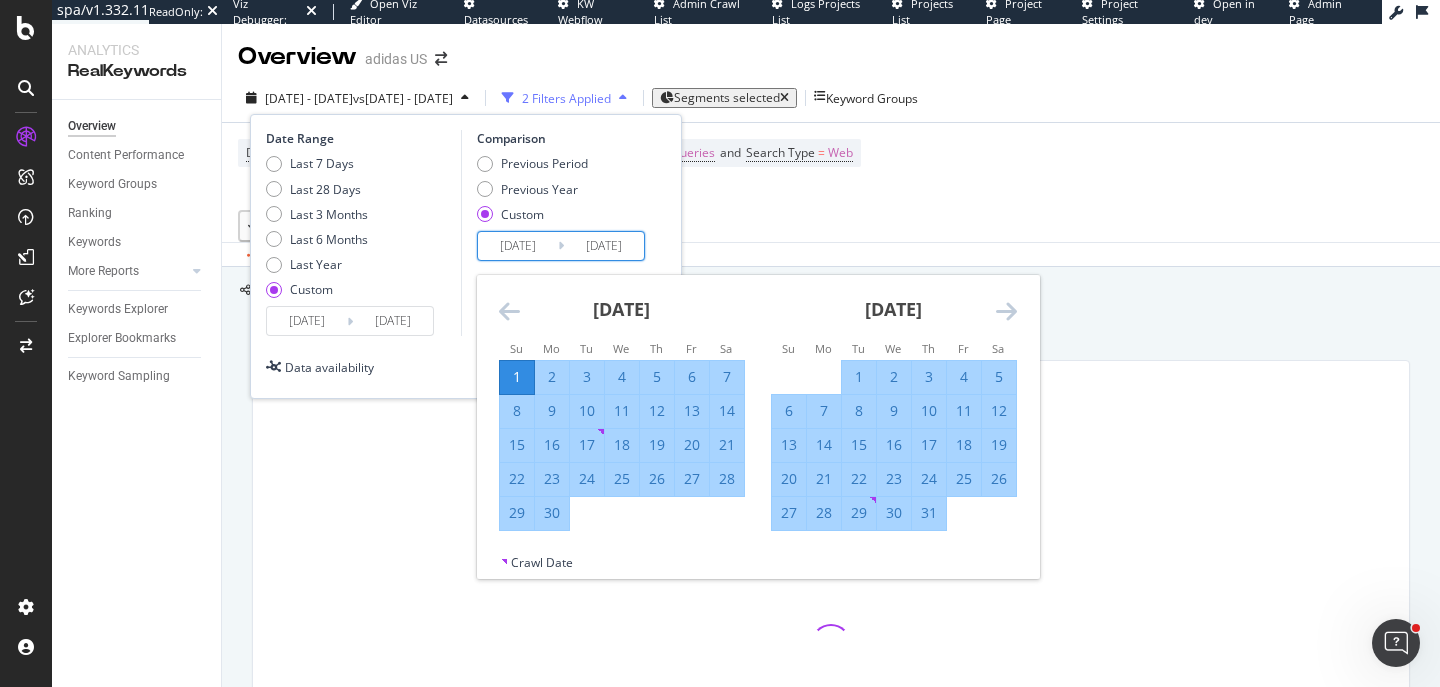 click at bounding box center [509, 311] 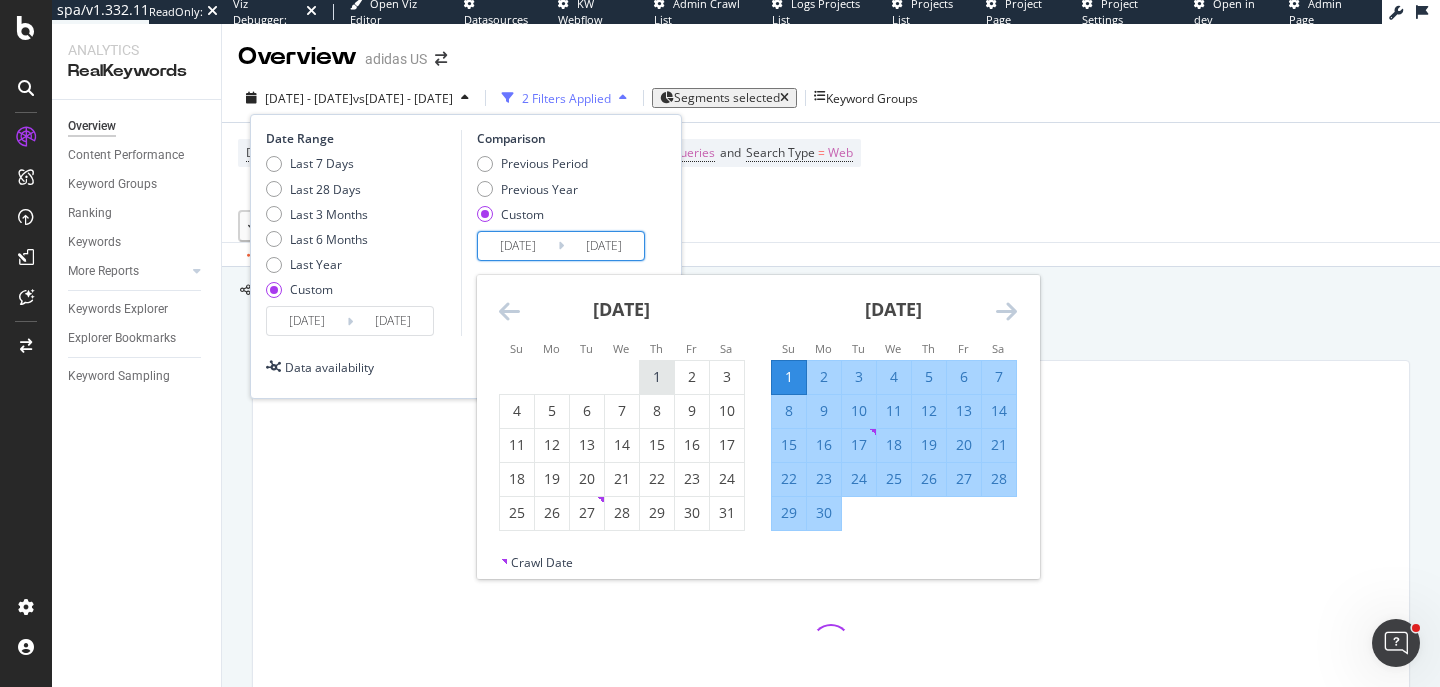 click on "1" at bounding box center [657, 377] 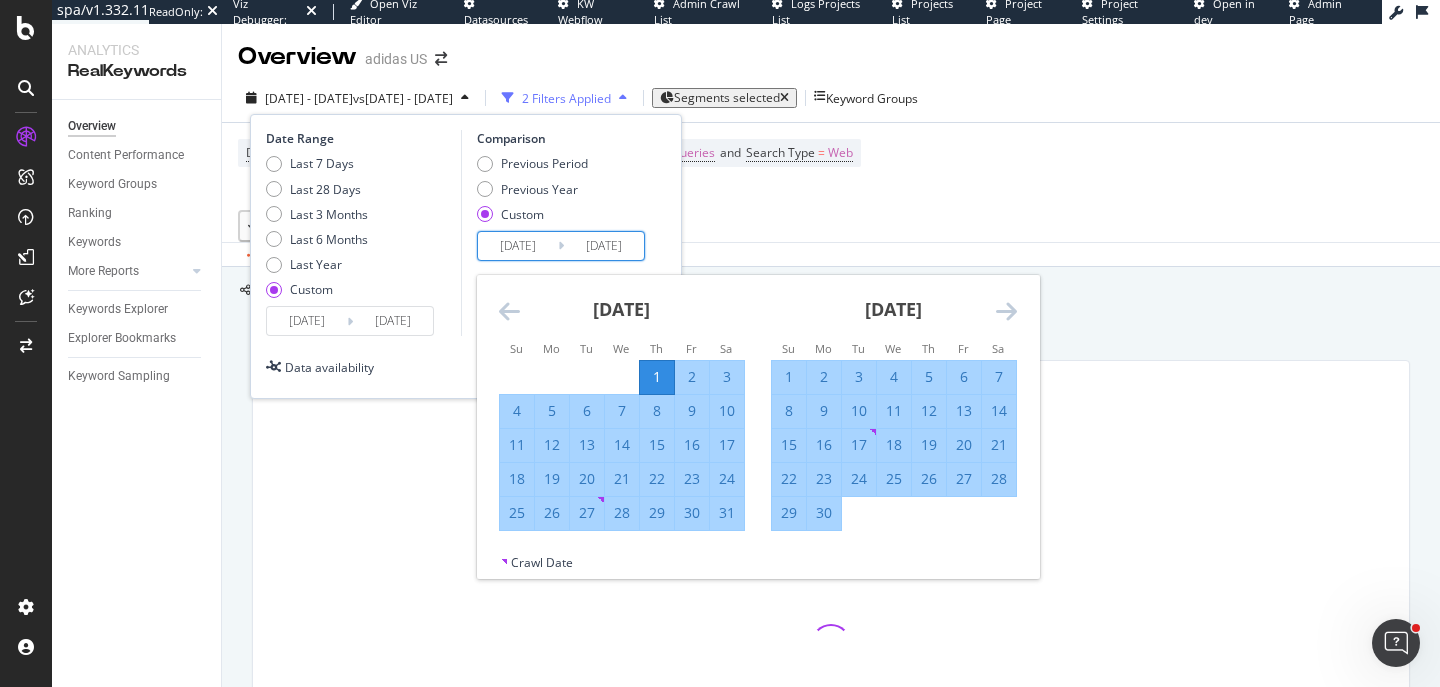 click at bounding box center (1006, 311) 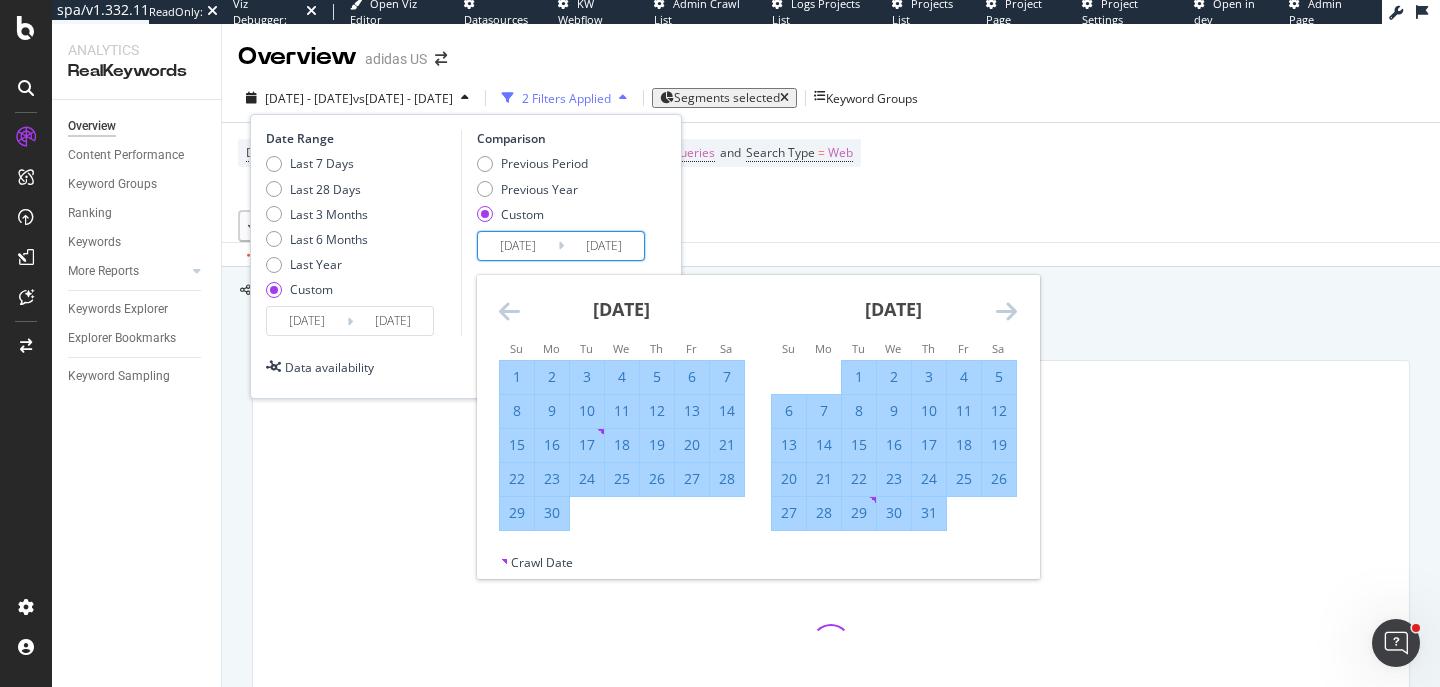 click on "31" at bounding box center (929, 513) 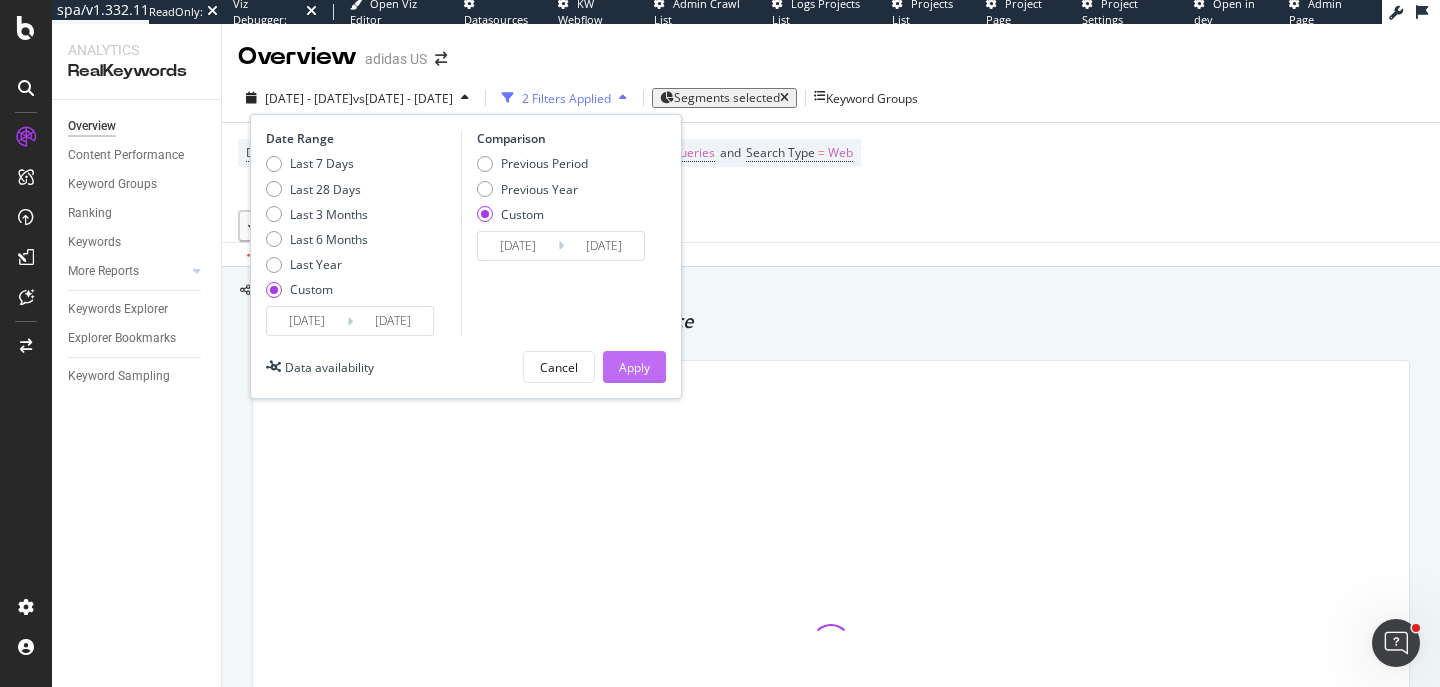 click on "Apply" at bounding box center (634, 367) 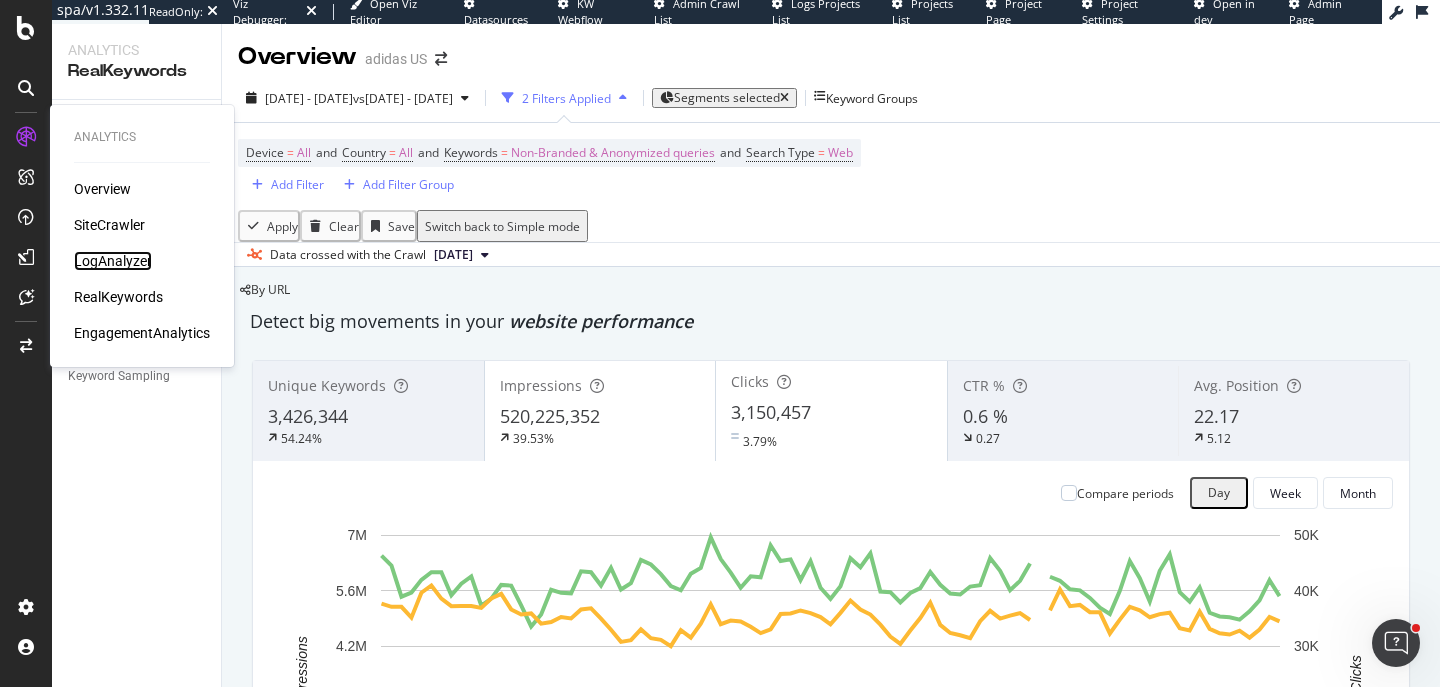 click on "LogAnalyzer" at bounding box center (113, 261) 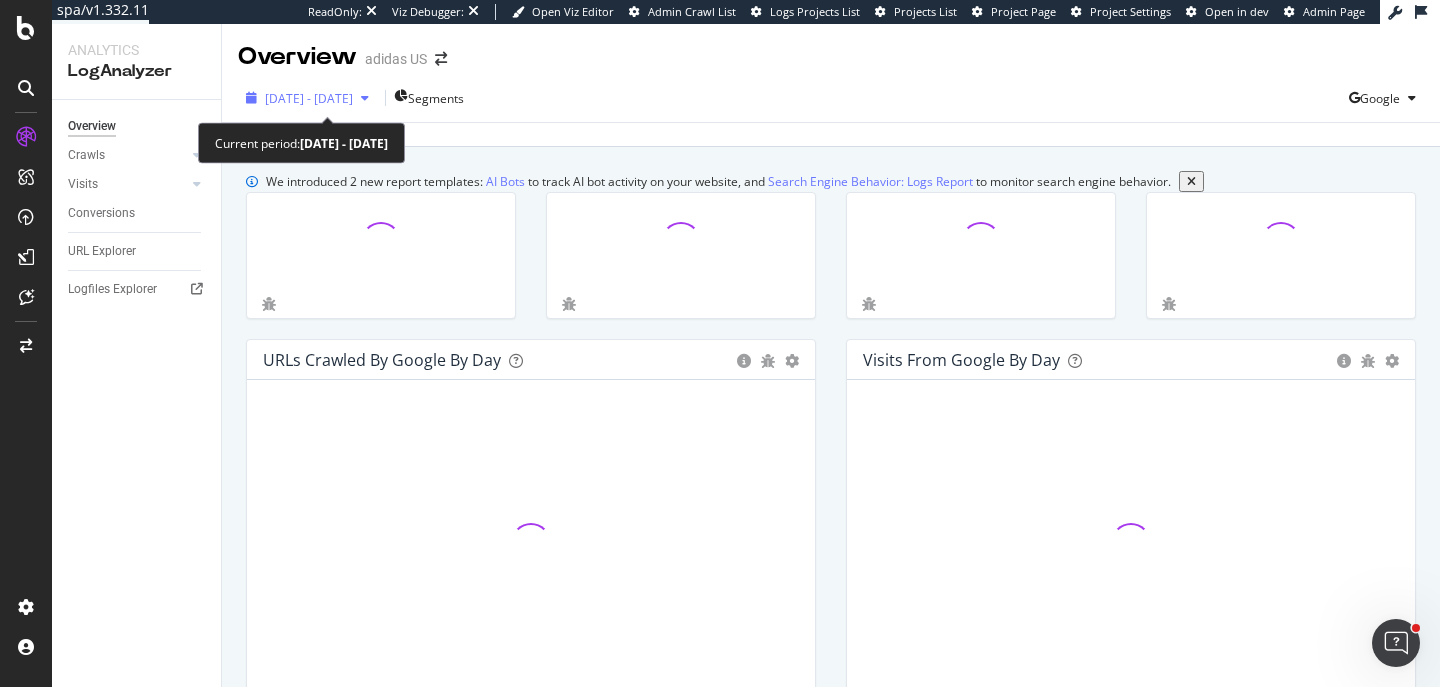 click on "[DATE] - [DATE]" at bounding box center (309, 98) 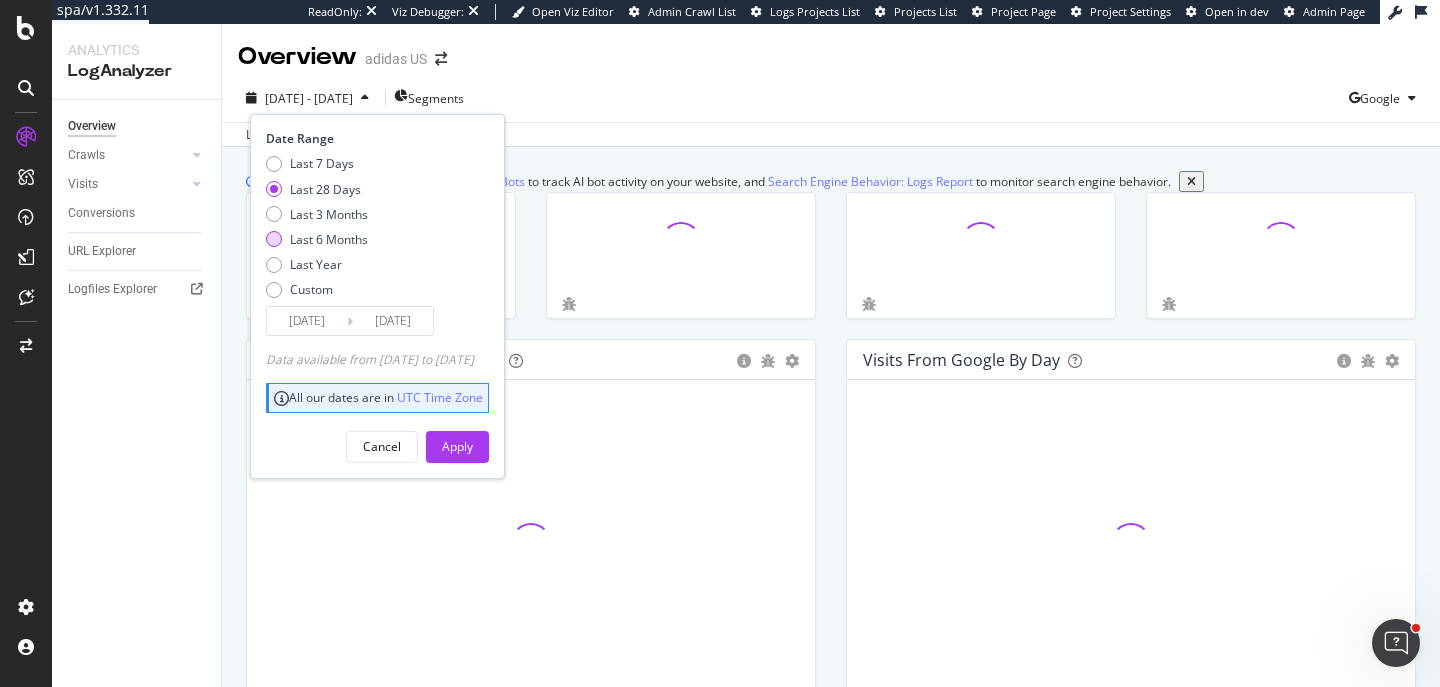 click on "Last 6 Months" at bounding box center (329, 239) 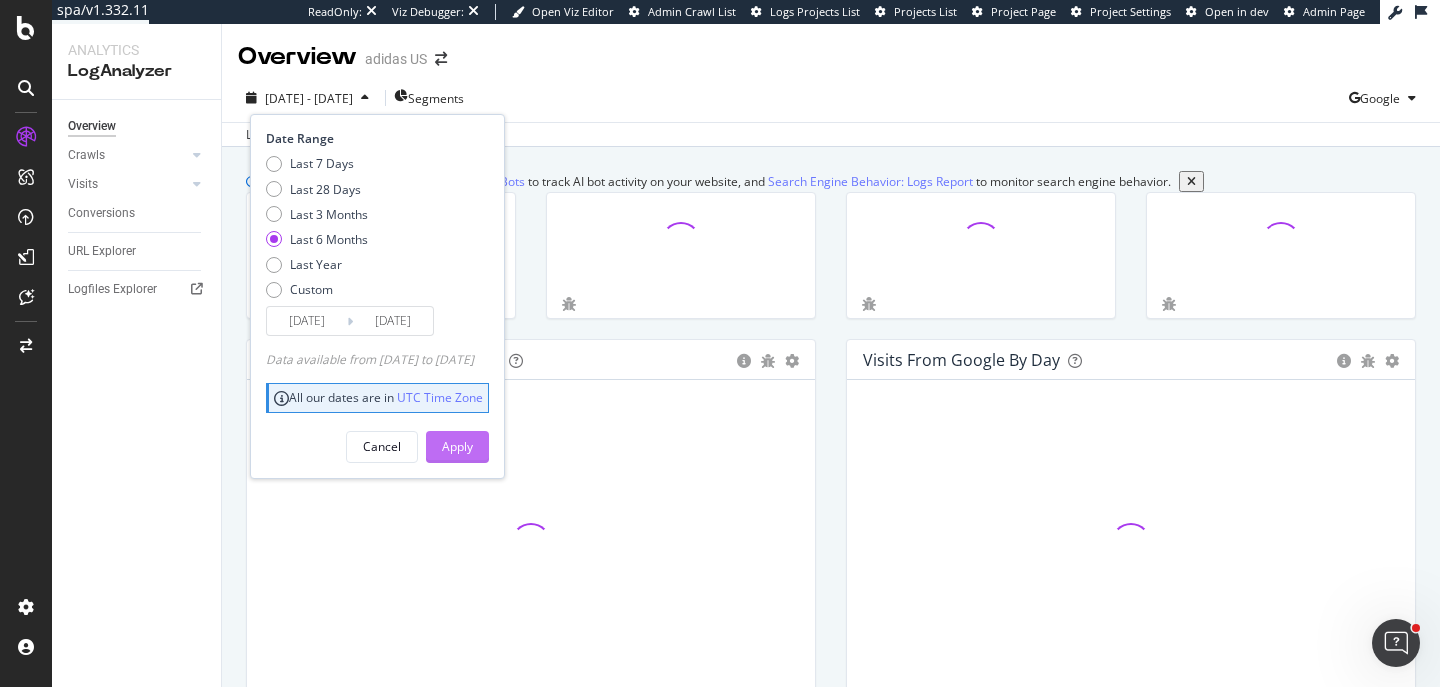 click on "Apply" at bounding box center (457, 446) 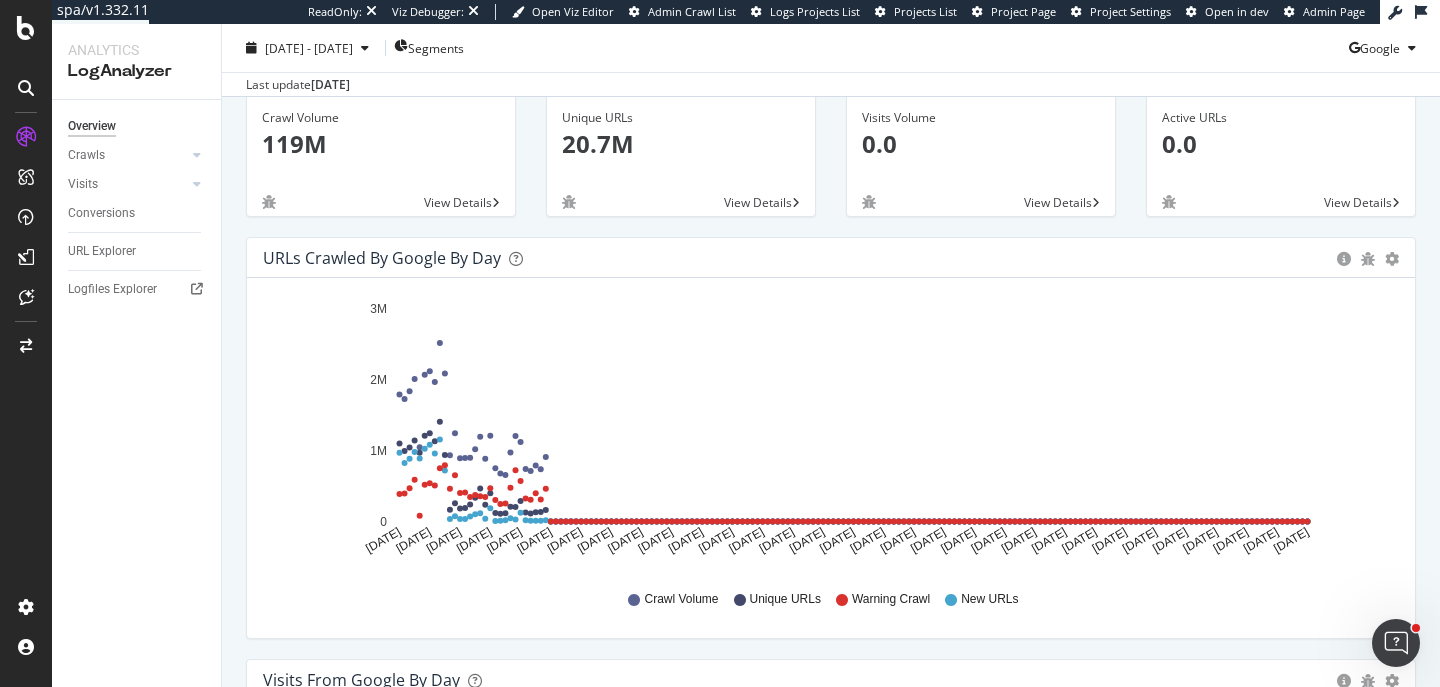 scroll, scrollTop: 103, scrollLeft: 0, axis: vertical 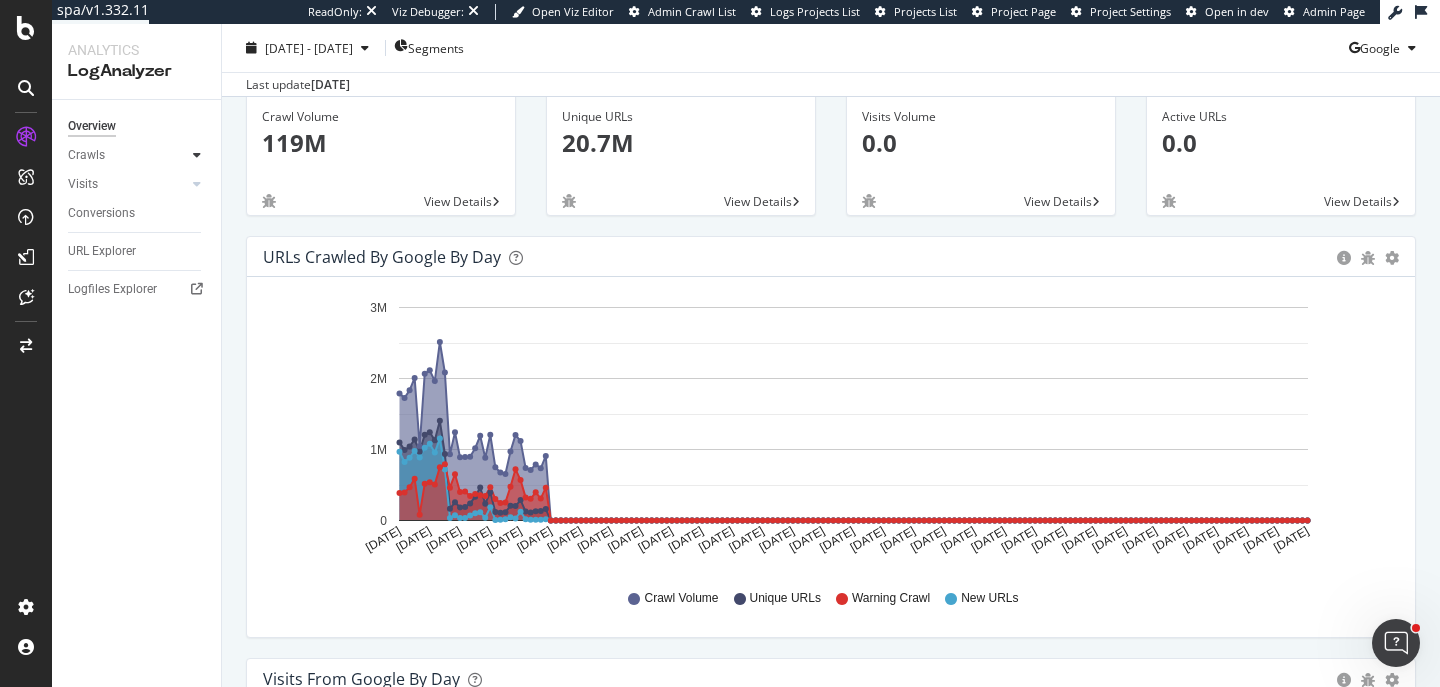 click at bounding box center [197, 155] 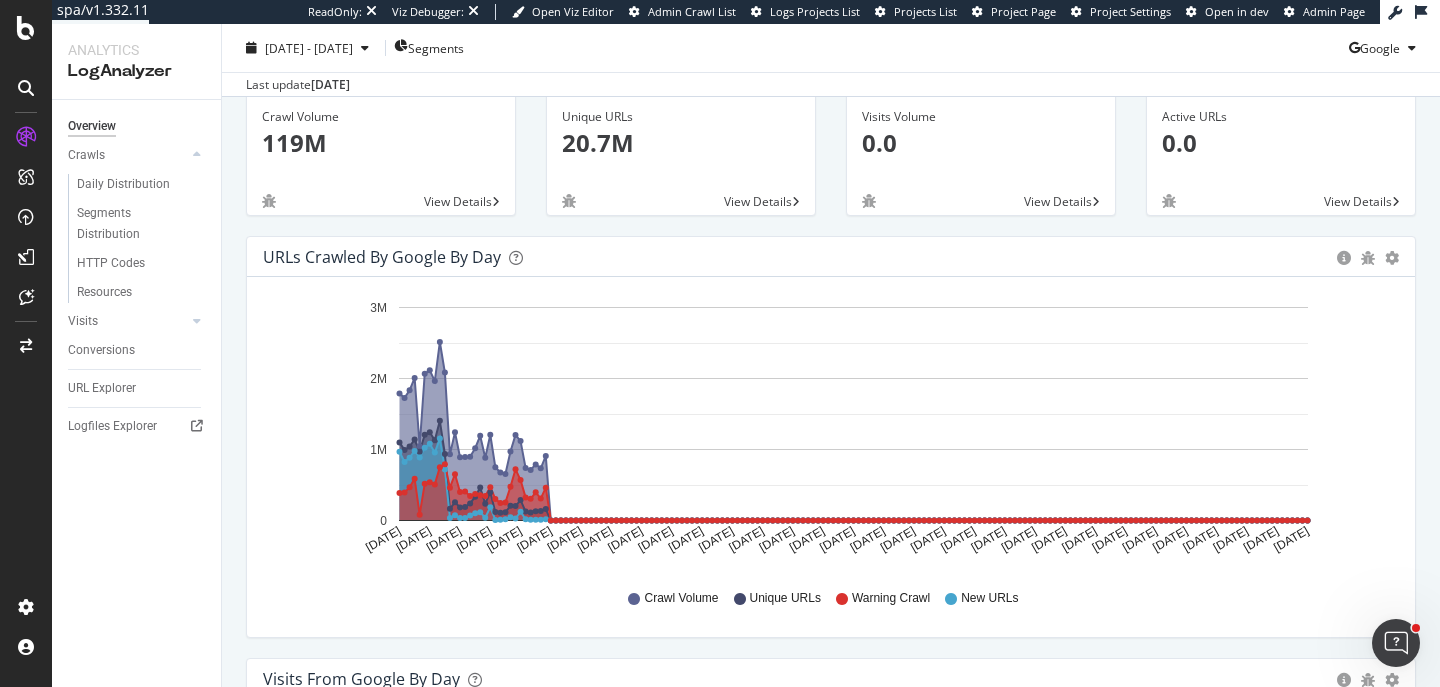 click on "Daily Distribution" at bounding box center (144, 186) 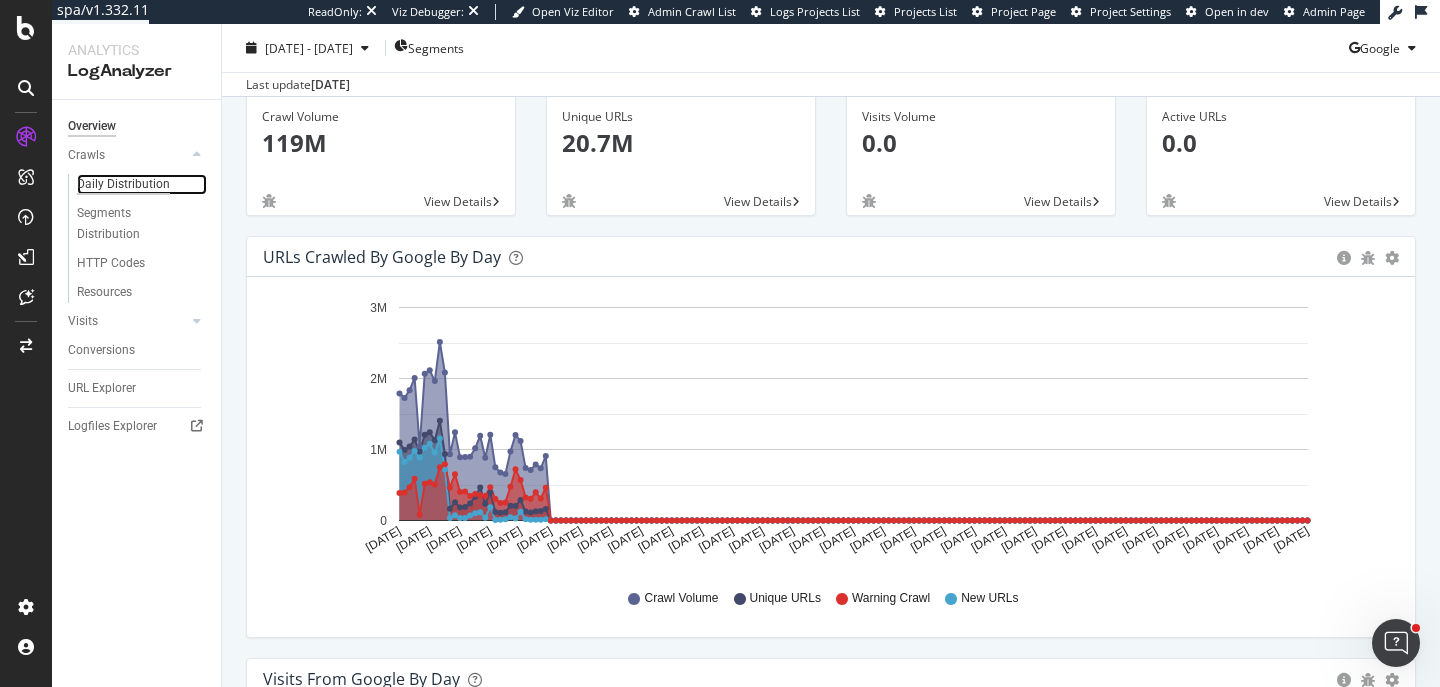 click on "Daily Distribution" at bounding box center (123, 184) 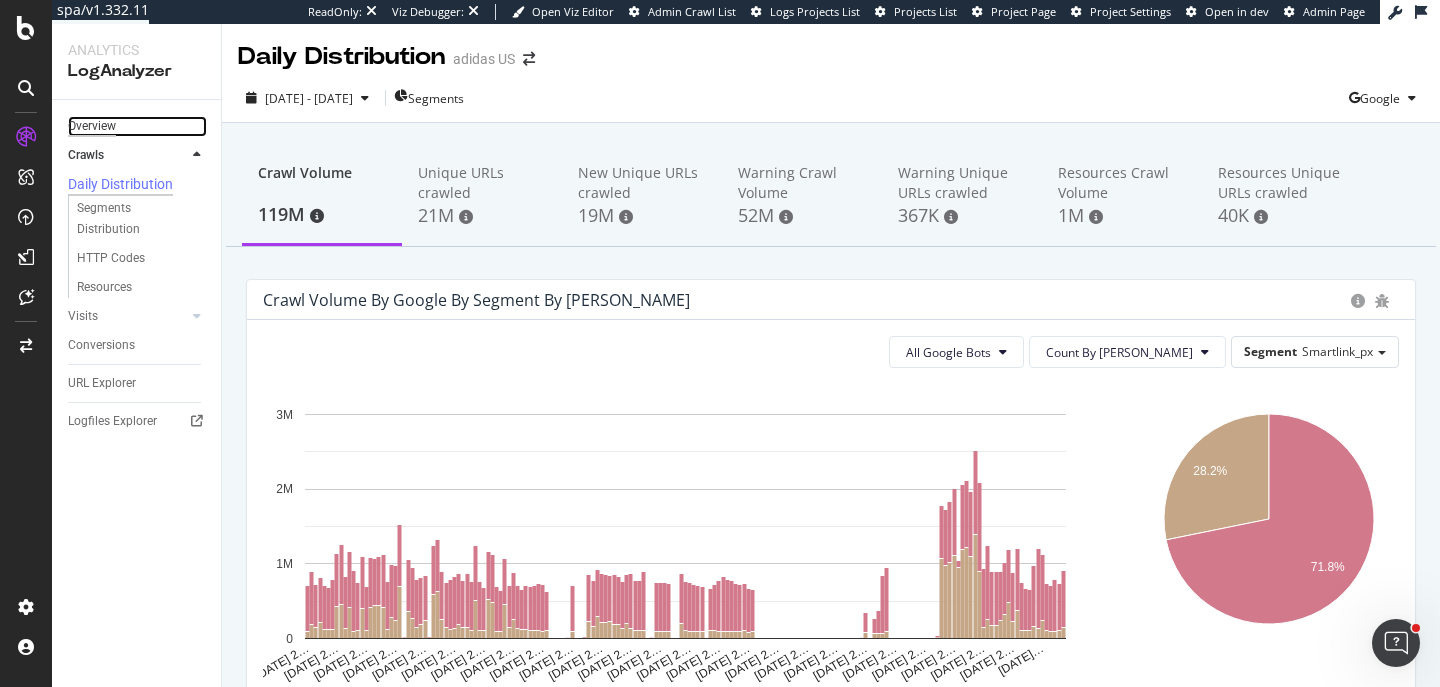 click on "Overview" at bounding box center (92, 126) 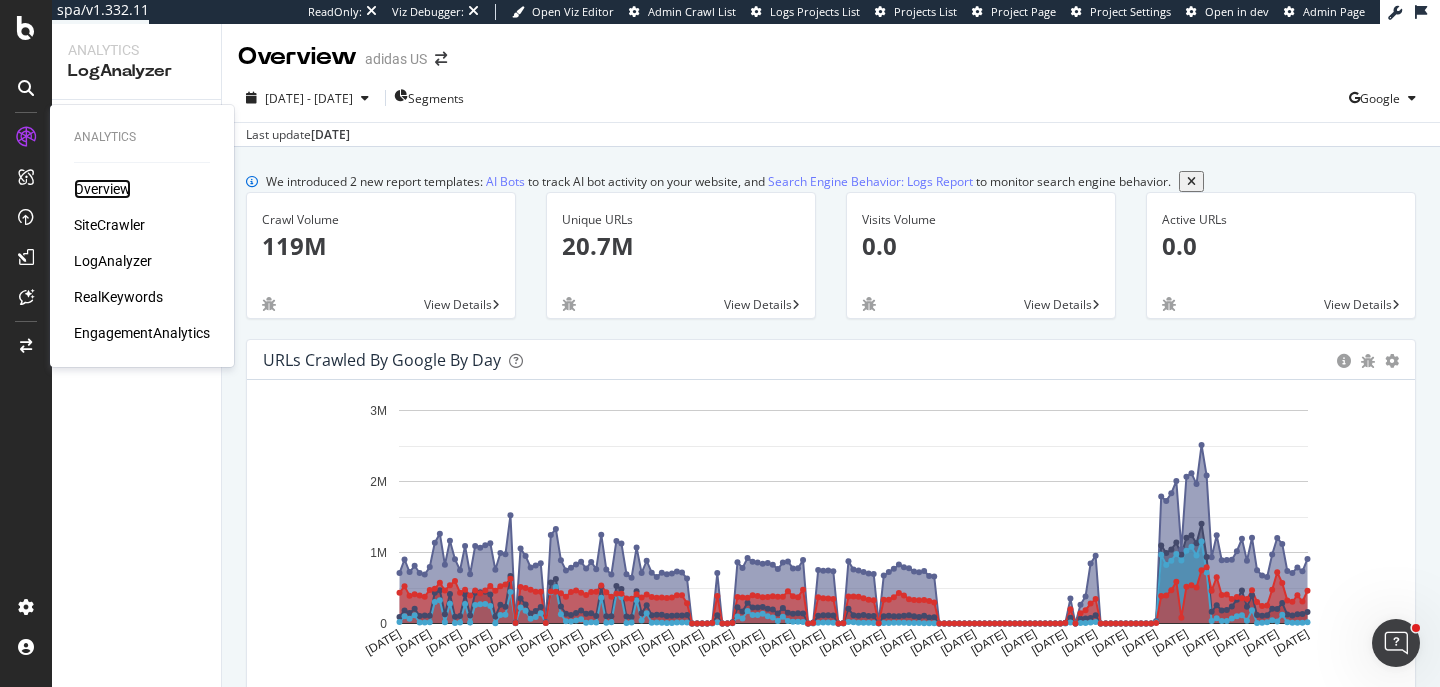 click on "Overview" at bounding box center (102, 189) 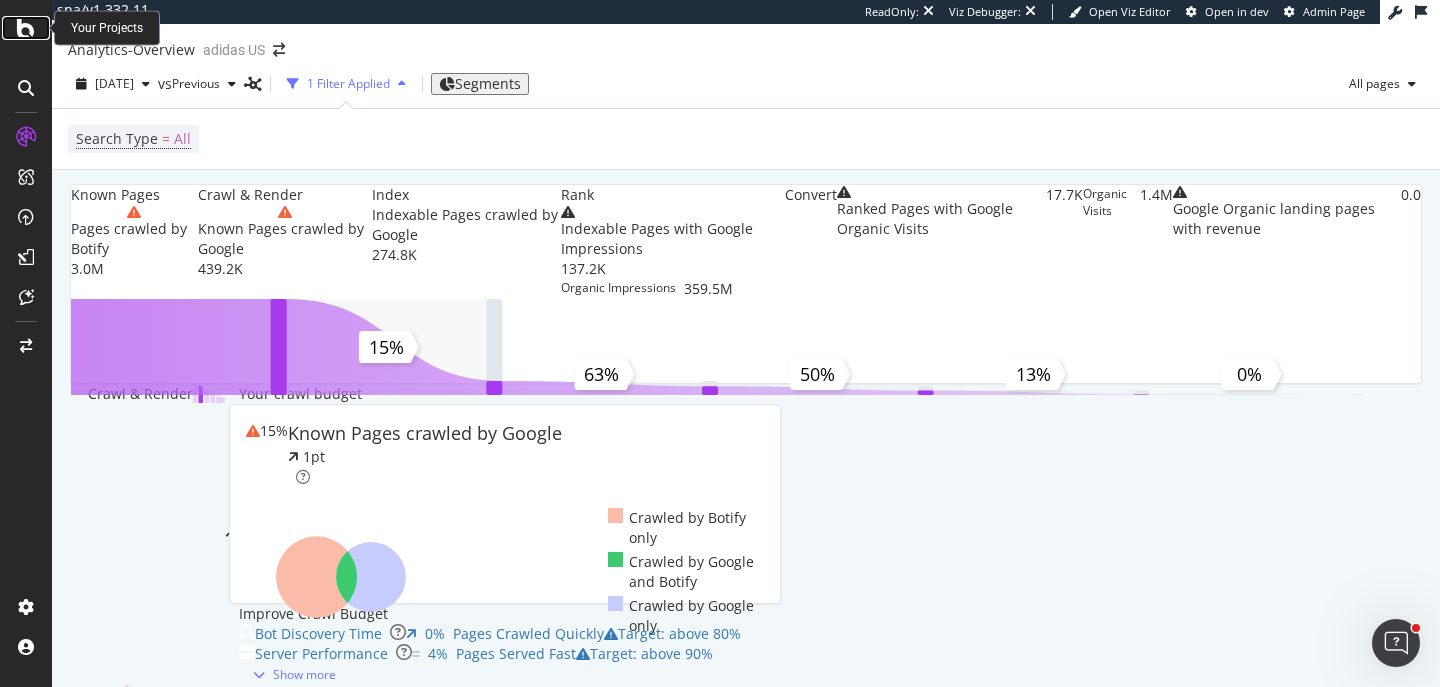 click at bounding box center [26, 28] 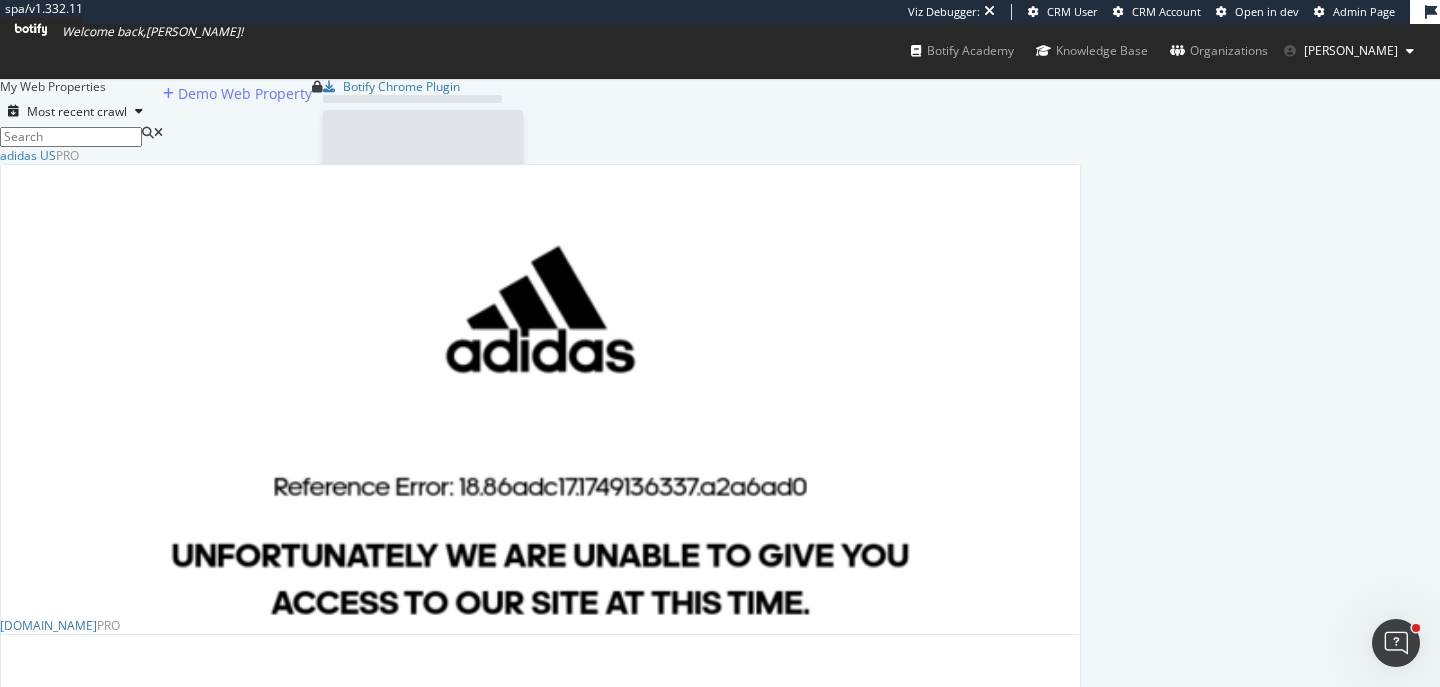 scroll, scrollTop: 687, scrollLeft: 1440, axis: both 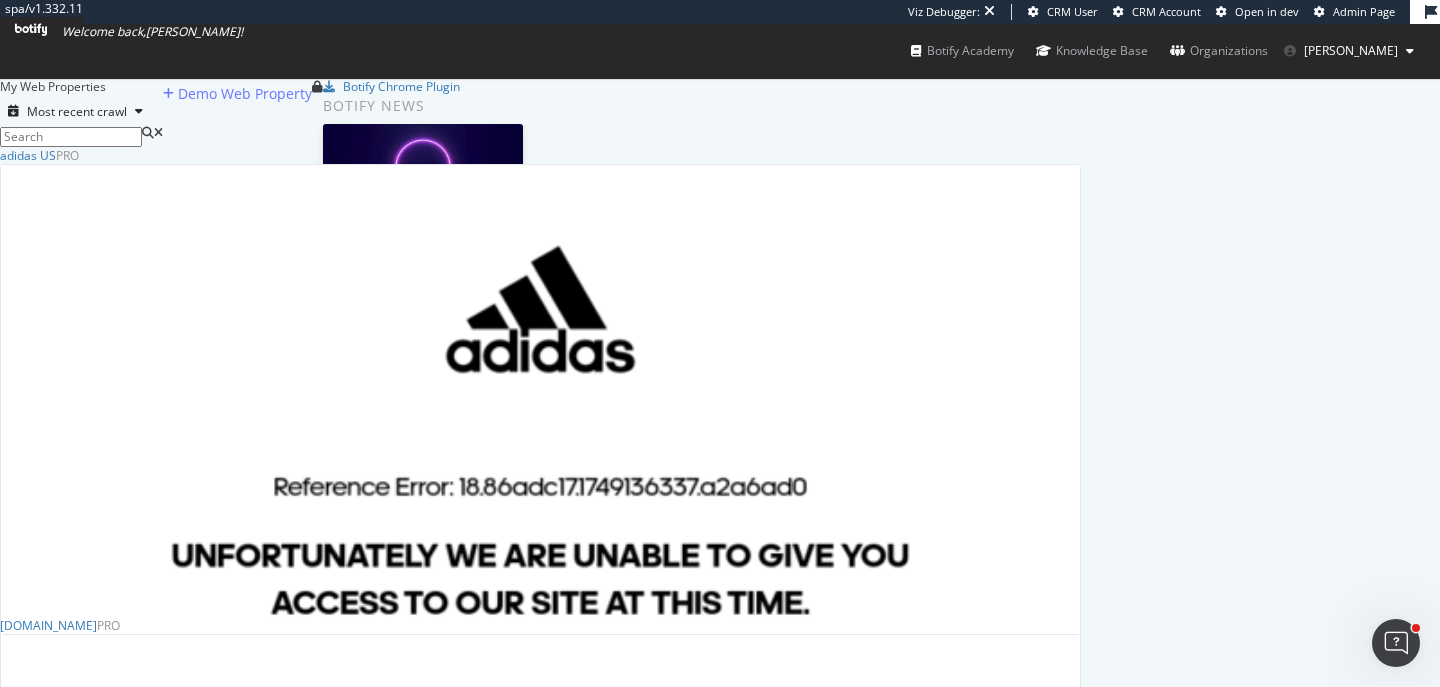 click on "LogAnalyzer" at bounding box center (41, 1645) 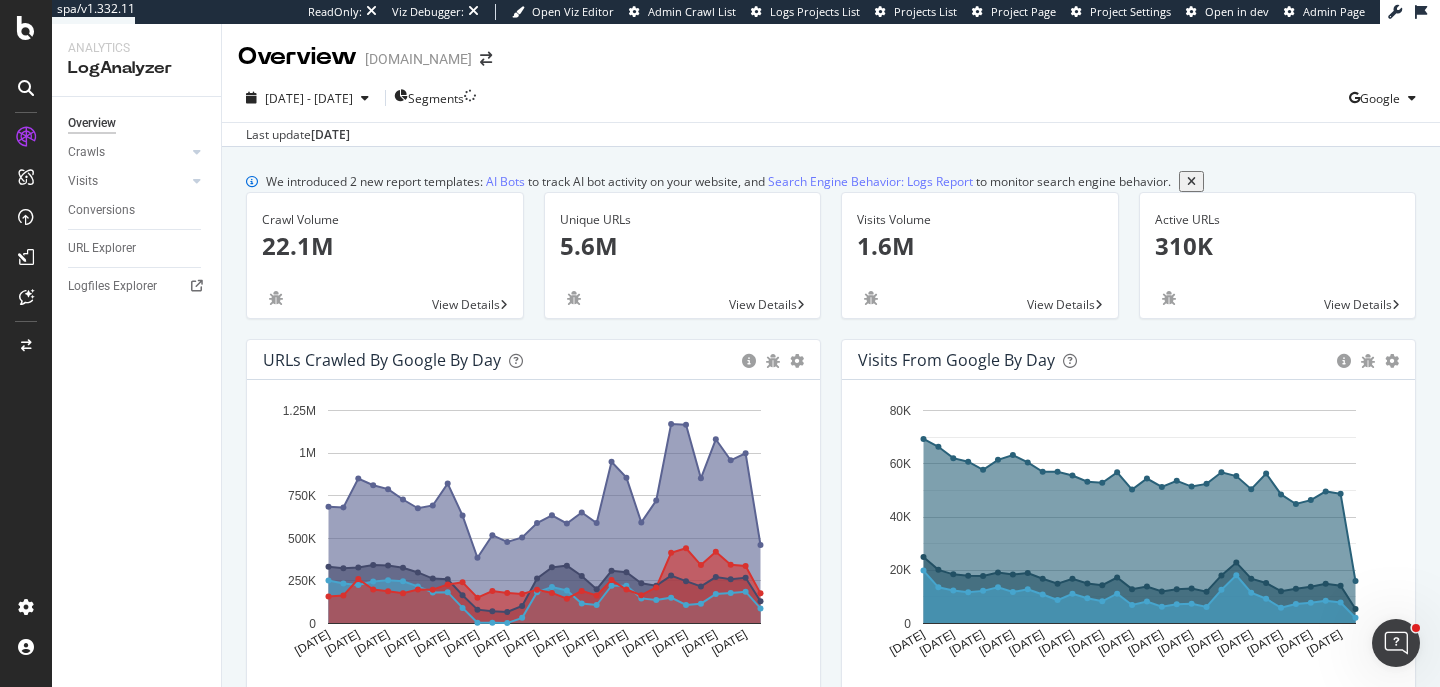 click on "[DATE] - [DATE] Segments Google" at bounding box center [831, 102] 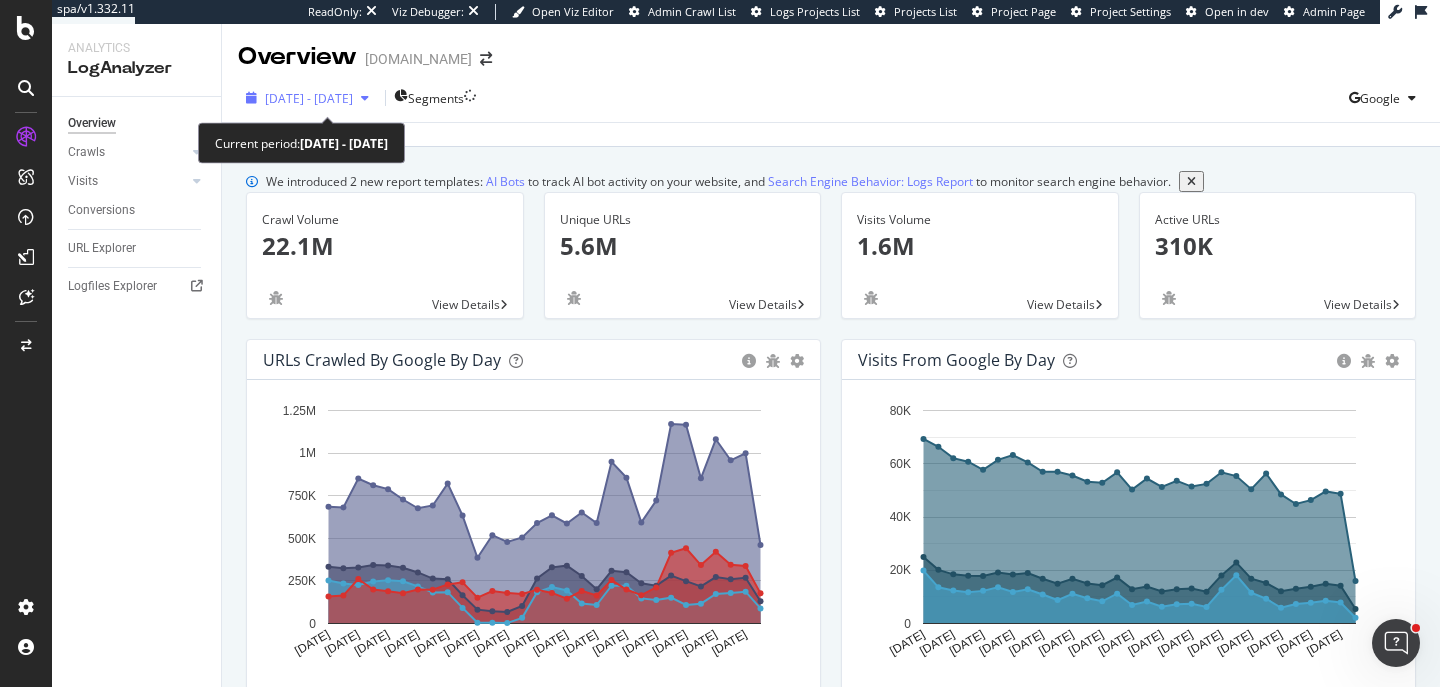 click on "[DATE] - [DATE]" at bounding box center [309, 98] 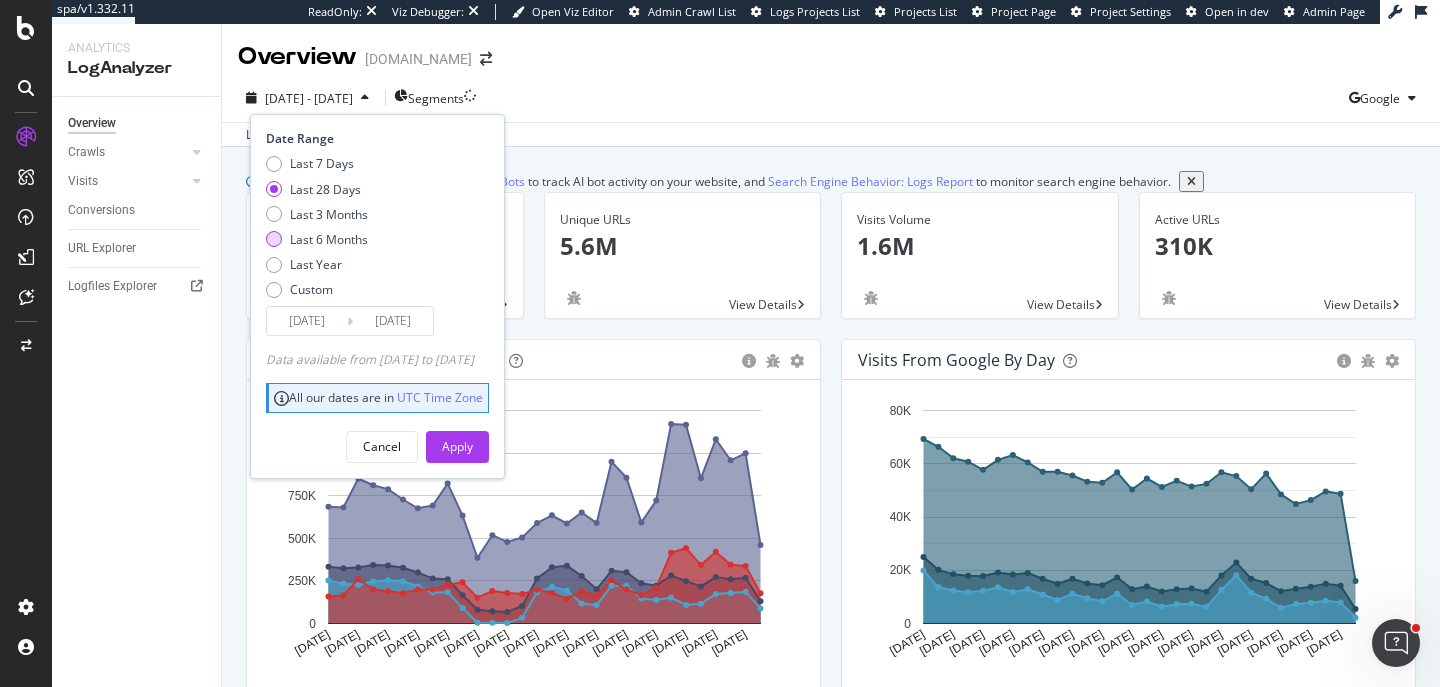 click on "Last 6 Months" at bounding box center [329, 239] 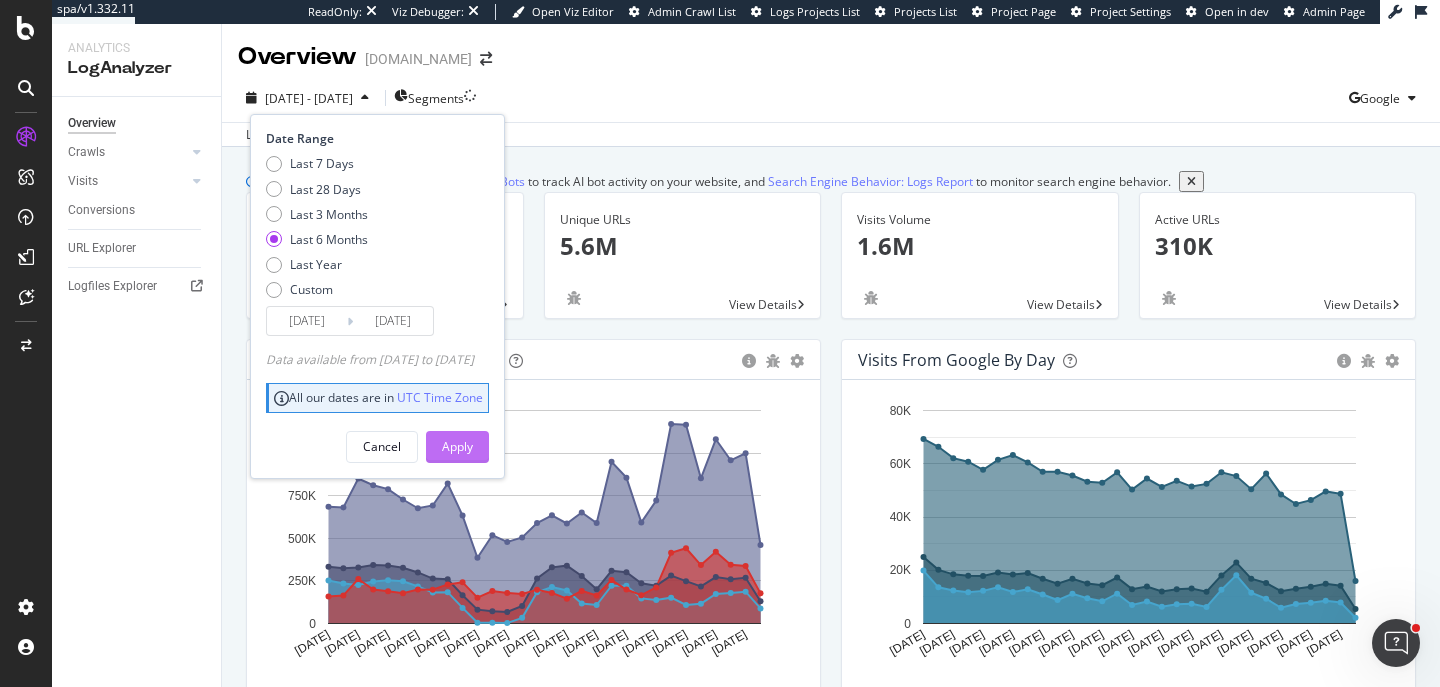 click on "Apply" at bounding box center [457, 446] 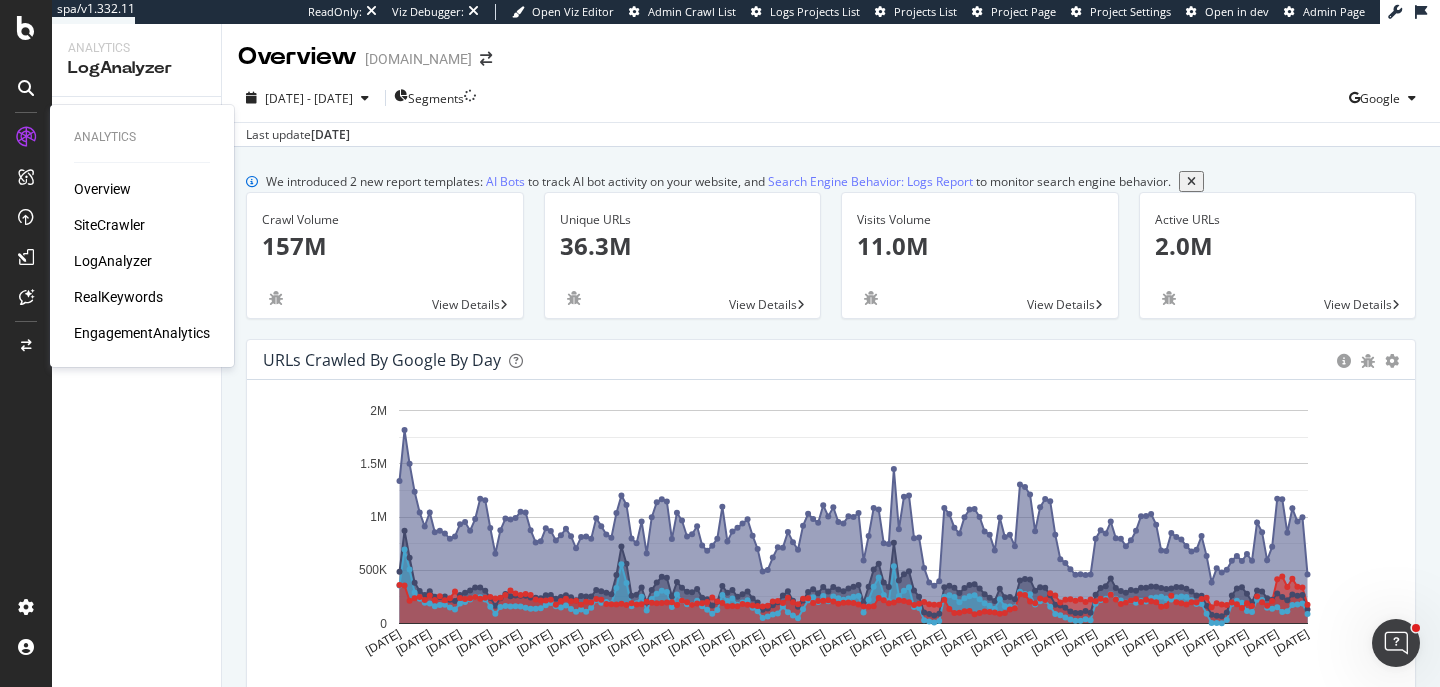 click on "Analytics Overview SiteCrawler LogAnalyzer RealKeywords EngagementAnalytics" at bounding box center (142, 236) 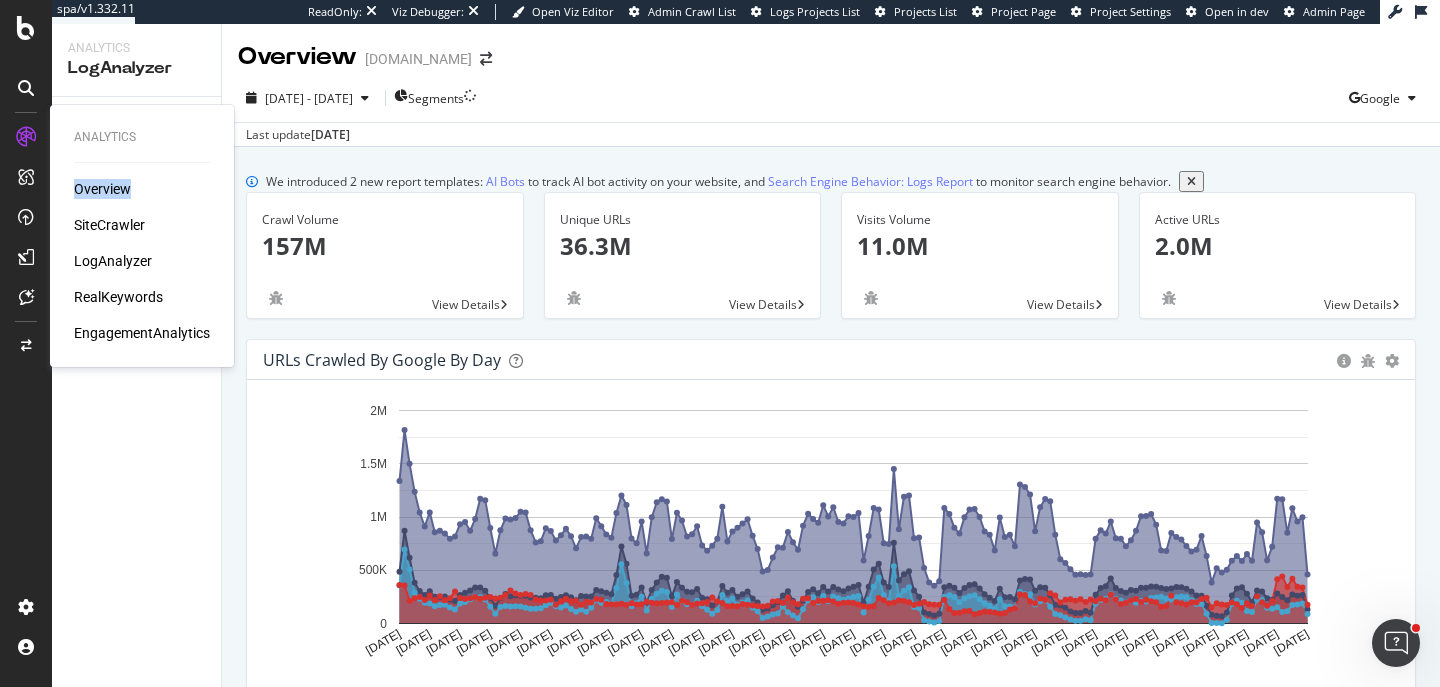 click on "Analytics Overview SiteCrawler LogAnalyzer RealKeywords EngagementAnalytics" at bounding box center (142, 236) 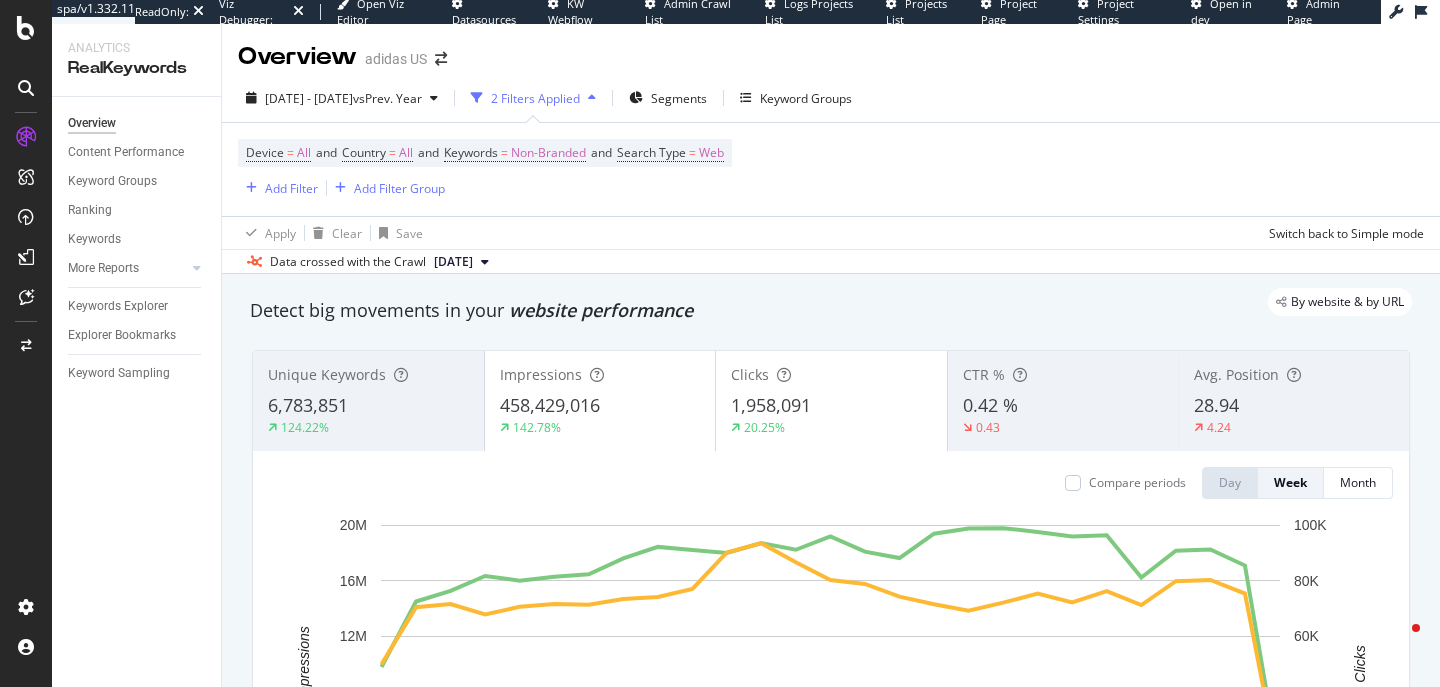scroll, scrollTop: 0, scrollLeft: 0, axis: both 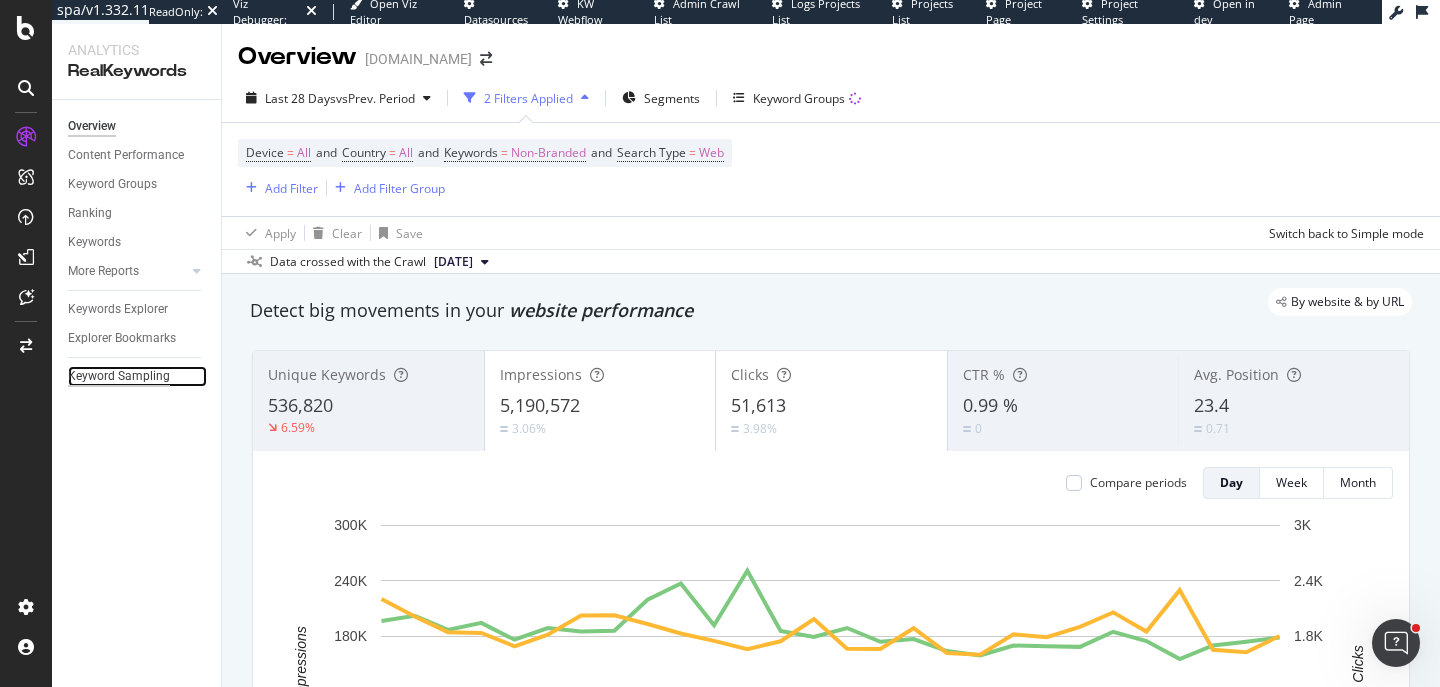 click on "Keyword Sampling" at bounding box center (119, 376) 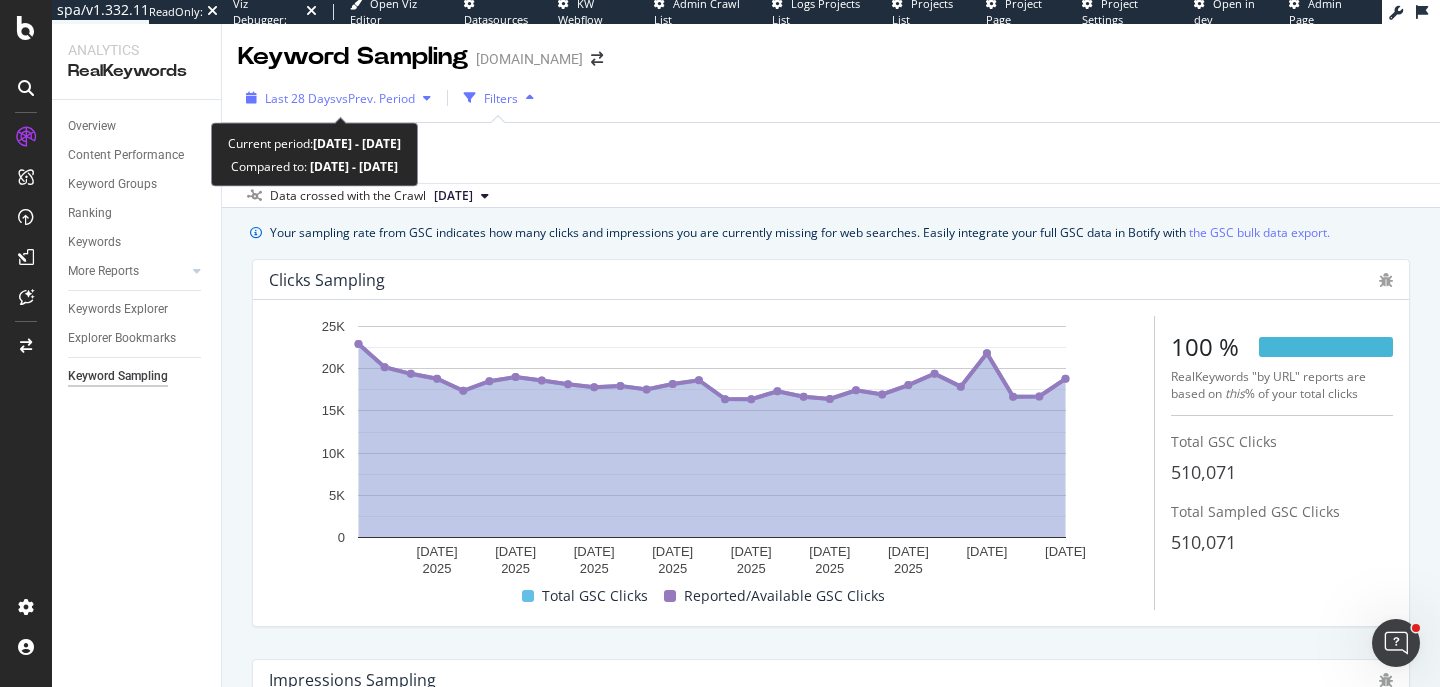 click on "vs  Prev. Period" at bounding box center (375, 98) 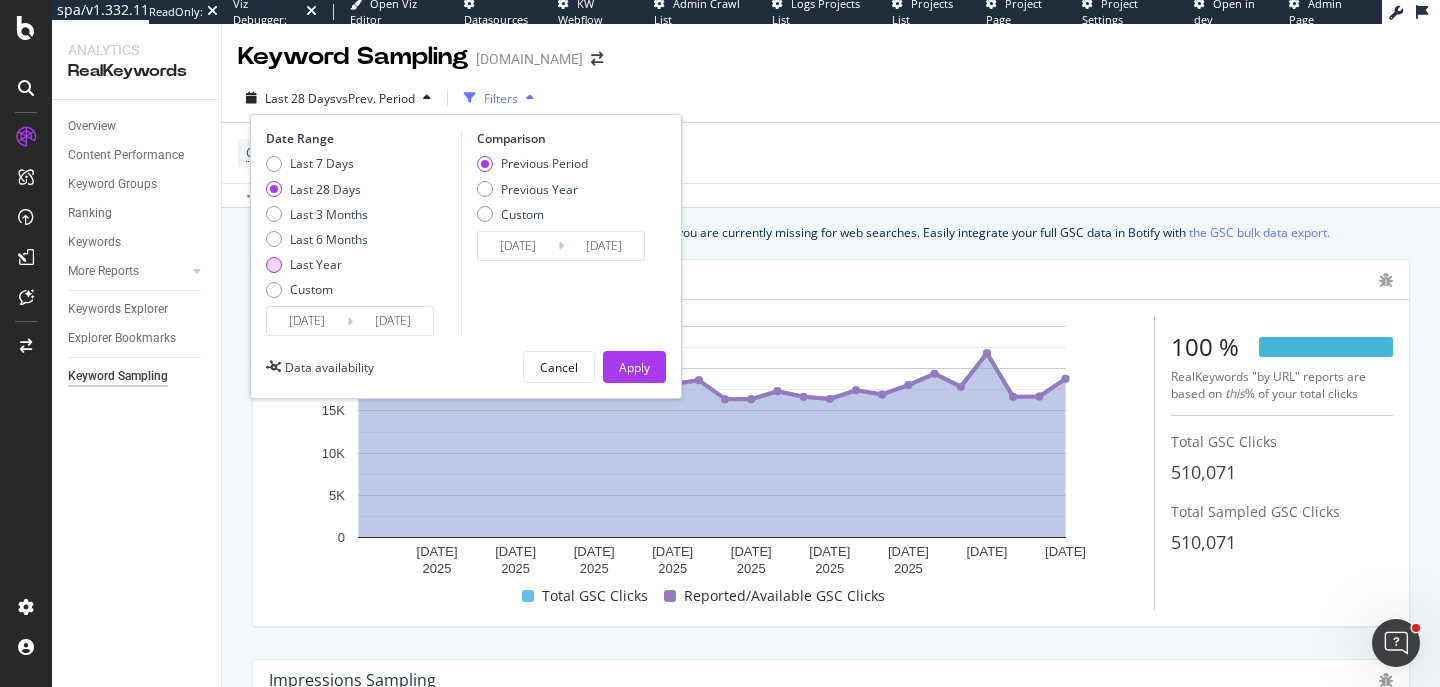 click on "Last Year" at bounding box center [316, 264] 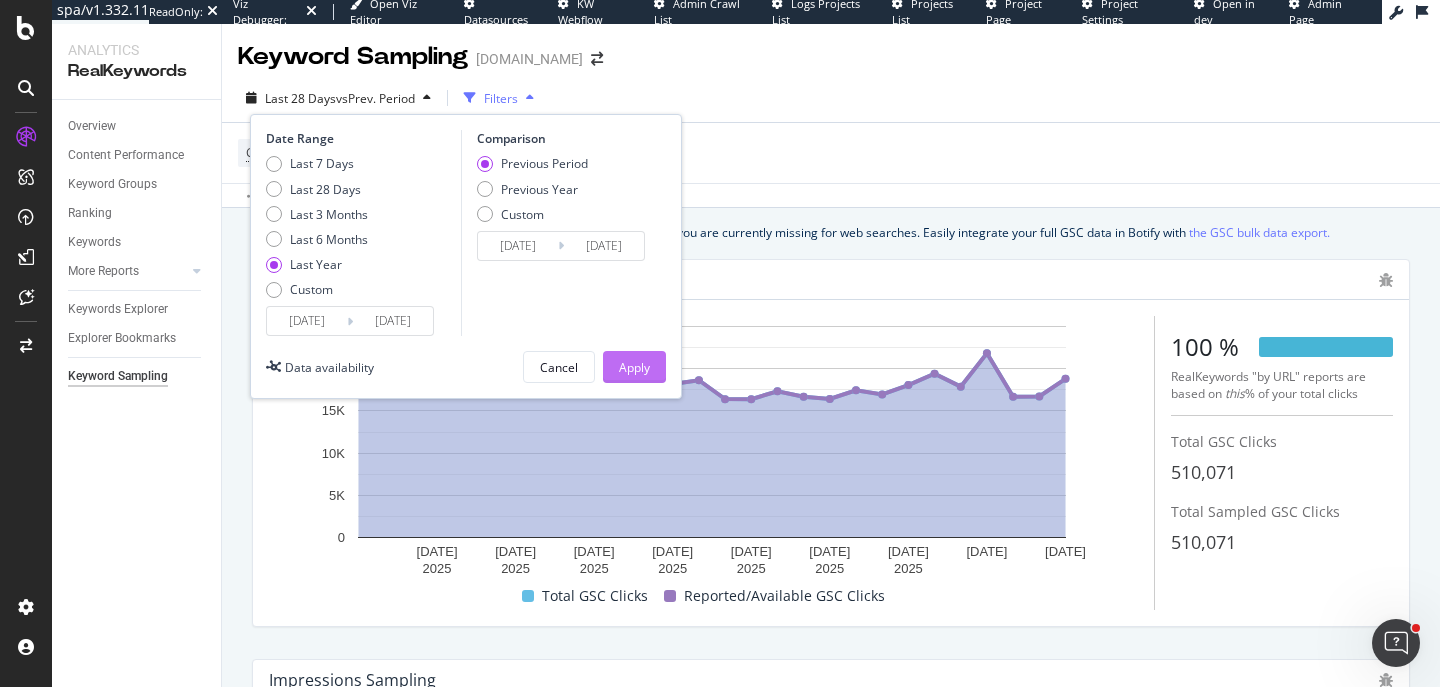 click on "Apply" at bounding box center [634, 367] 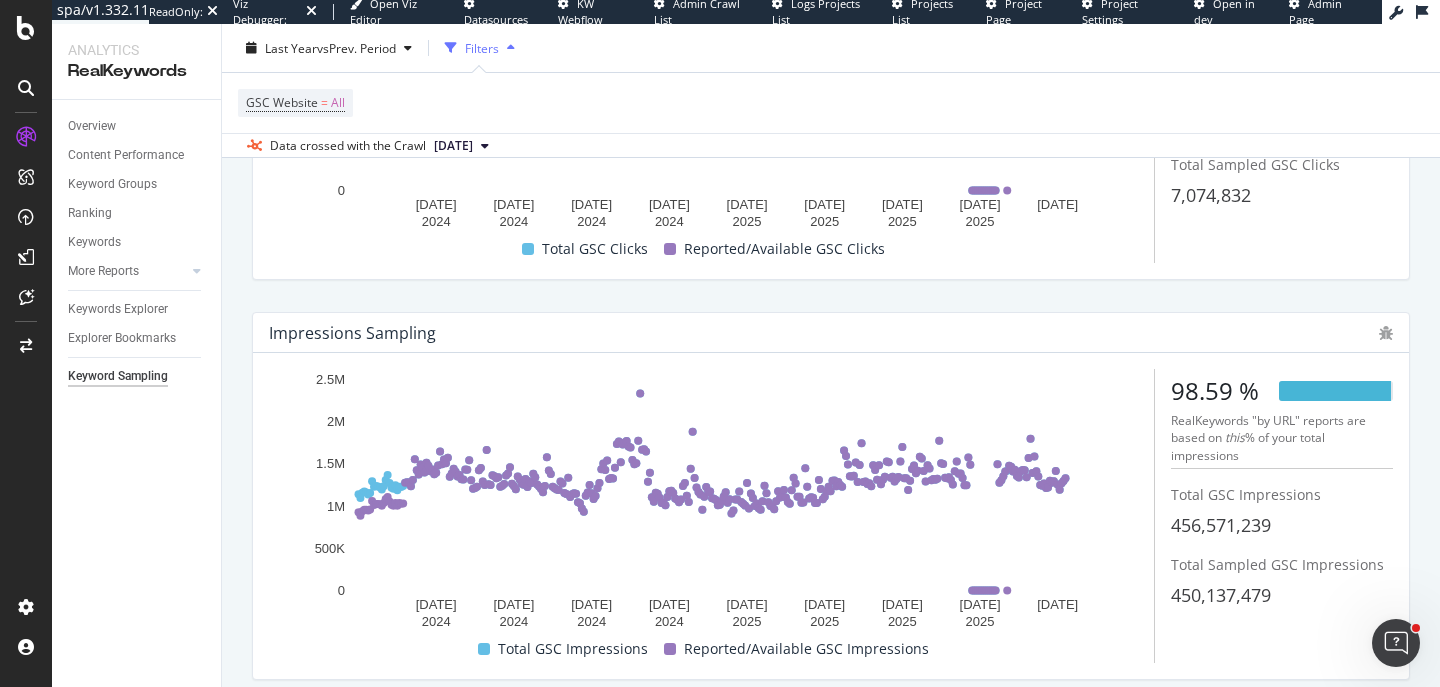 scroll, scrollTop: 424, scrollLeft: 0, axis: vertical 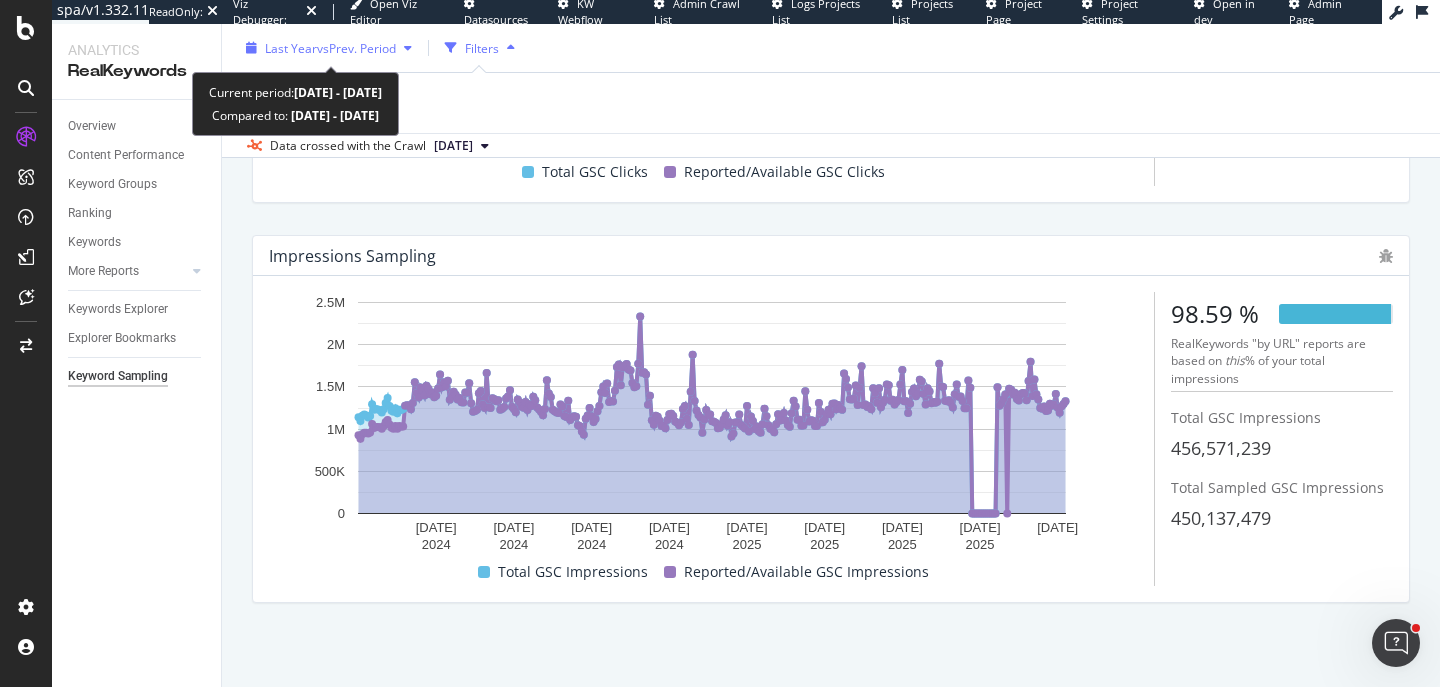 click on "vs  Prev. Period" at bounding box center [356, 47] 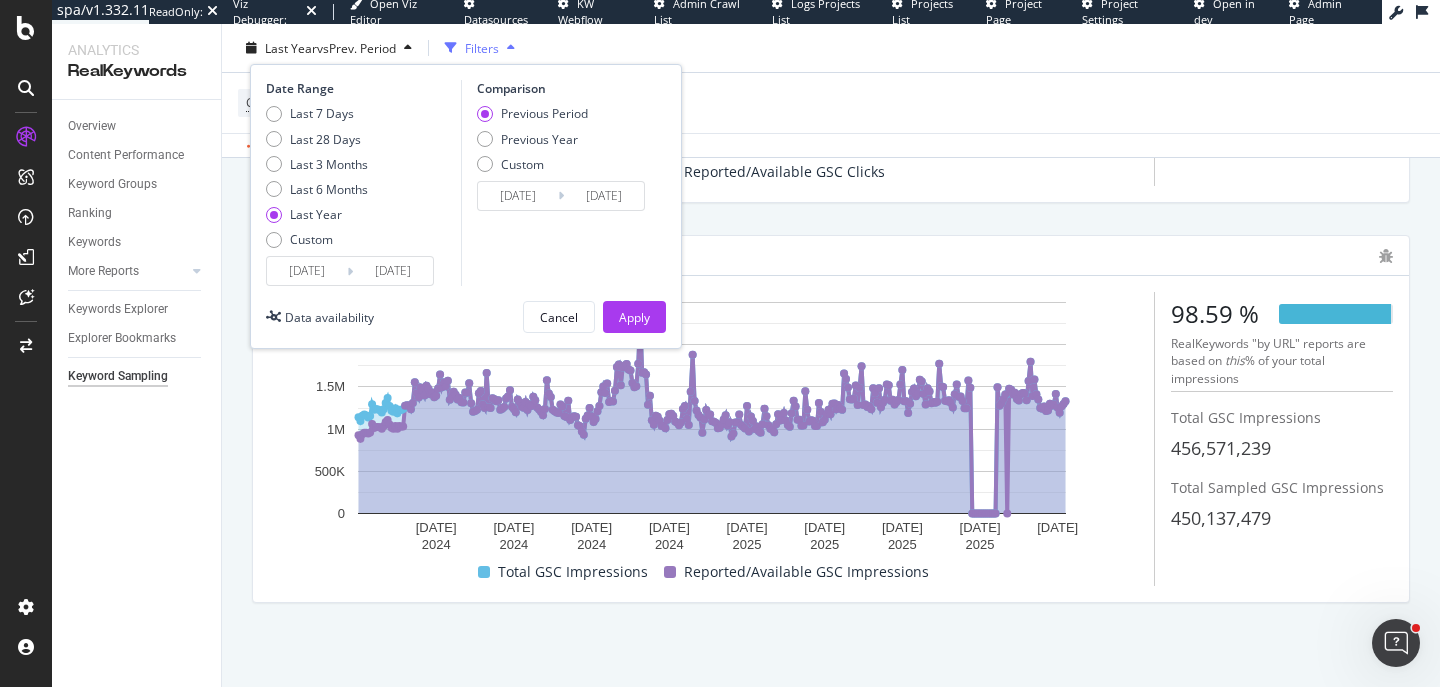 click on "2024/07/07" at bounding box center (307, 271) 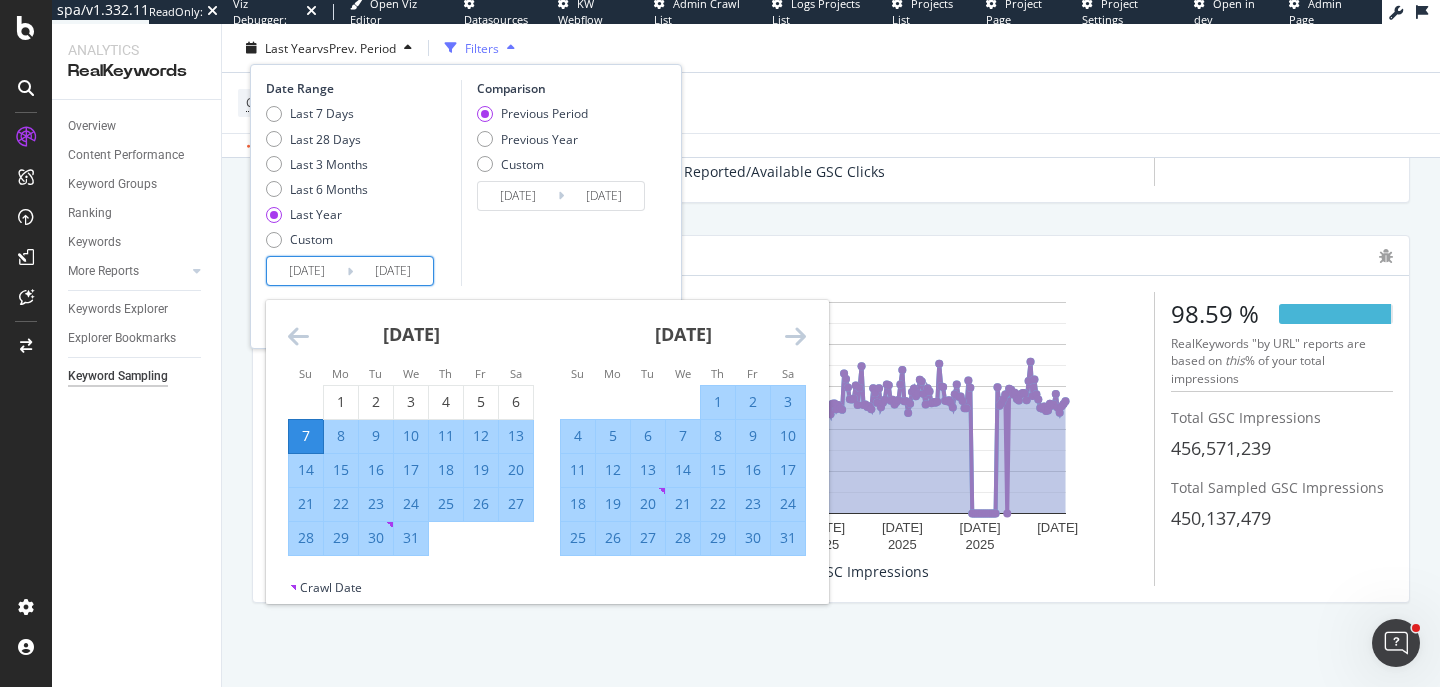 click at bounding box center [298, 336] 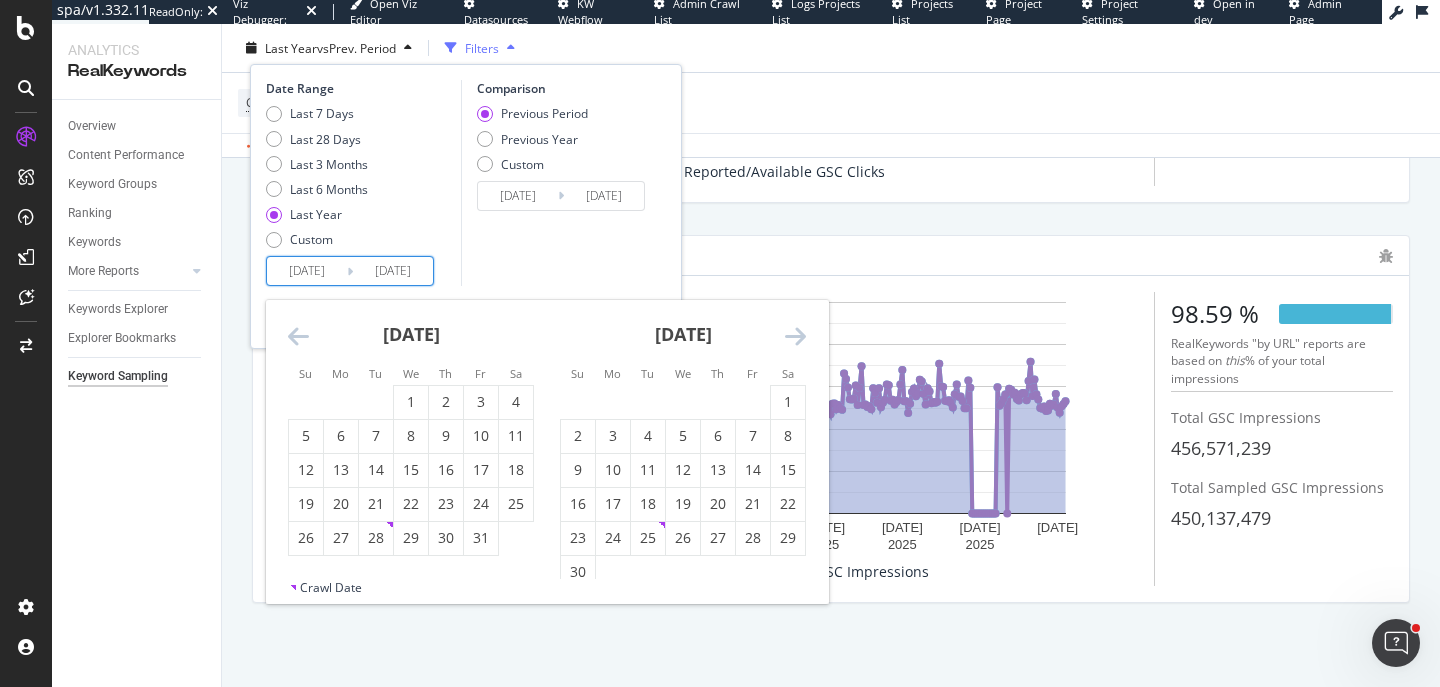 click at bounding box center [298, 336] 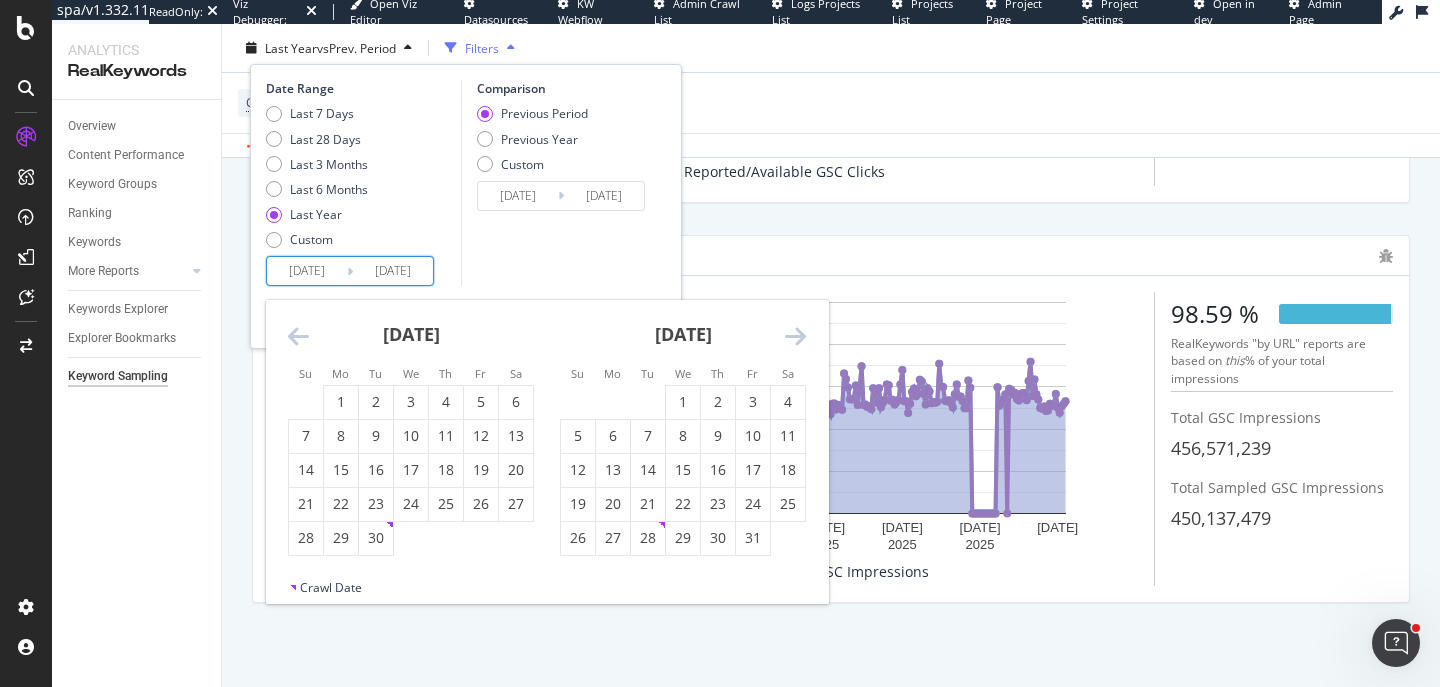 click at bounding box center [298, 336] 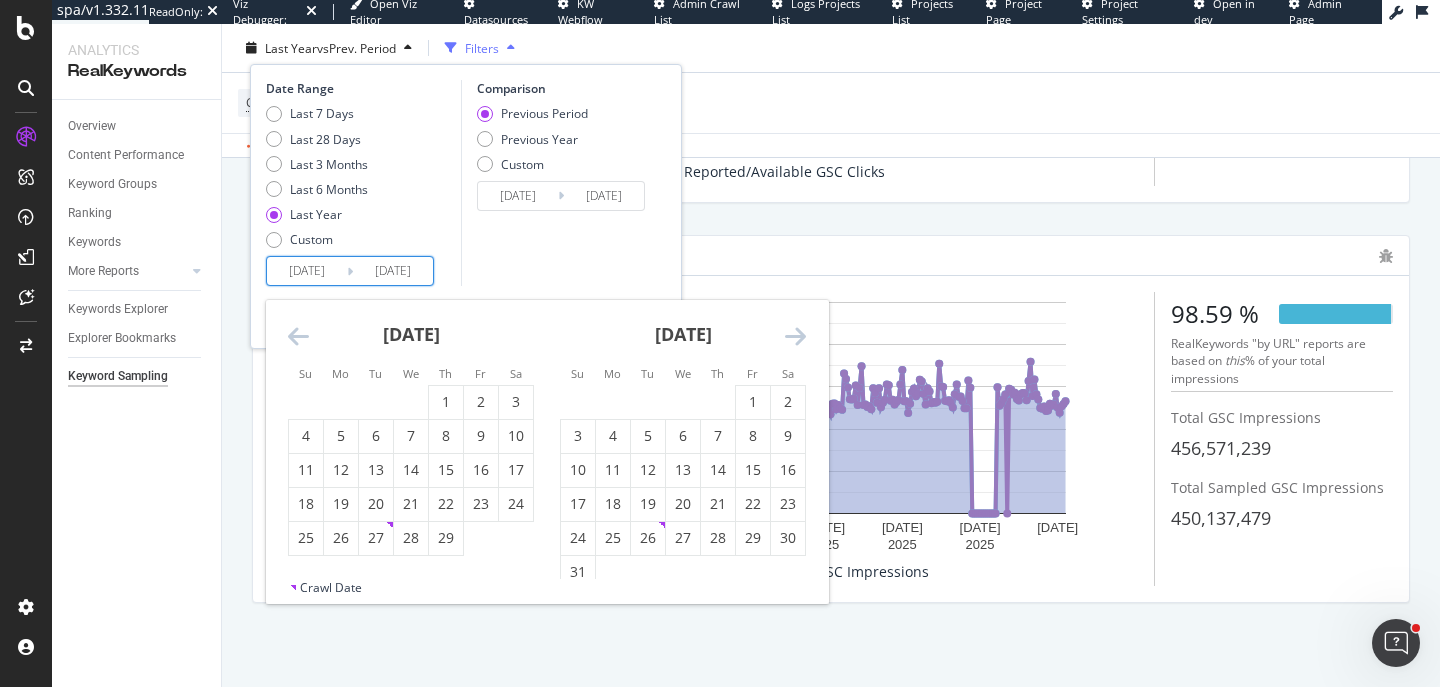 click at bounding box center (298, 336) 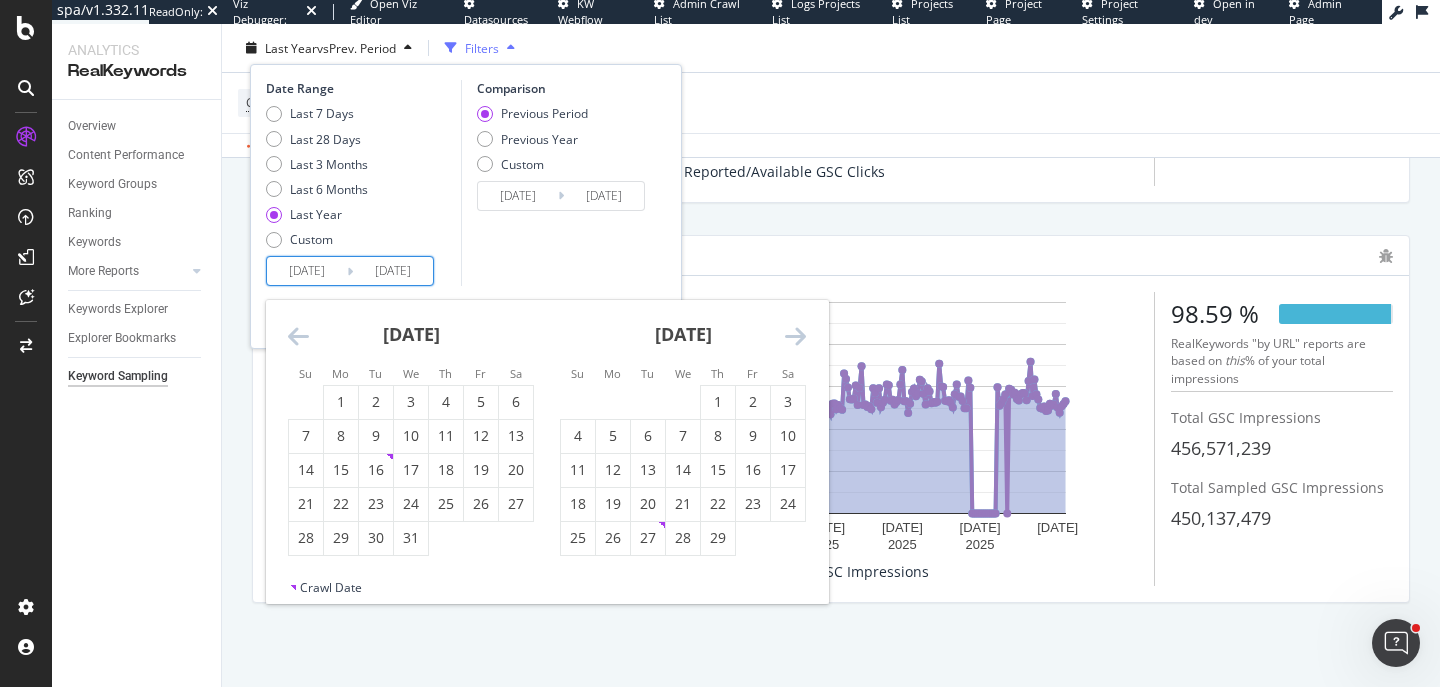 click at bounding box center (298, 336) 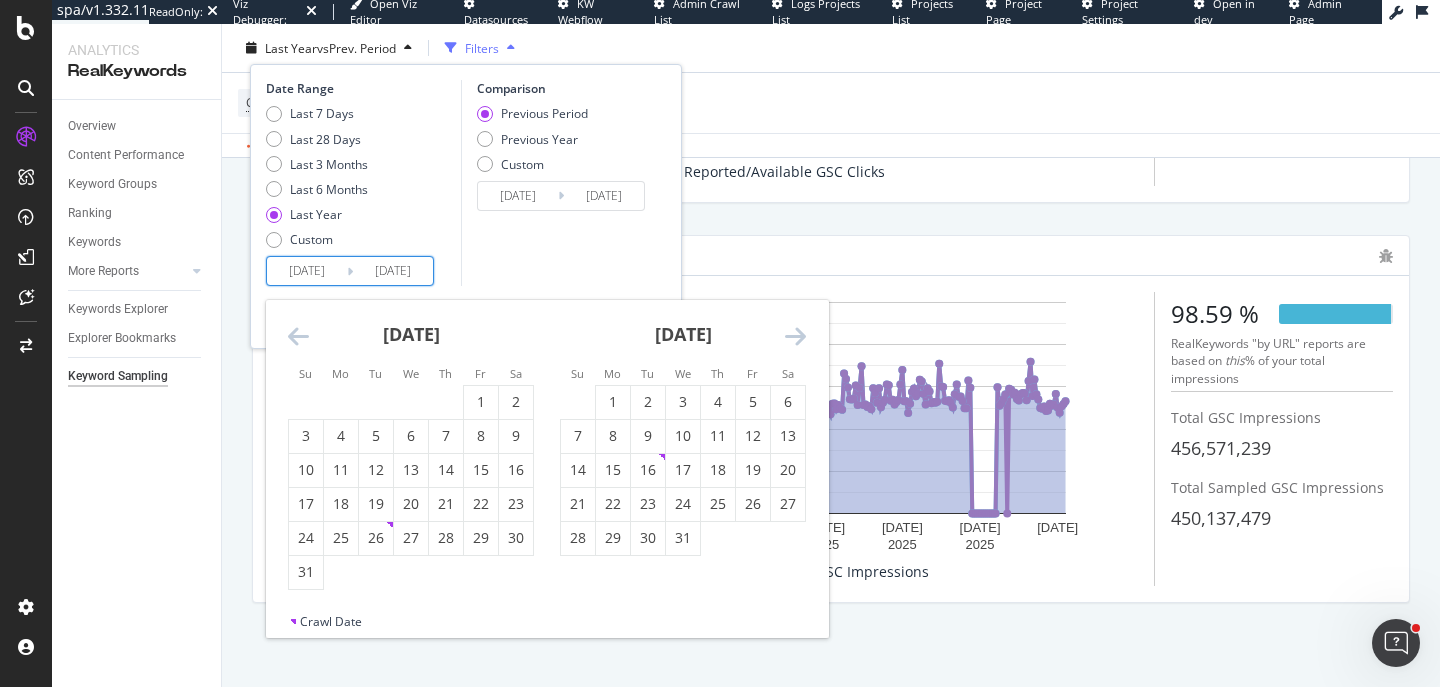 click at bounding box center (298, 336) 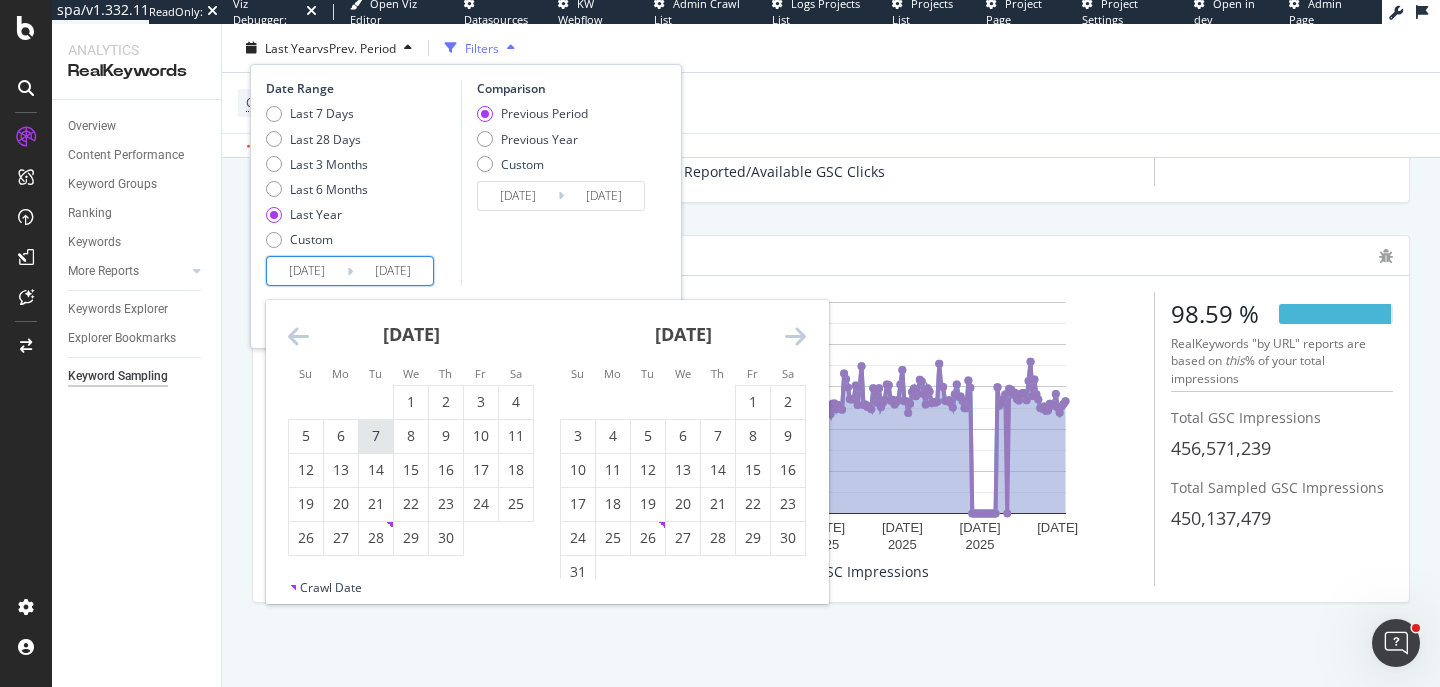 click on "7" at bounding box center (376, 436) 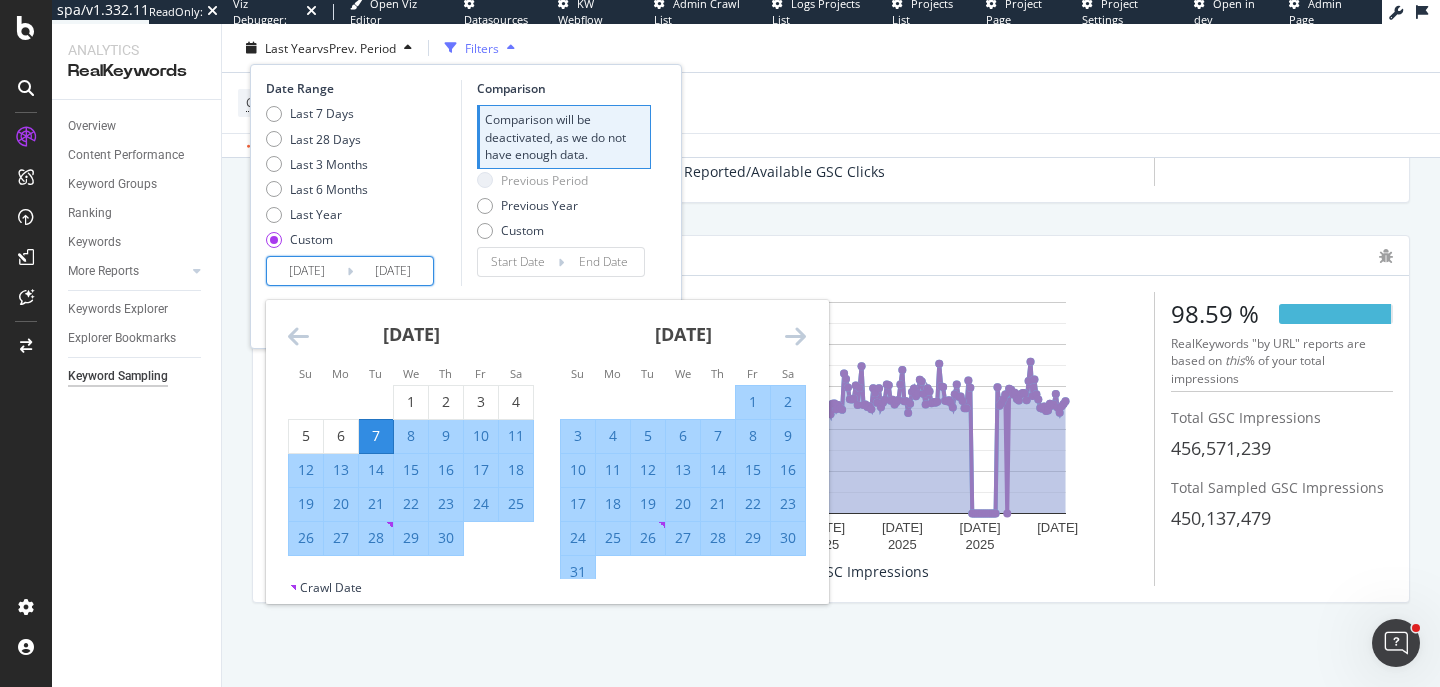 scroll, scrollTop: 427, scrollLeft: 0, axis: vertical 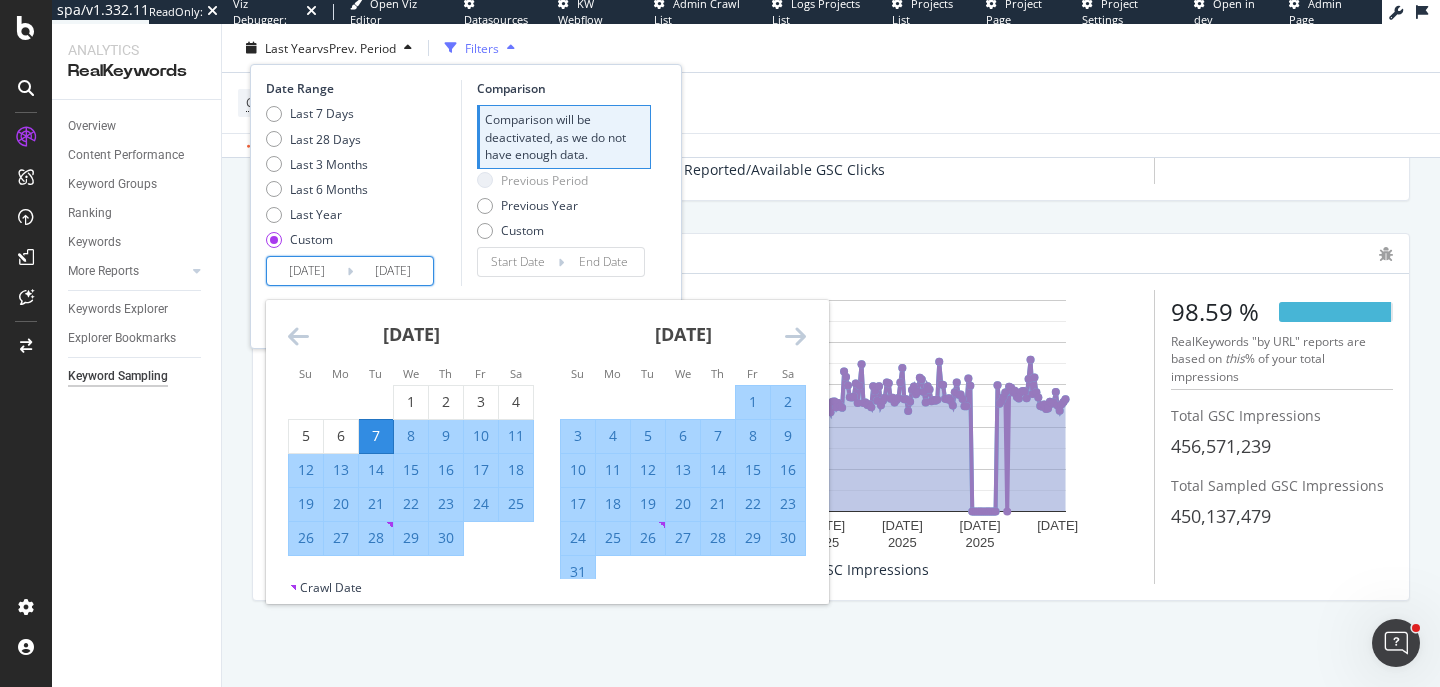 click on "Date Range Last 7 Days Last 28 Days Last 3 Months Last 6 Months Last Year Custom 2023/11/07 Navigate forward to interact with the calendar and select a date. Press the question mark key to get the keyboard shortcuts for changing dates. Su Mo Tu We Th Fr Sa Su Mo Tu We Th Fr Sa October 2023 1 2 3 4 5 6 7 8 9 10 11 12 13 14 15 16 17 18 19 20 21 22 23 24 25 26 27 28 29 30 31 November 2023 1 2 3 4 5 6 7 8 9 10 11 12 13 14 15 16 17 18 19 20 21 22 23 24 25 26 27 28 29 30 December 2023 1 2 3 4 5 6 7 8 9 10 11 12 13 14 15 16 17 18 19 20 21 22 23 24 25 26 27 28 29 30 31 January 2024 1 2 3 4 5 6 7 8 9 10 11 12 13 14 15 16 17 18 19 20 21 22 23 24 25 26 27 28 29 30 31 Crawl Date 2025/07/06 Navigate backward to interact with the calendar and select a date. Press the question mark key to get the keyboard shortcuts for changing dates. Comparison Comparison will be deactivated, as we do not have enough data. Previous Period Previous Year Custom" at bounding box center (466, 183) 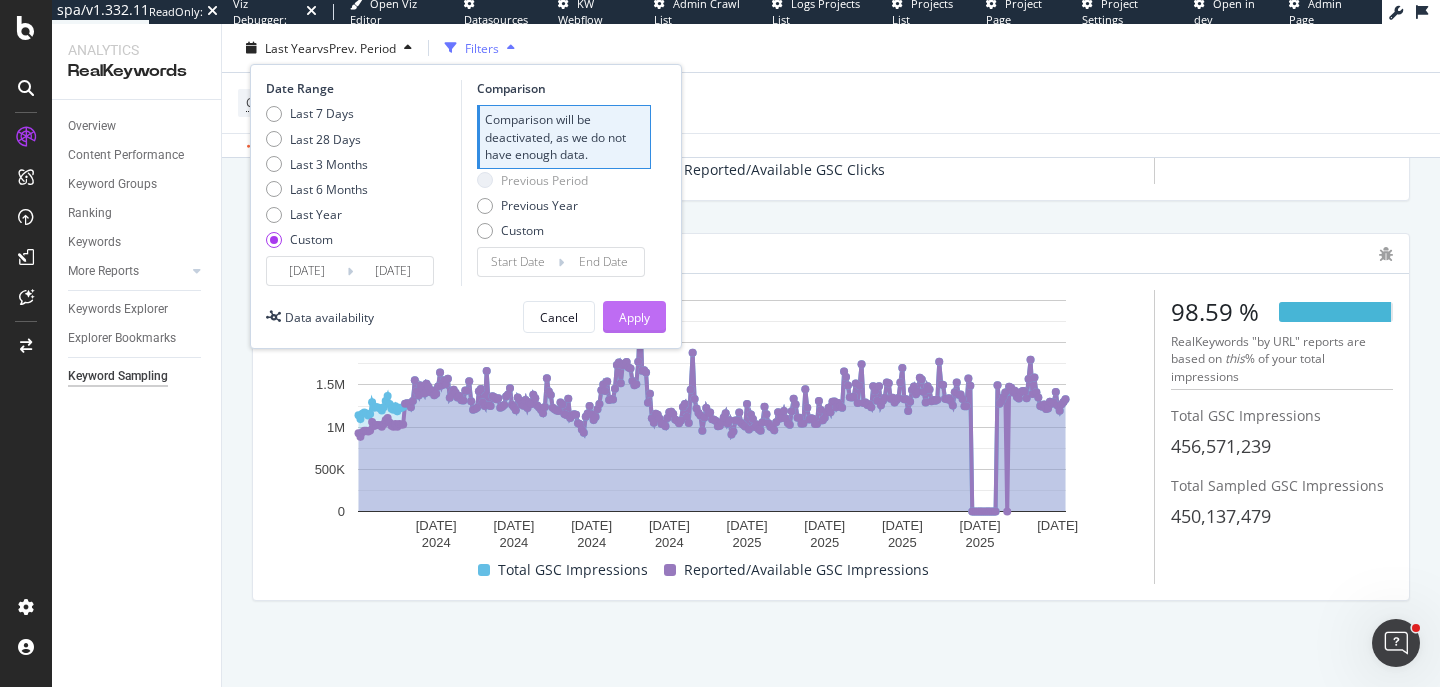 click on "Apply" at bounding box center [634, 316] 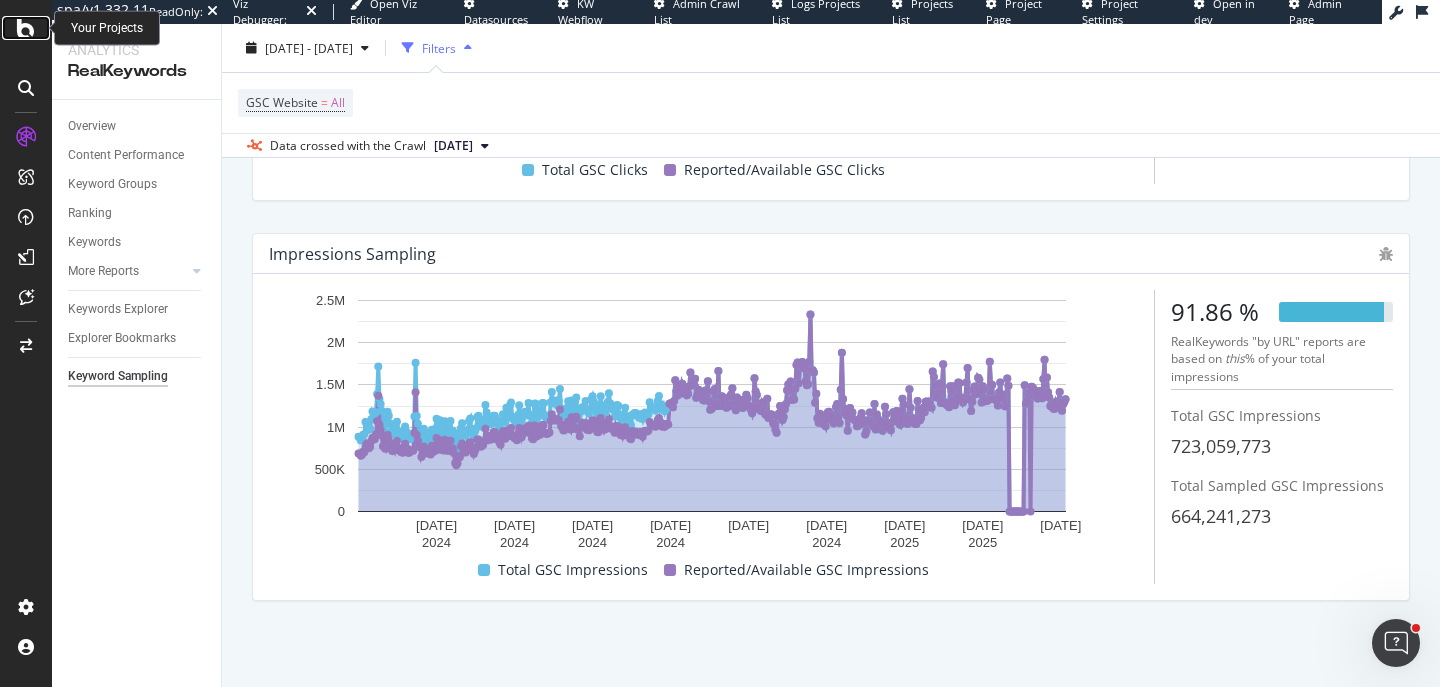 click at bounding box center (26, 28) 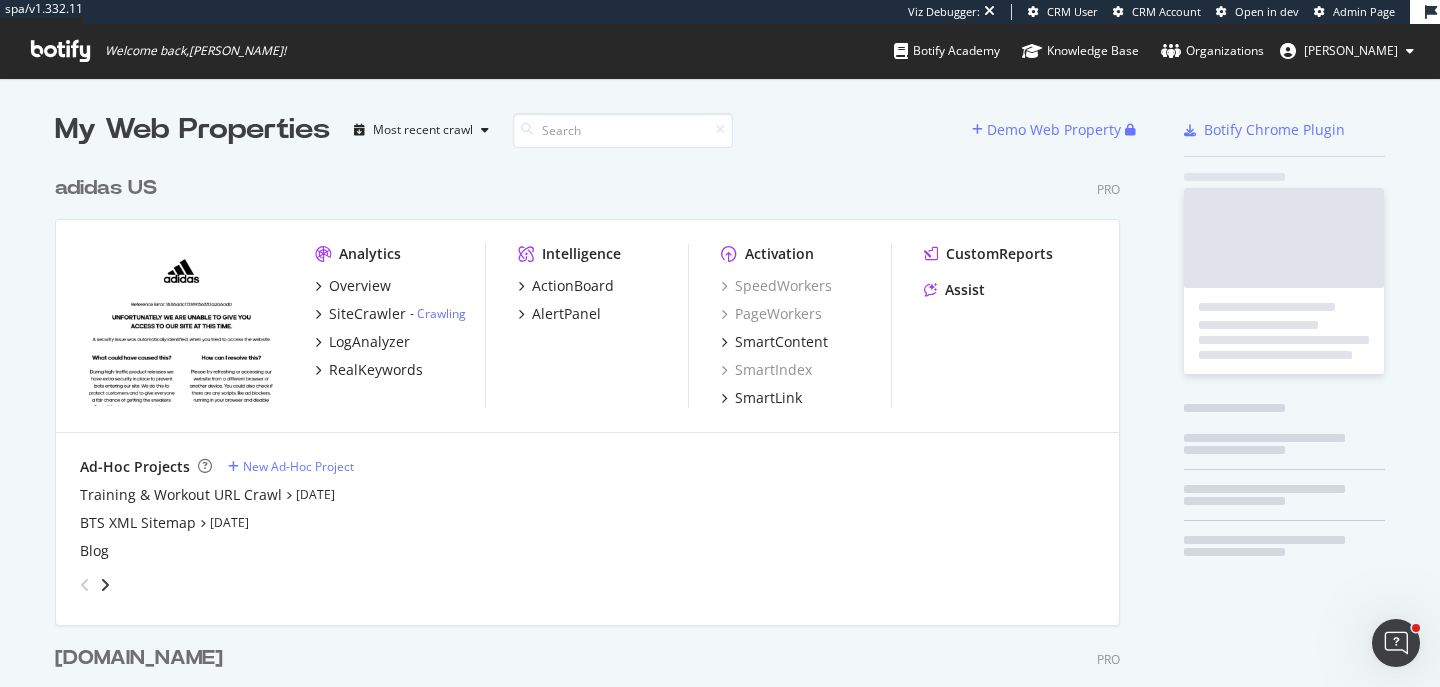 scroll, scrollTop: 1, scrollLeft: 1, axis: both 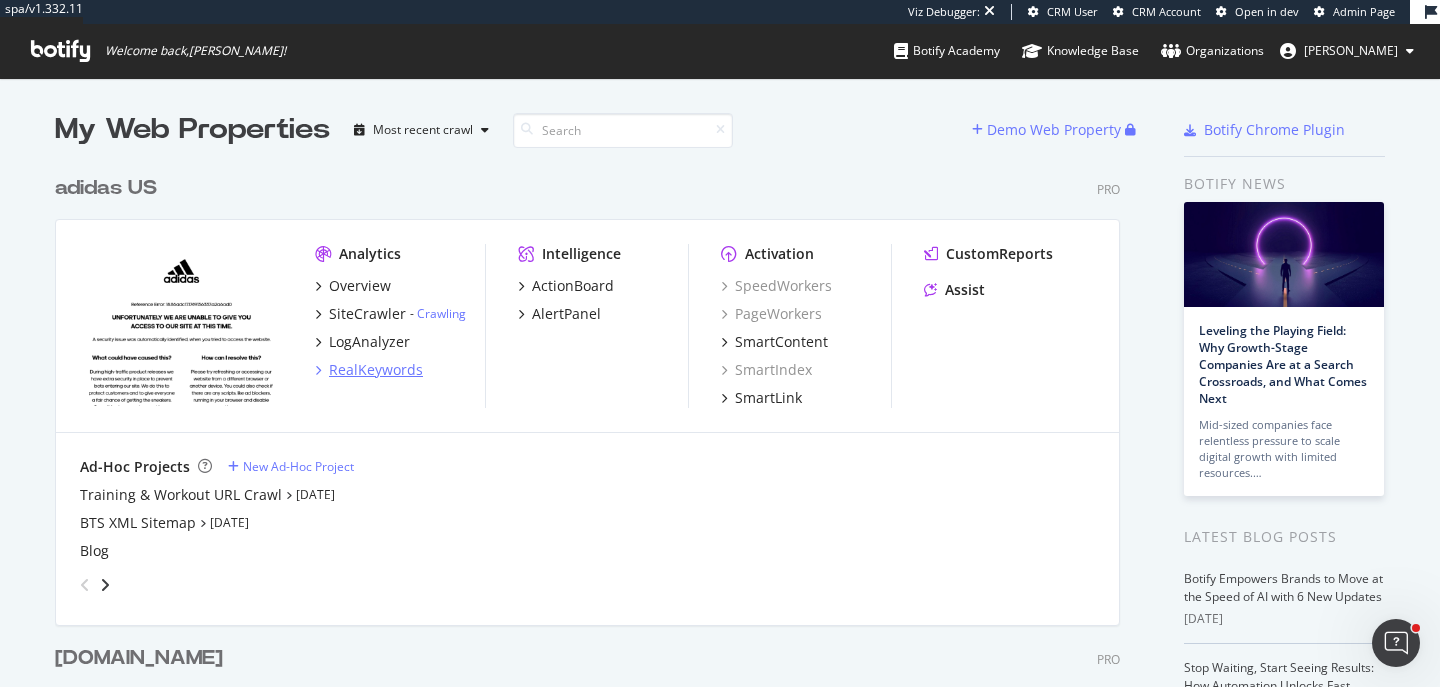 click on "RealKeywords" at bounding box center (376, 370) 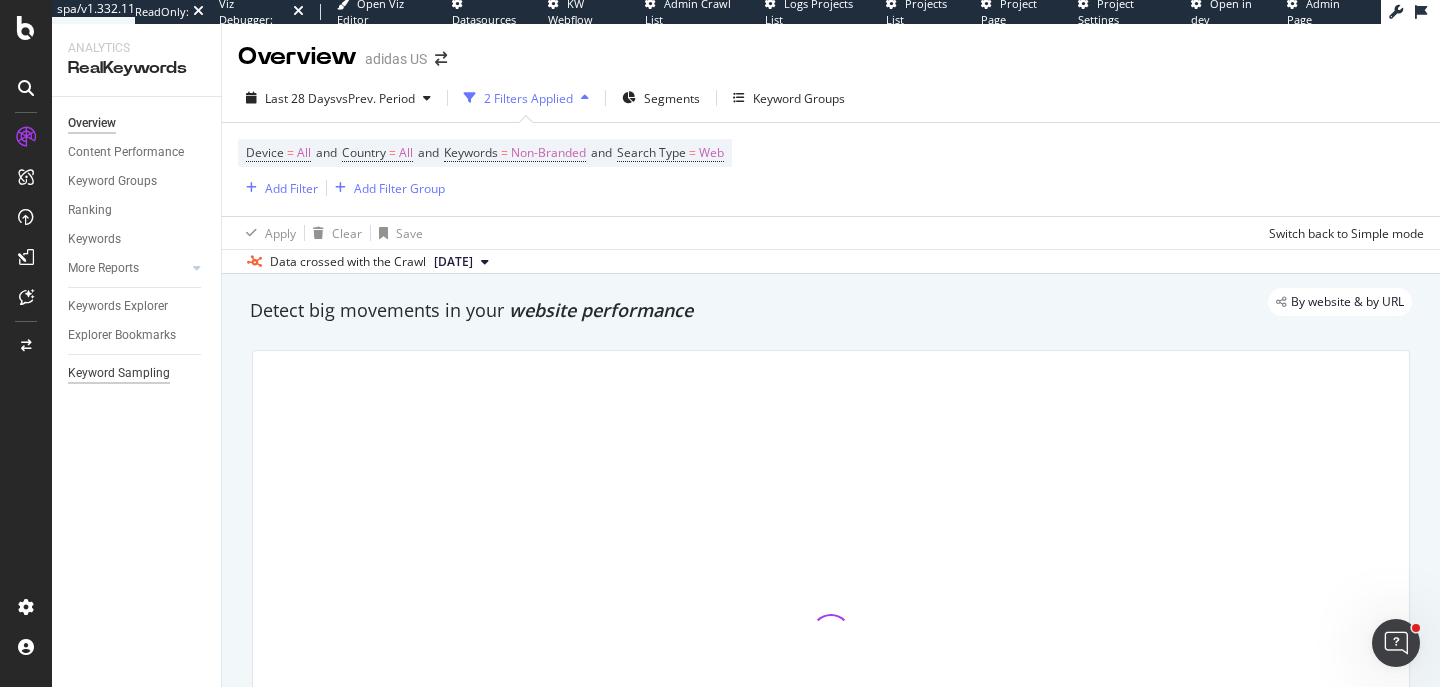 click on "Keyword Sampling" at bounding box center [119, 373] 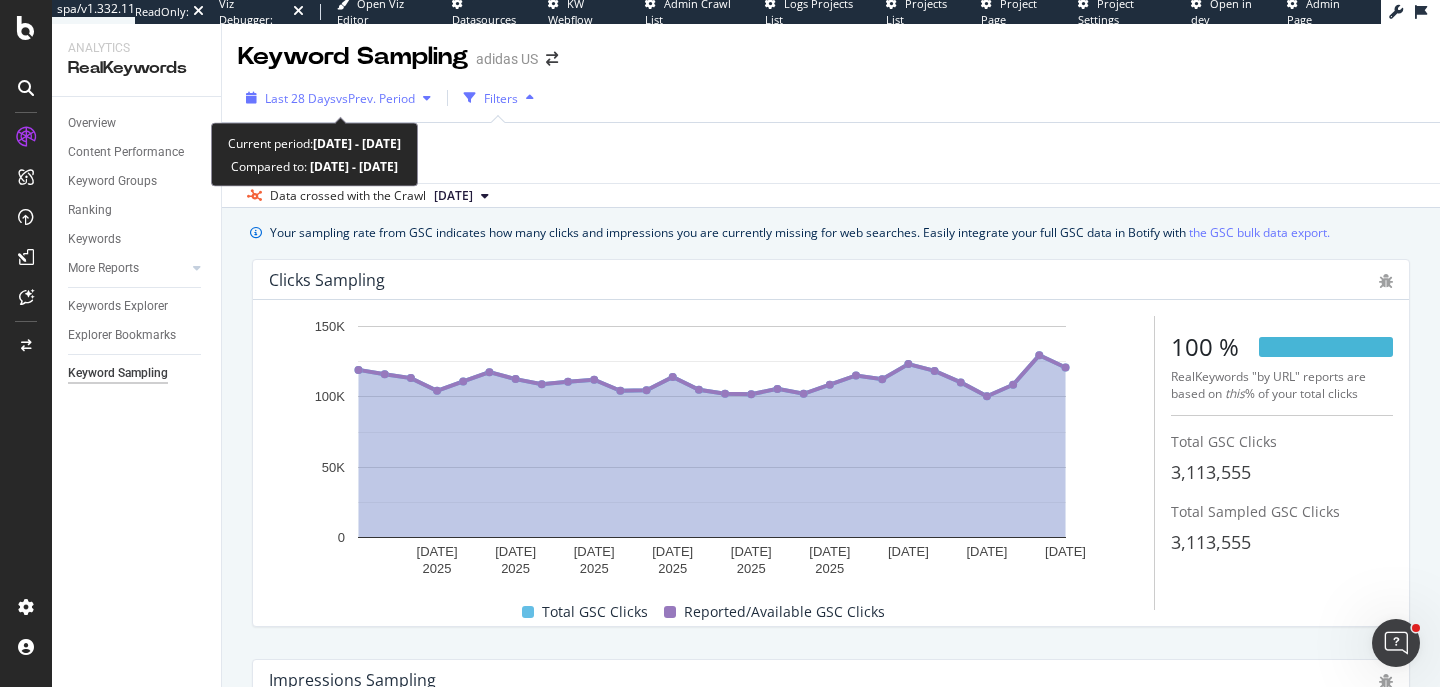 click on "Last 28 Days" at bounding box center (300, 98) 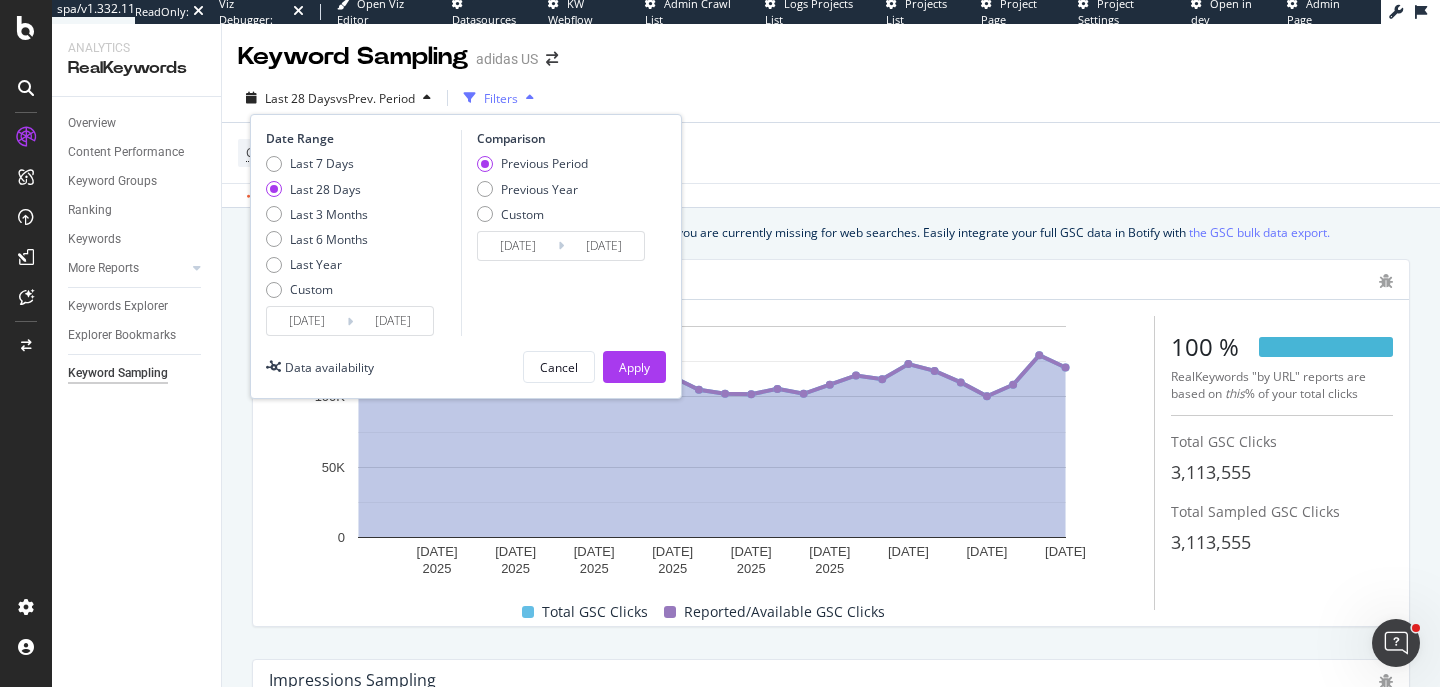 click on "2025/06/10" at bounding box center [307, 321] 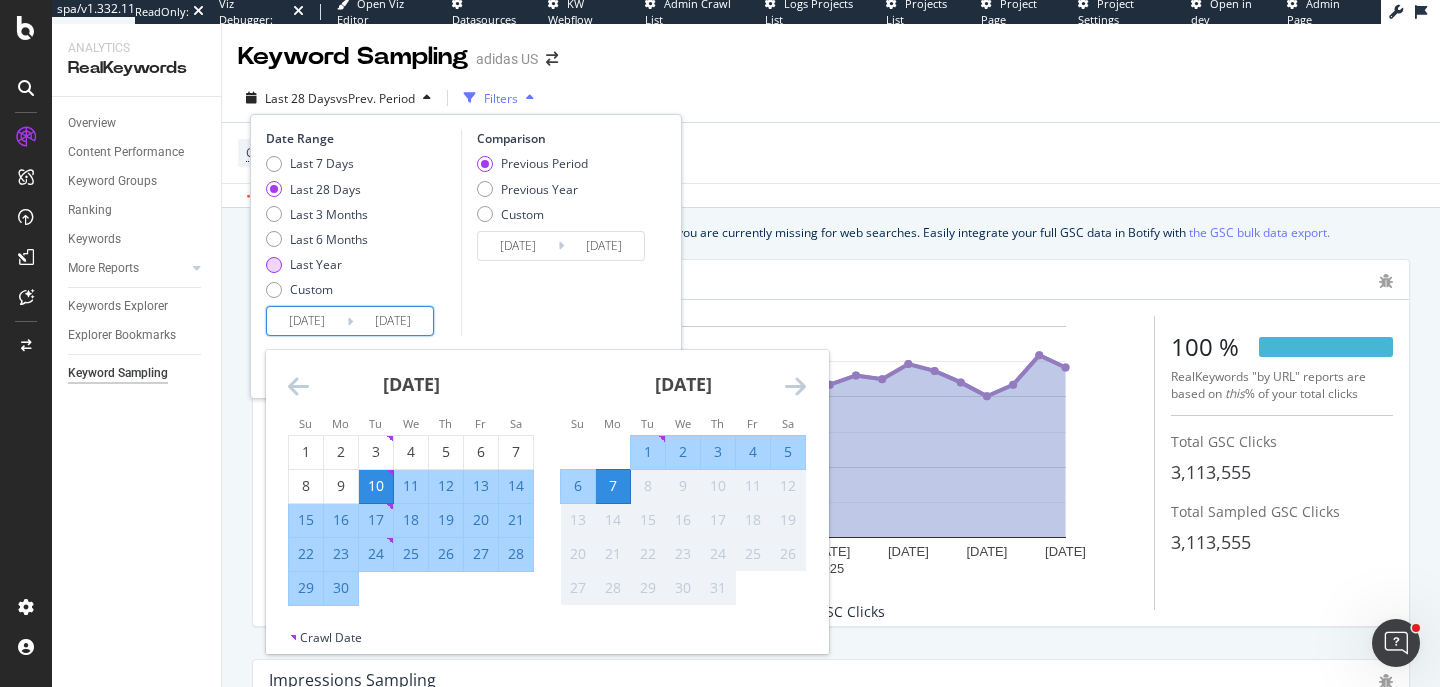 click on "Last Year" at bounding box center [316, 264] 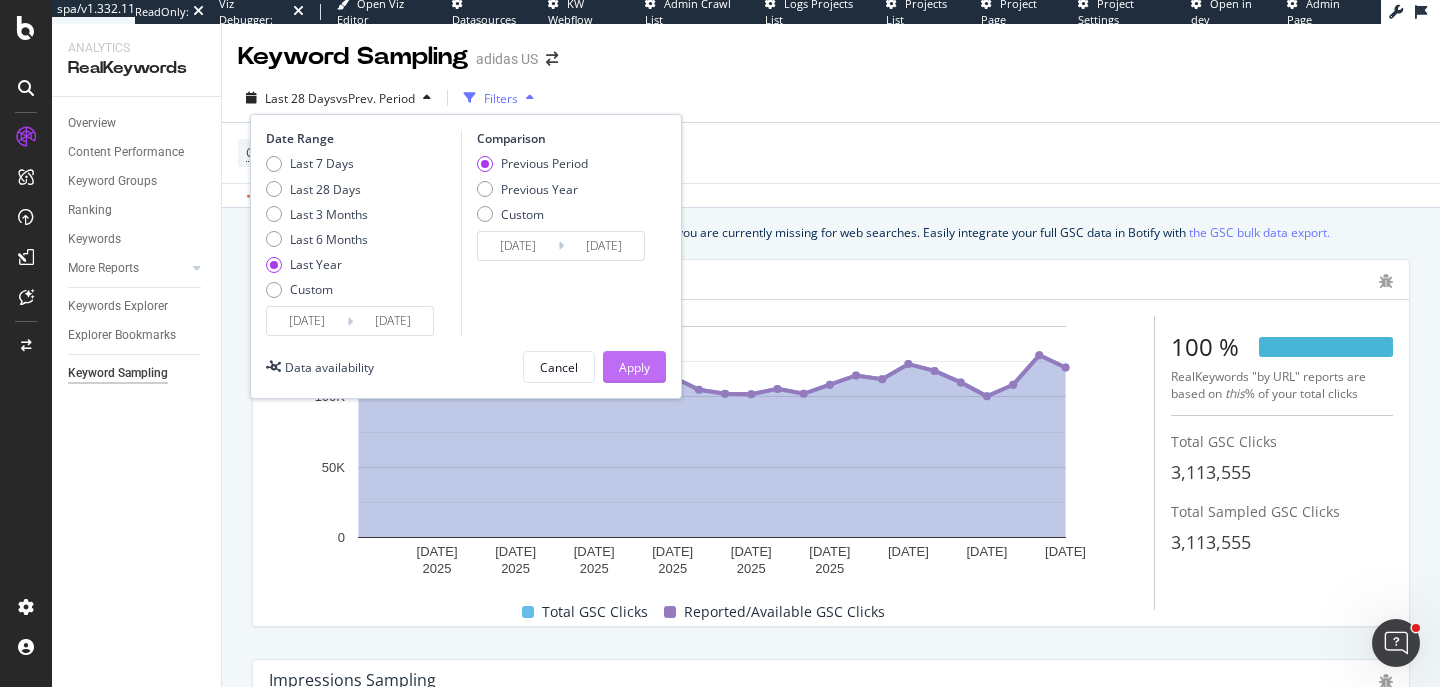 click on "Apply" at bounding box center [634, 367] 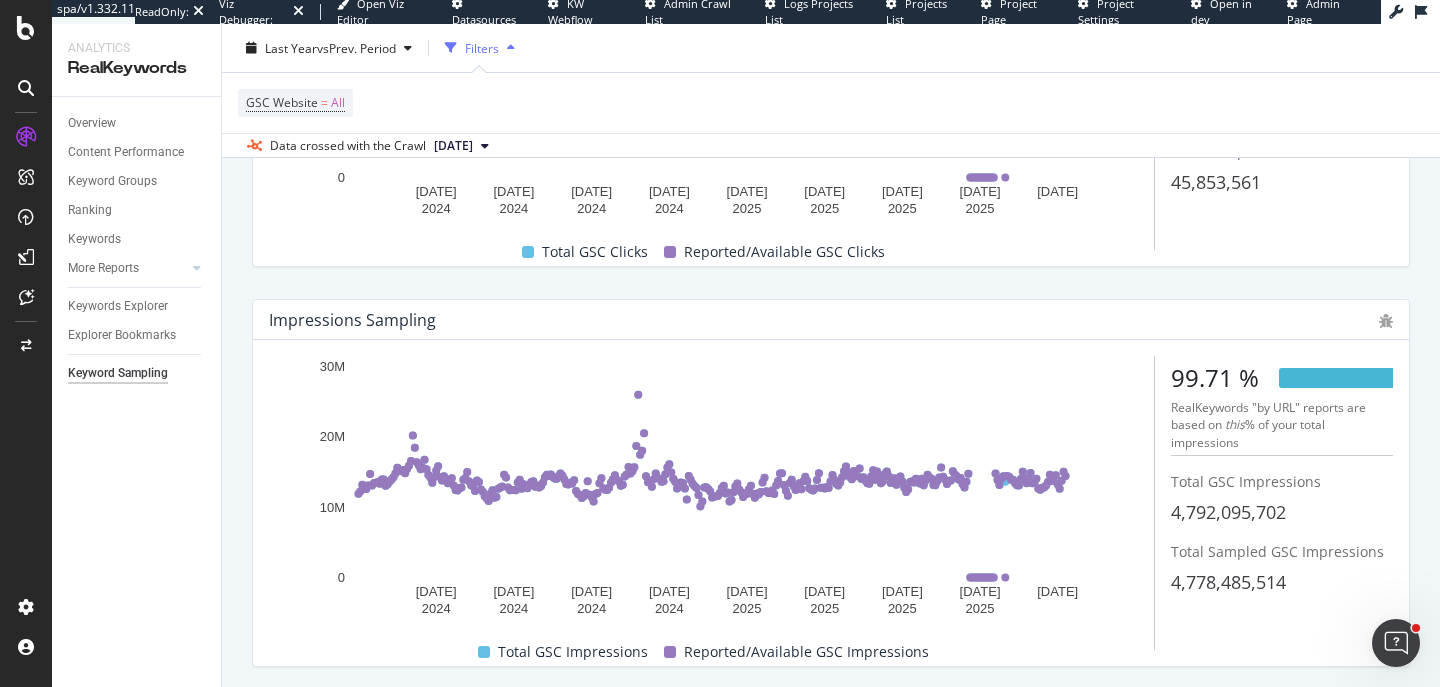 scroll, scrollTop: 369, scrollLeft: 0, axis: vertical 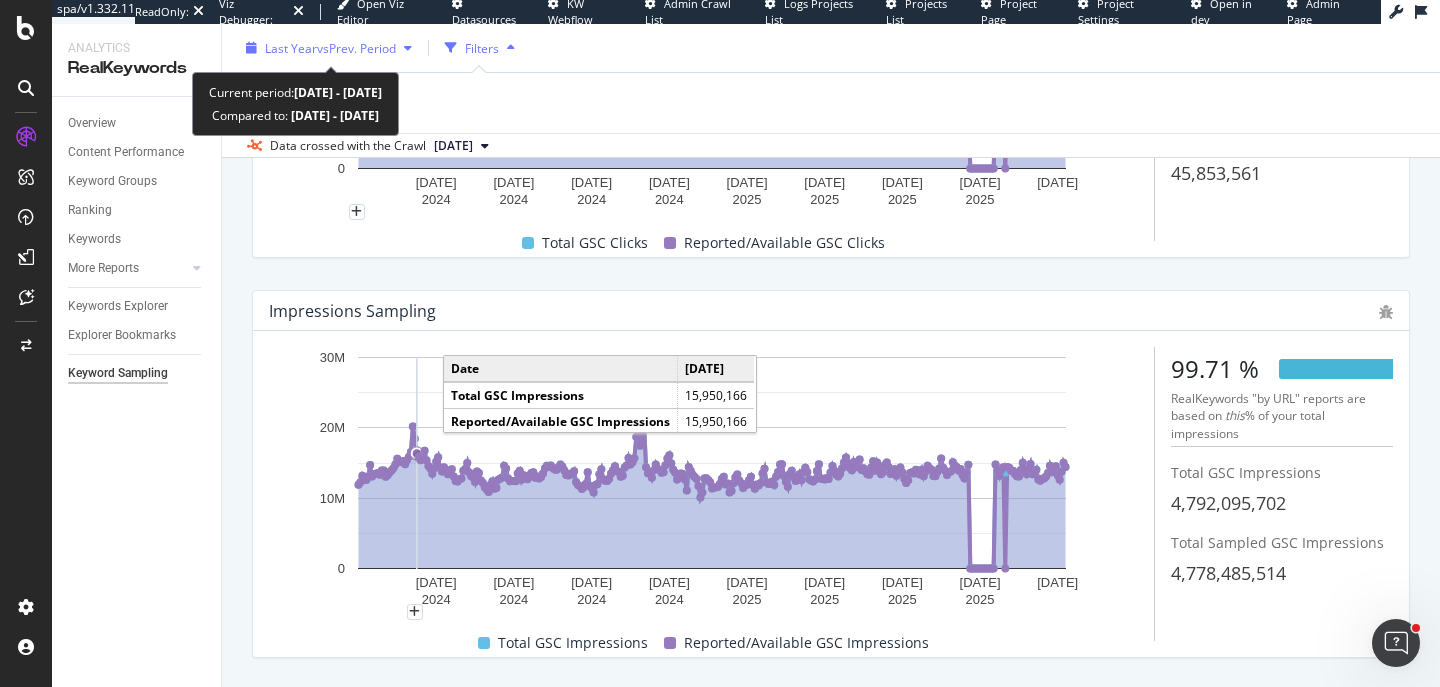 click on "Last Year" at bounding box center [291, 47] 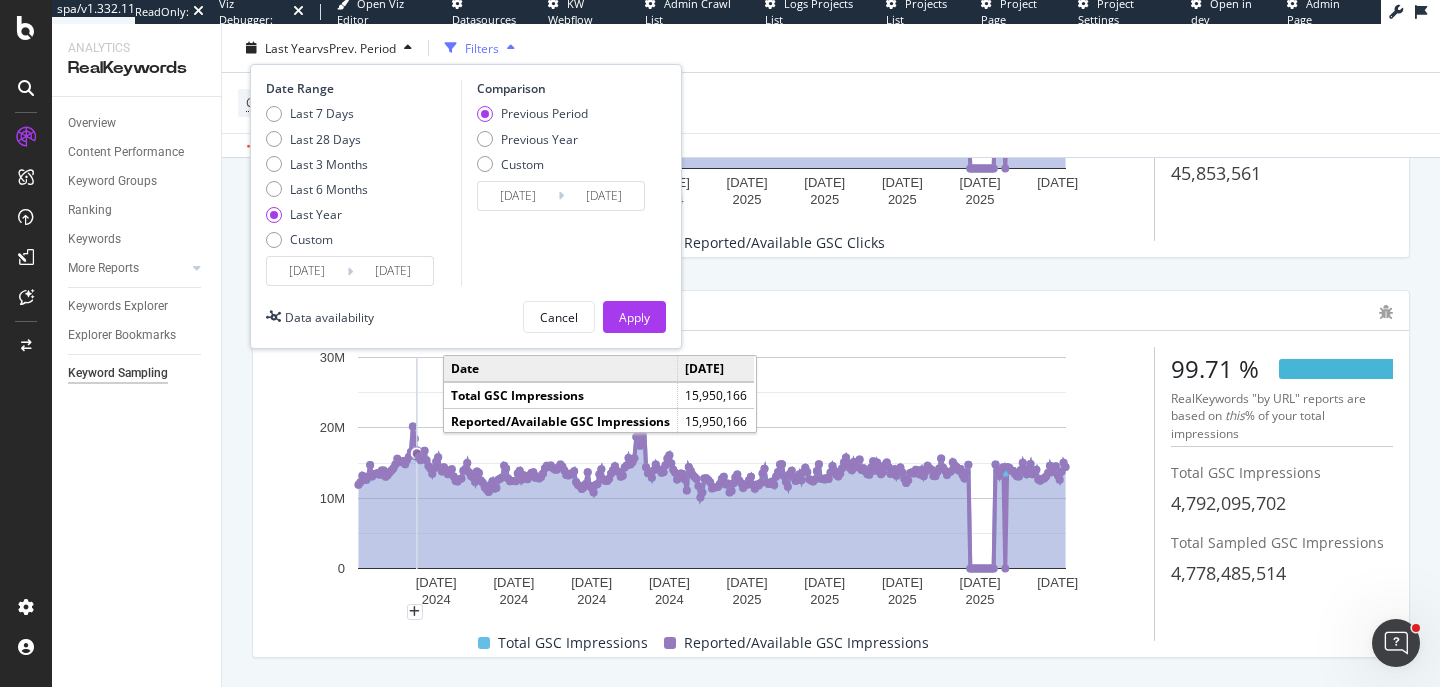 click on "[DATE]" at bounding box center [307, 271] 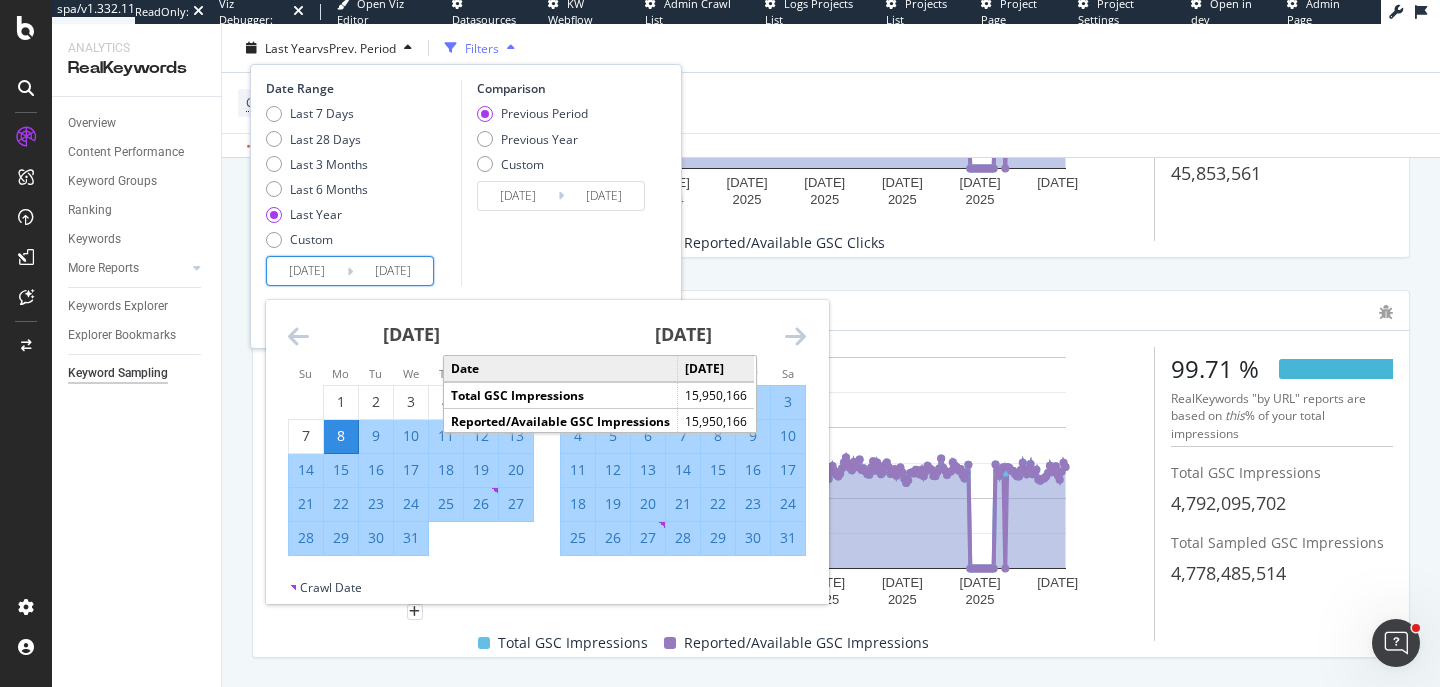 click at bounding box center (298, 336) 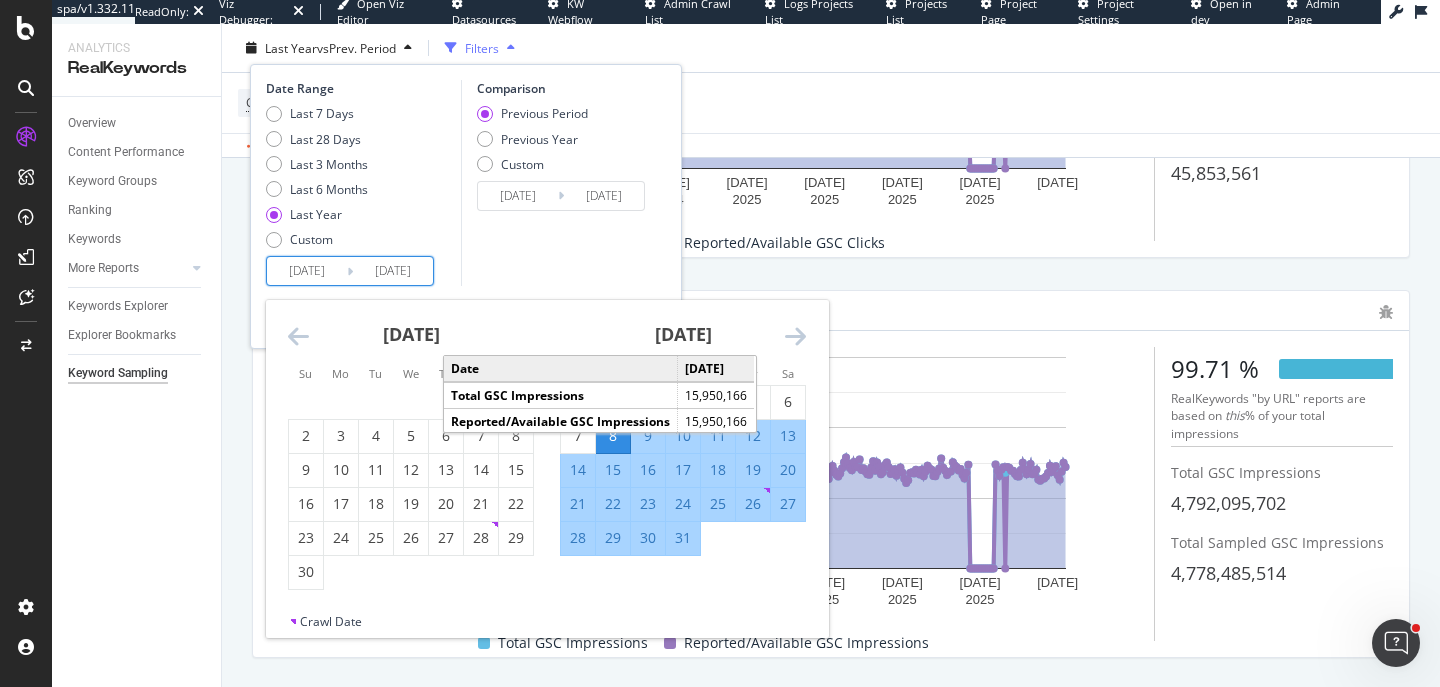 click at bounding box center (298, 336) 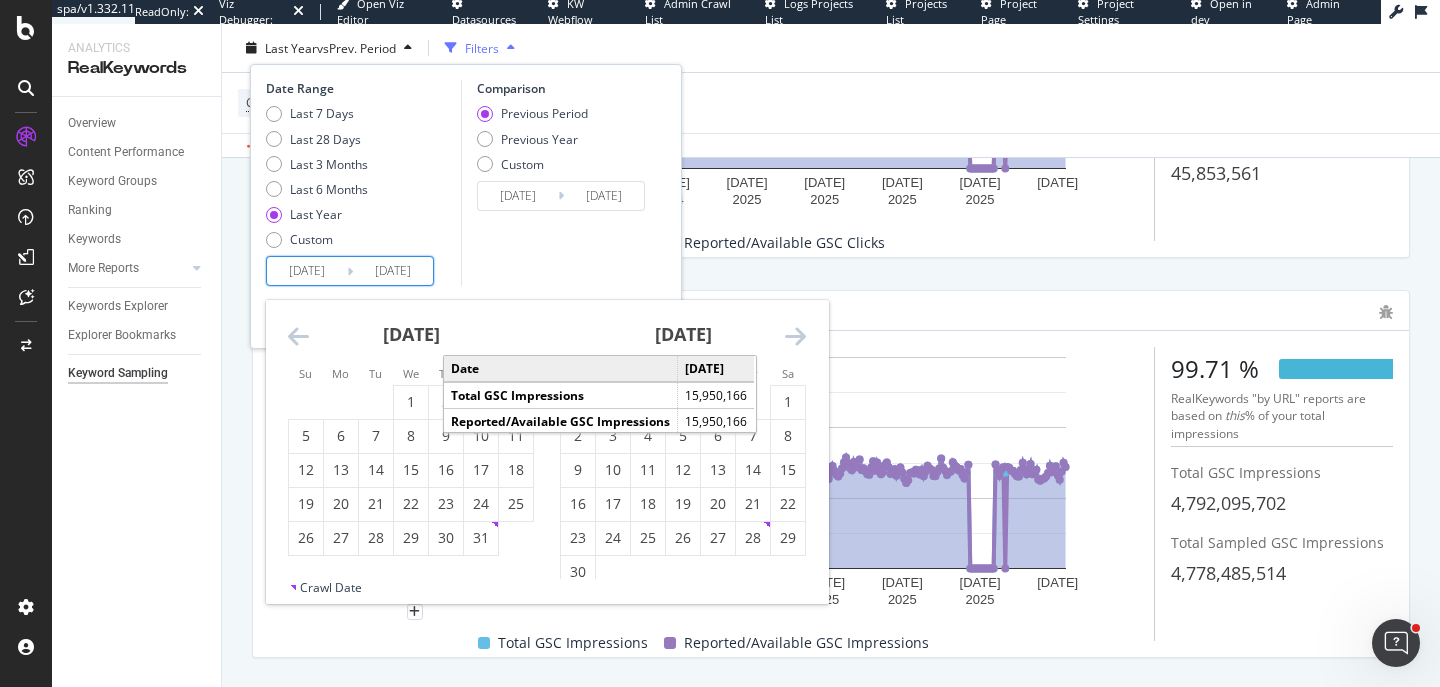 click at bounding box center (298, 336) 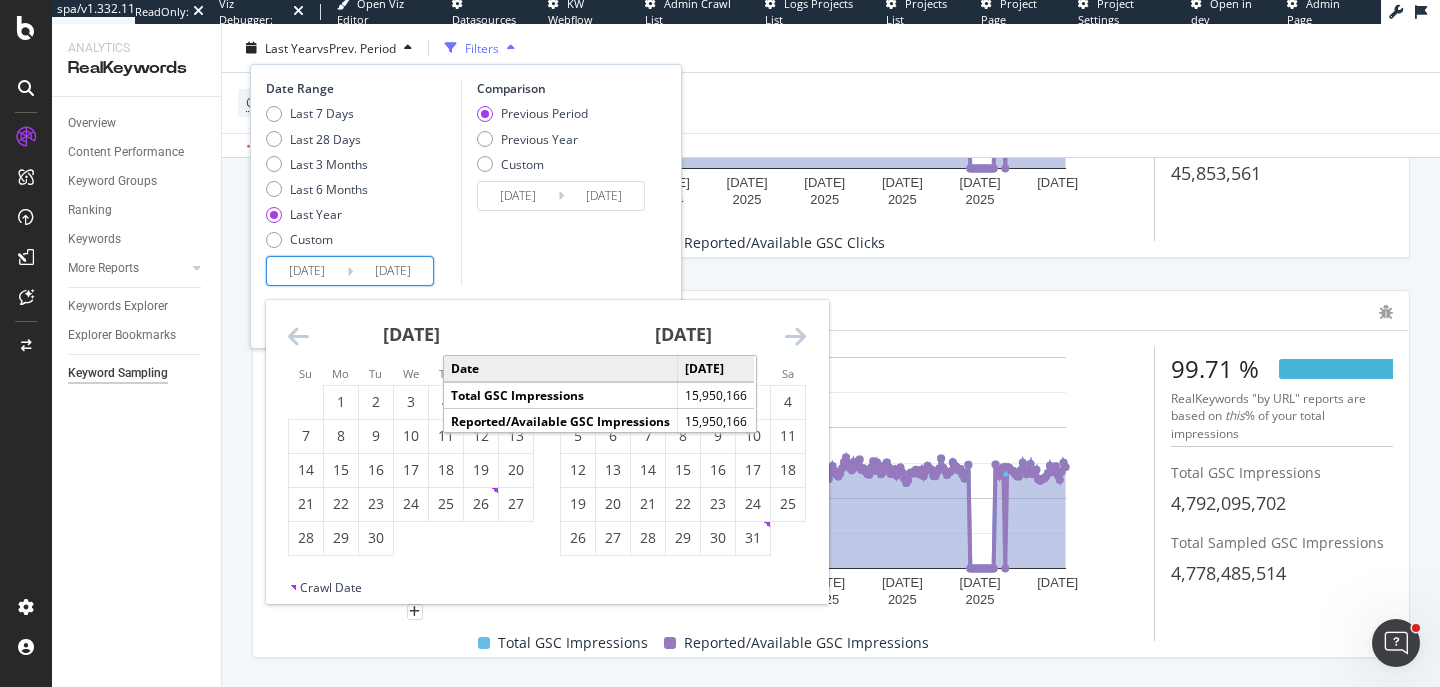 click at bounding box center [298, 336] 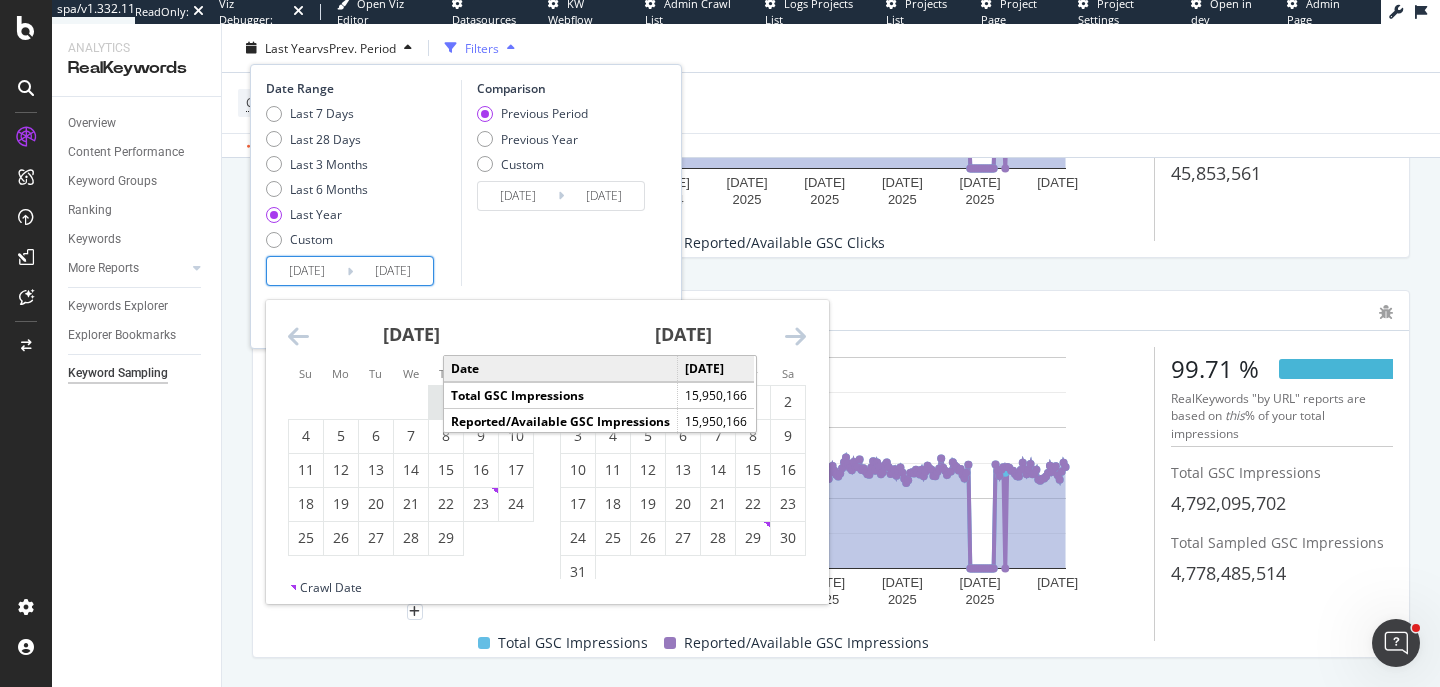 click on "1" at bounding box center [446, 402] 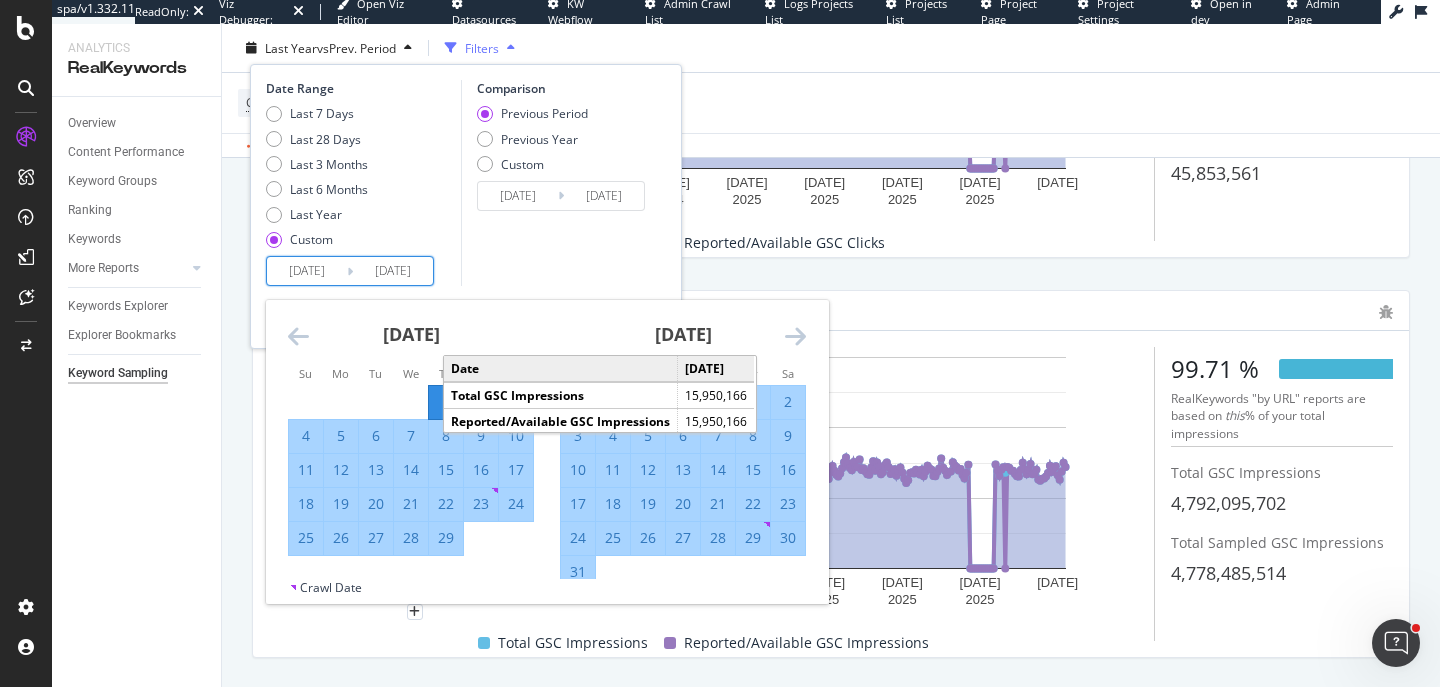 click on "29" at bounding box center [446, 538] 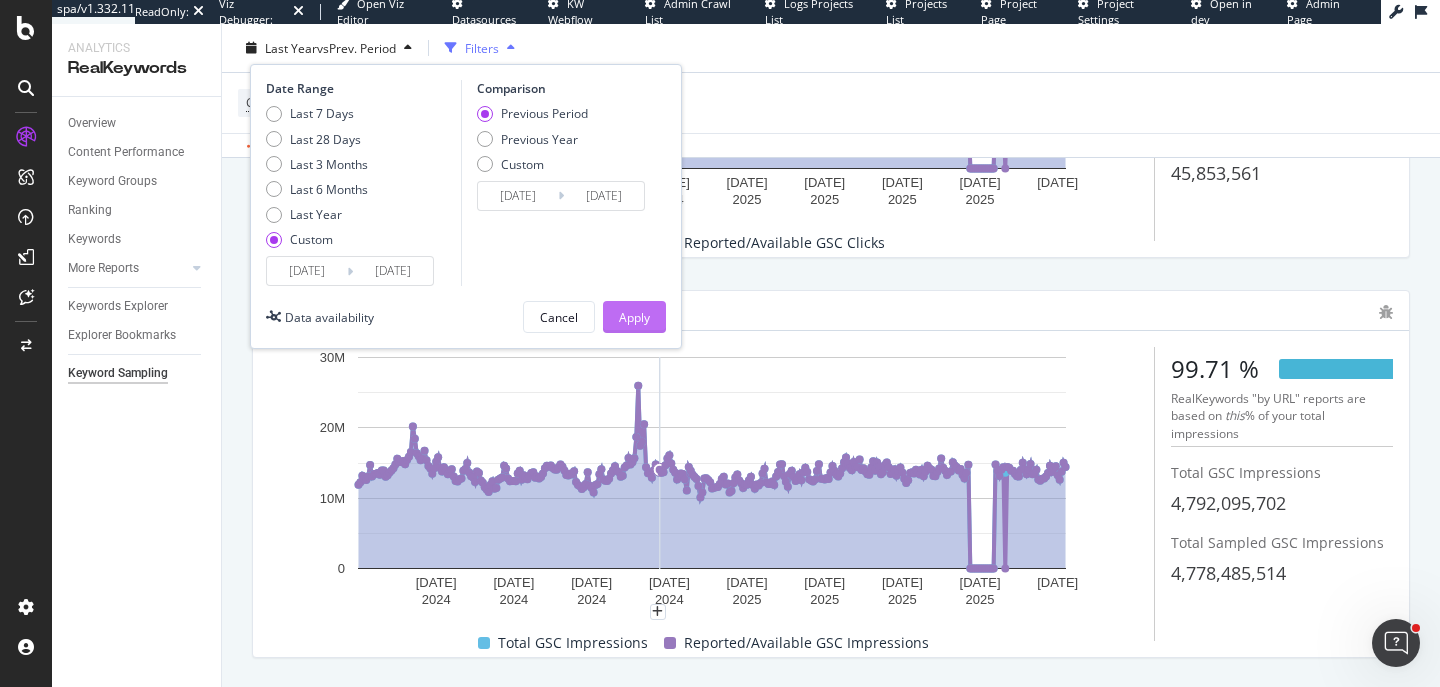 click on "Apply" at bounding box center [634, 317] 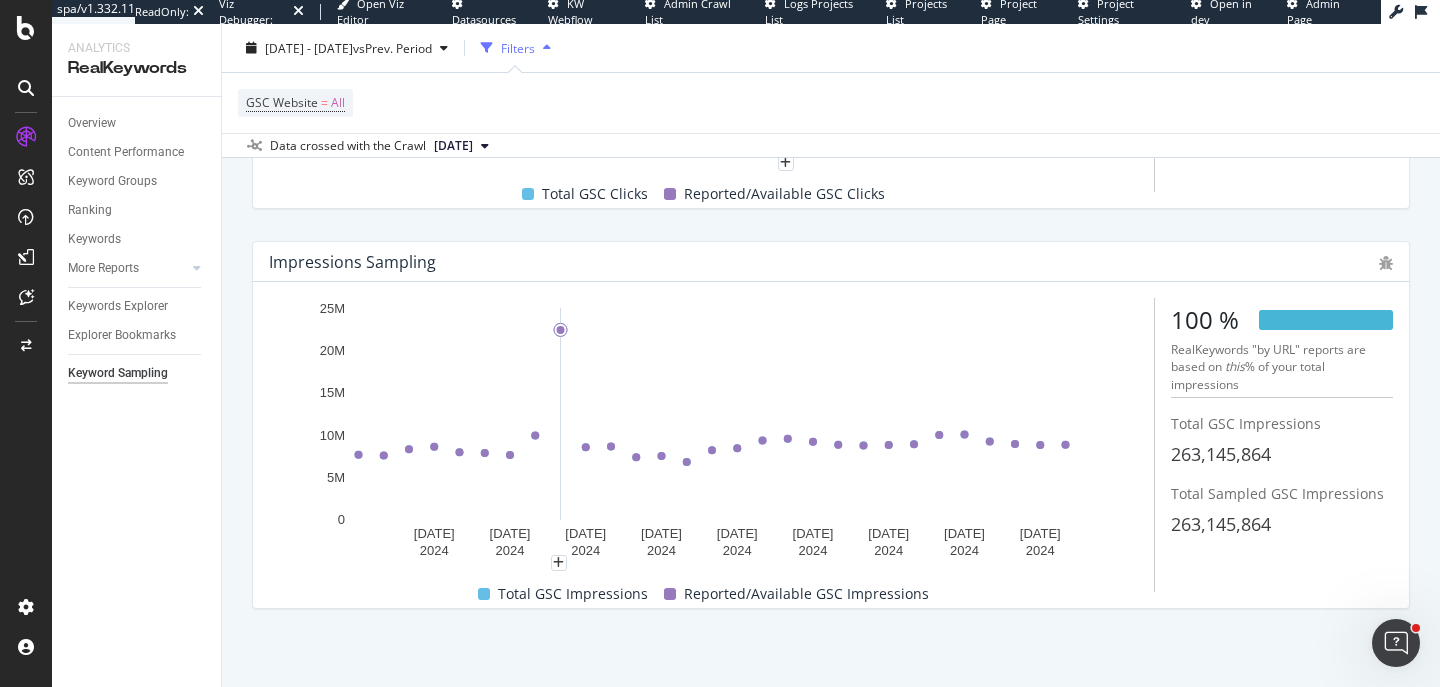 scroll, scrollTop: 427, scrollLeft: 0, axis: vertical 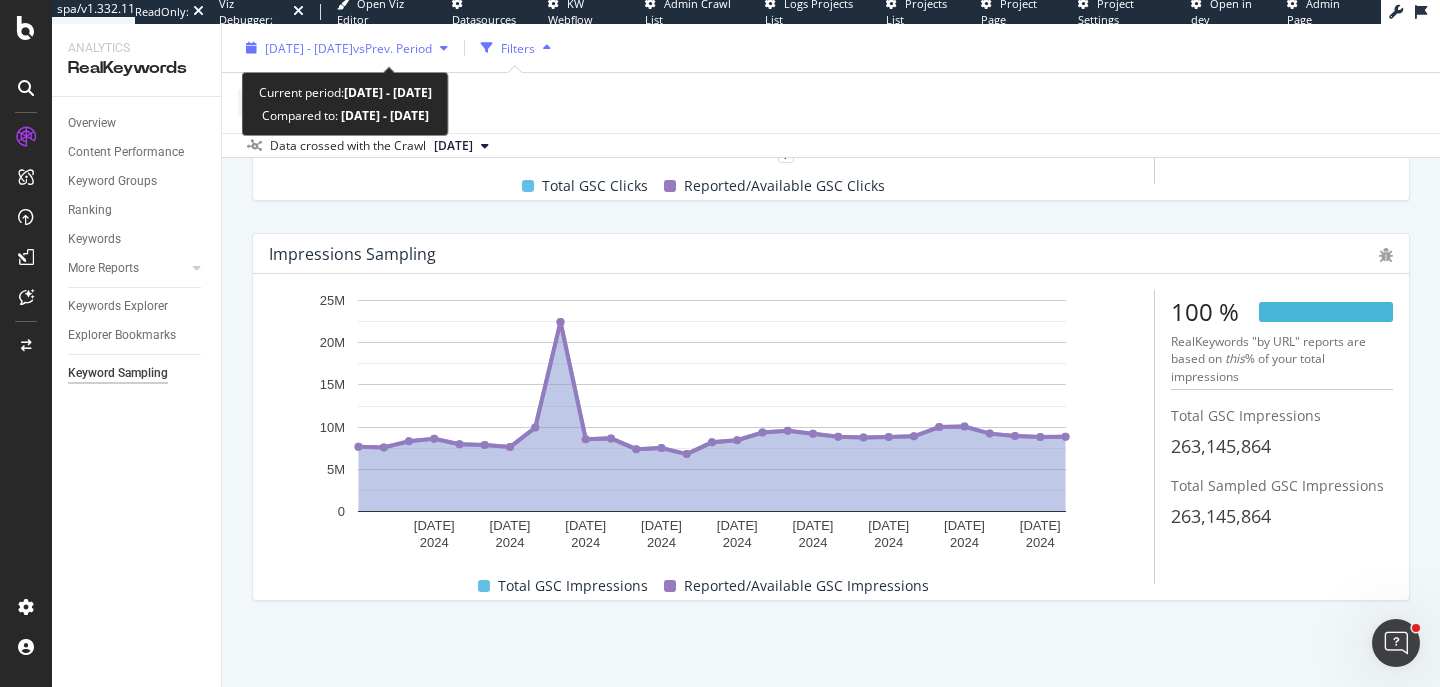 click on "2024 Feb. 1st - 2024 Feb. 29th" at bounding box center [309, 47] 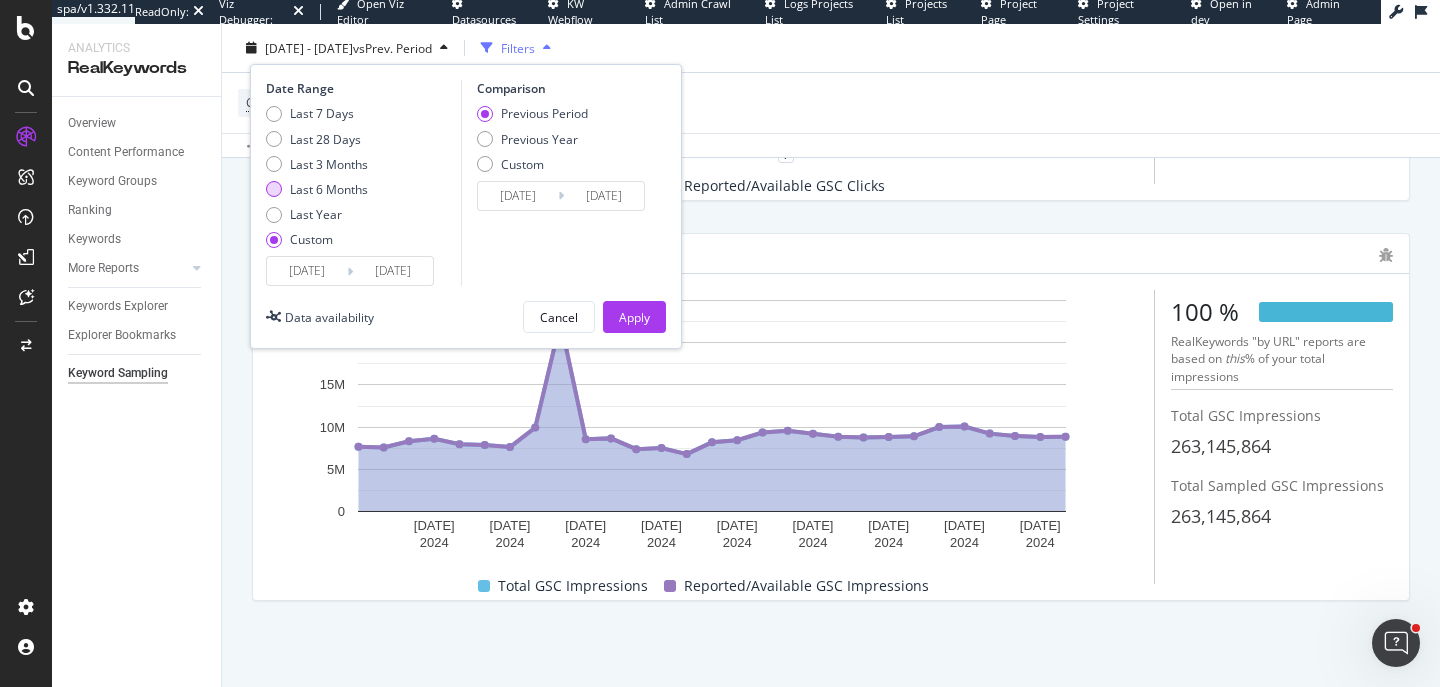 click on "Last 6 Months" at bounding box center [329, 189] 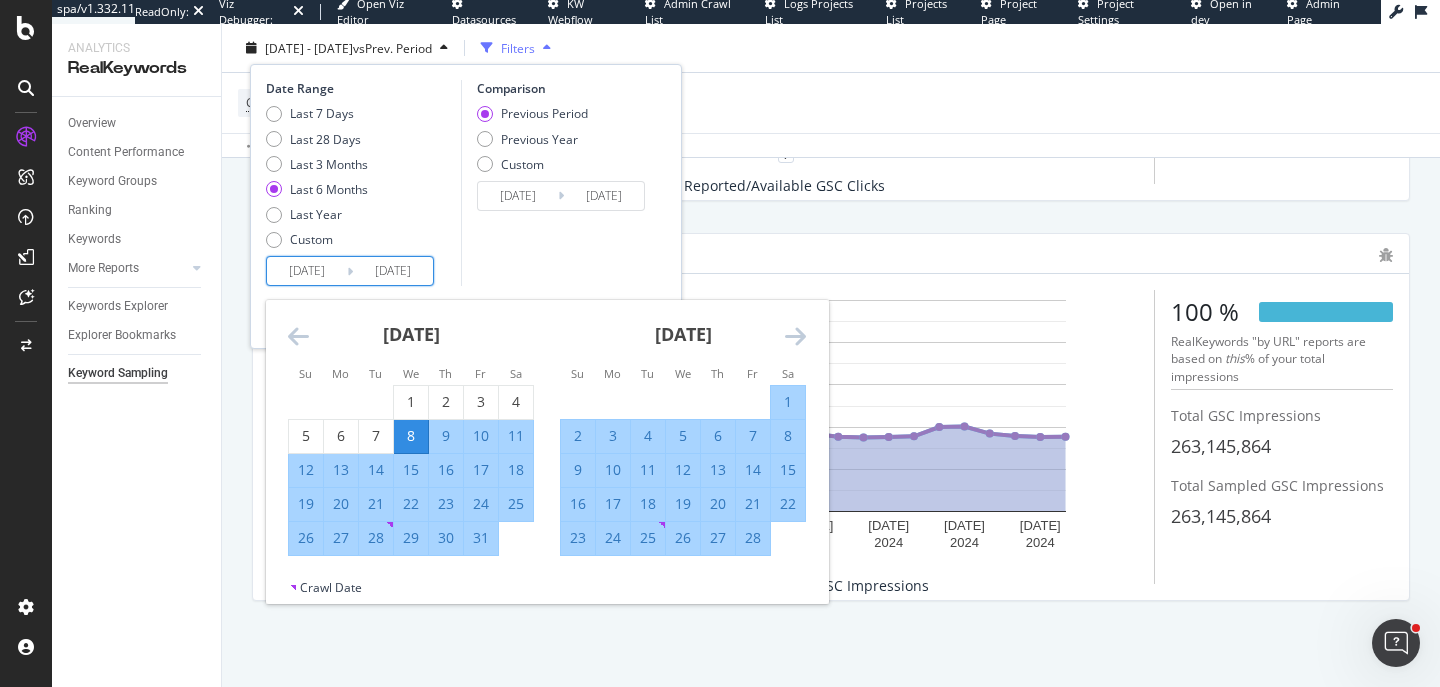 click on "[DATE]" at bounding box center [307, 271] 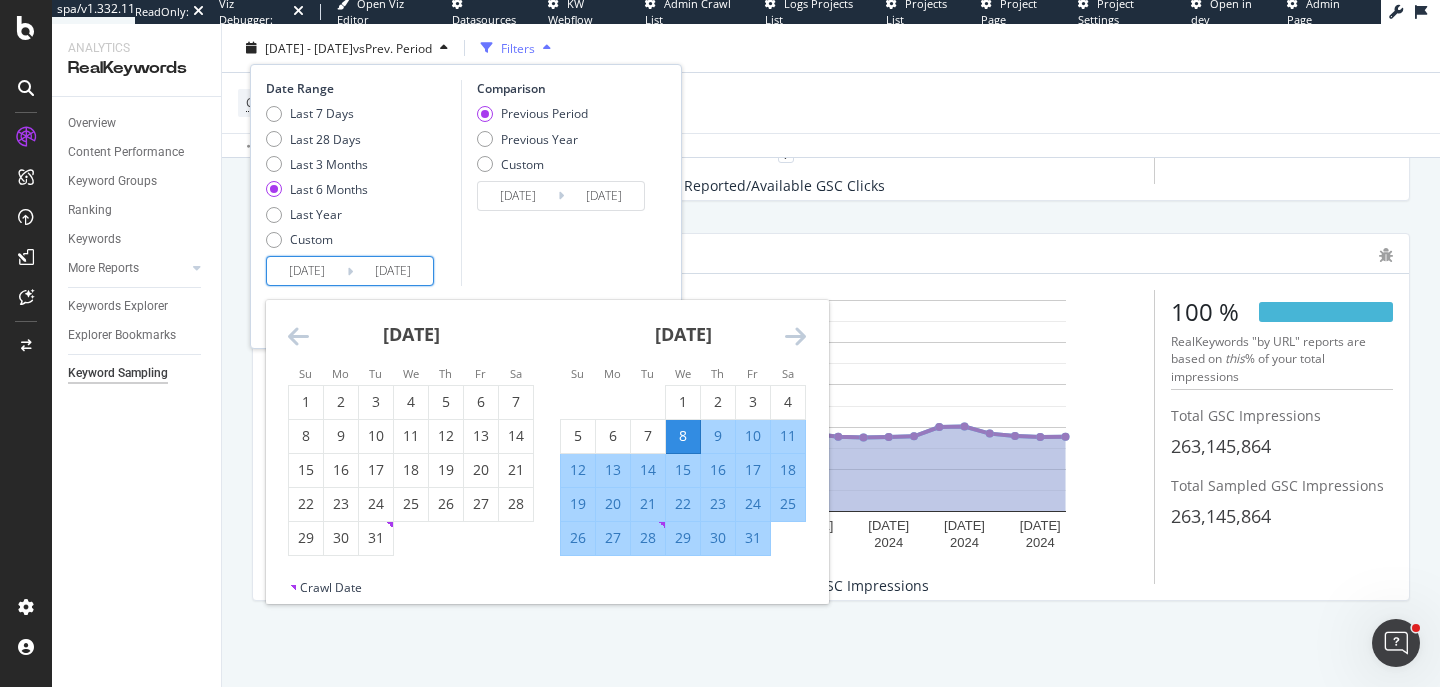 click at bounding box center (298, 336) 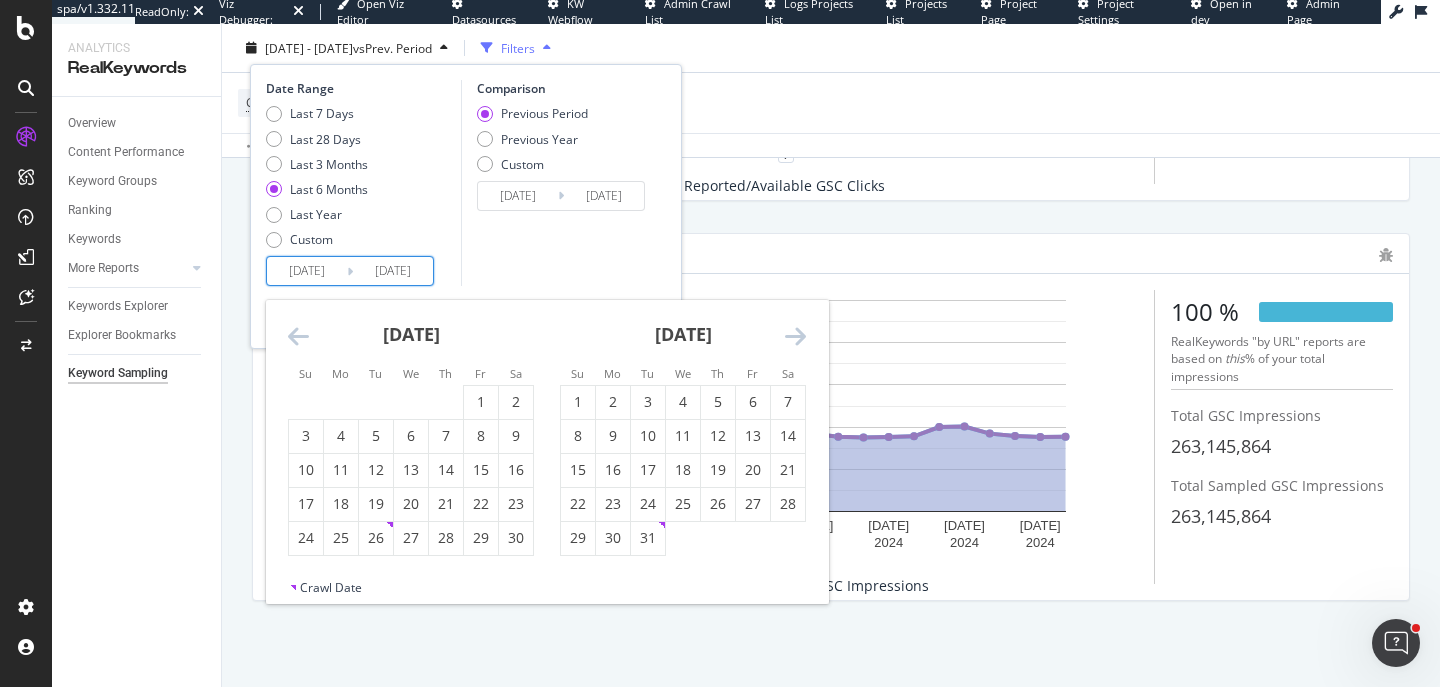 click at bounding box center [298, 336] 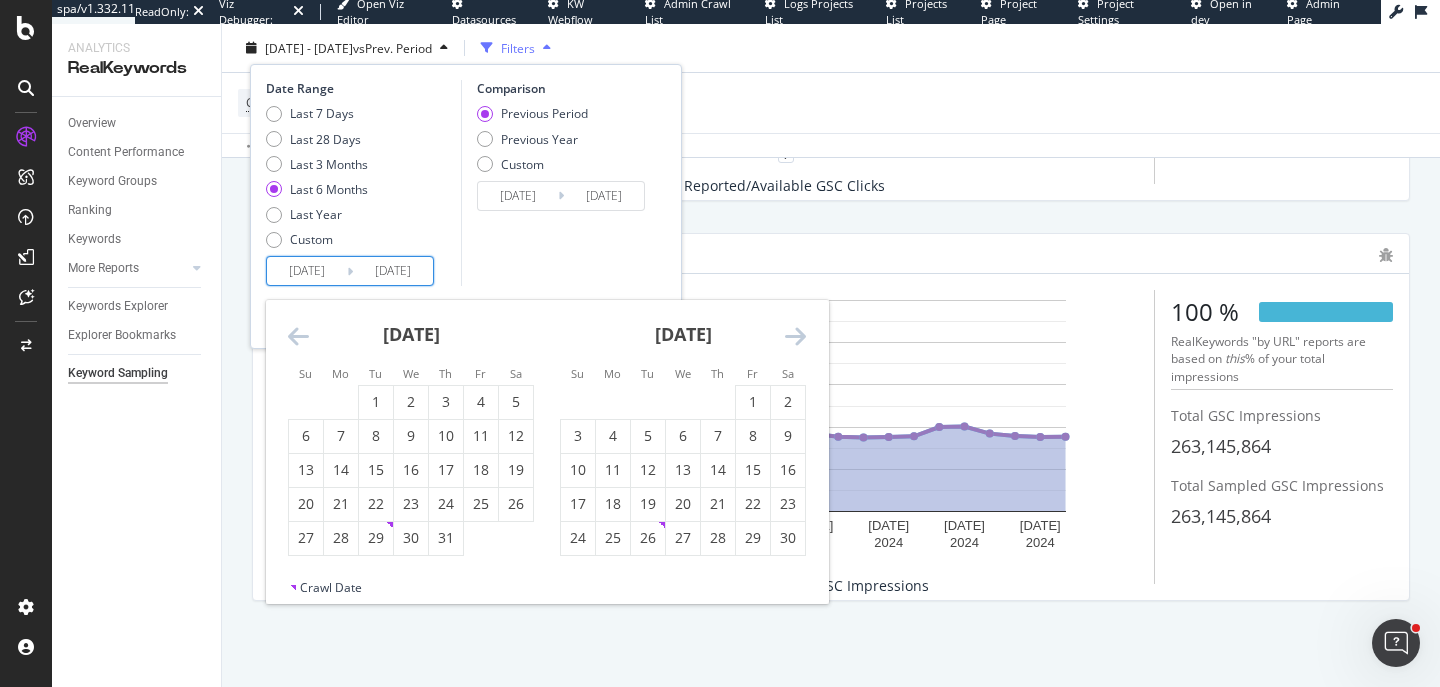 click at bounding box center (298, 336) 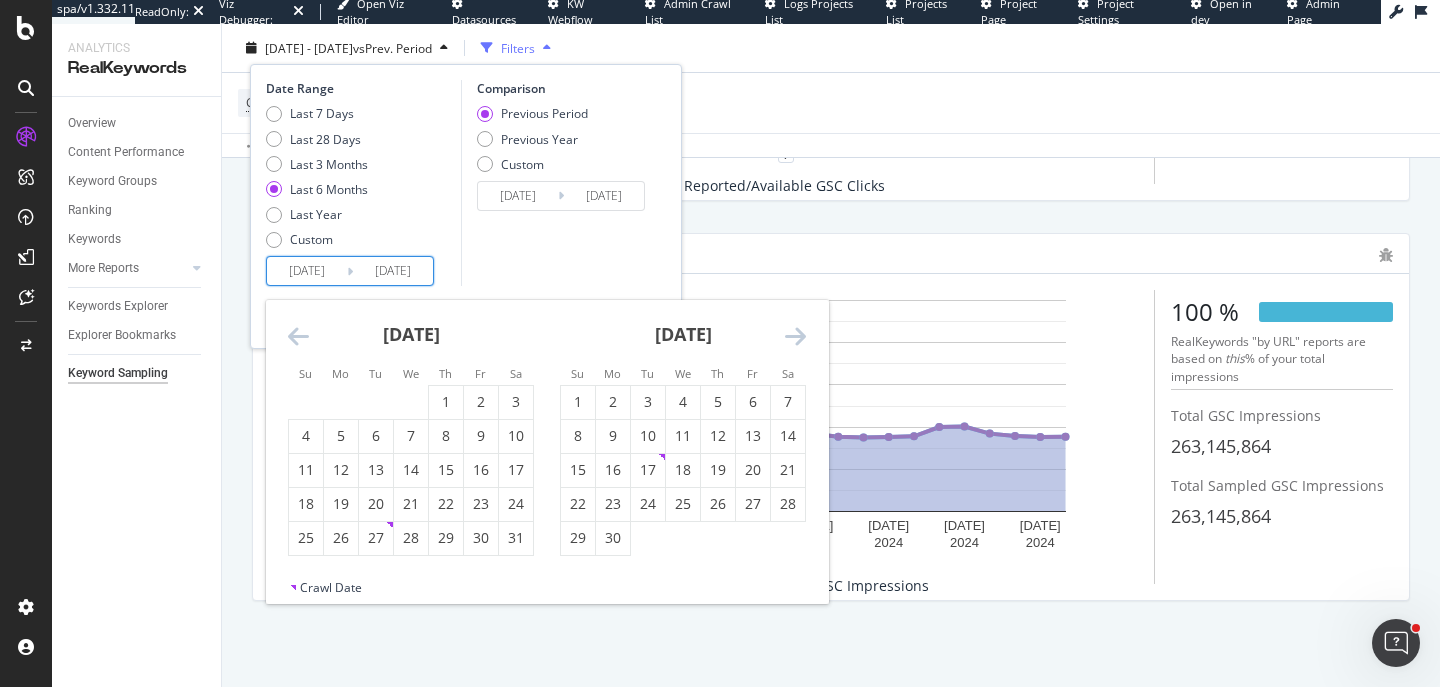 click at bounding box center [298, 336] 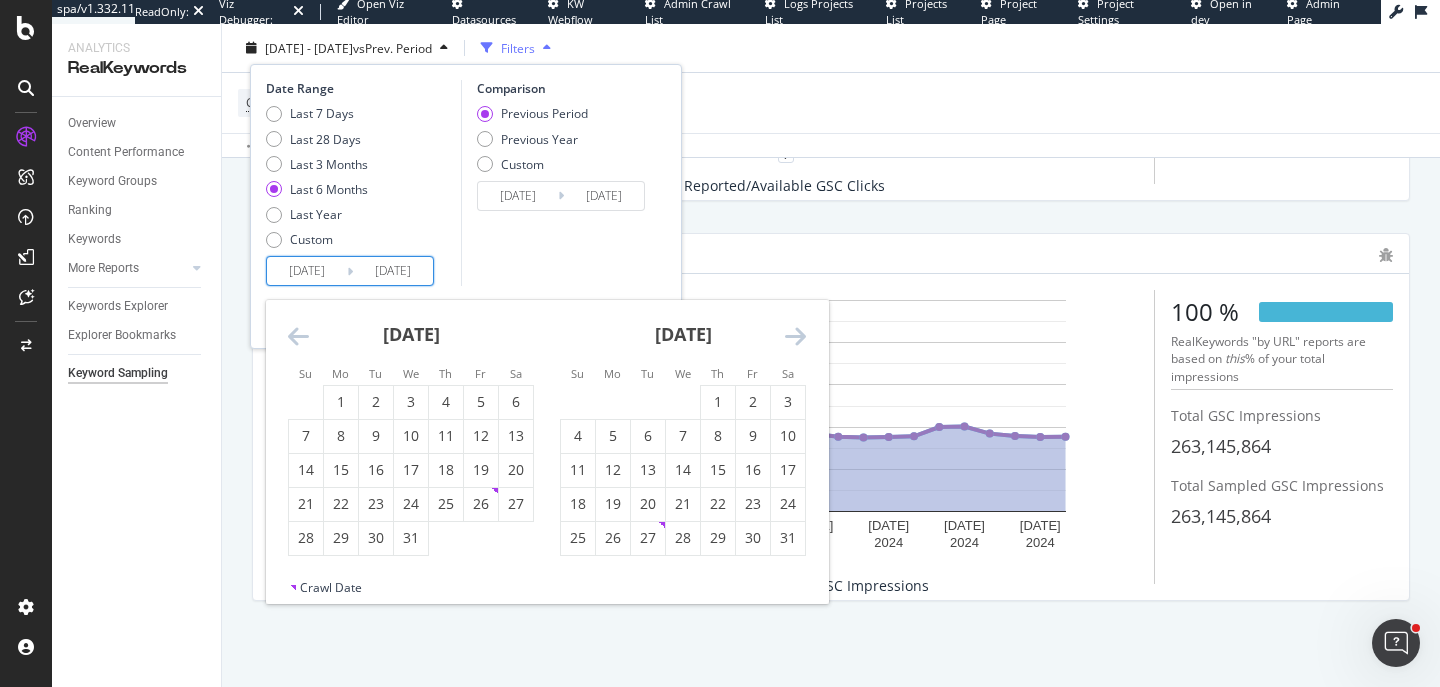 click at bounding box center (298, 336) 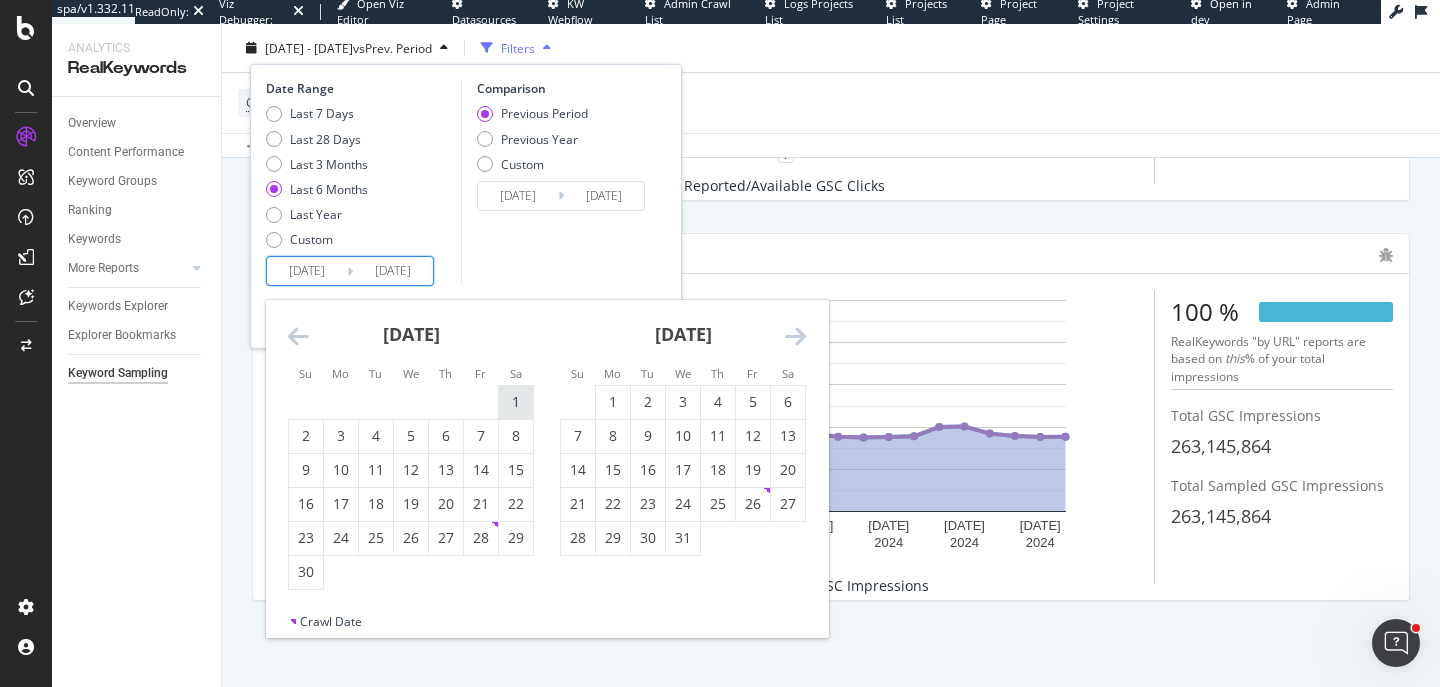 click on "1" at bounding box center [516, 402] 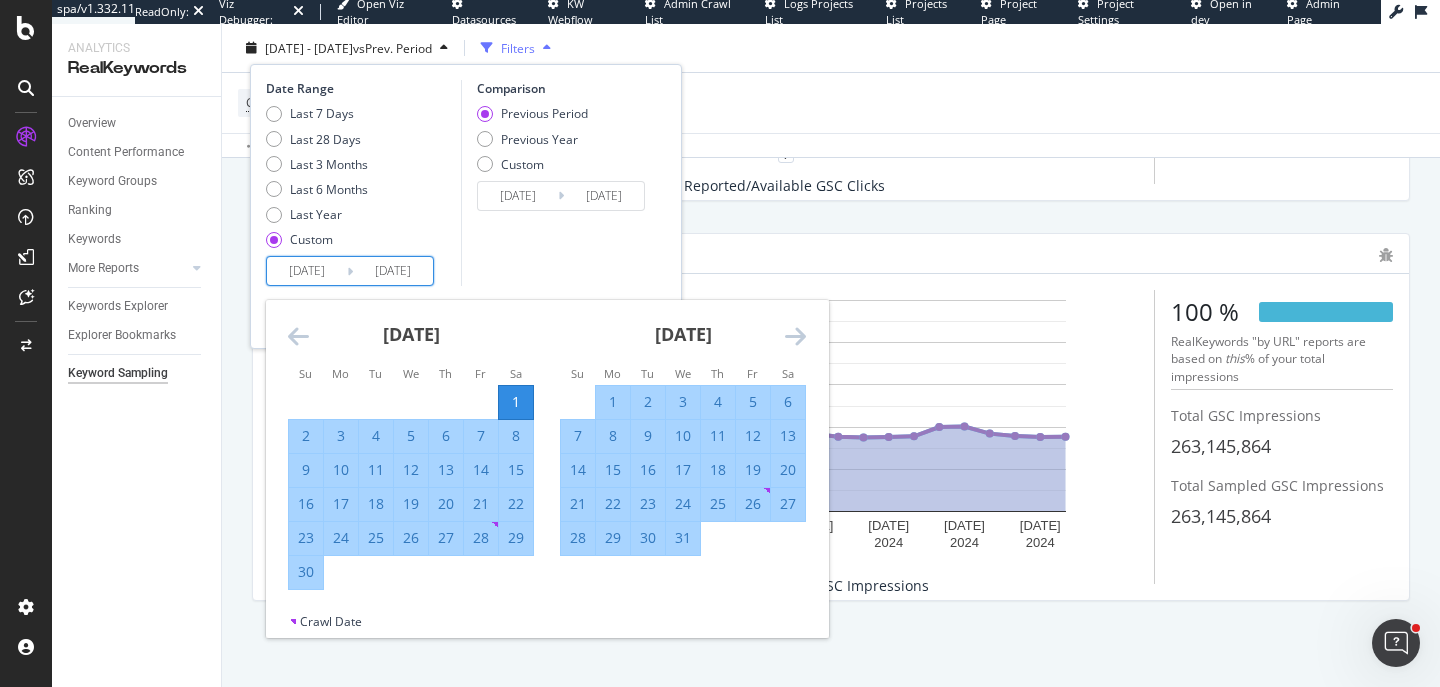 click at bounding box center [795, 336] 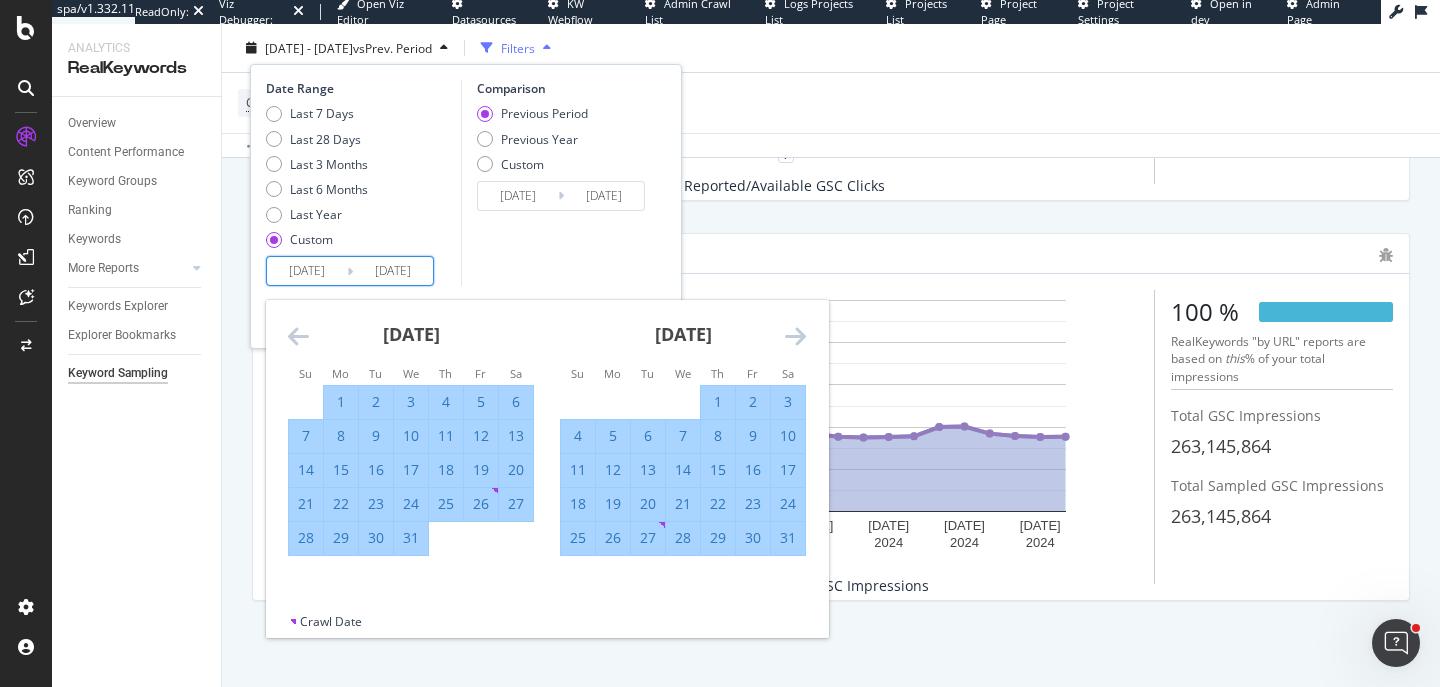 click at bounding box center [795, 336] 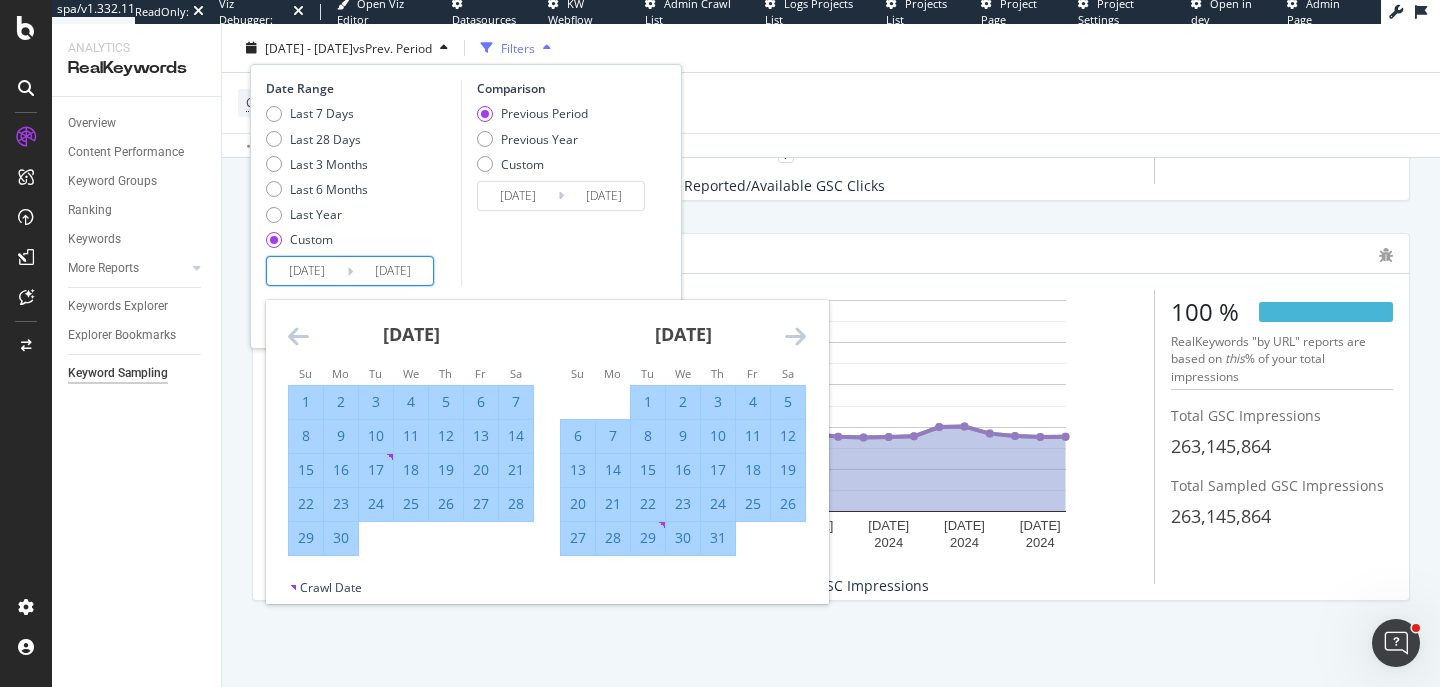 click at bounding box center [795, 336] 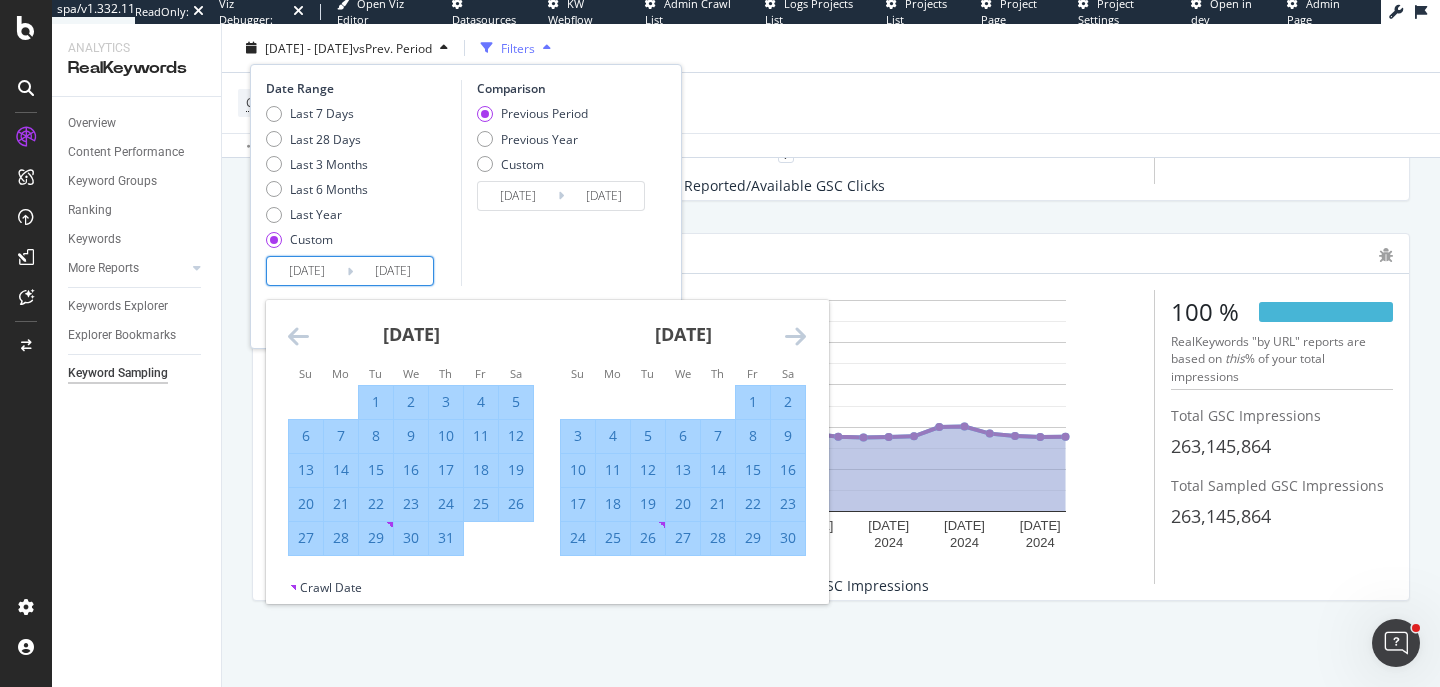 click at bounding box center (795, 336) 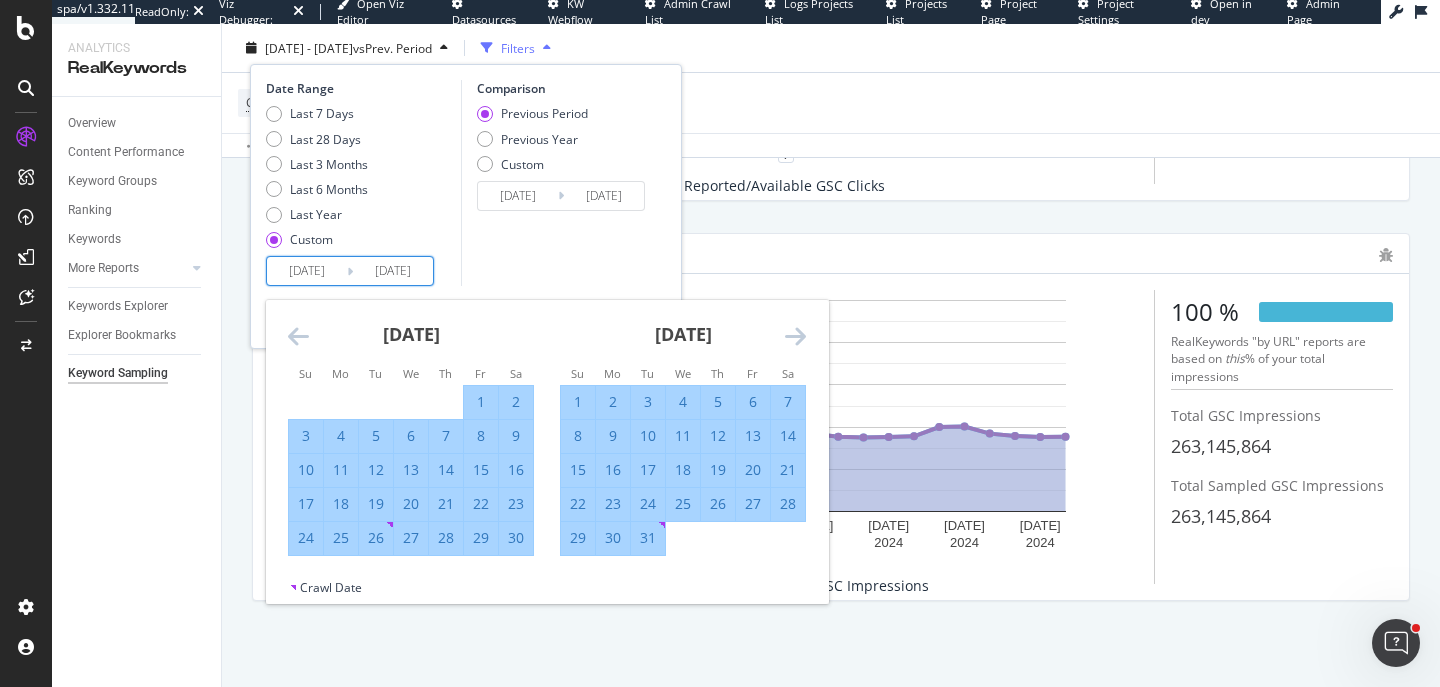 click at bounding box center (795, 336) 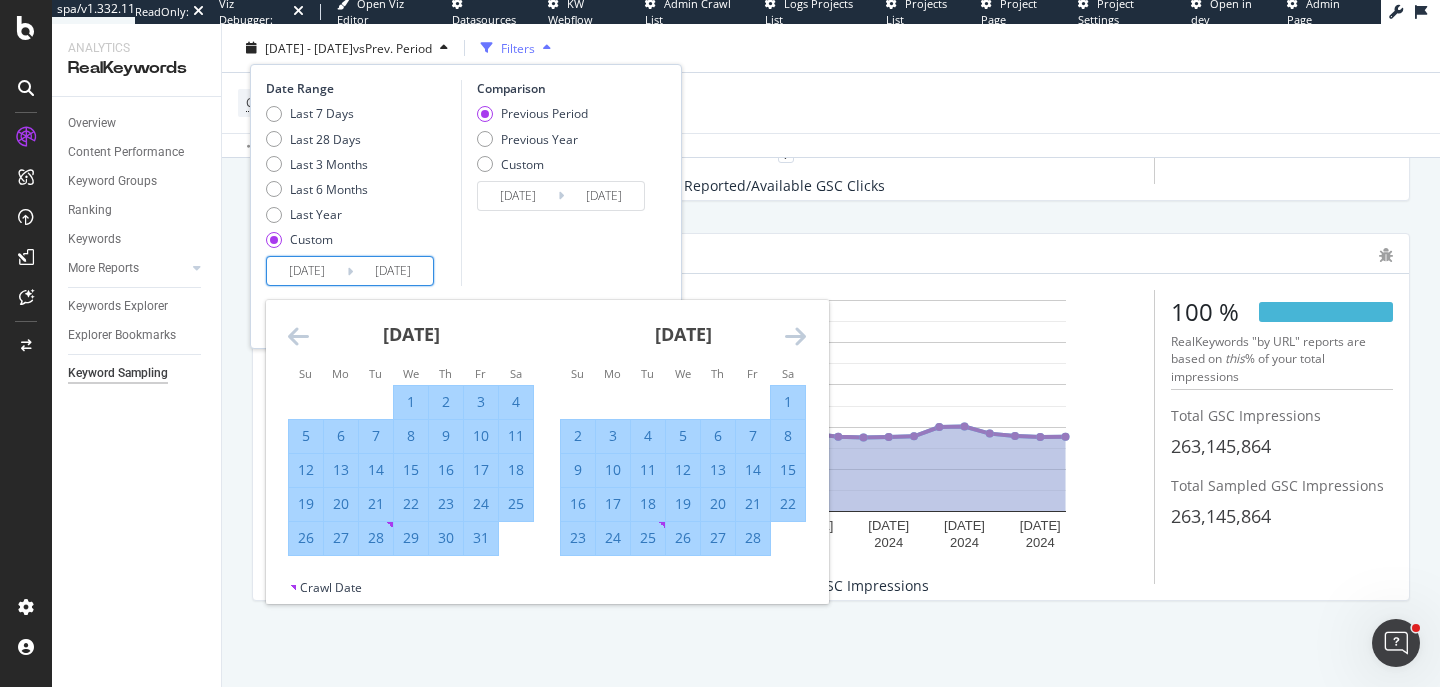 click at bounding box center (795, 336) 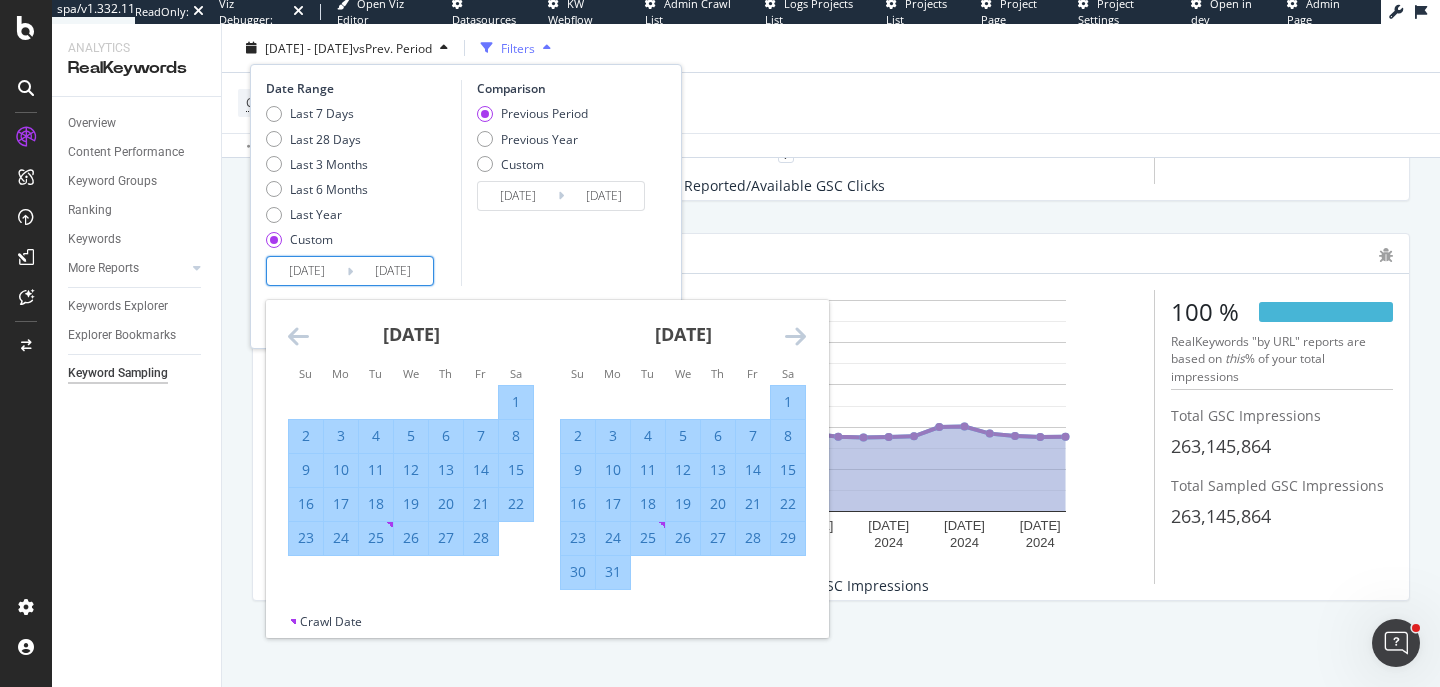 click at bounding box center (795, 336) 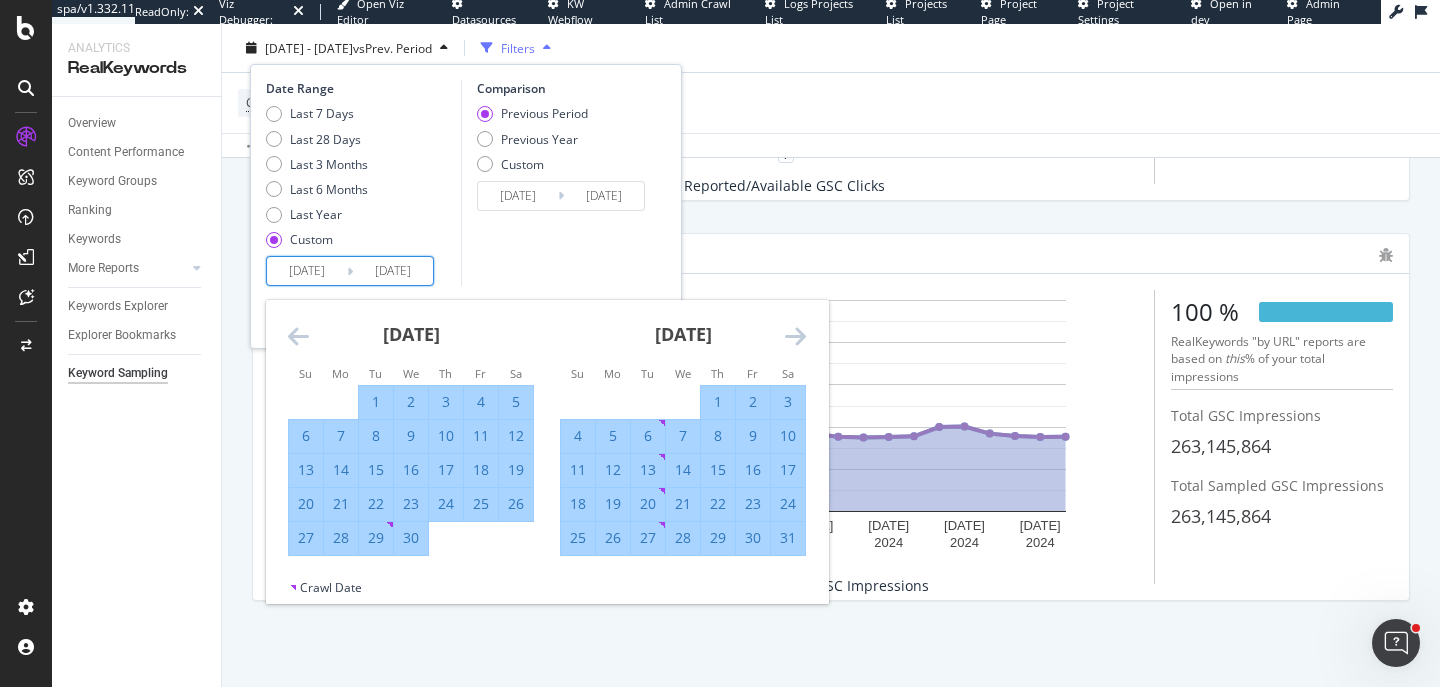 click at bounding box center (795, 336) 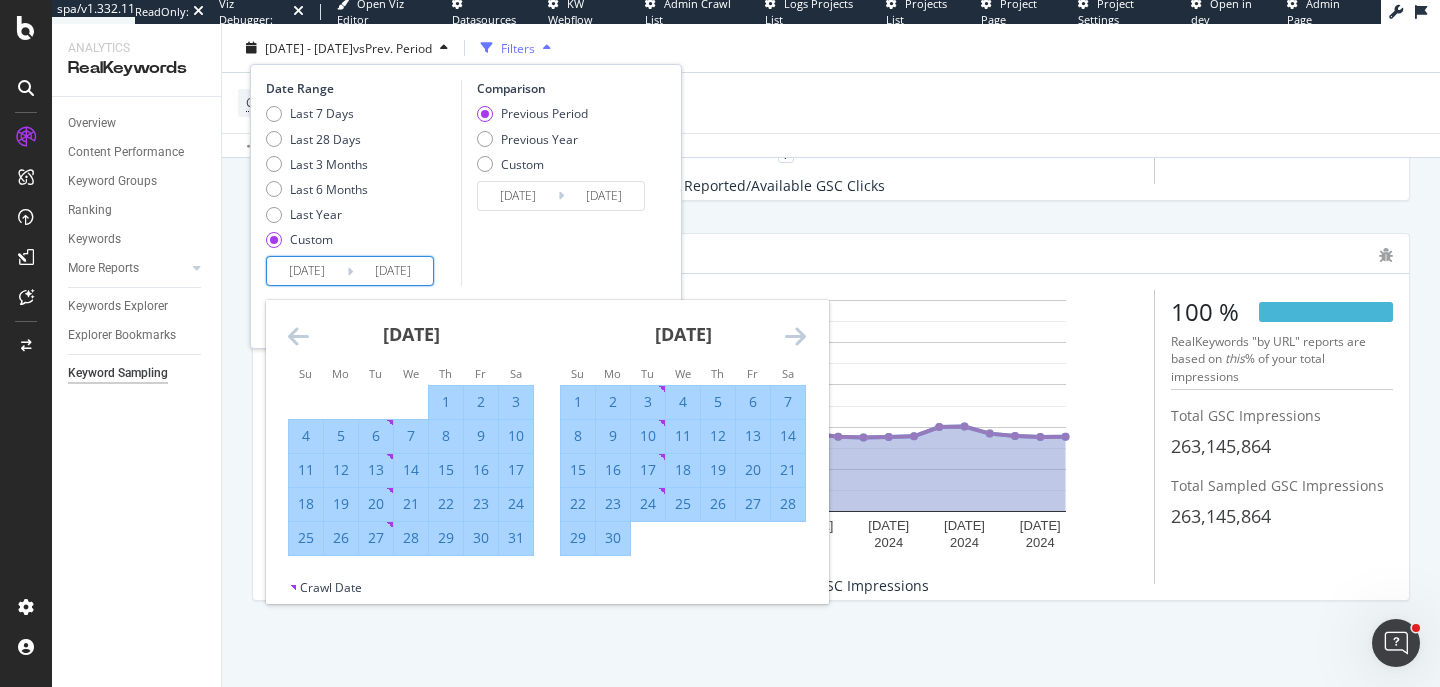 click at bounding box center [795, 336] 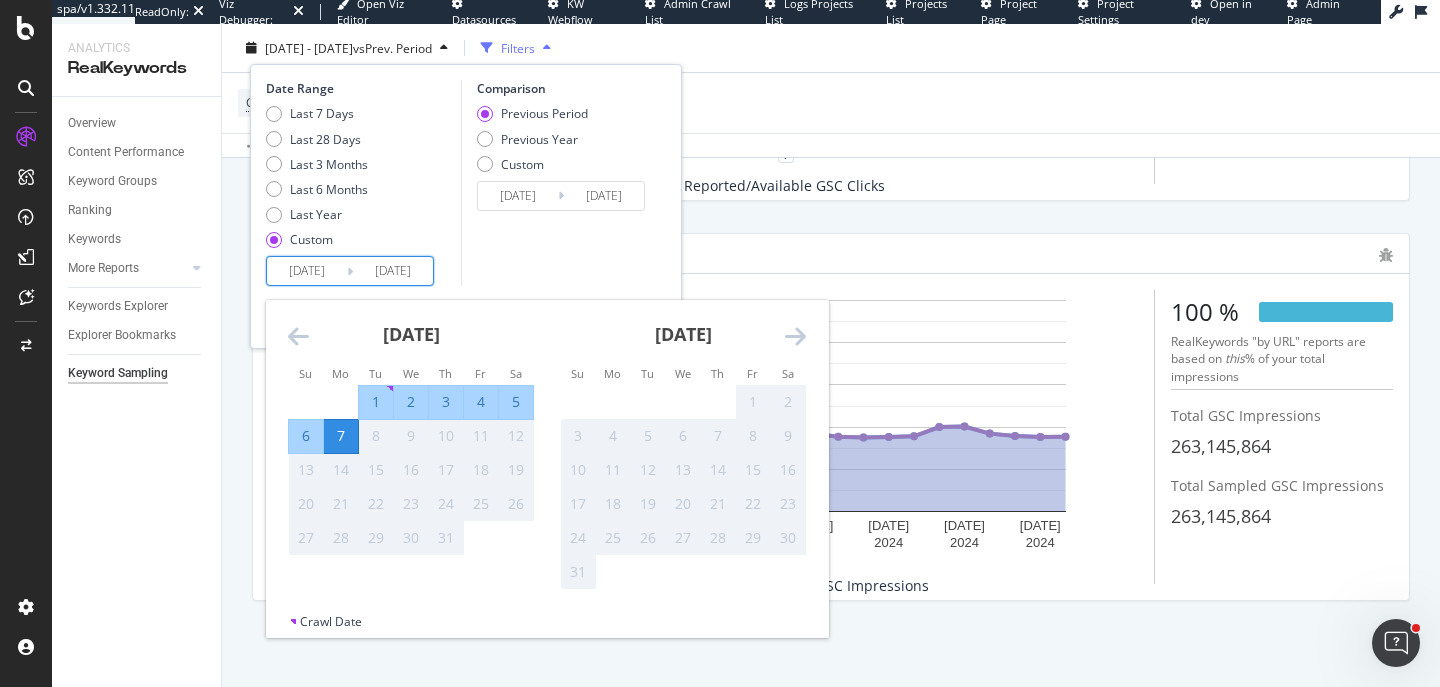 click on "7" at bounding box center (341, 436) 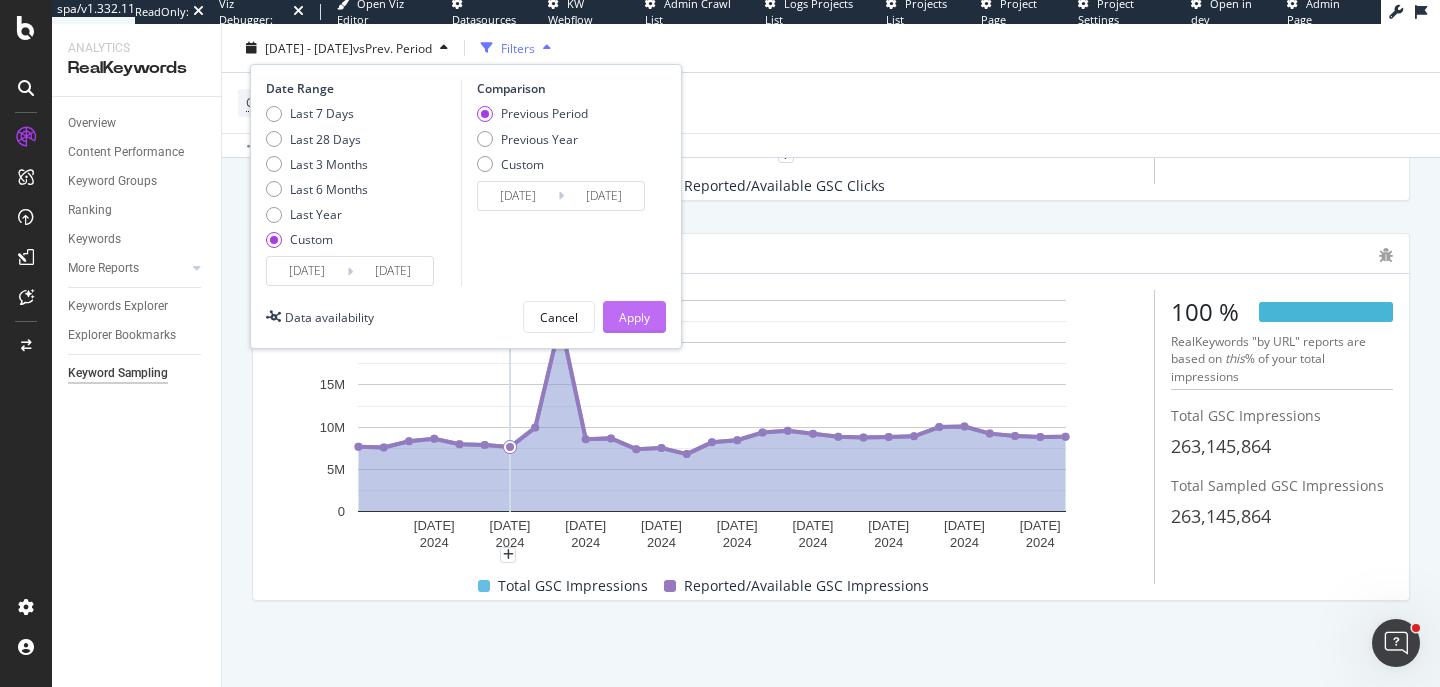 click on "Apply" at bounding box center [634, 316] 